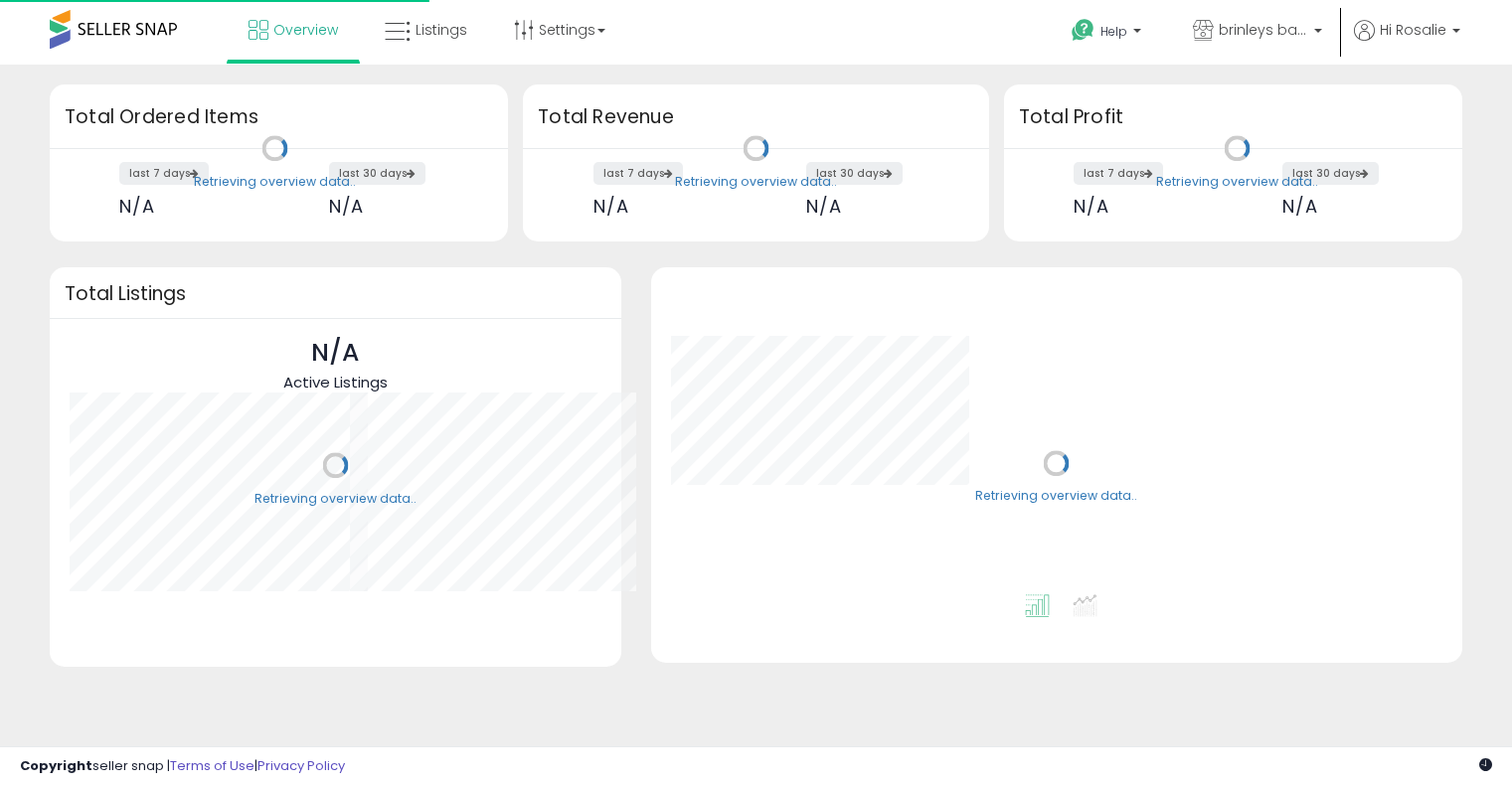 scroll, scrollTop: 0, scrollLeft: 0, axis: both 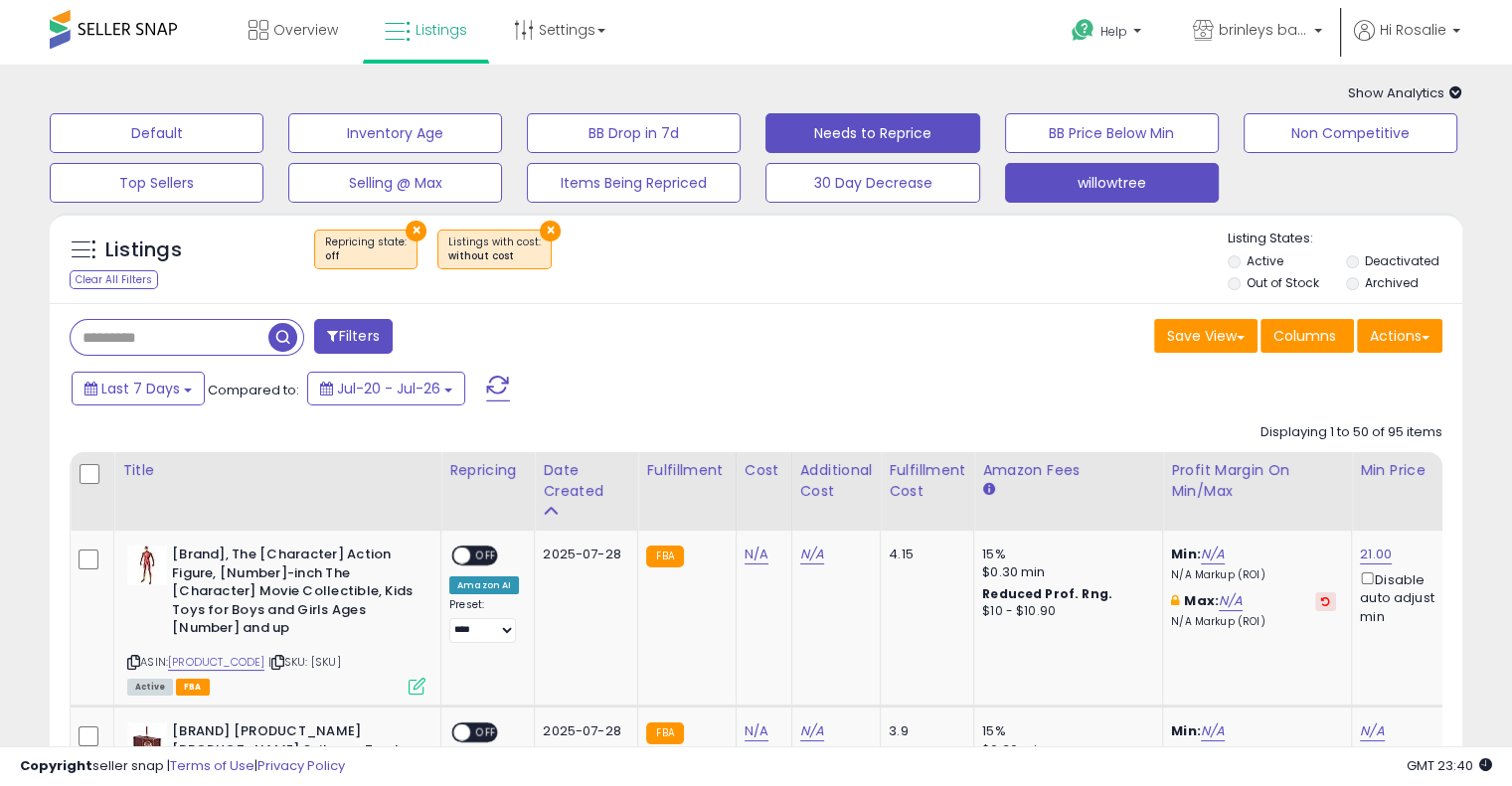 click on "willowtree" at bounding box center (156, 133) 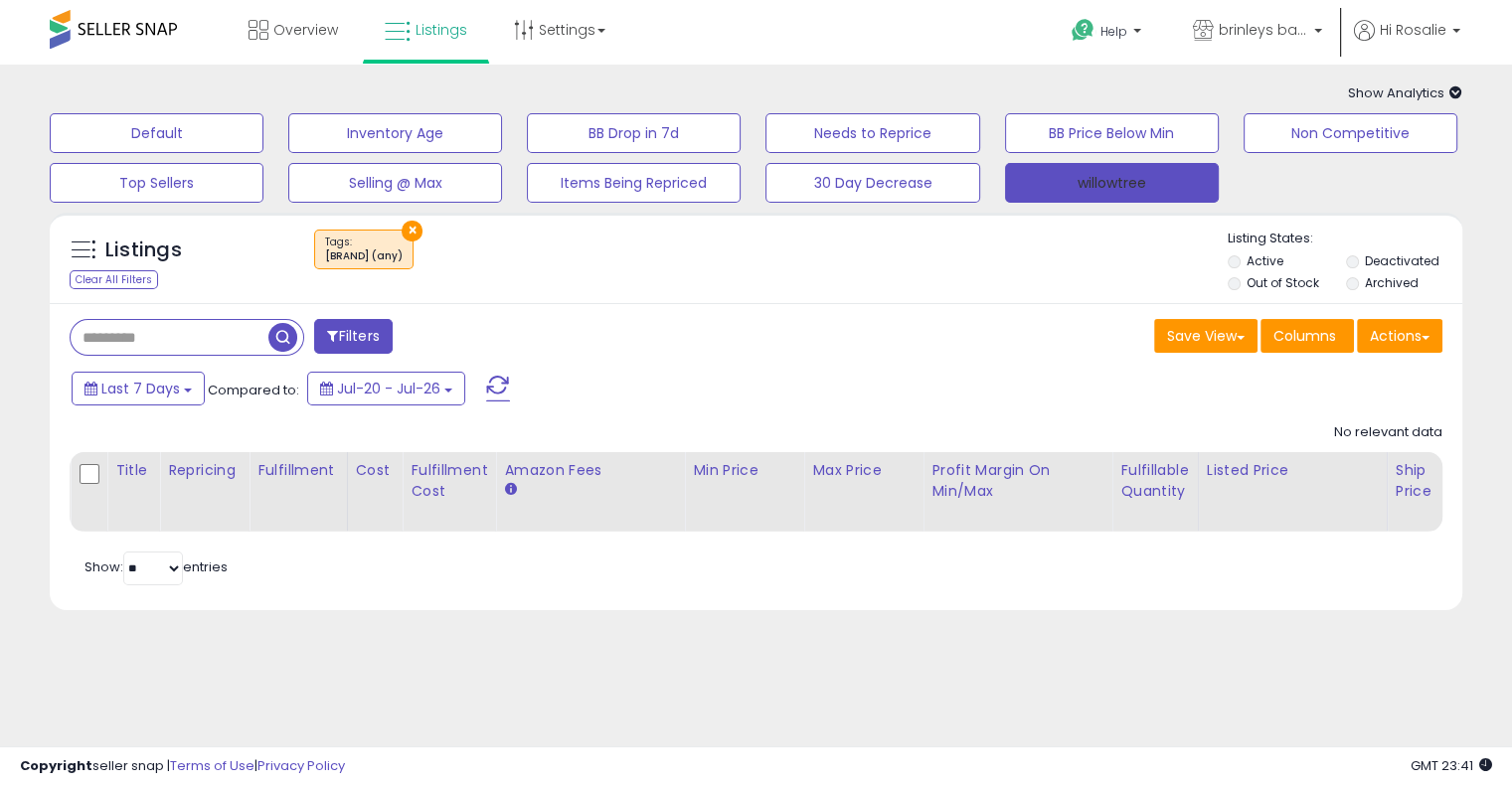 drag, startPoint x: 1096, startPoint y: 176, endPoint x: 1145, endPoint y: 225, distance: 69.29646 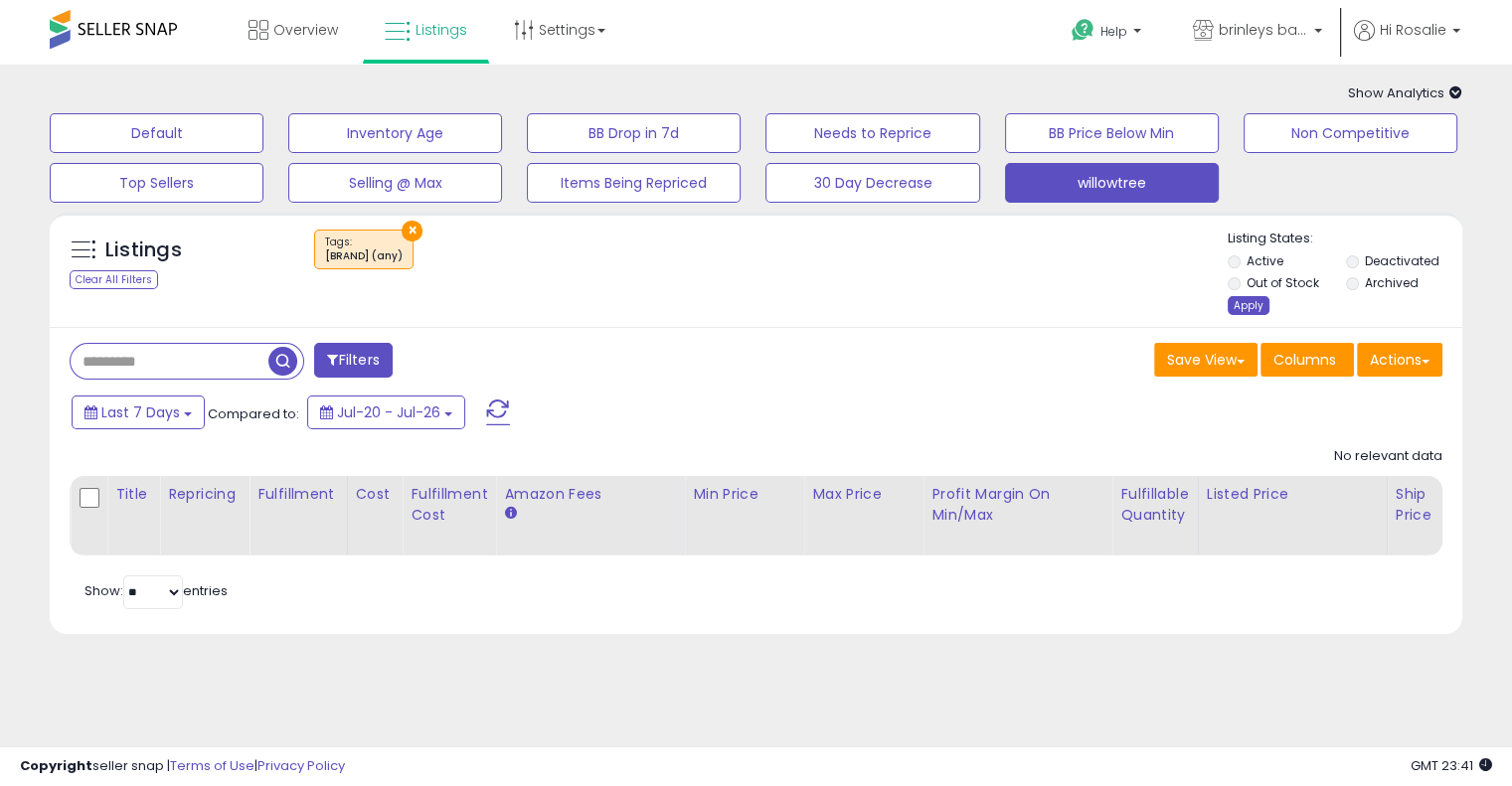 click on "Apply" at bounding box center [1249, 305] 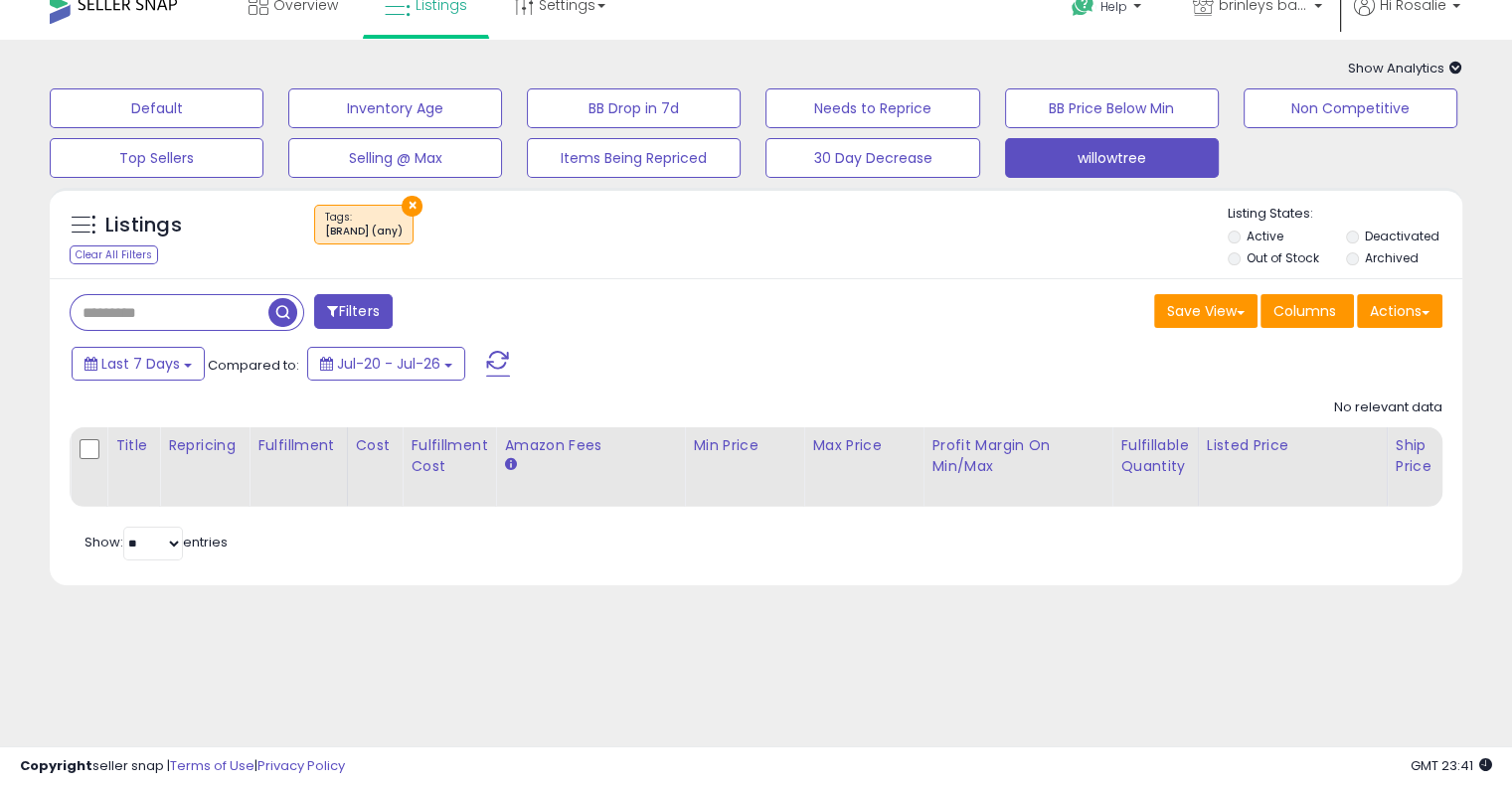 scroll, scrollTop: 0, scrollLeft: 0, axis: both 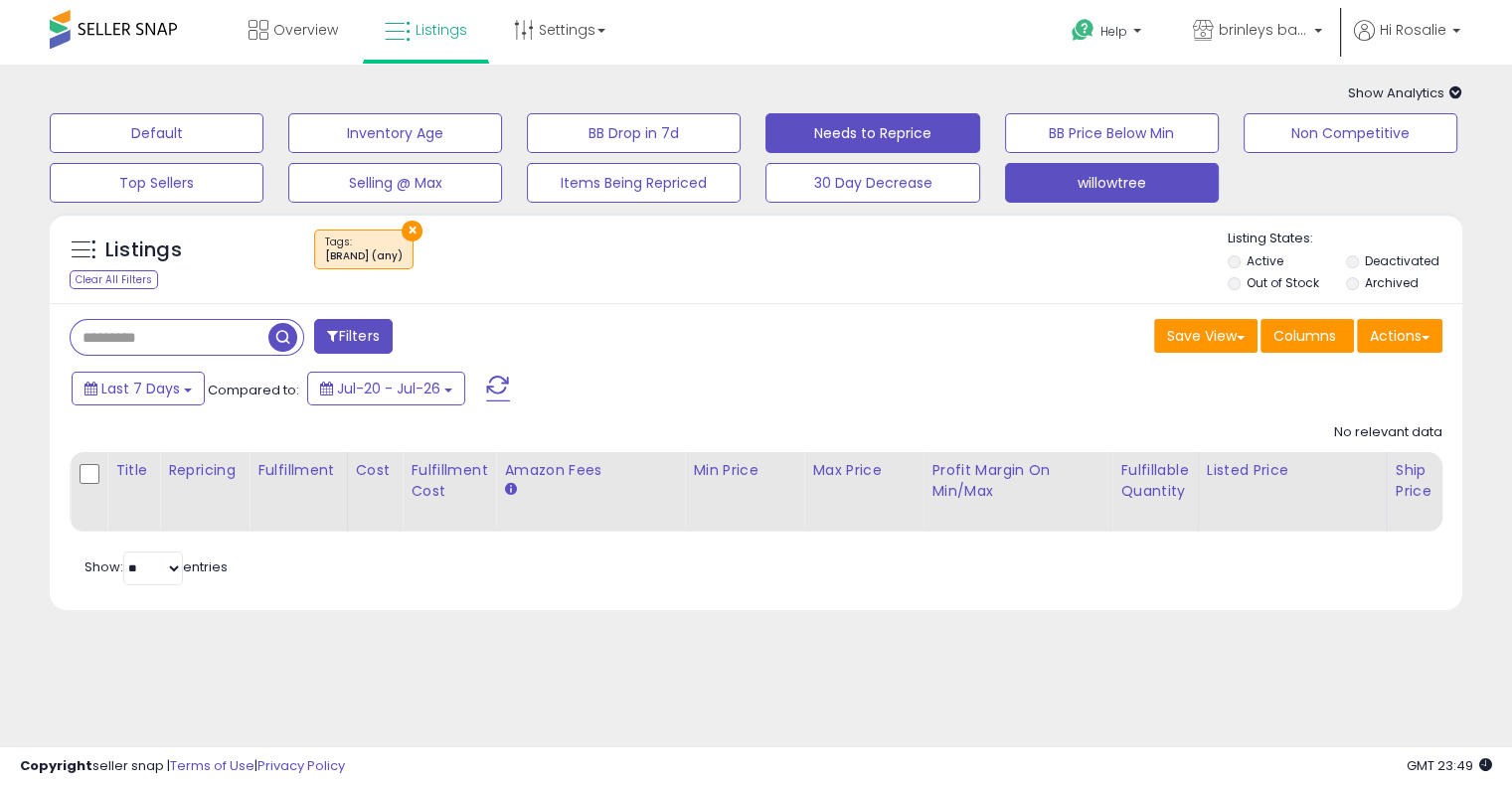 click on "Needs to Reprice" at bounding box center [156, 133] 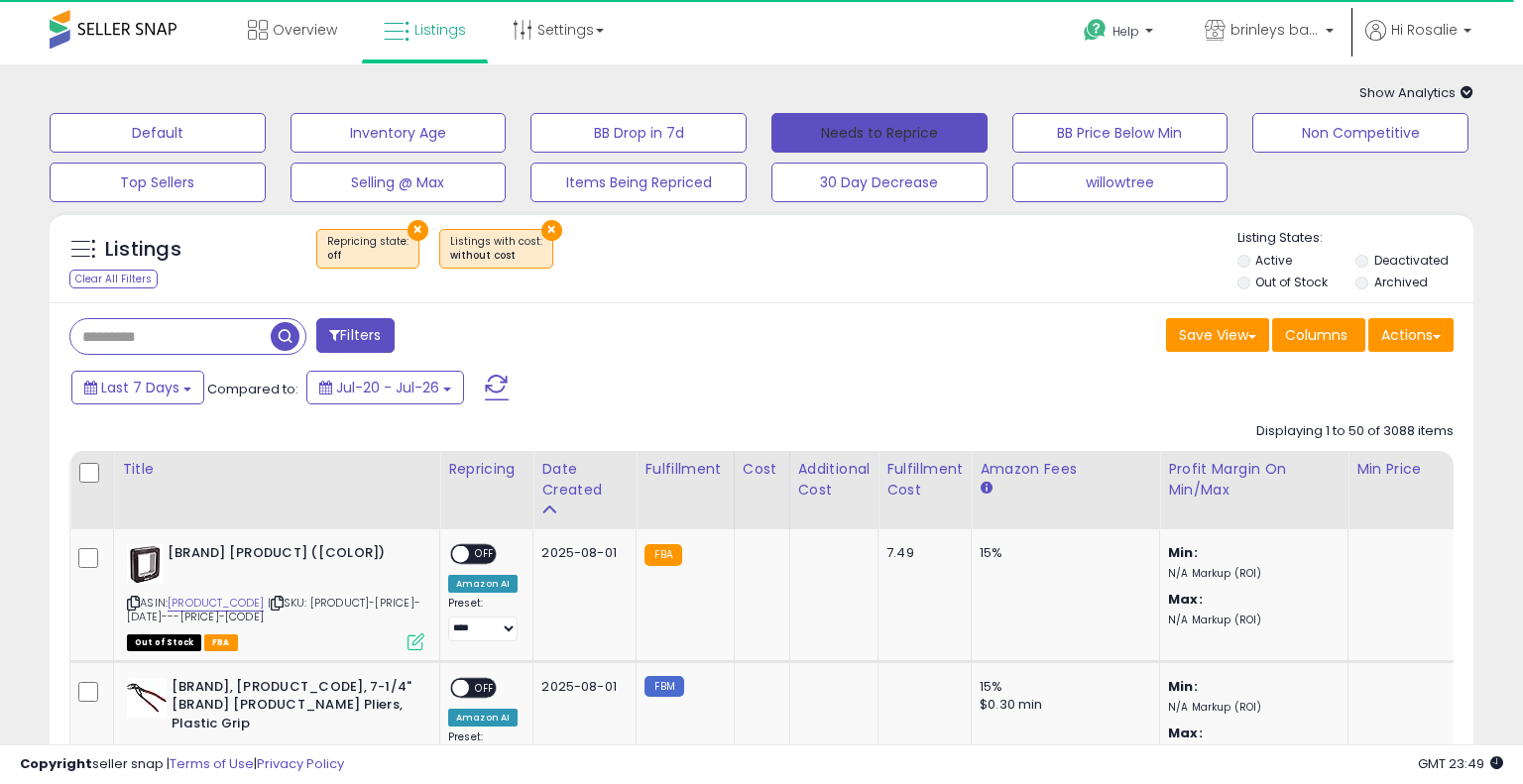 select on "**" 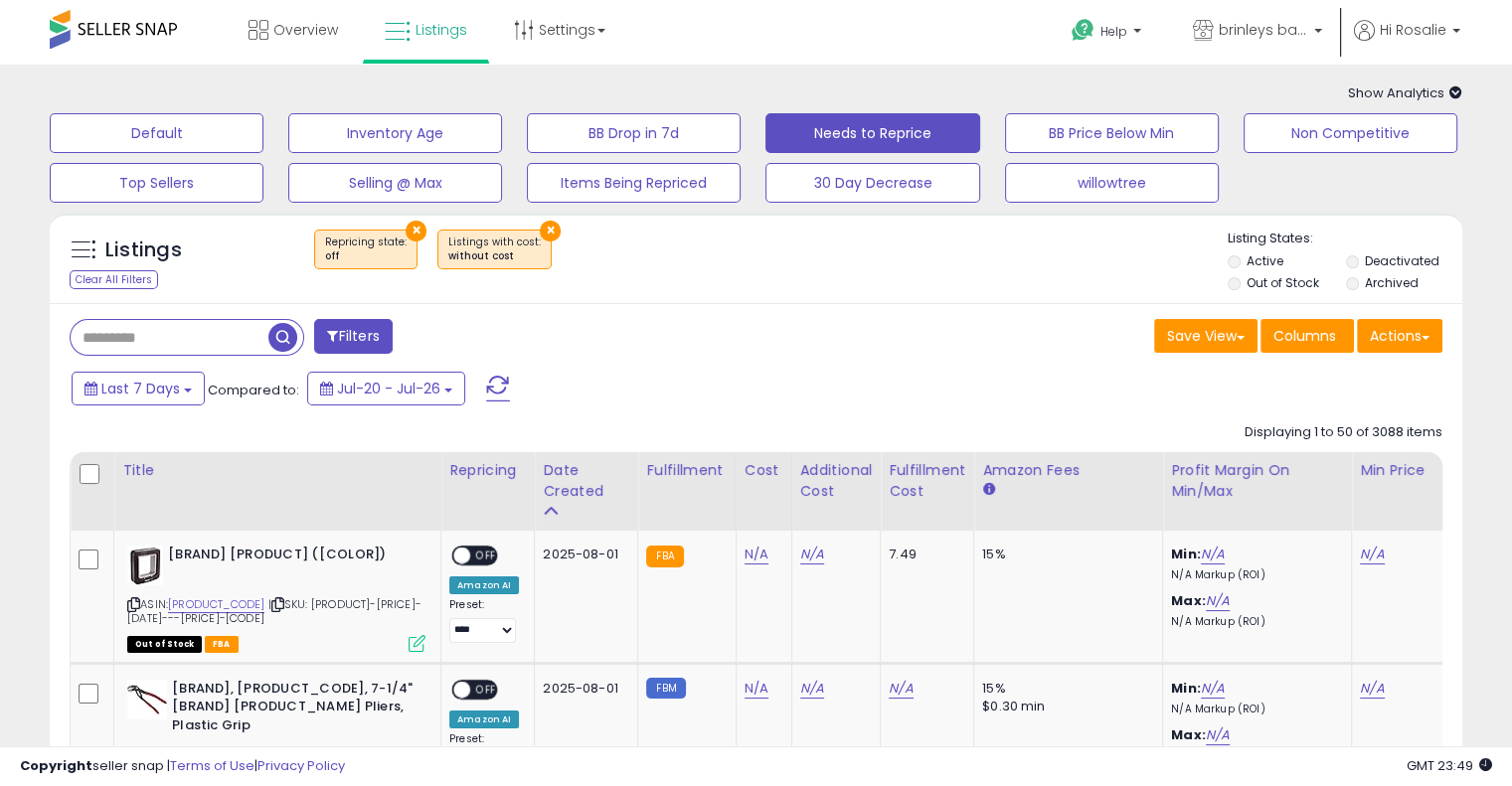 click on "Out of Stock" at bounding box center (1285, 285) 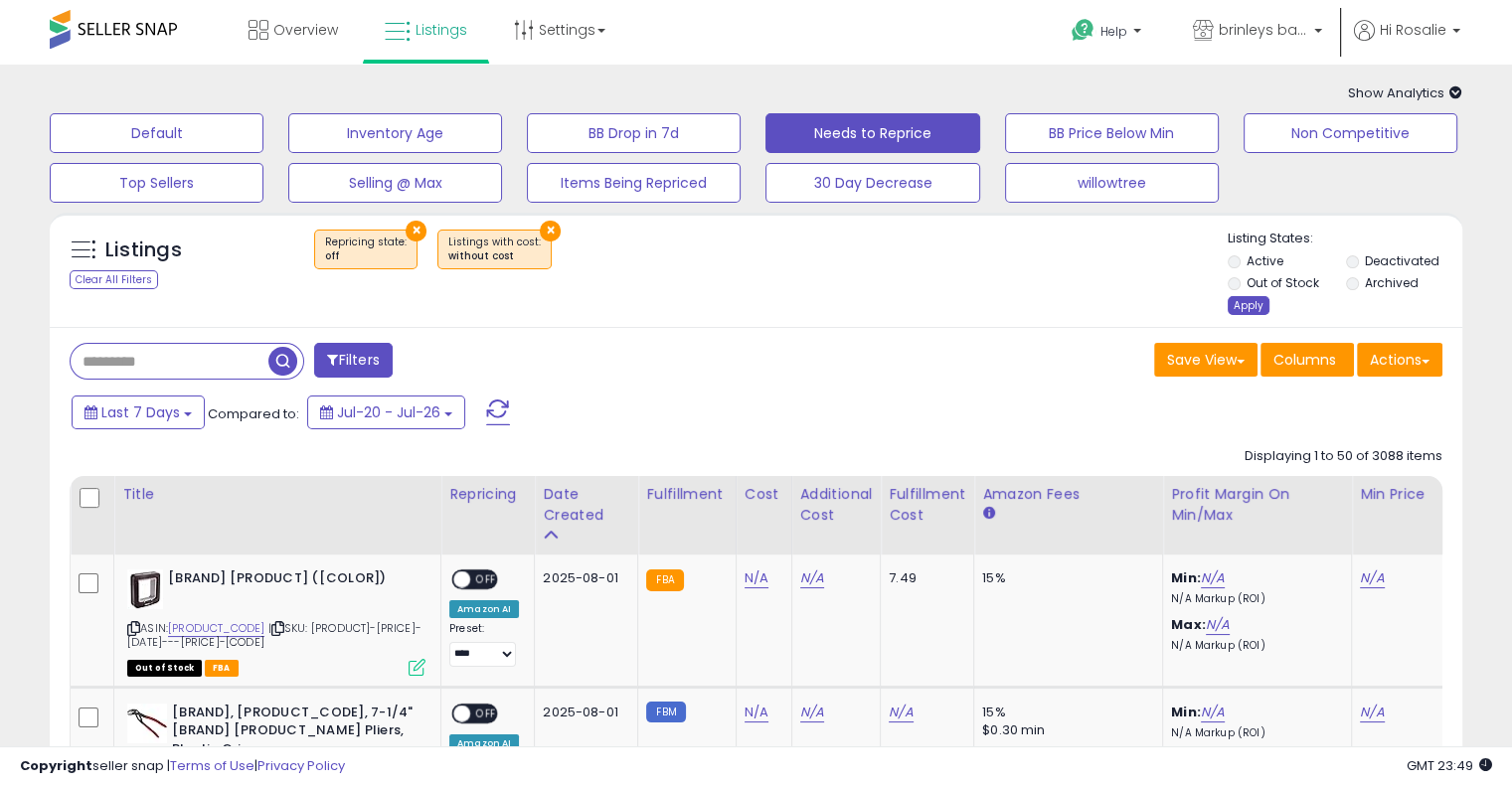 click on "Apply" at bounding box center (1249, 305) 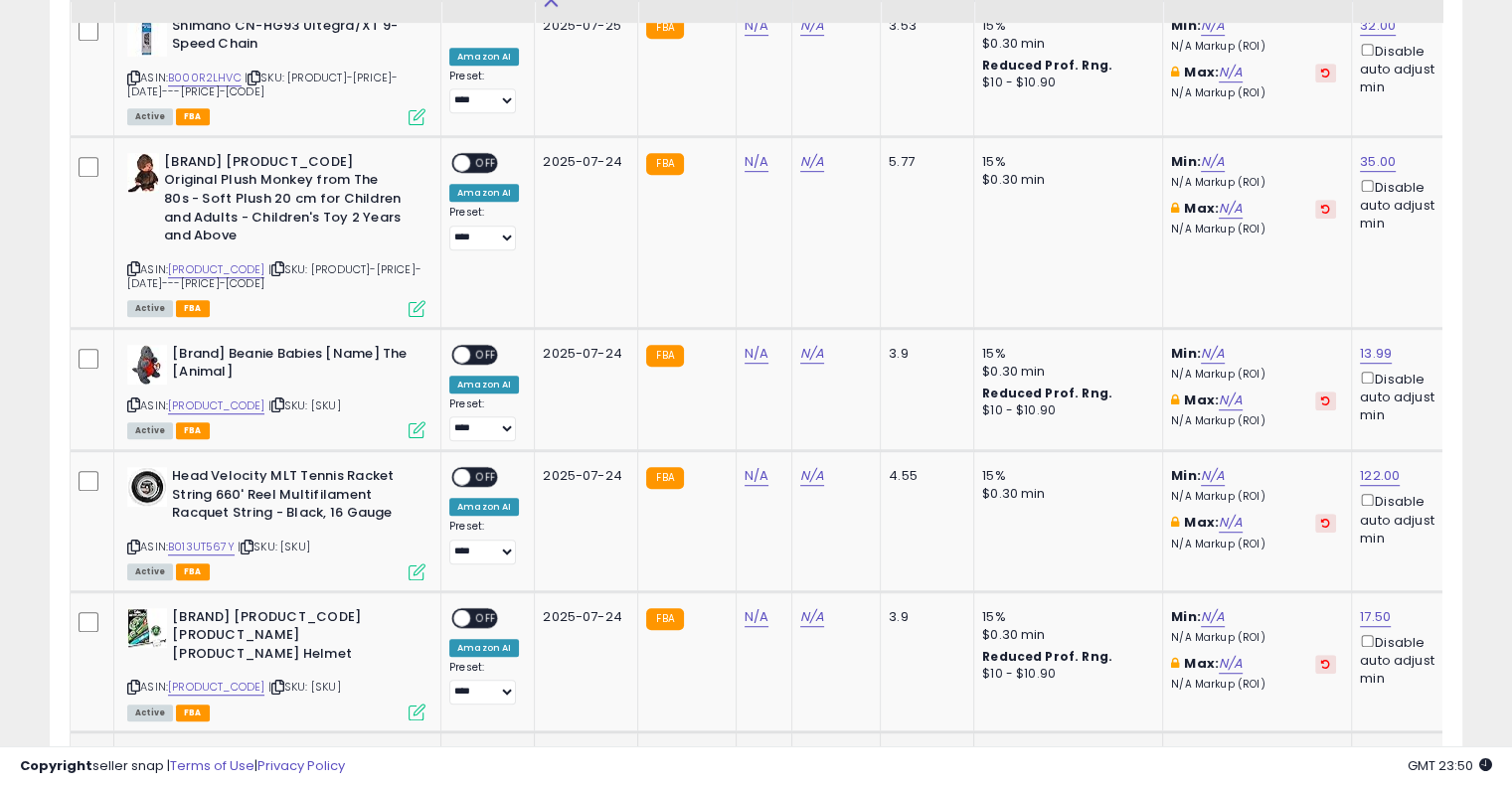 scroll, scrollTop: 81, scrollLeft: 0, axis: vertical 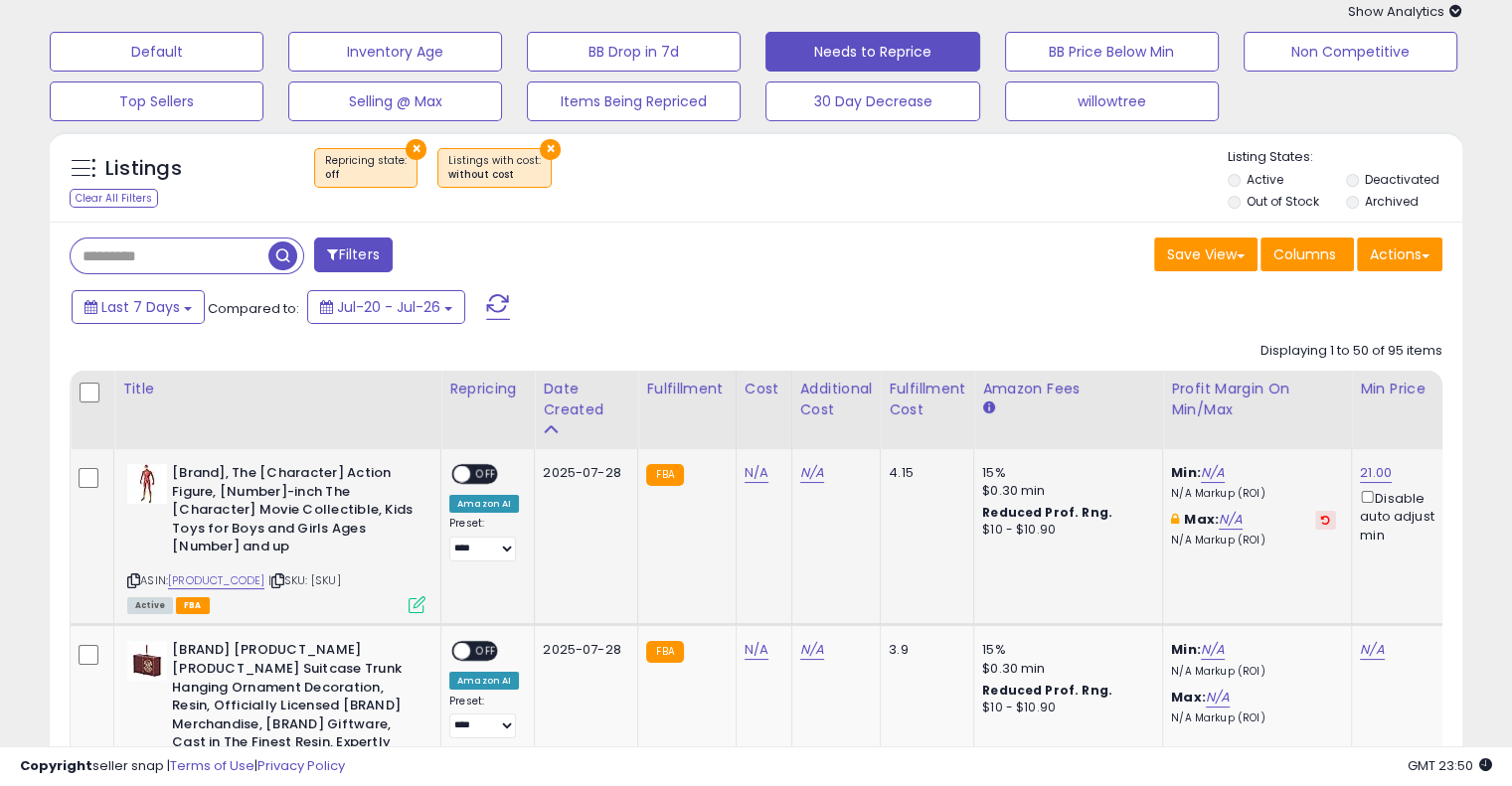 click at bounding box center [277, 580] 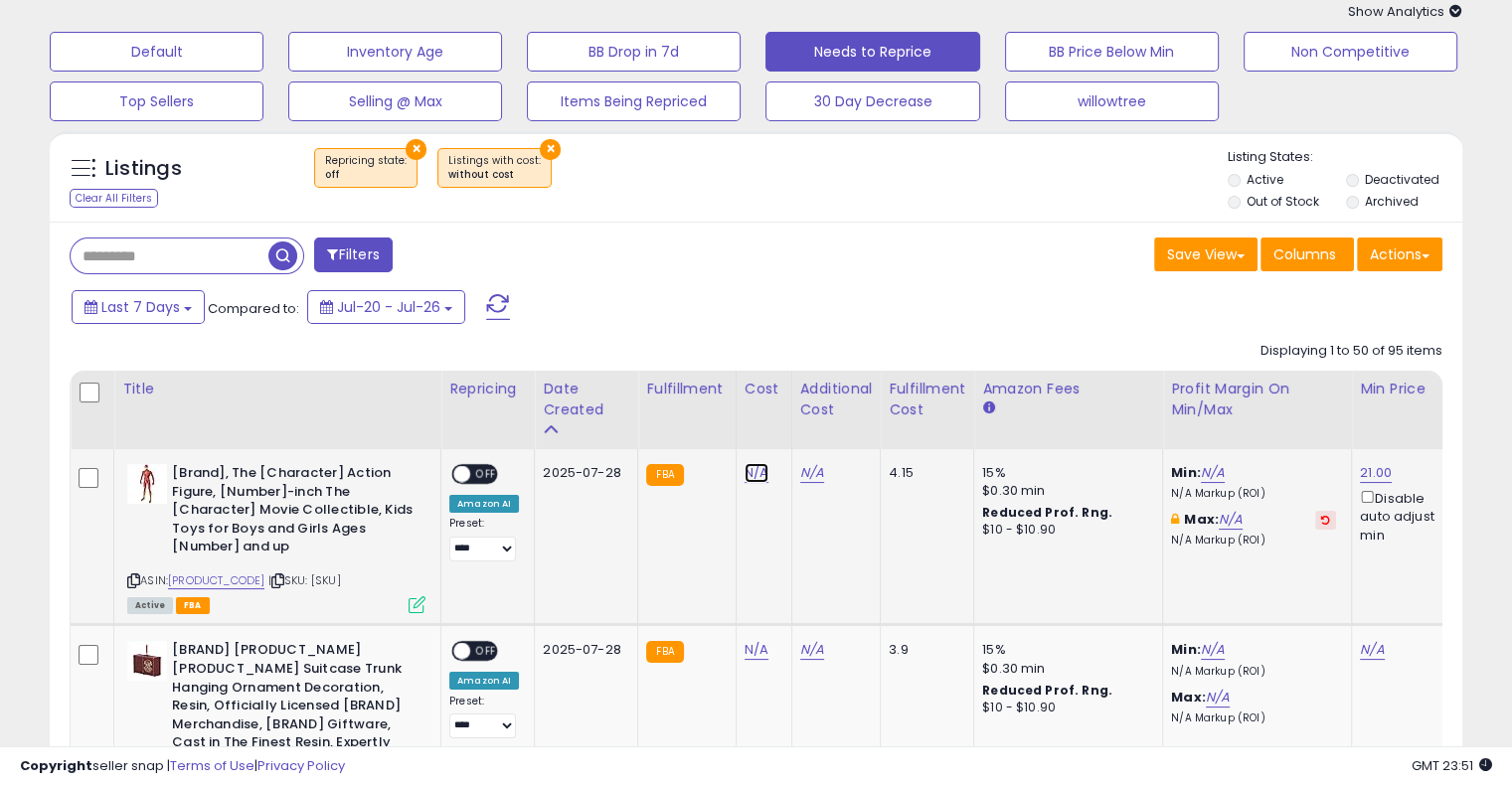 click on "N/A" at bounding box center [756, 473] 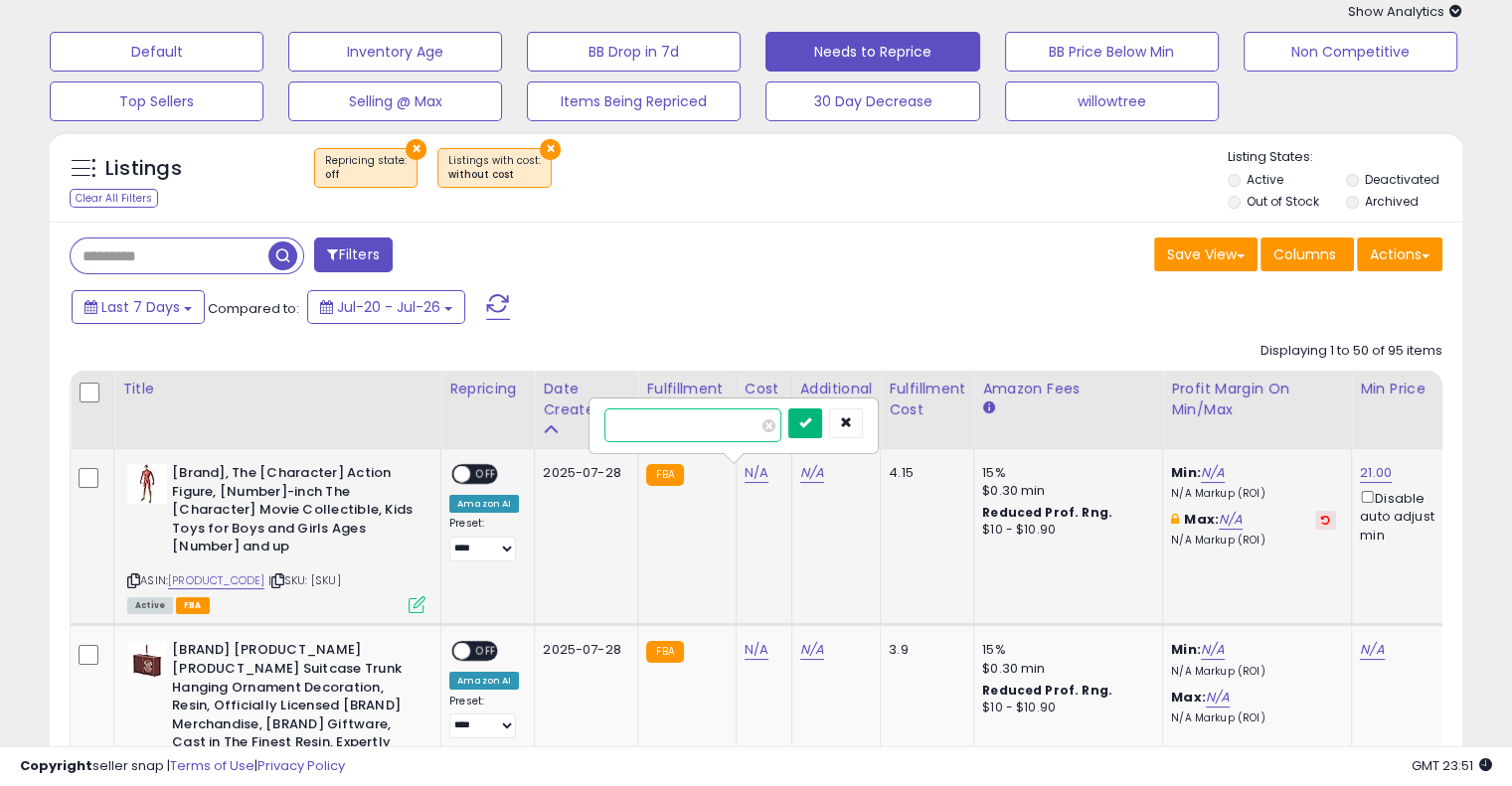 type on "*****" 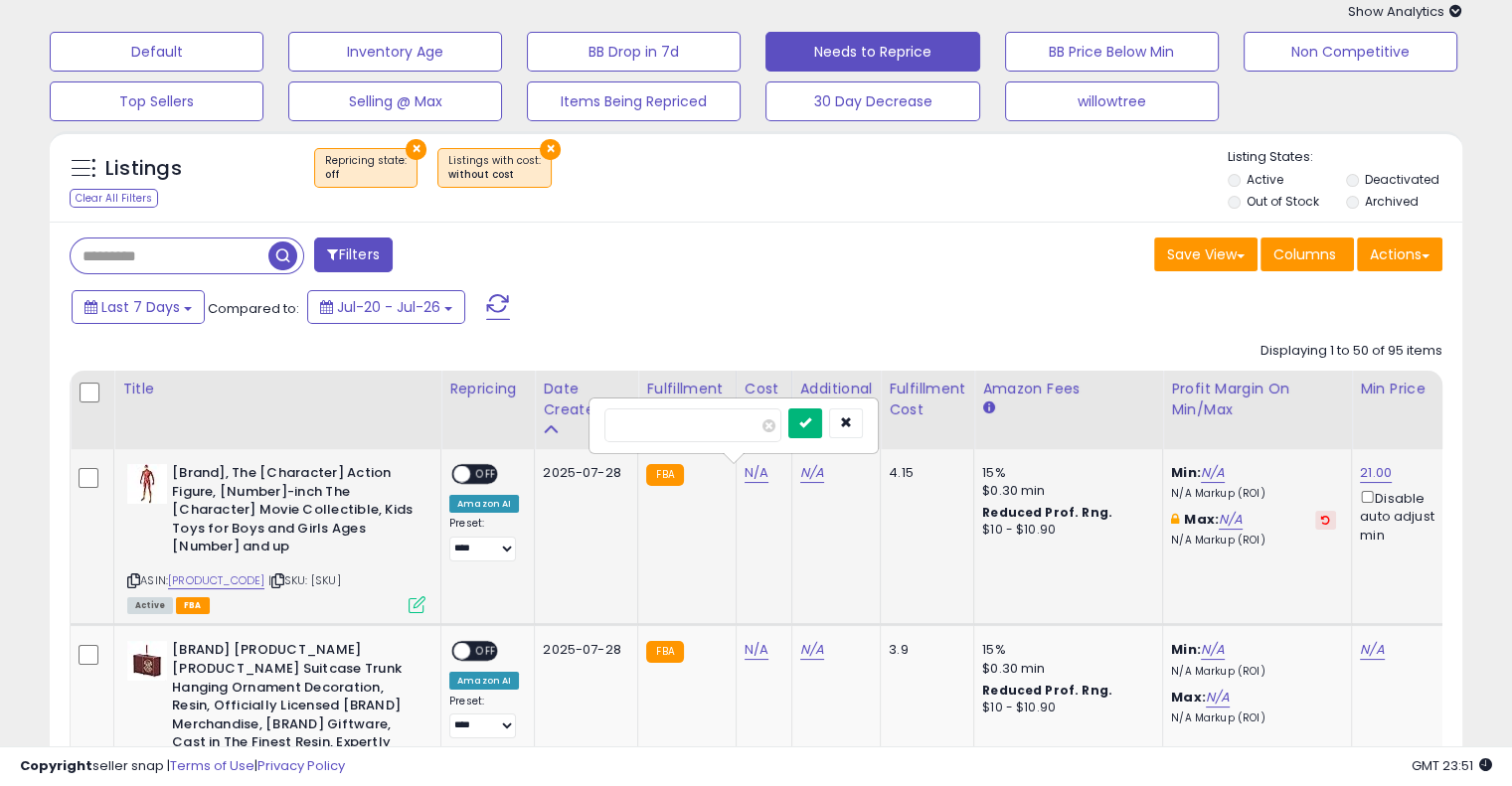 click at bounding box center (805, 423) 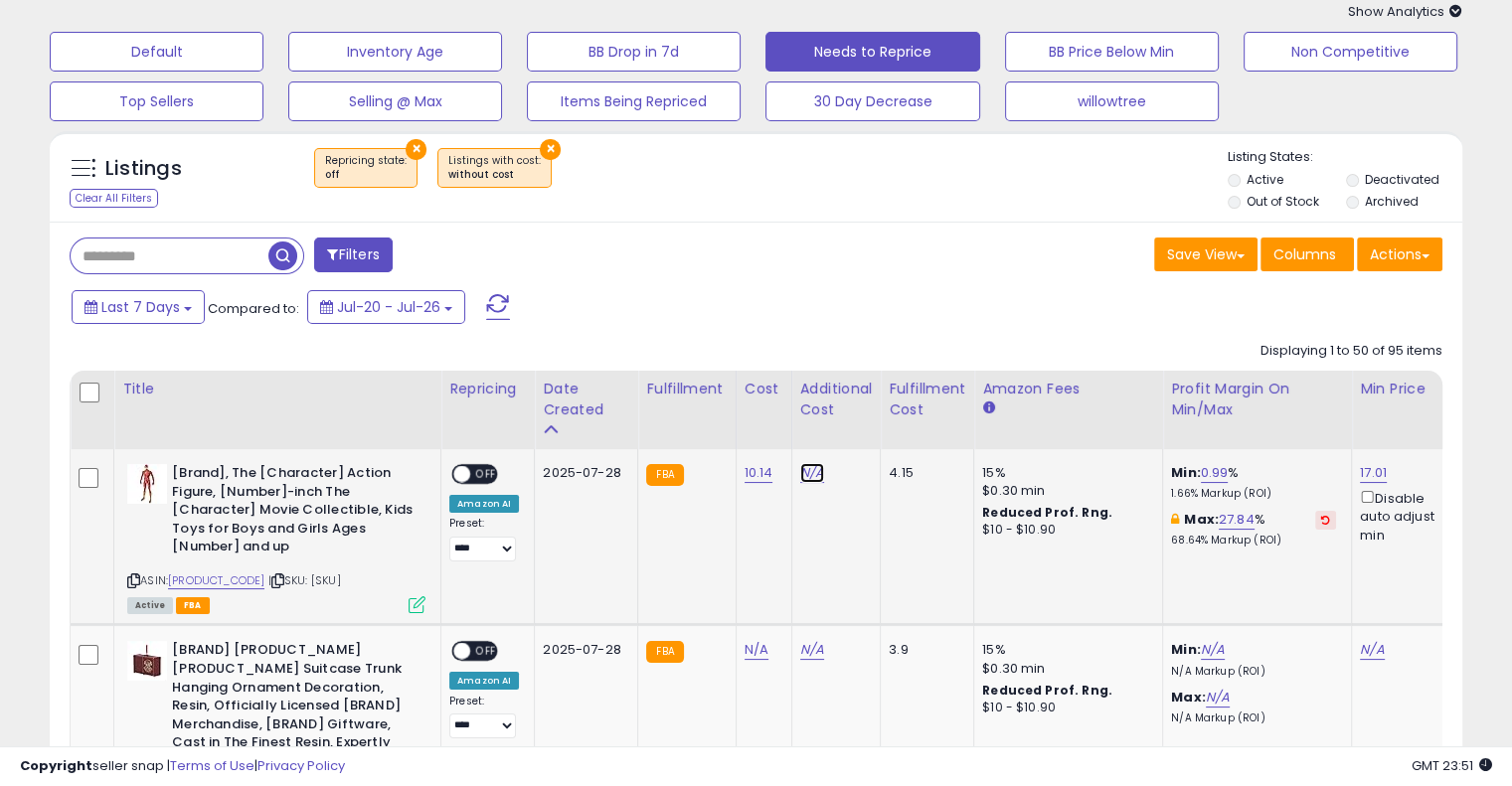 click on "N/A" at bounding box center (812, 473) 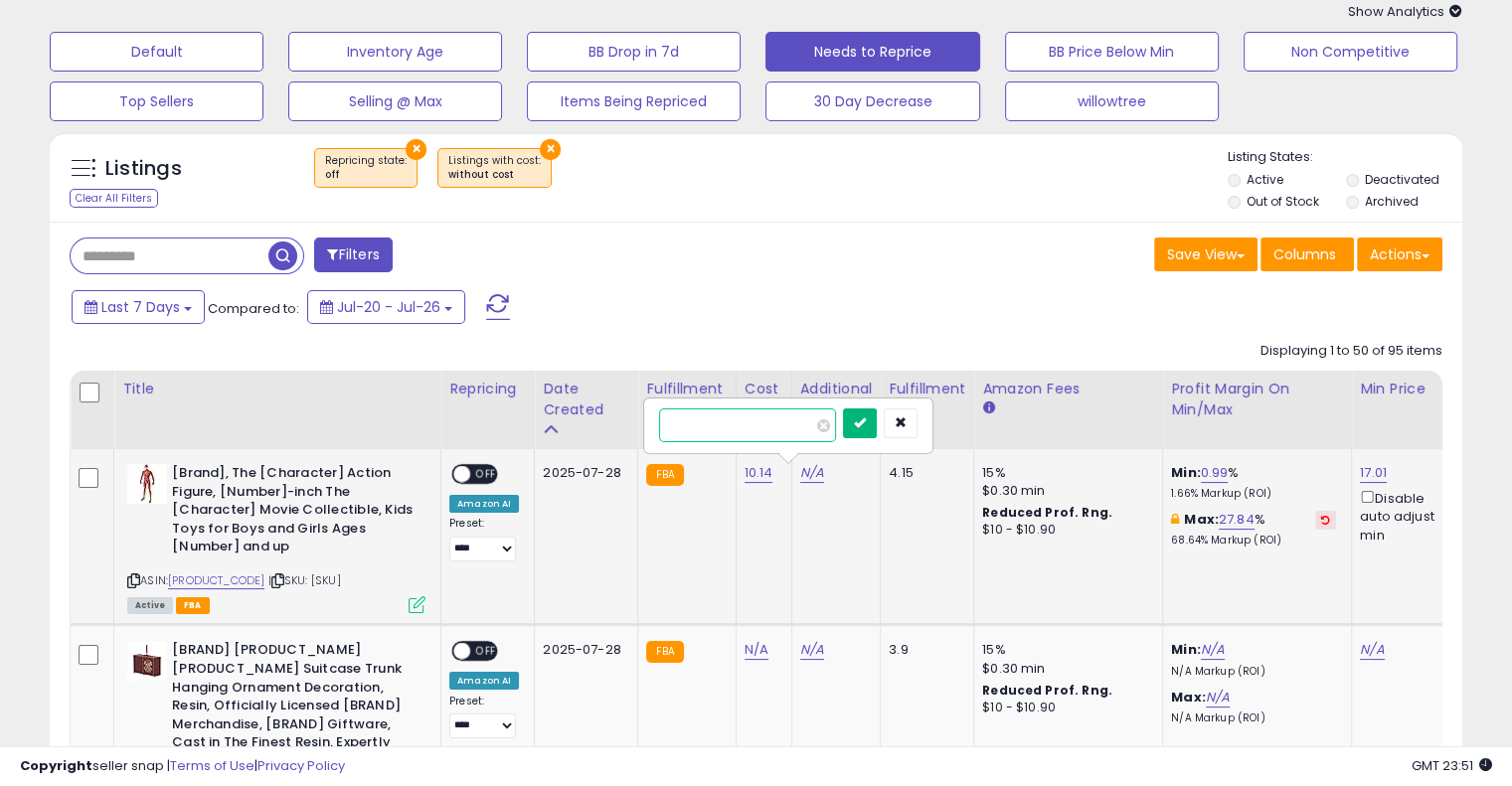 type on "****" 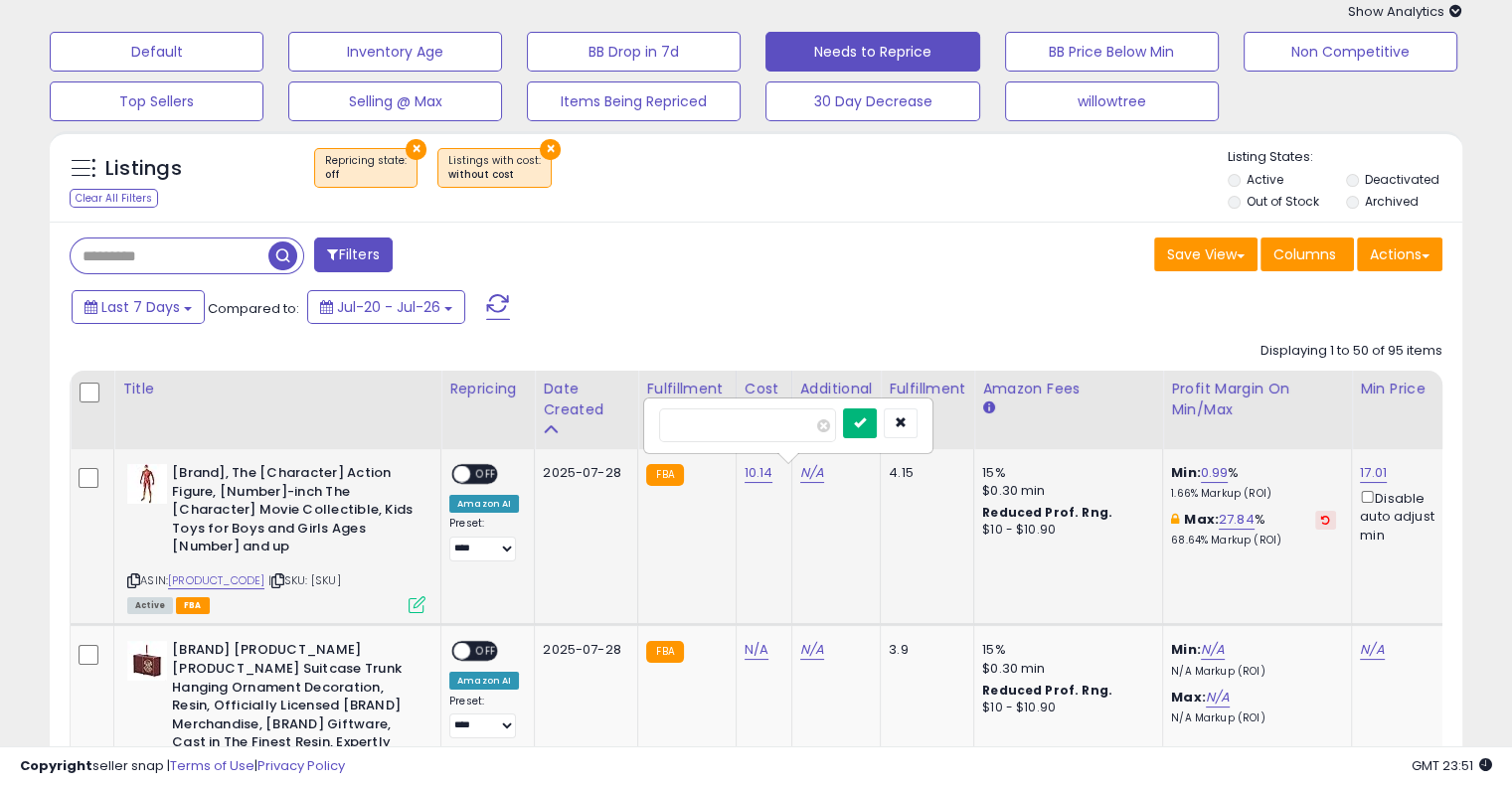 click at bounding box center (860, 423) 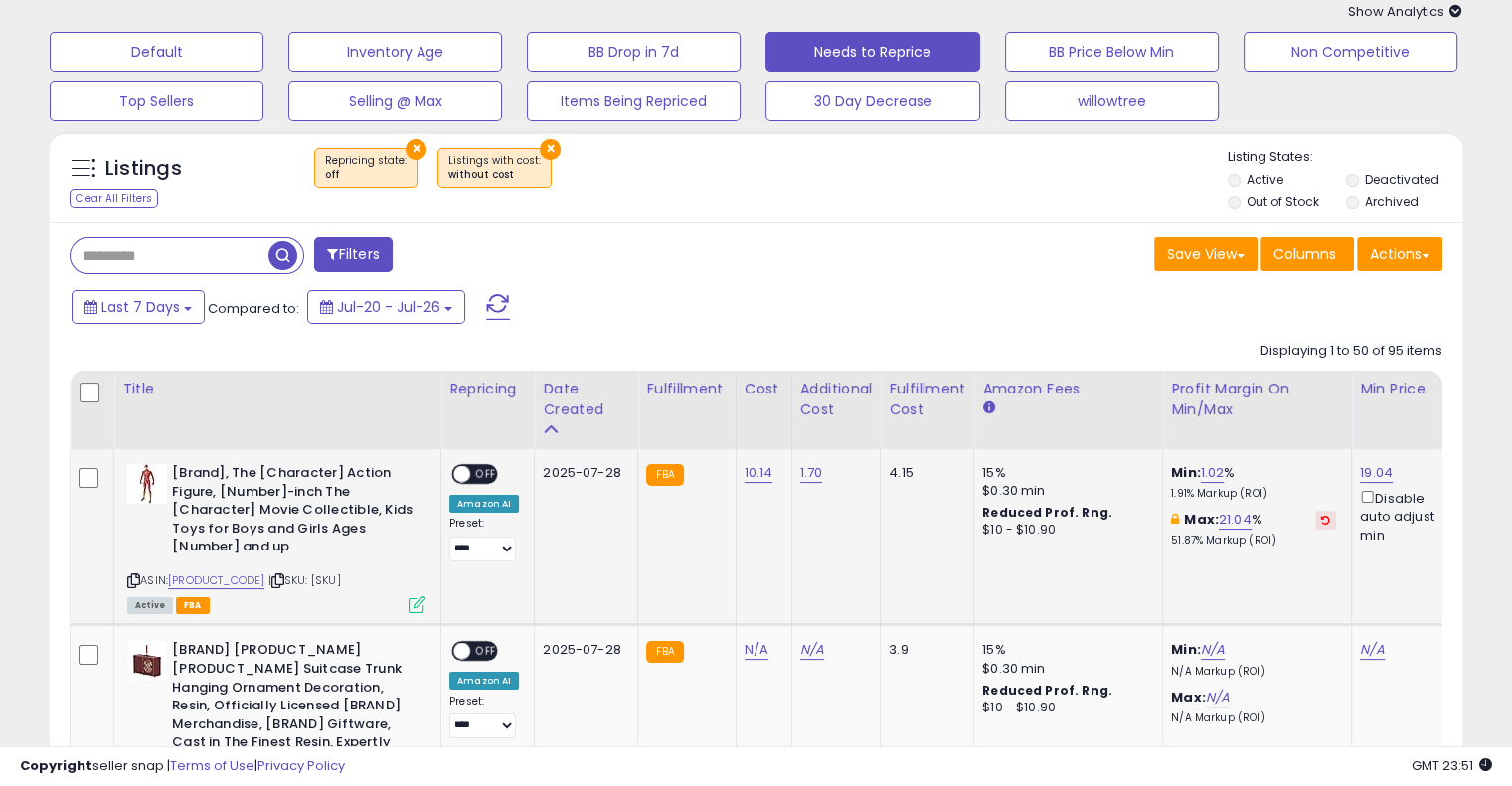 click on "OFF" at bounding box center (486, 474) 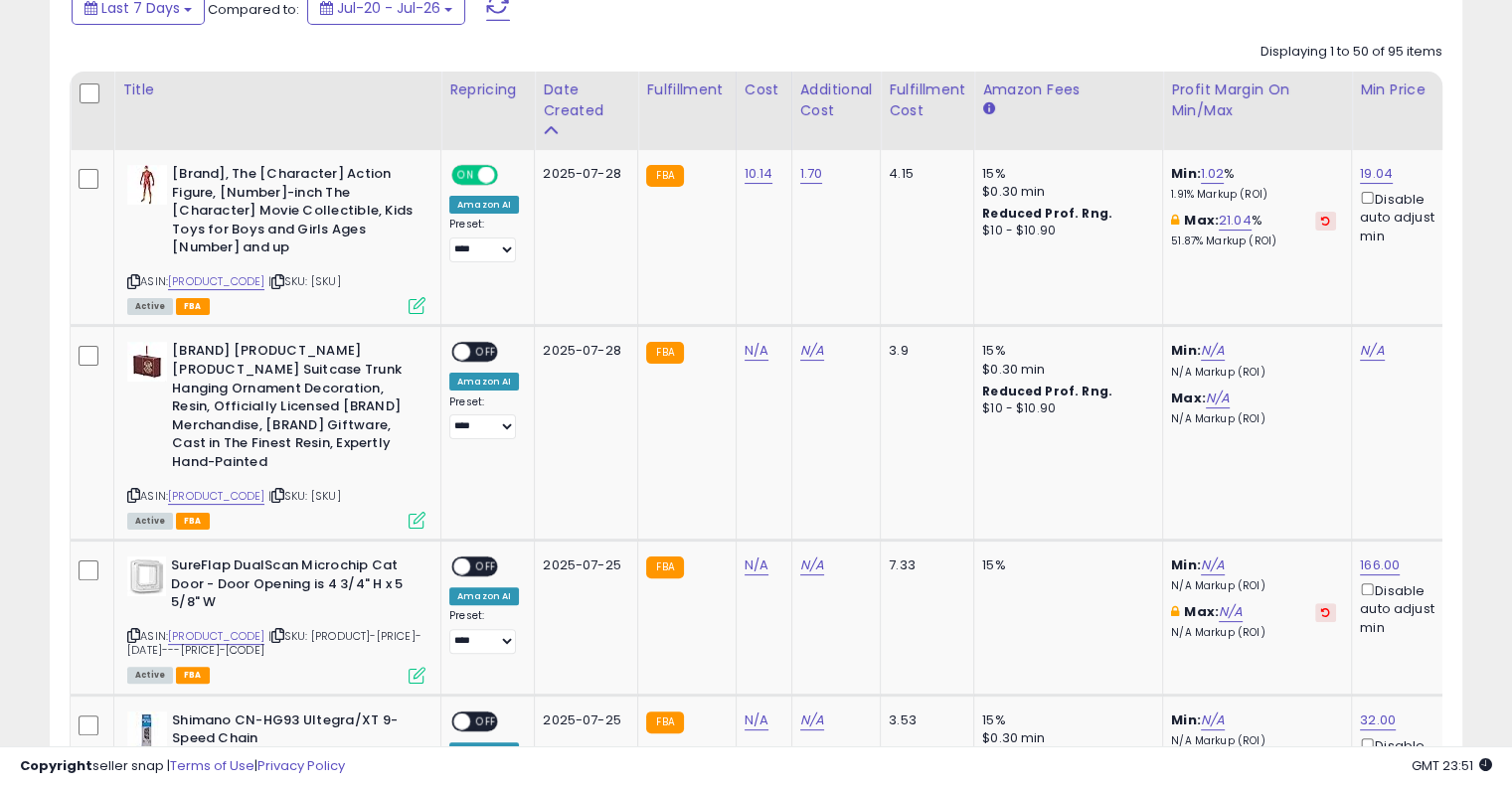 scroll, scrollTop: 425, scrollLeft: 0, axis: vertical 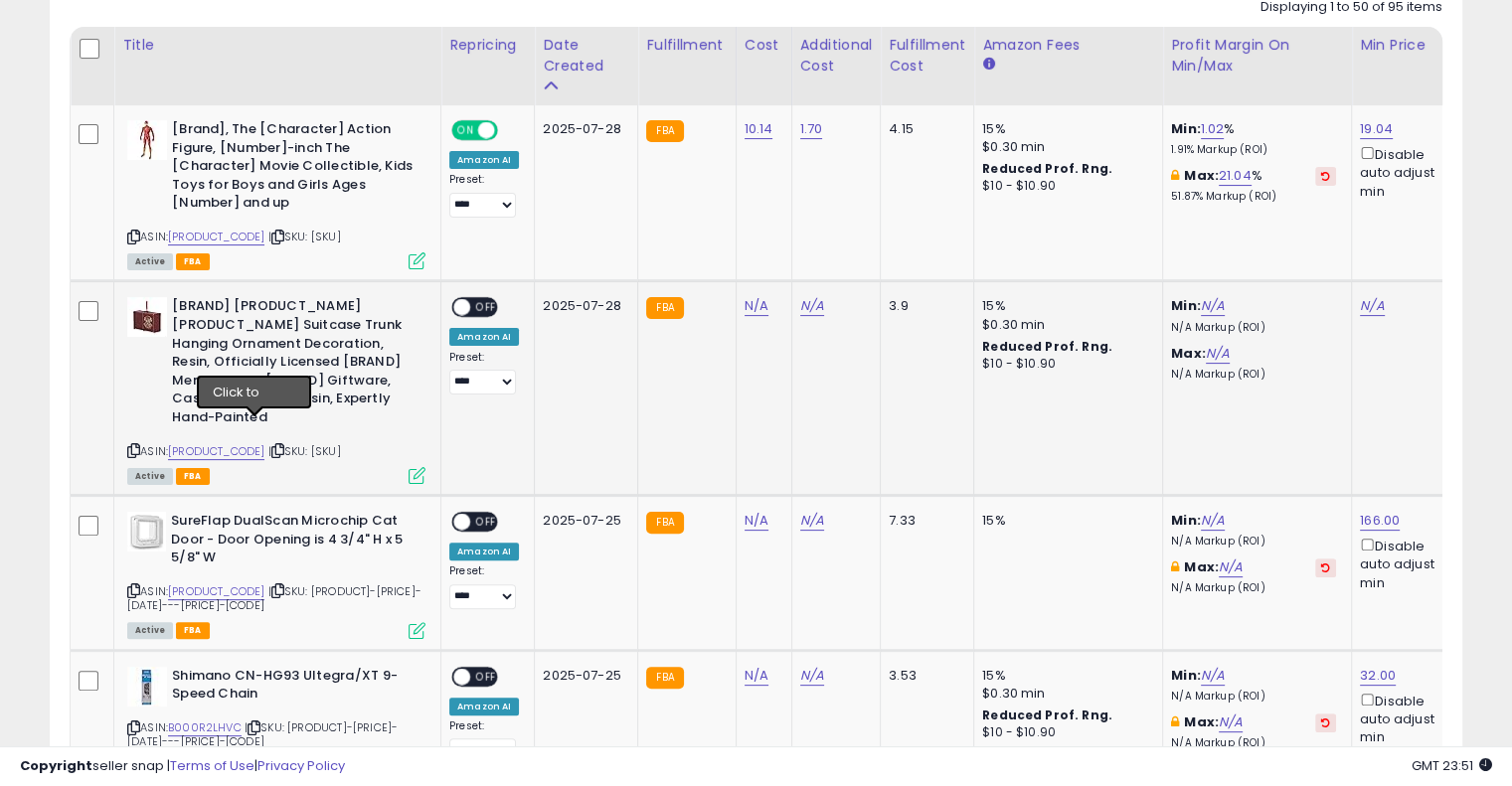 click at bounding box center [277, 450] 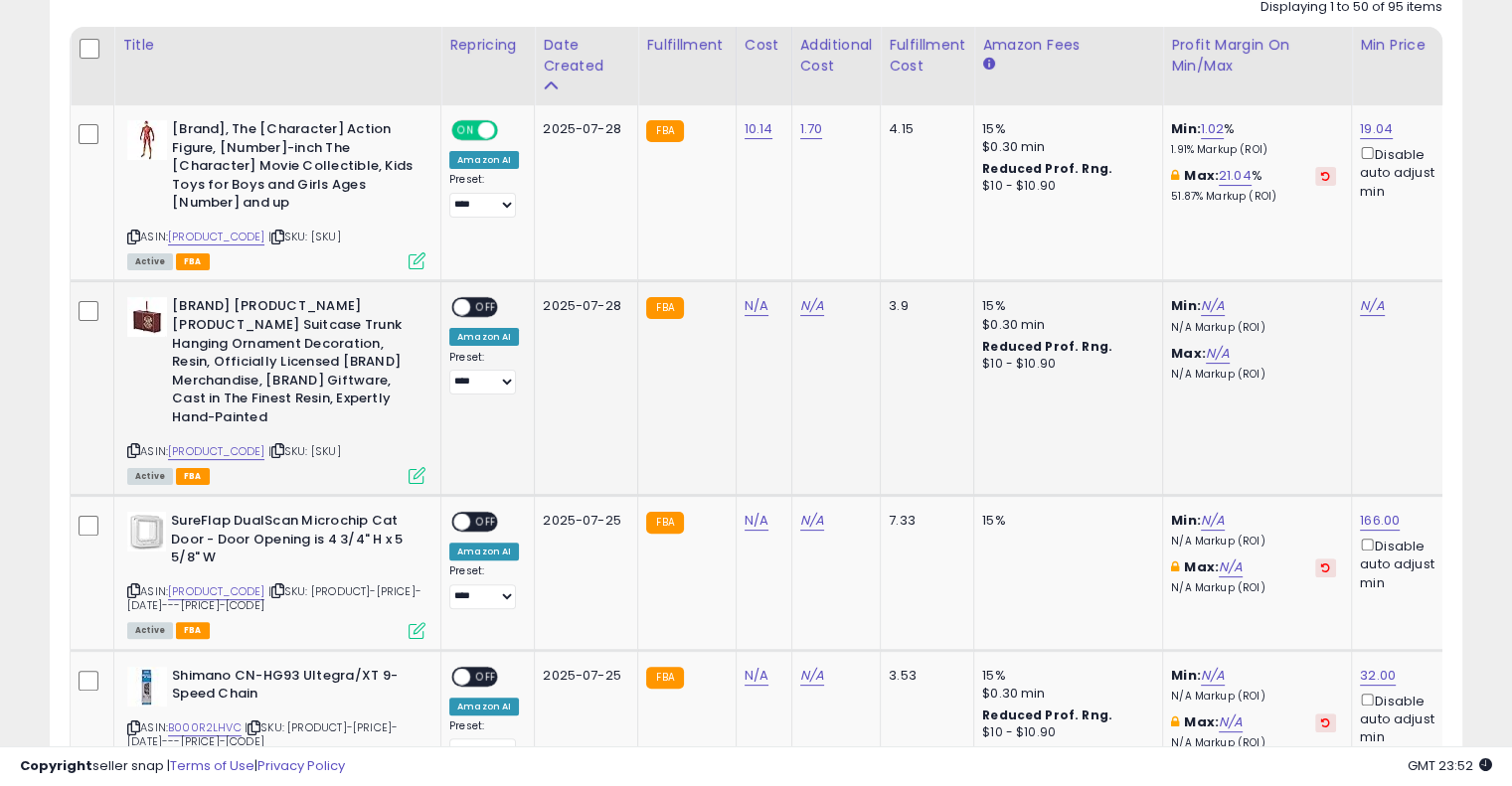 click at bounding box center (277, 450) 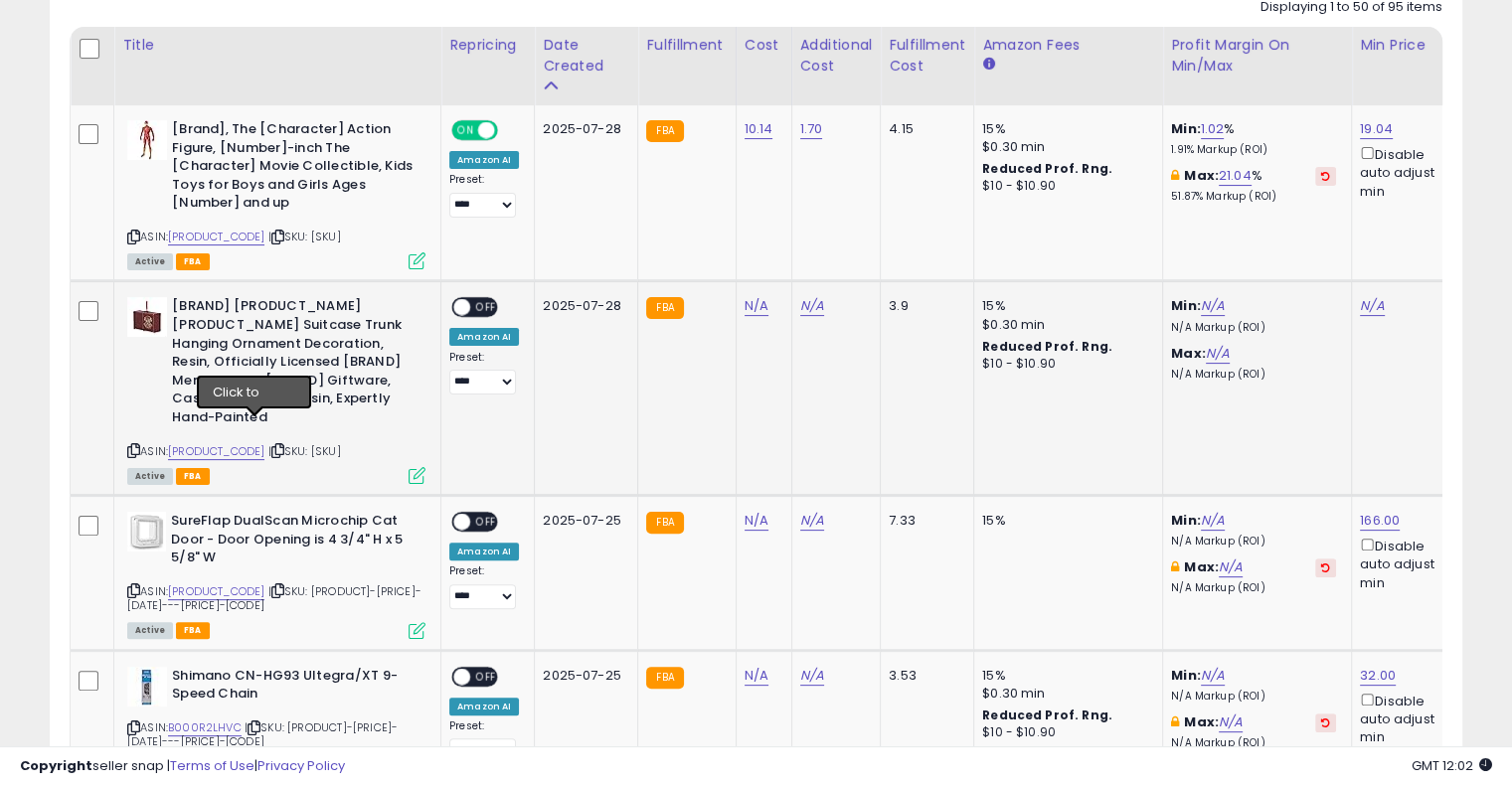 click at bounding box center (277, 450) 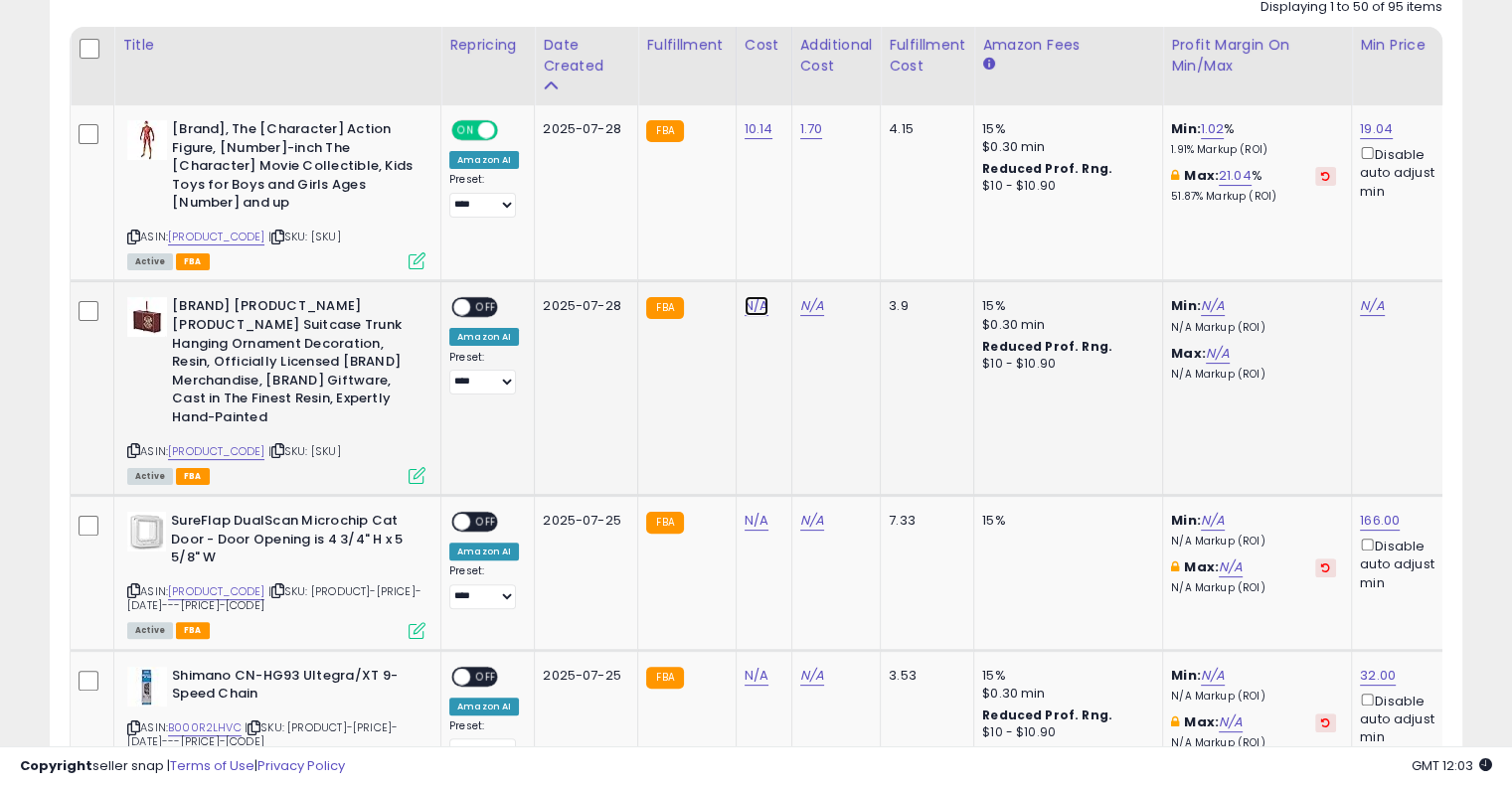 click on "N/A" at bounding box center [756, 306] 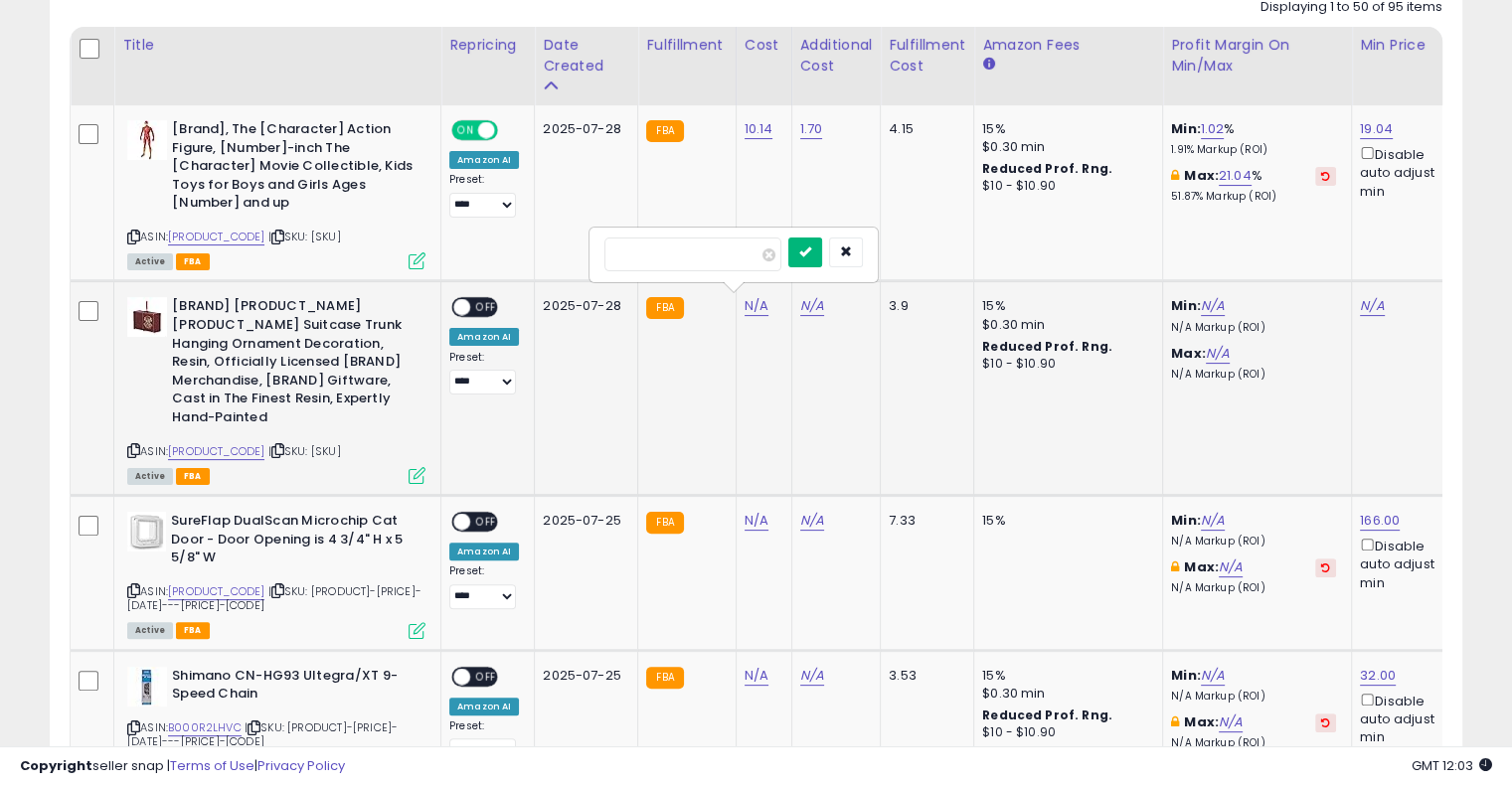 type on "****" 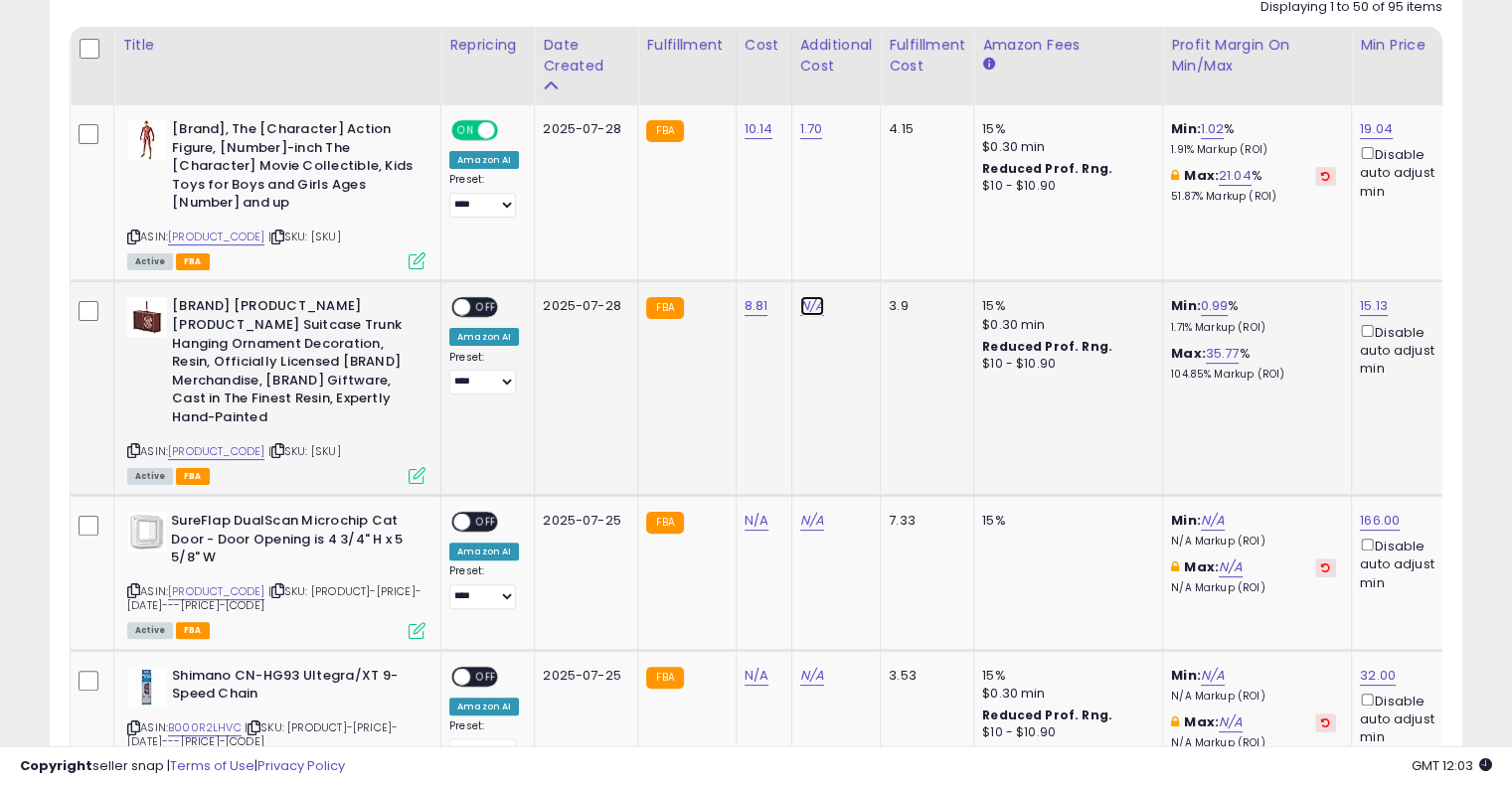 click on "N/A" at bounding box center (812, 306) 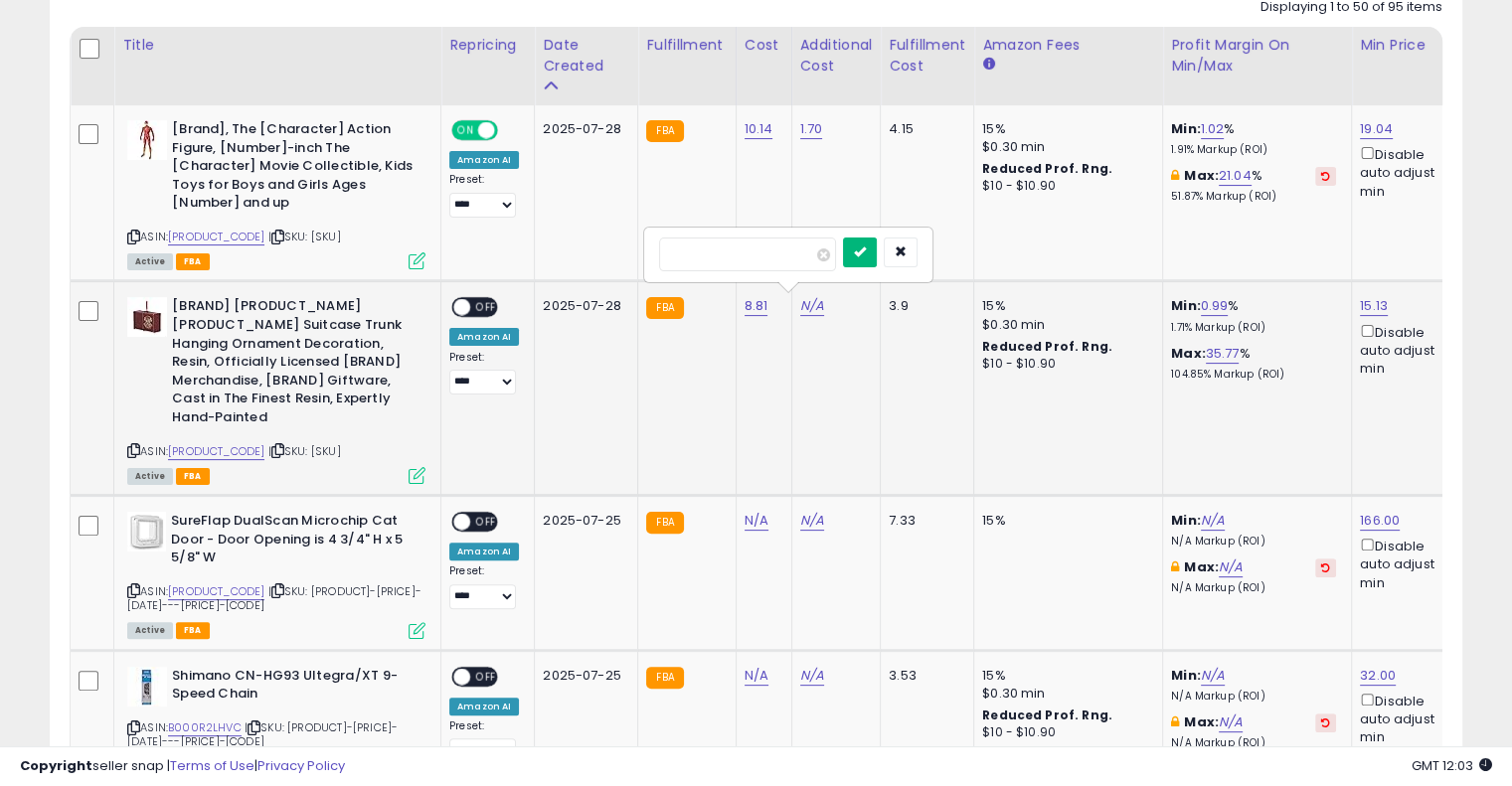 type on "****" 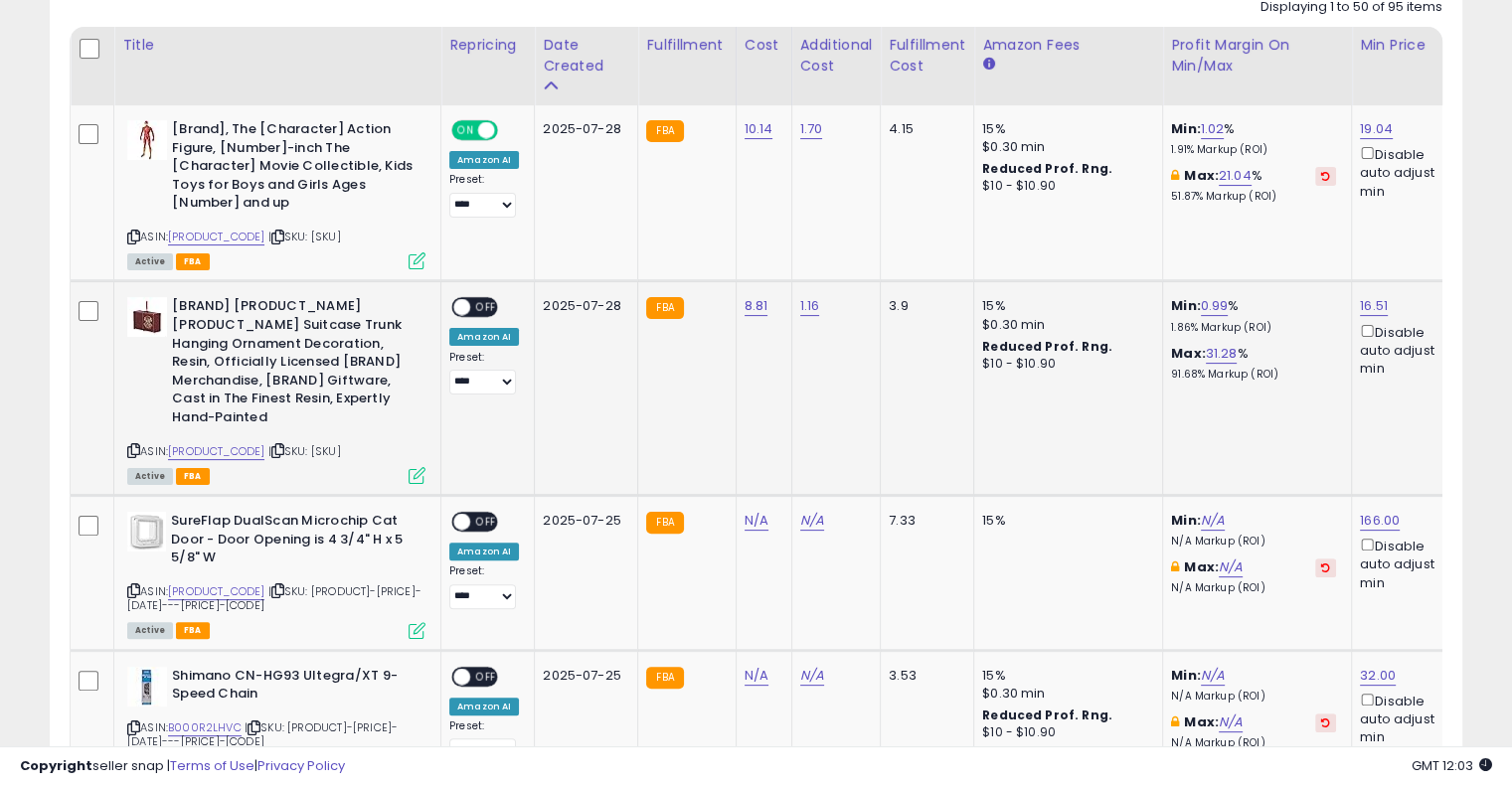 click on "OFF" at bounding box center (486, 307) 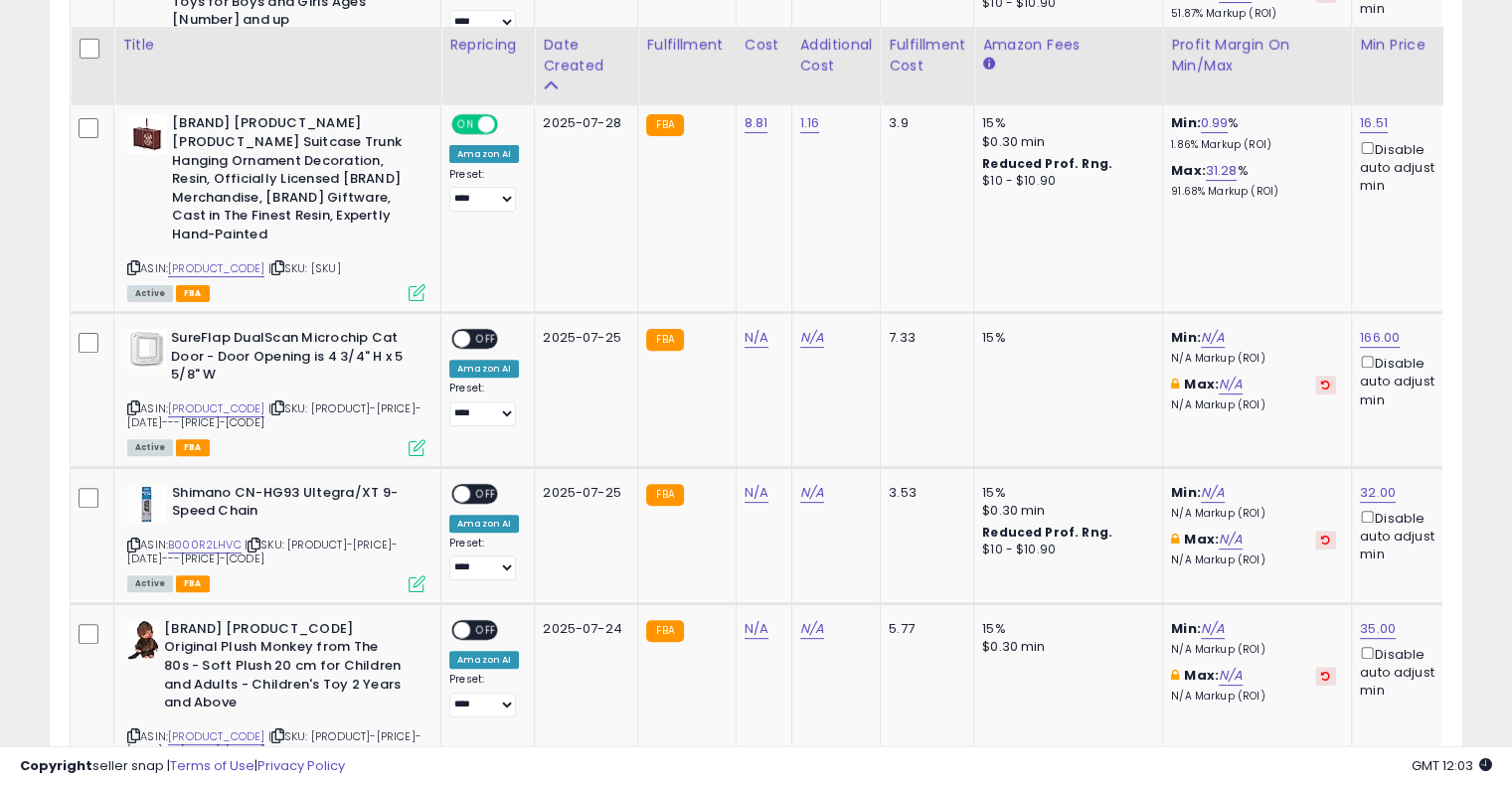 scroll, scrollTop: 652, scrollLeft: 0, axis: vertical 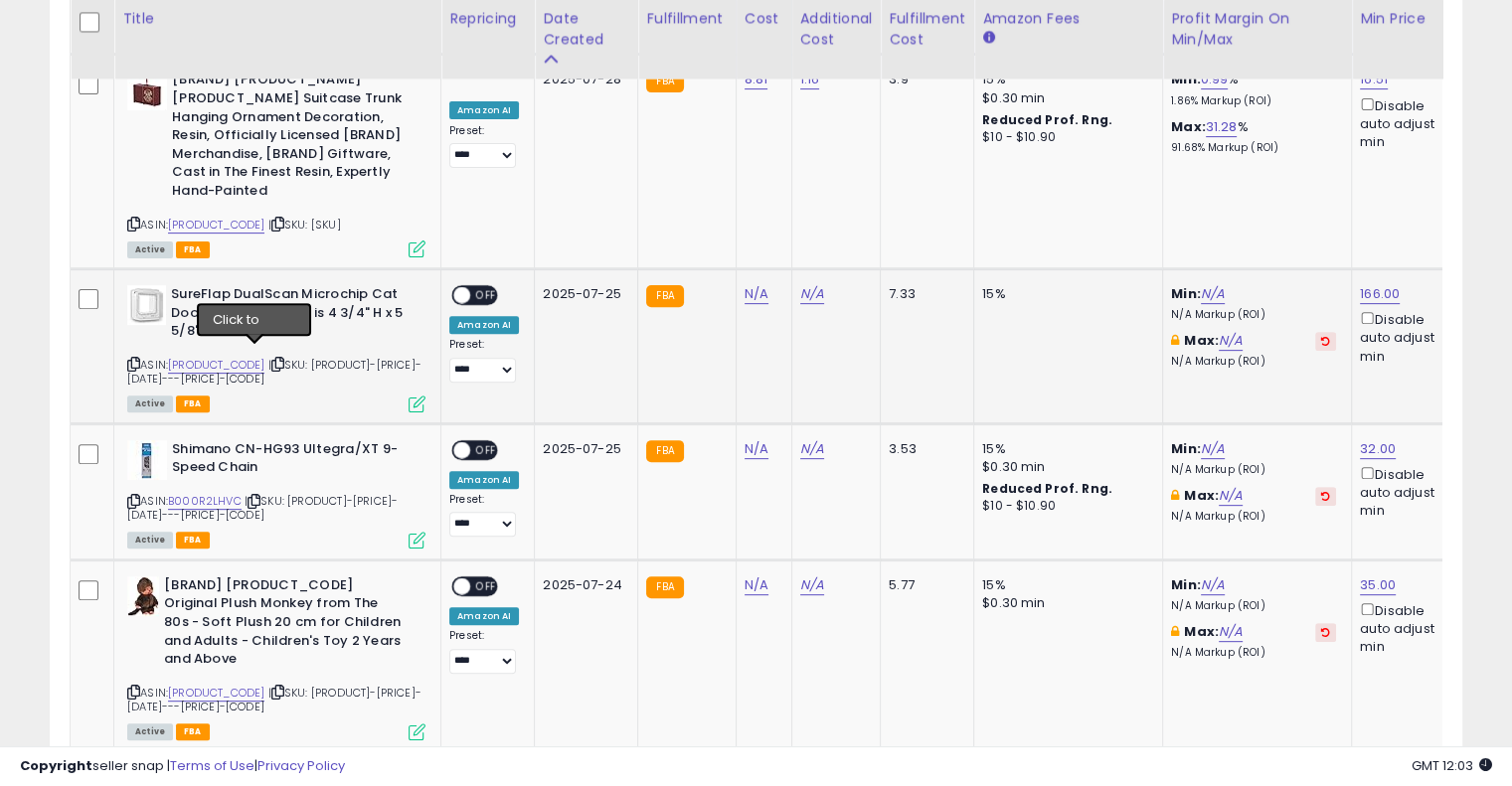 click at bounding box center (277, 364) 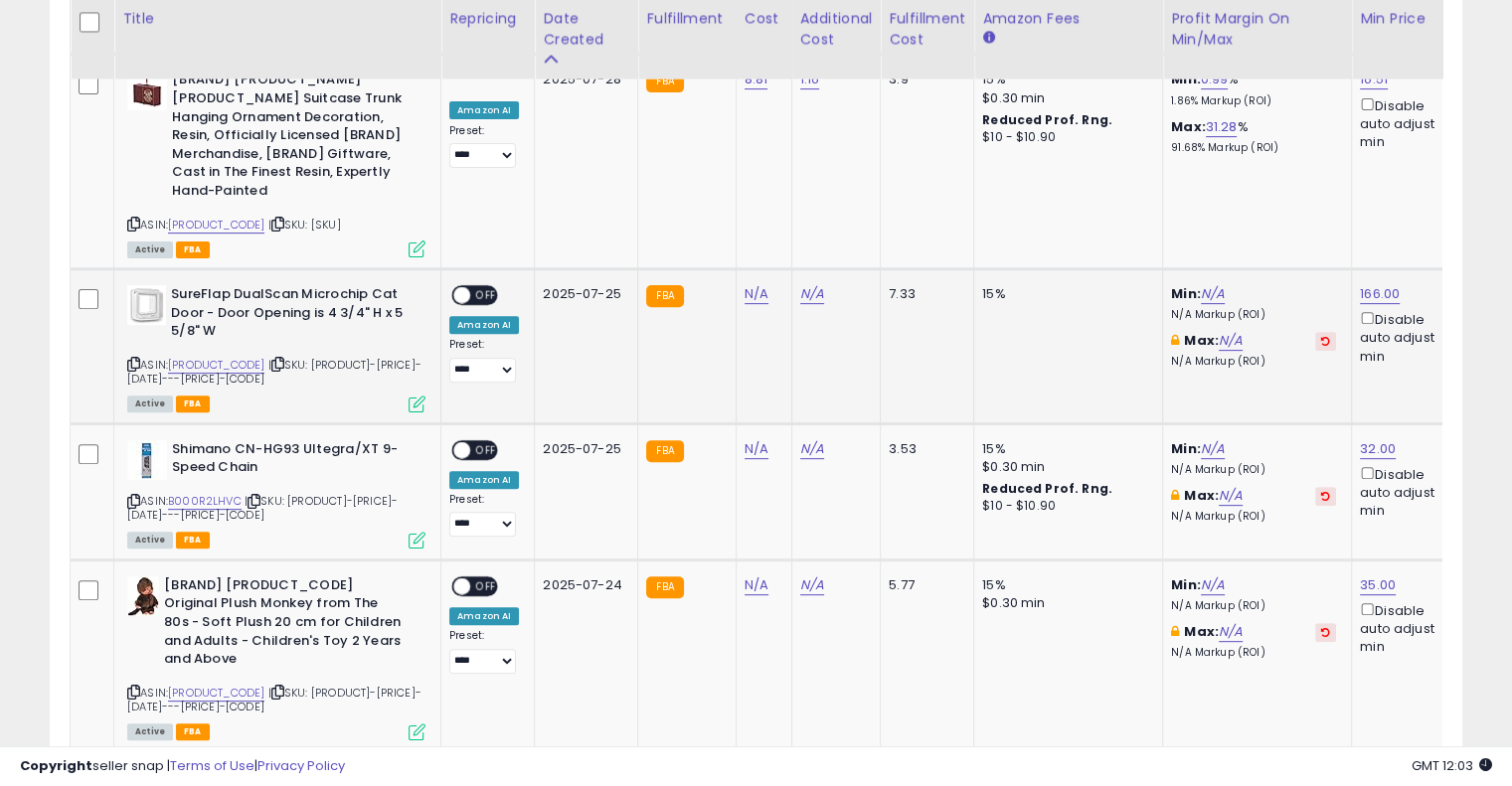 click at bounding box center [277, 364] 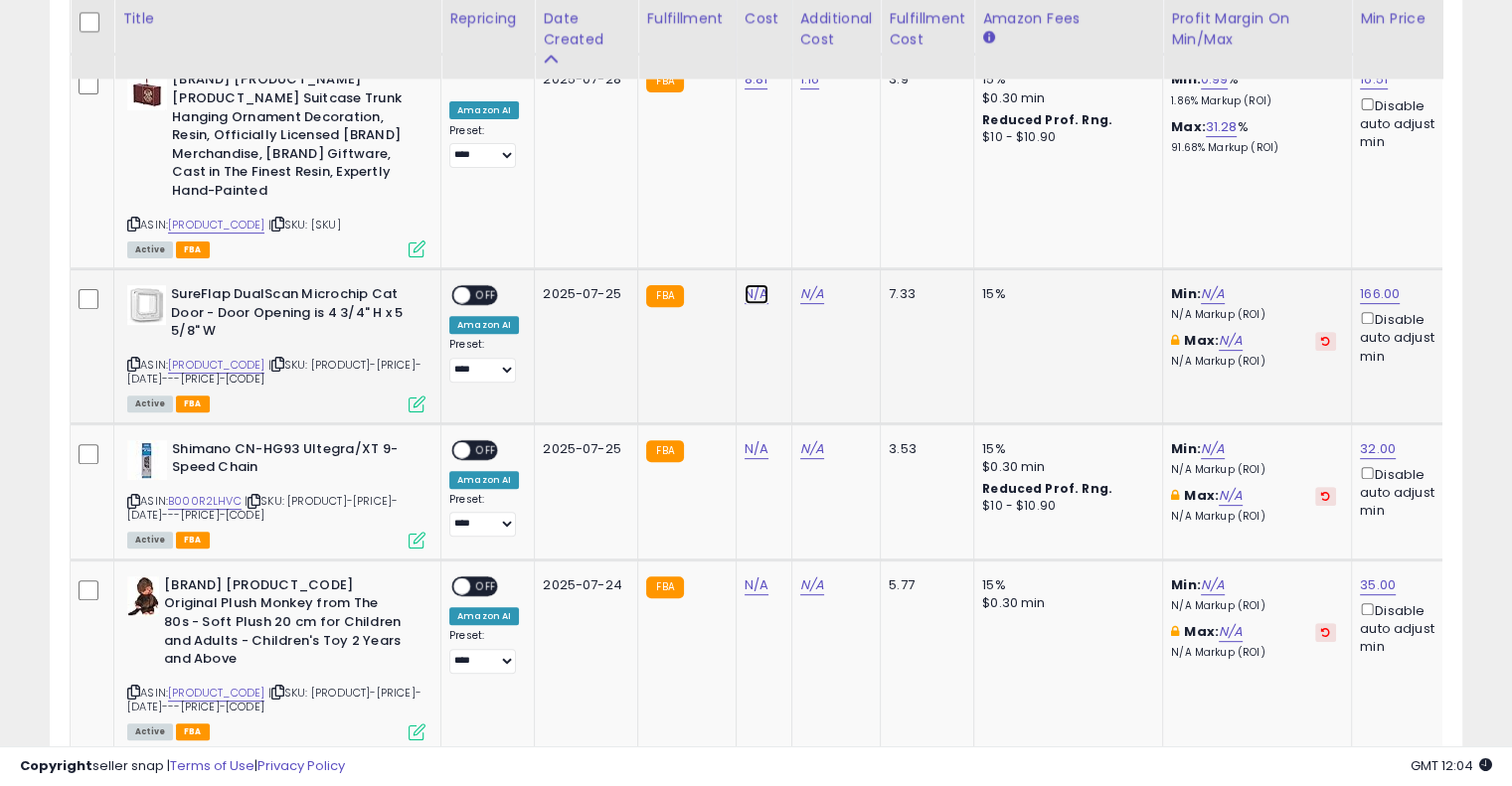 click on "N/A" at bounding box center (756, 294) 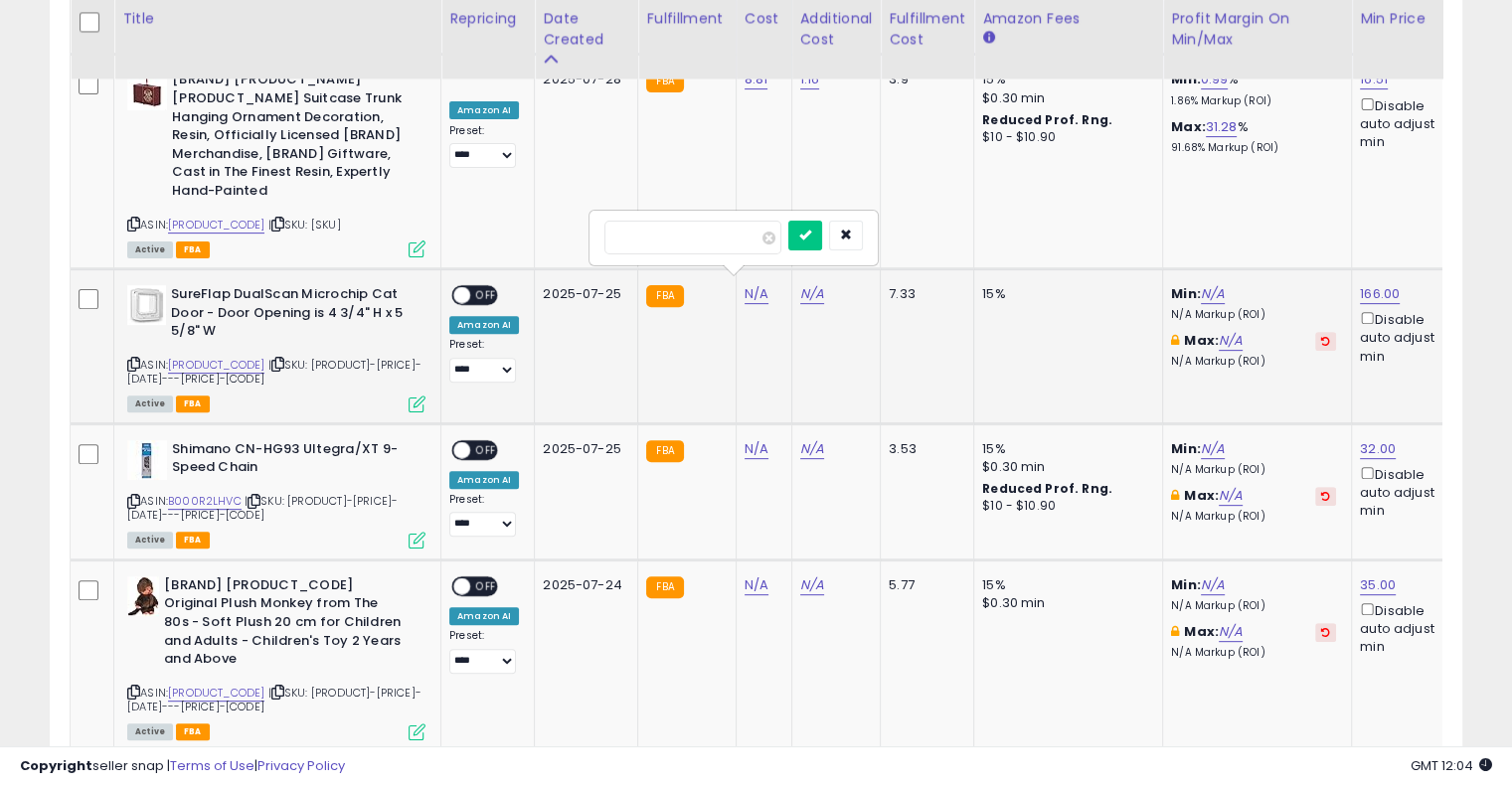 type on "*****" 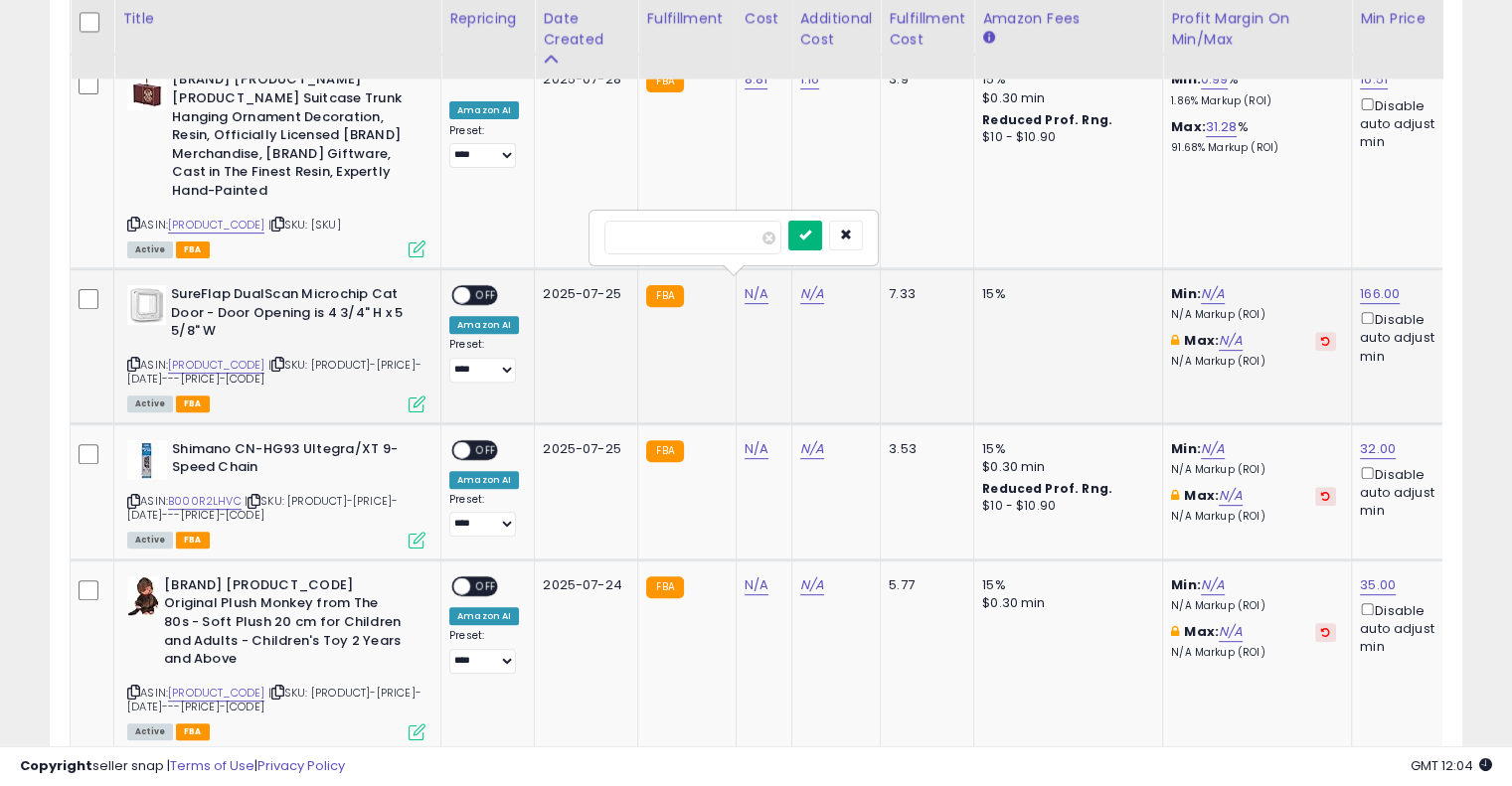 click at bounding box center (805, 236) 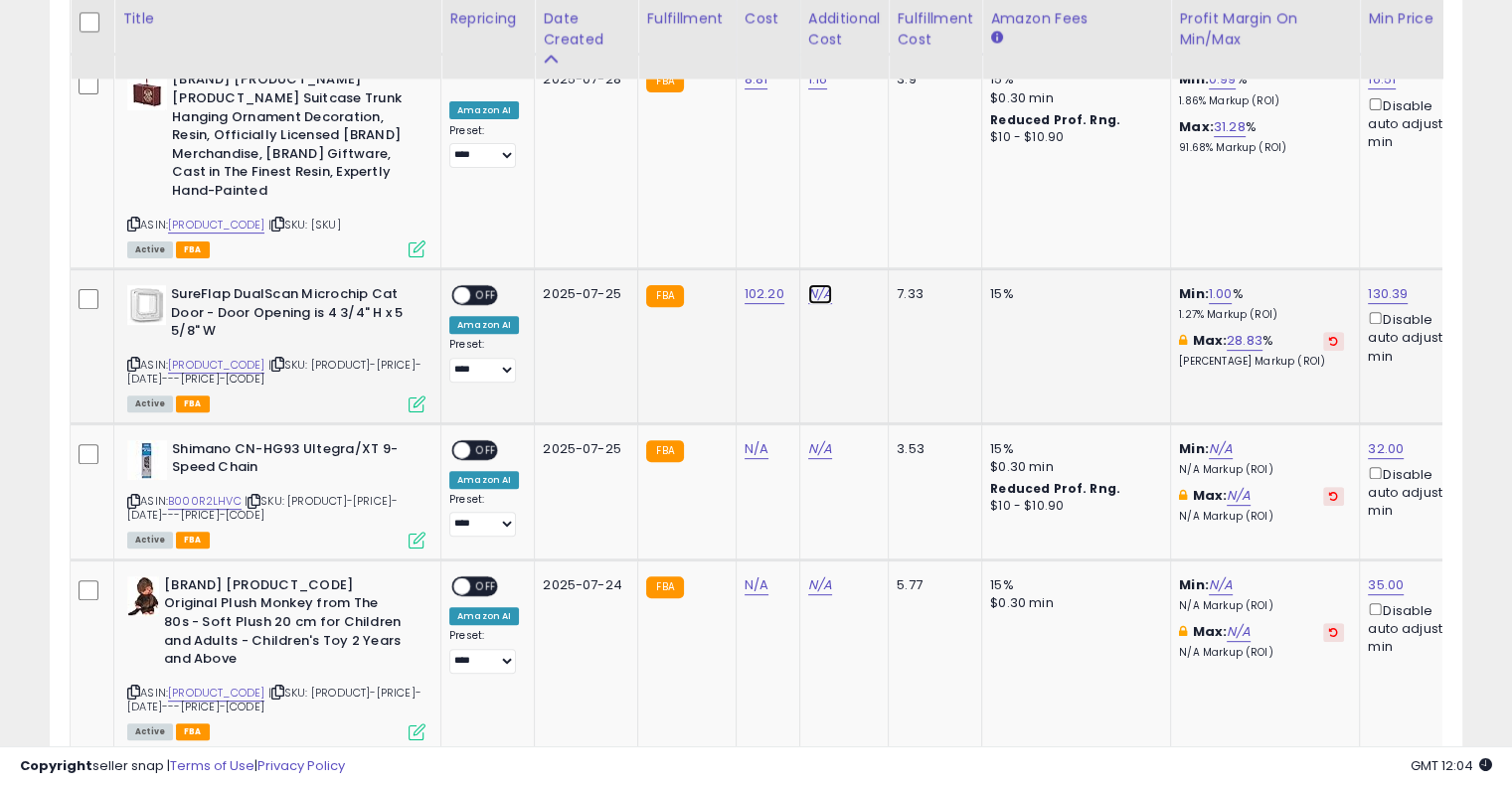 click on "N/A" at bounding box center [820, 294] 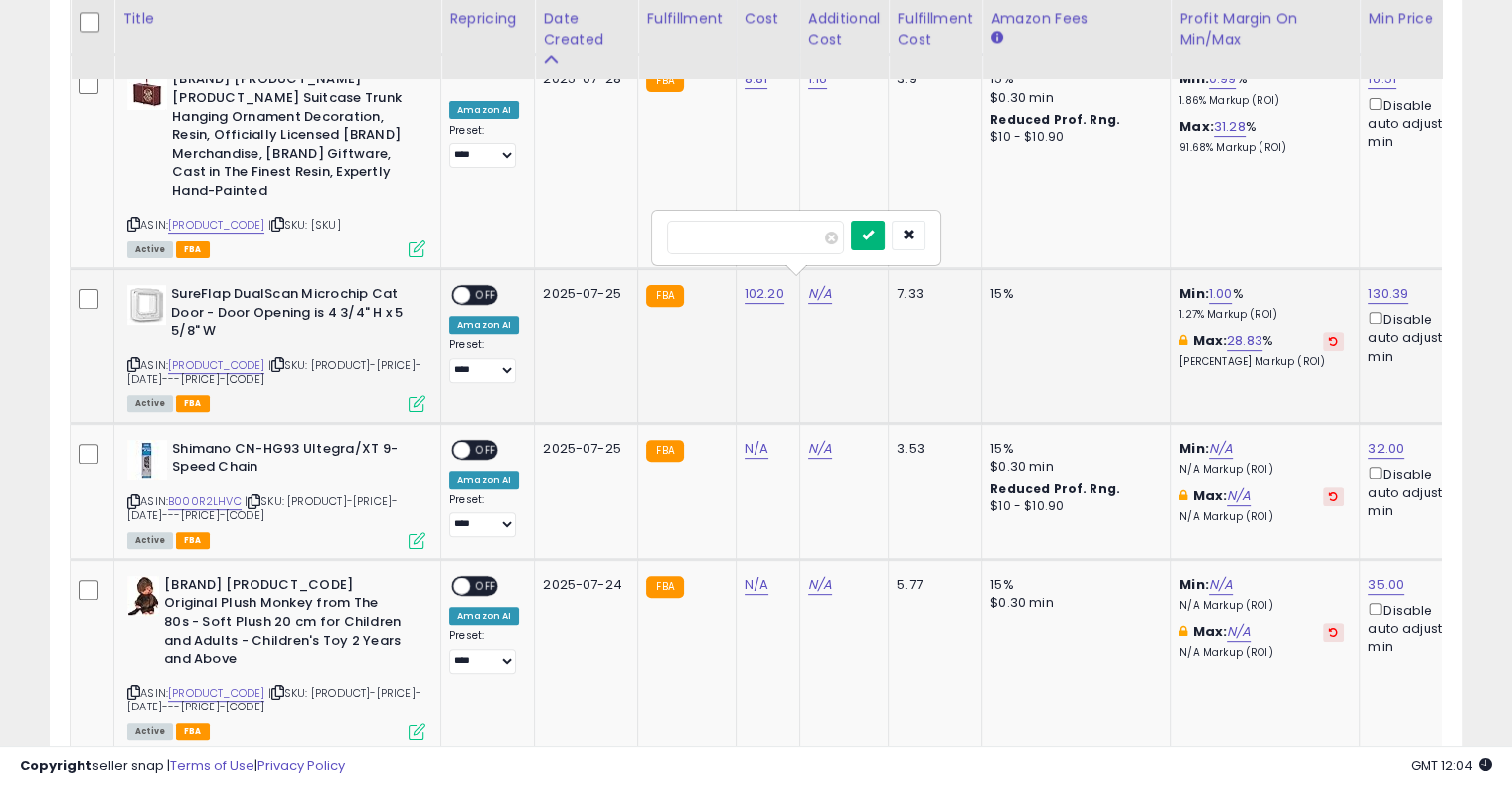 type on "*****" 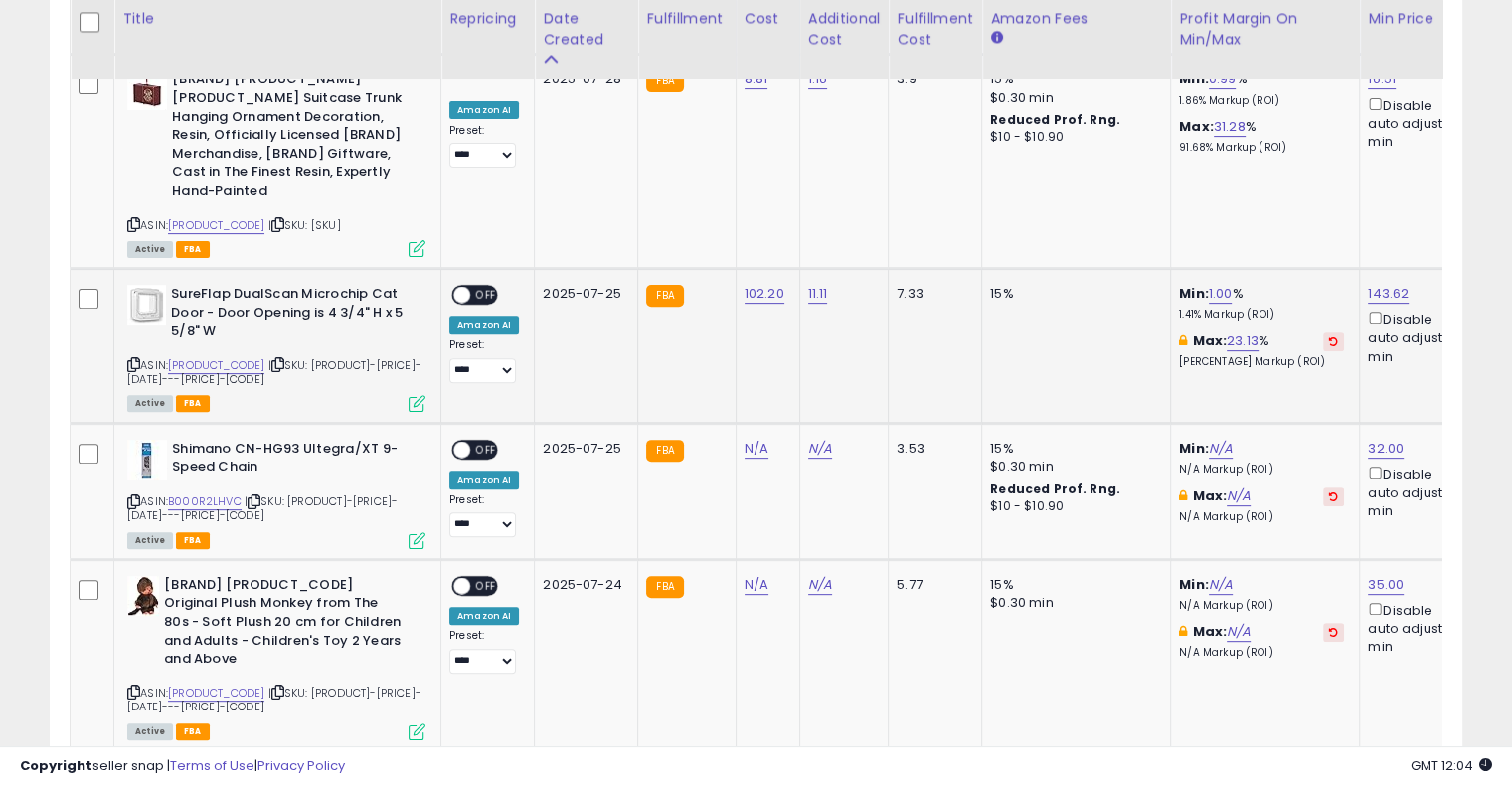 click on "OFF" at bounding box center [486, 295] 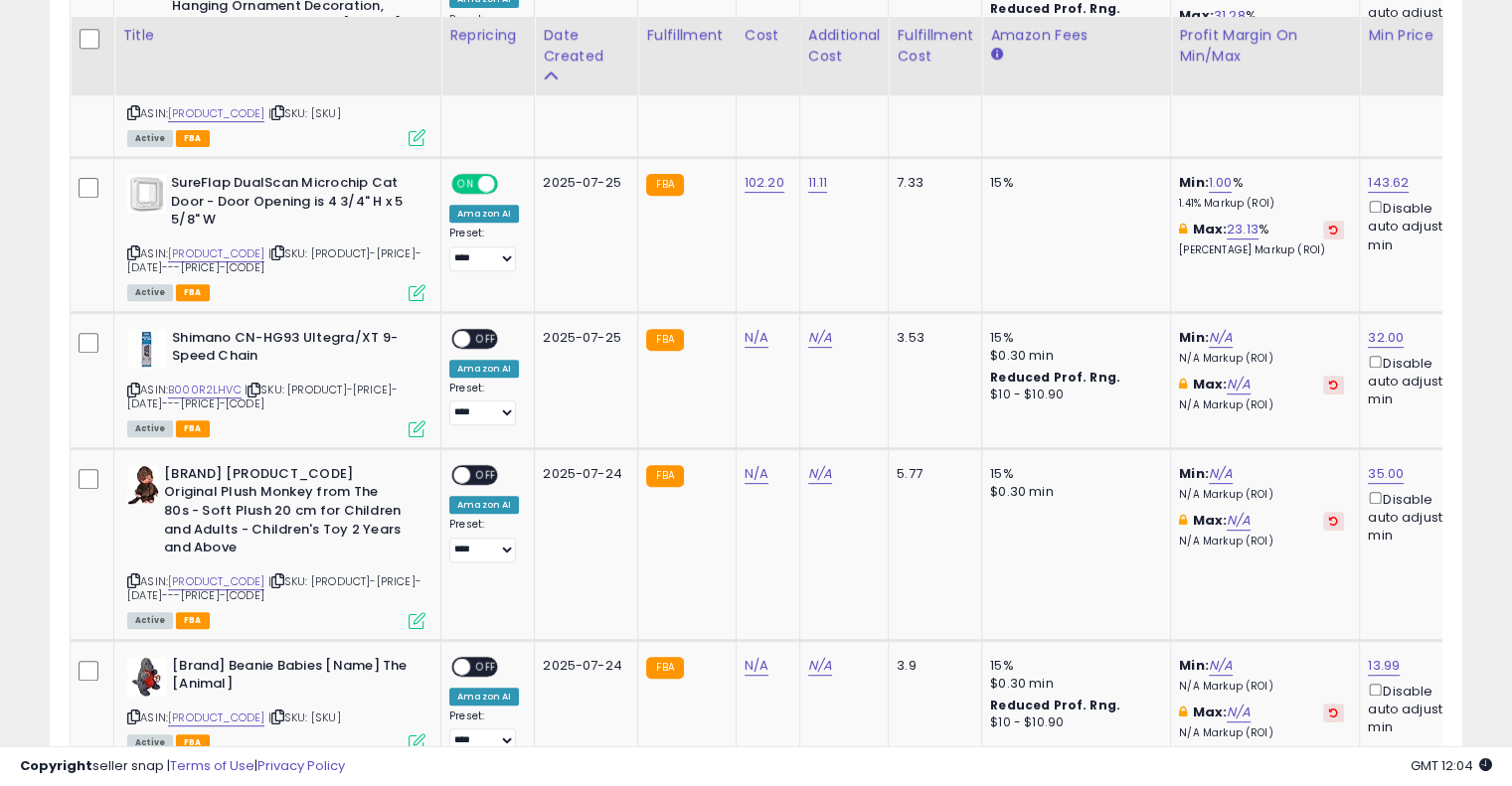 scroll, scrollTop: 753, scrollLeft: 0, axis: vertical 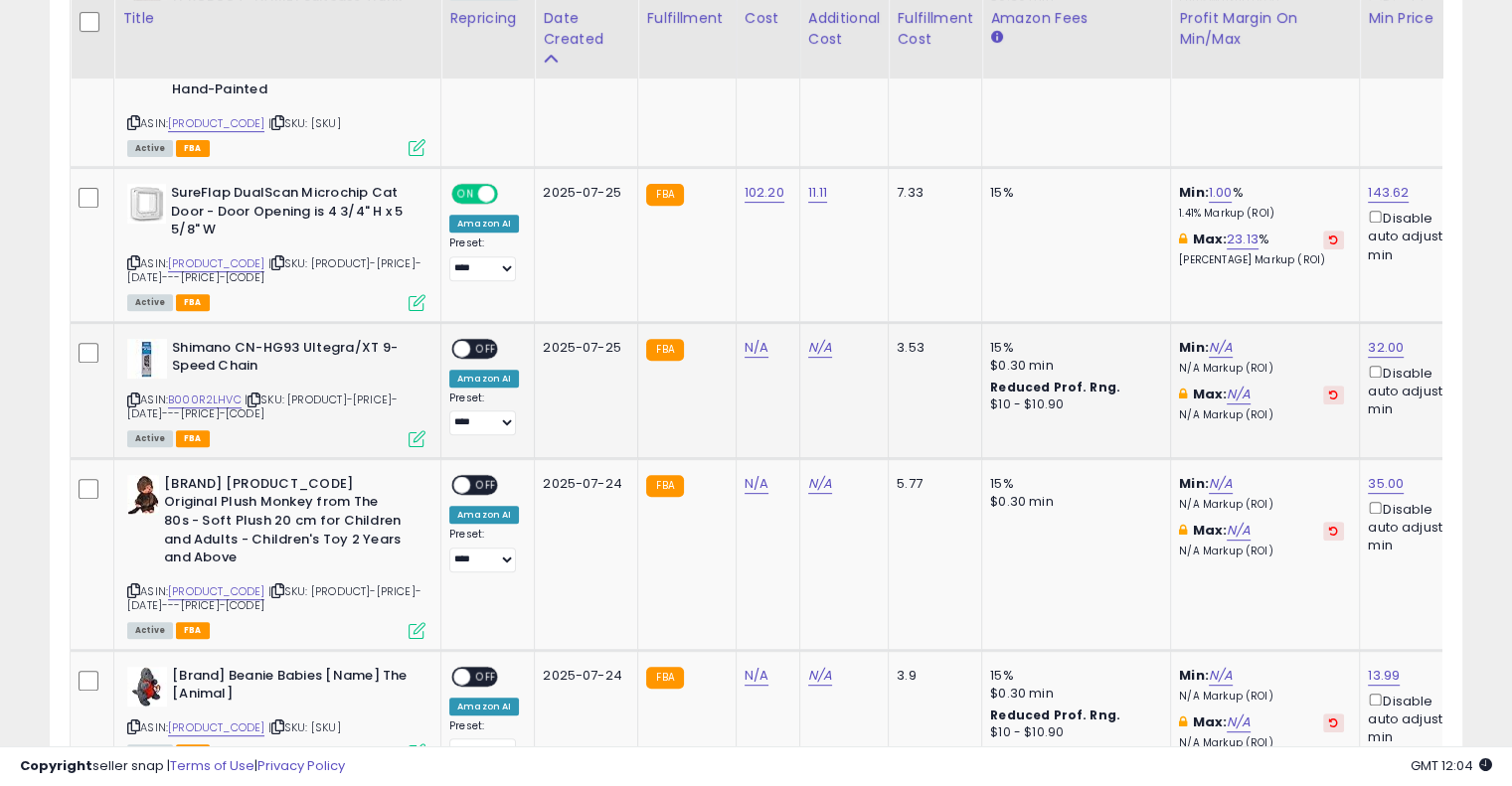 click at bounding box center [253, 399] 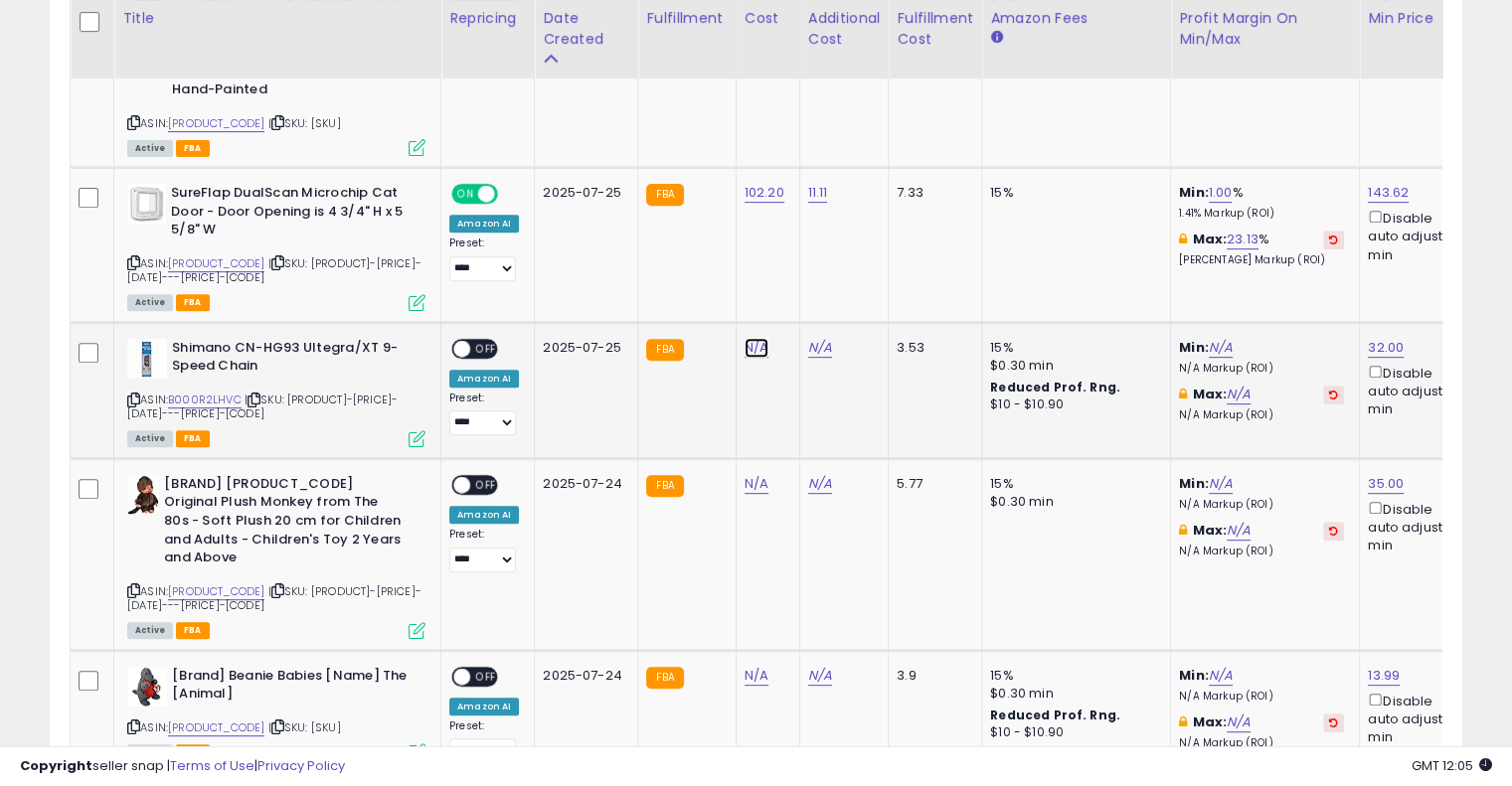 click on "N/A" at bounding box center [756, 348] 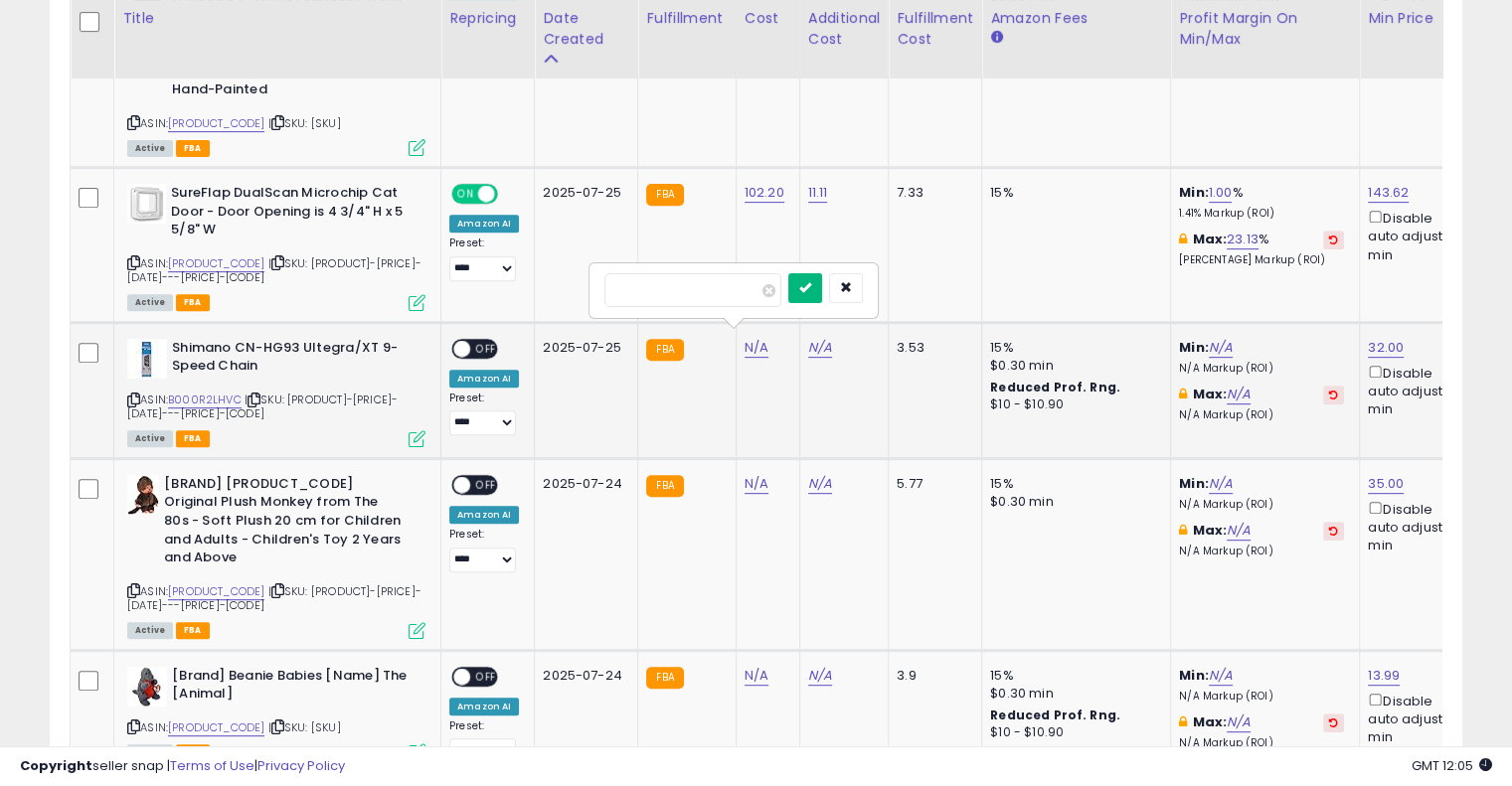 type on "*****" 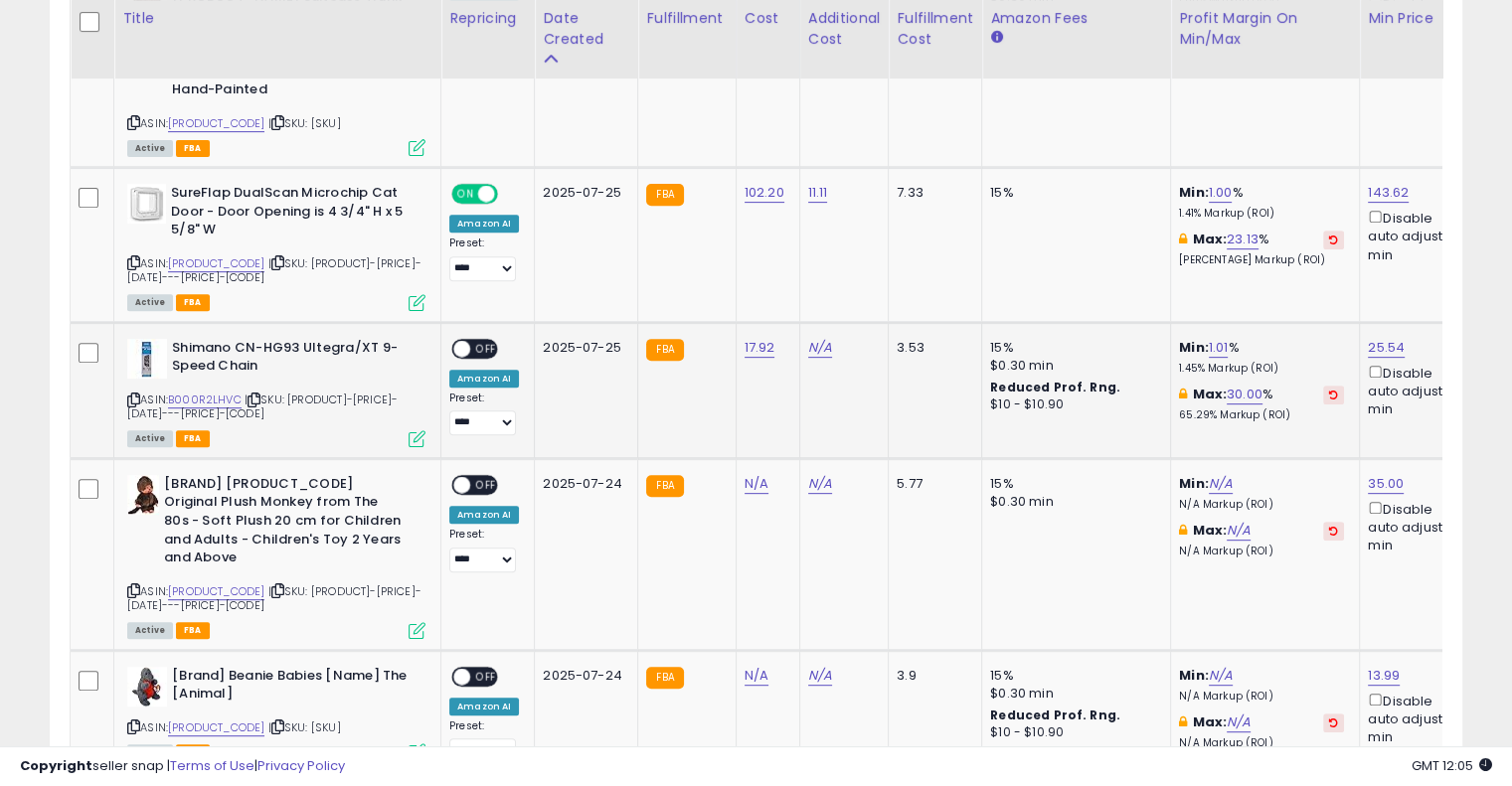 click on "OFF" at bounding box center [486, 348] 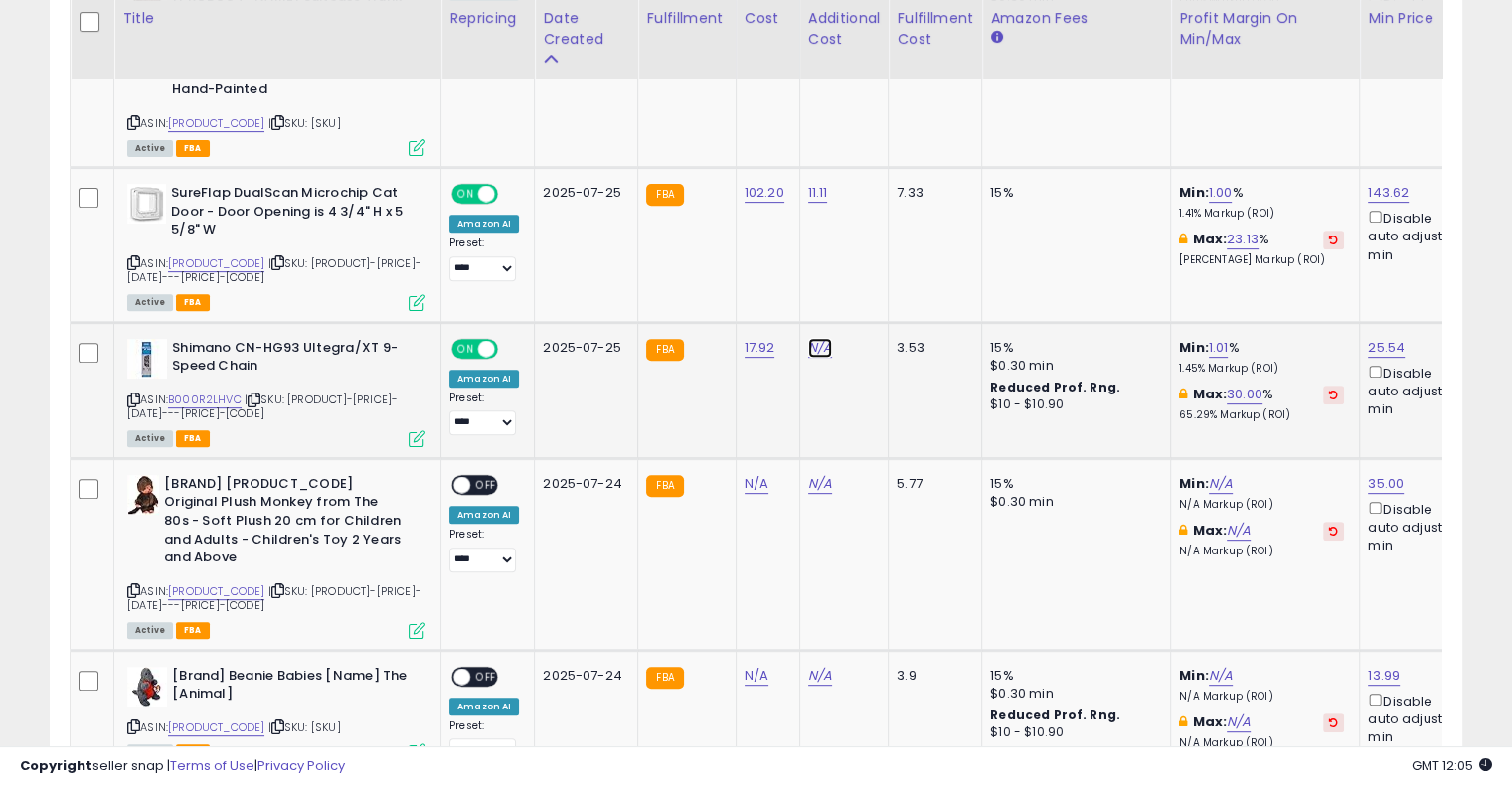 click on "N/A" at bounding box center [820, 348] 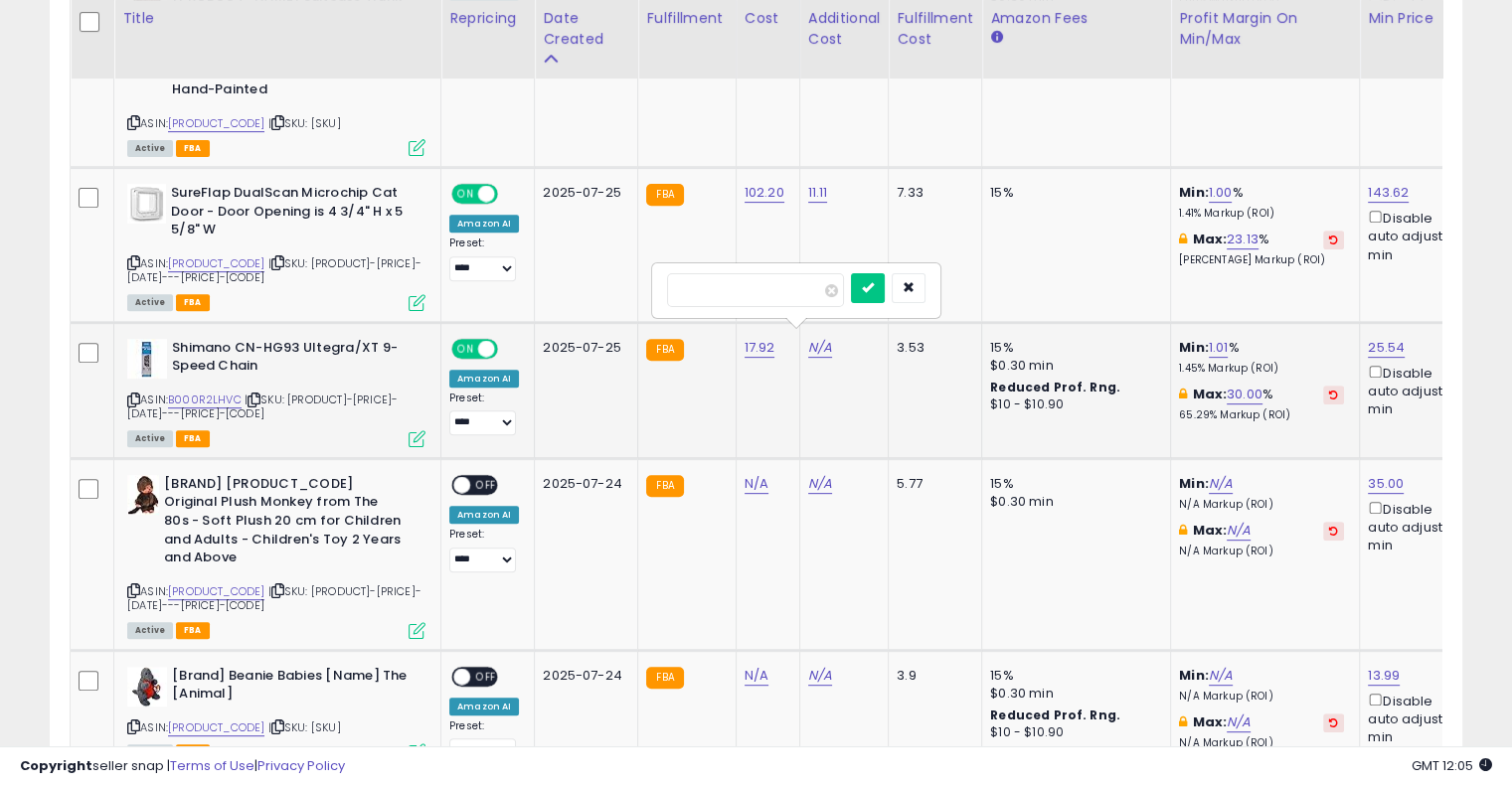 type on "*" 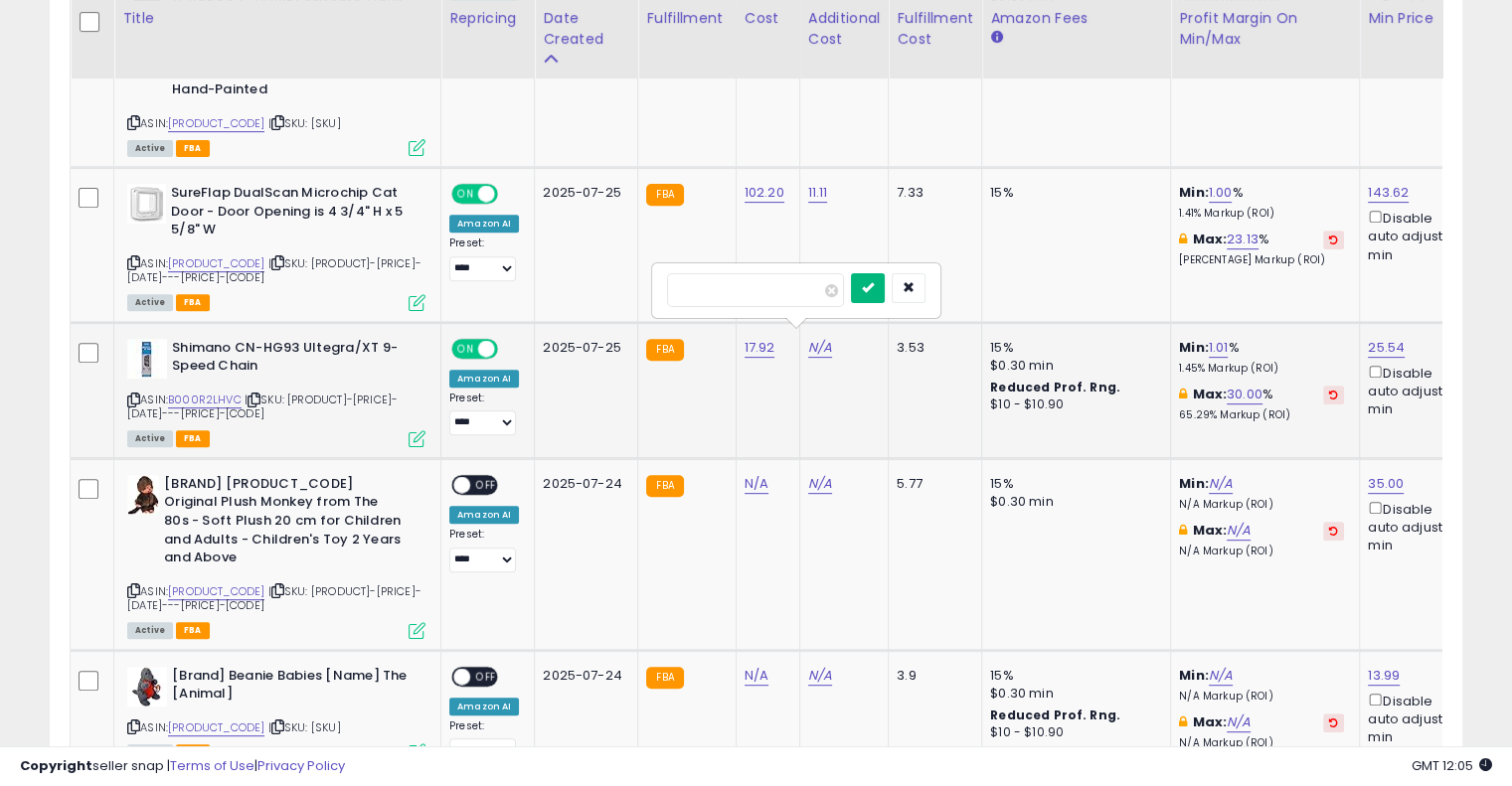 type on "****" 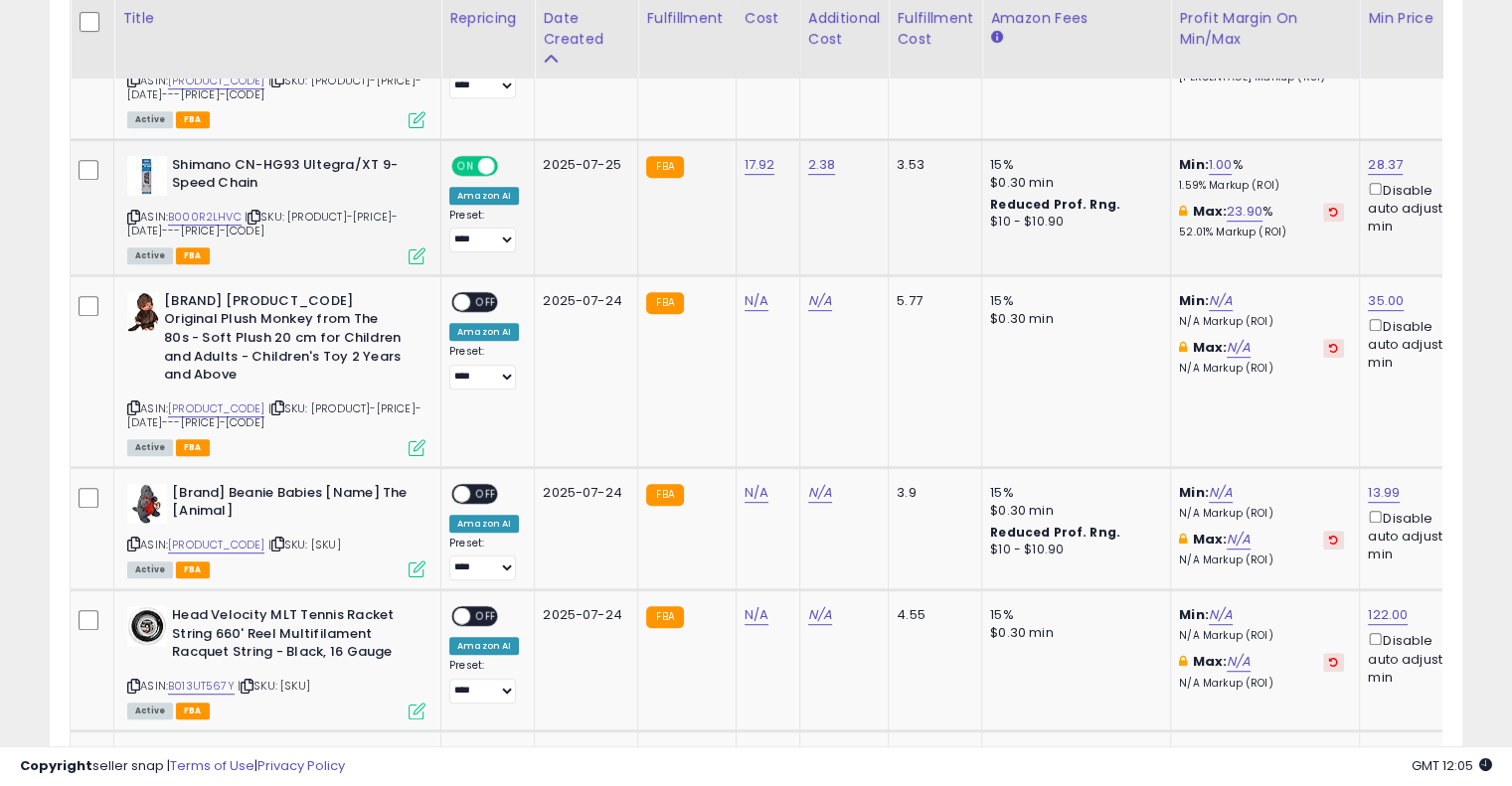 scroll, scrollTop: 990, scrollLeft: 0, axis: vertical 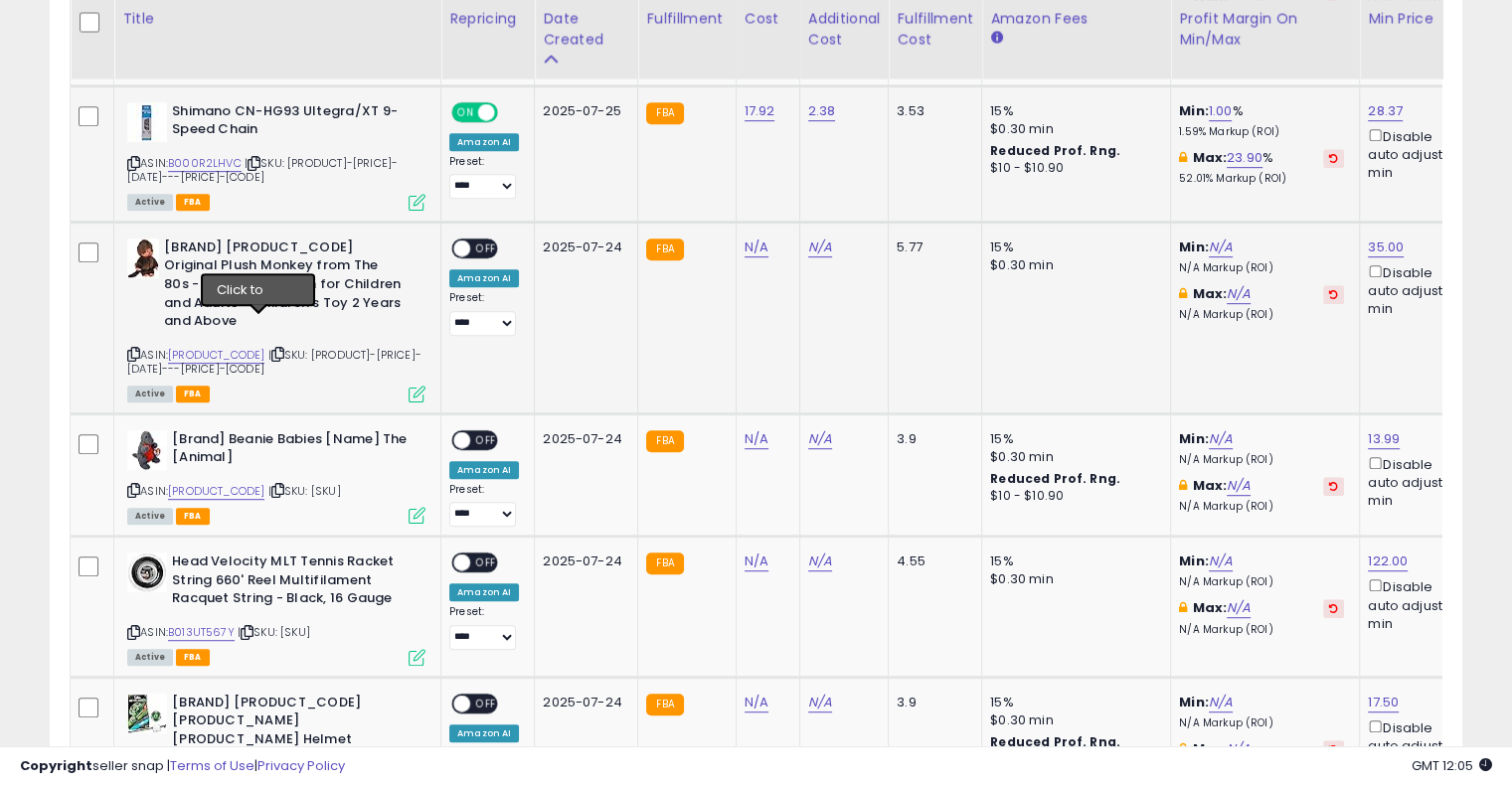 click at bounding box center (277, 354) 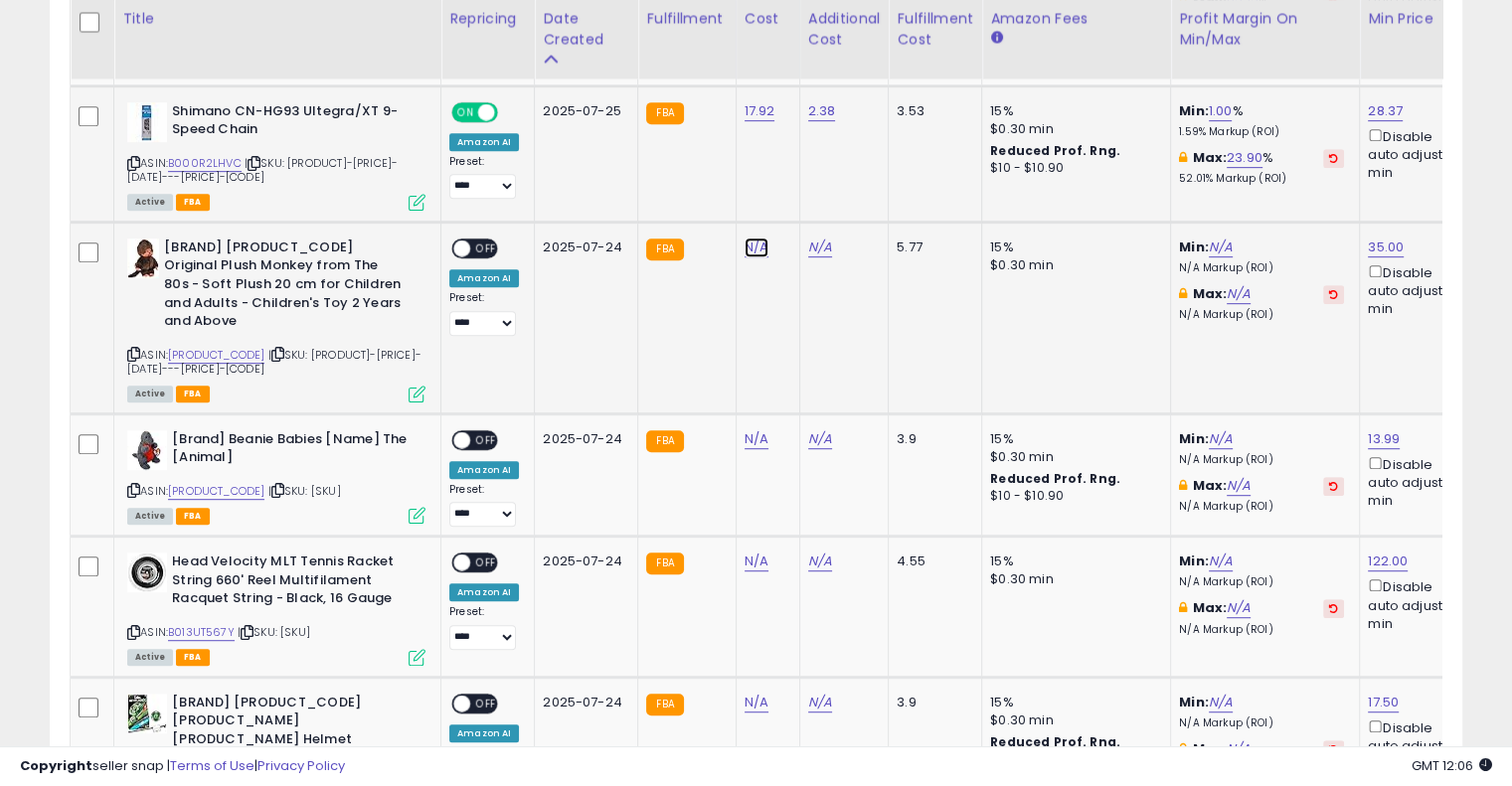 click on "N/A" at bounding box center [756, 247] 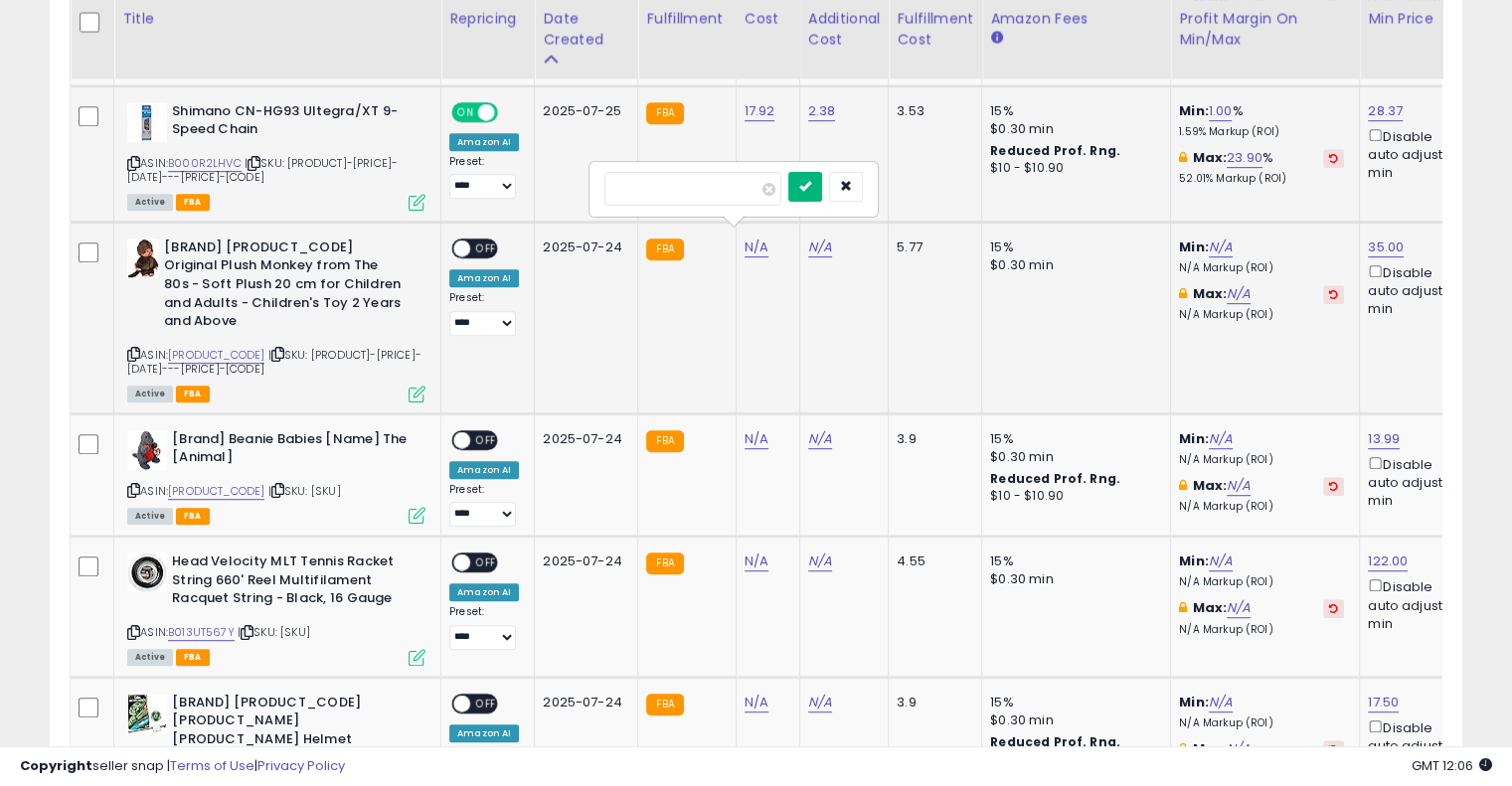 type on "*****" 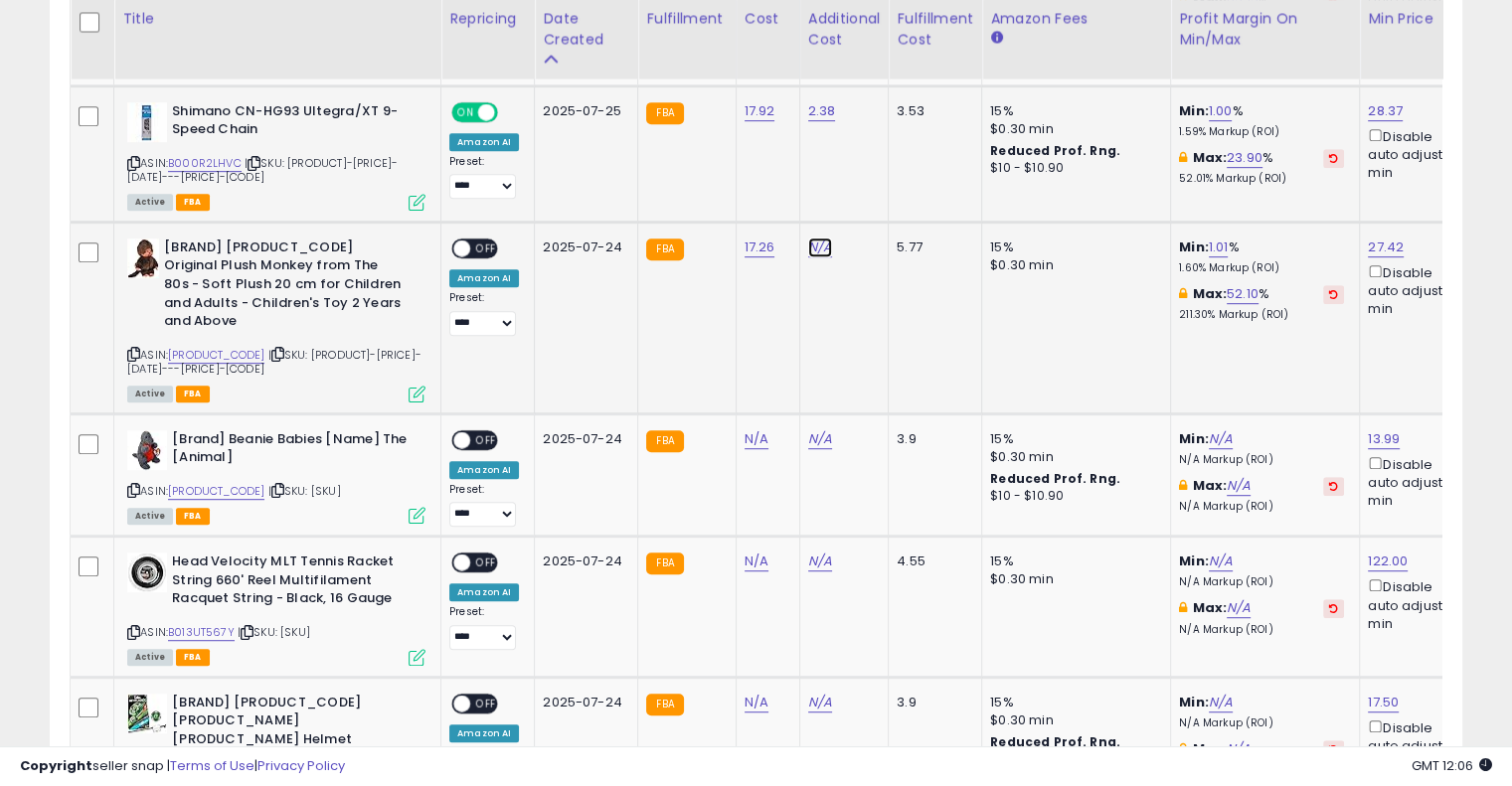 drag, startPoint x: 811, startPoint y: 230, endPoint x: 1032, endPoint y: 287, distance: 228.23234 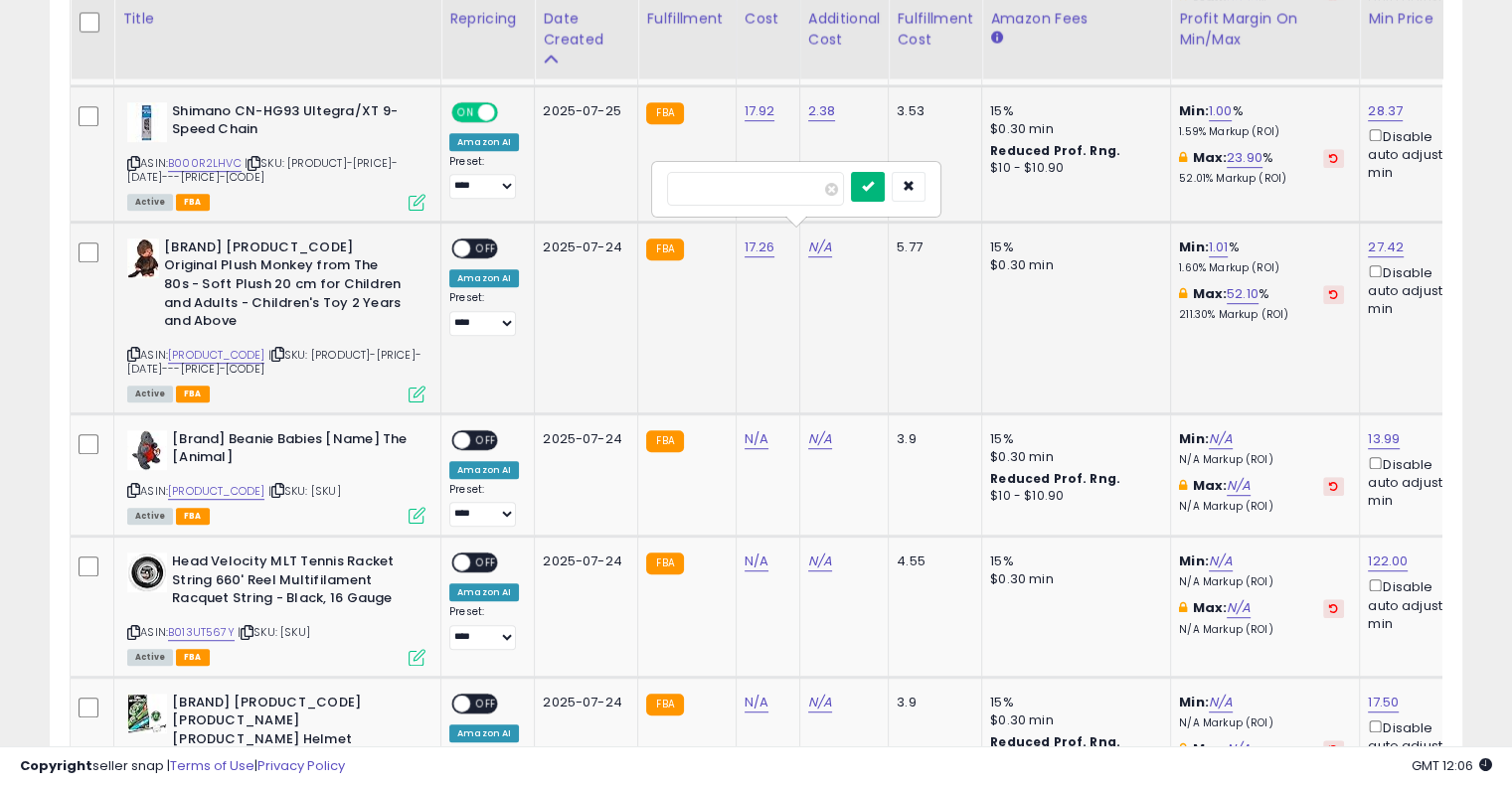 type on "****" 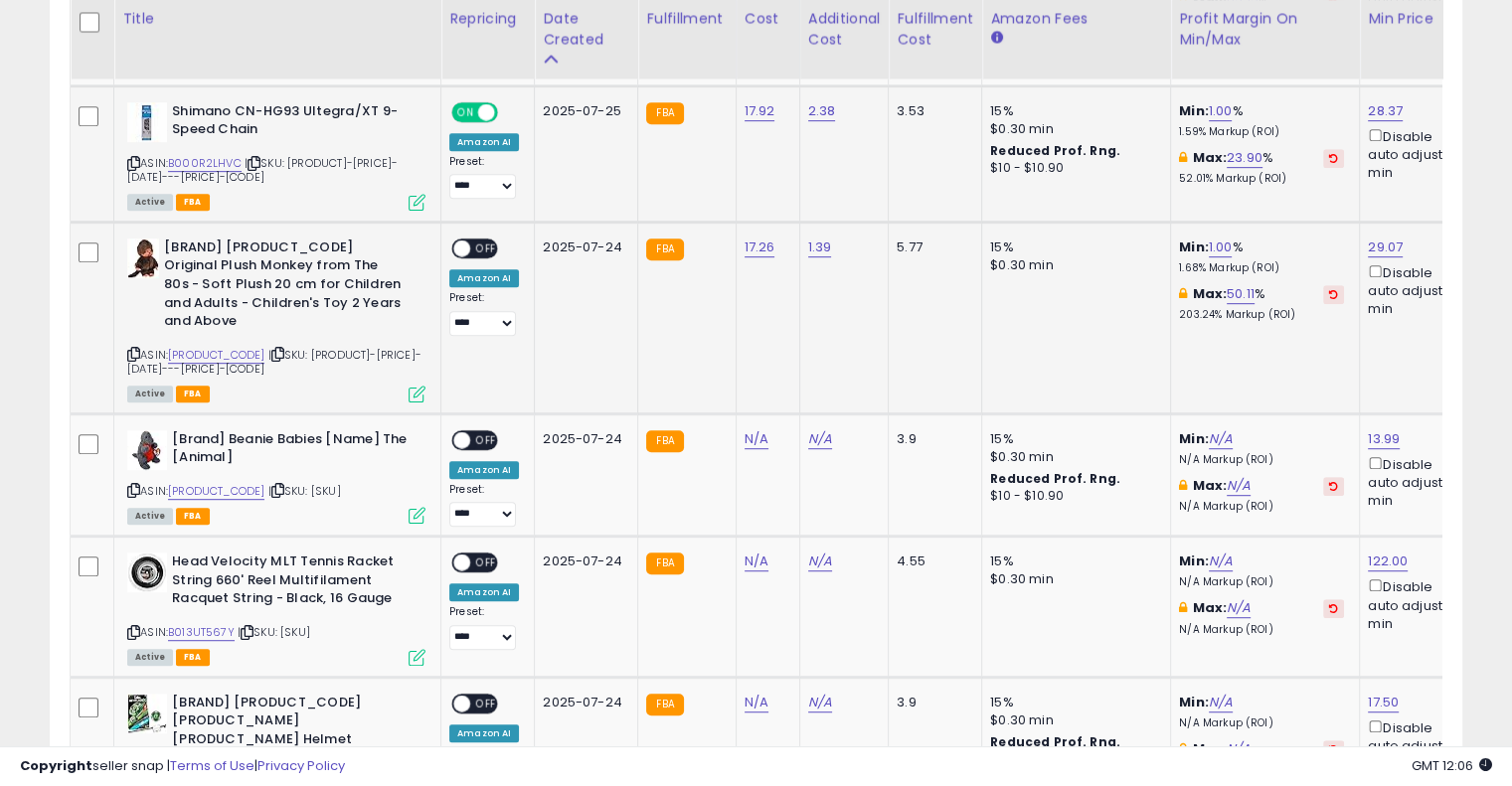 click on "OFF" at bounding box center [486, 247] 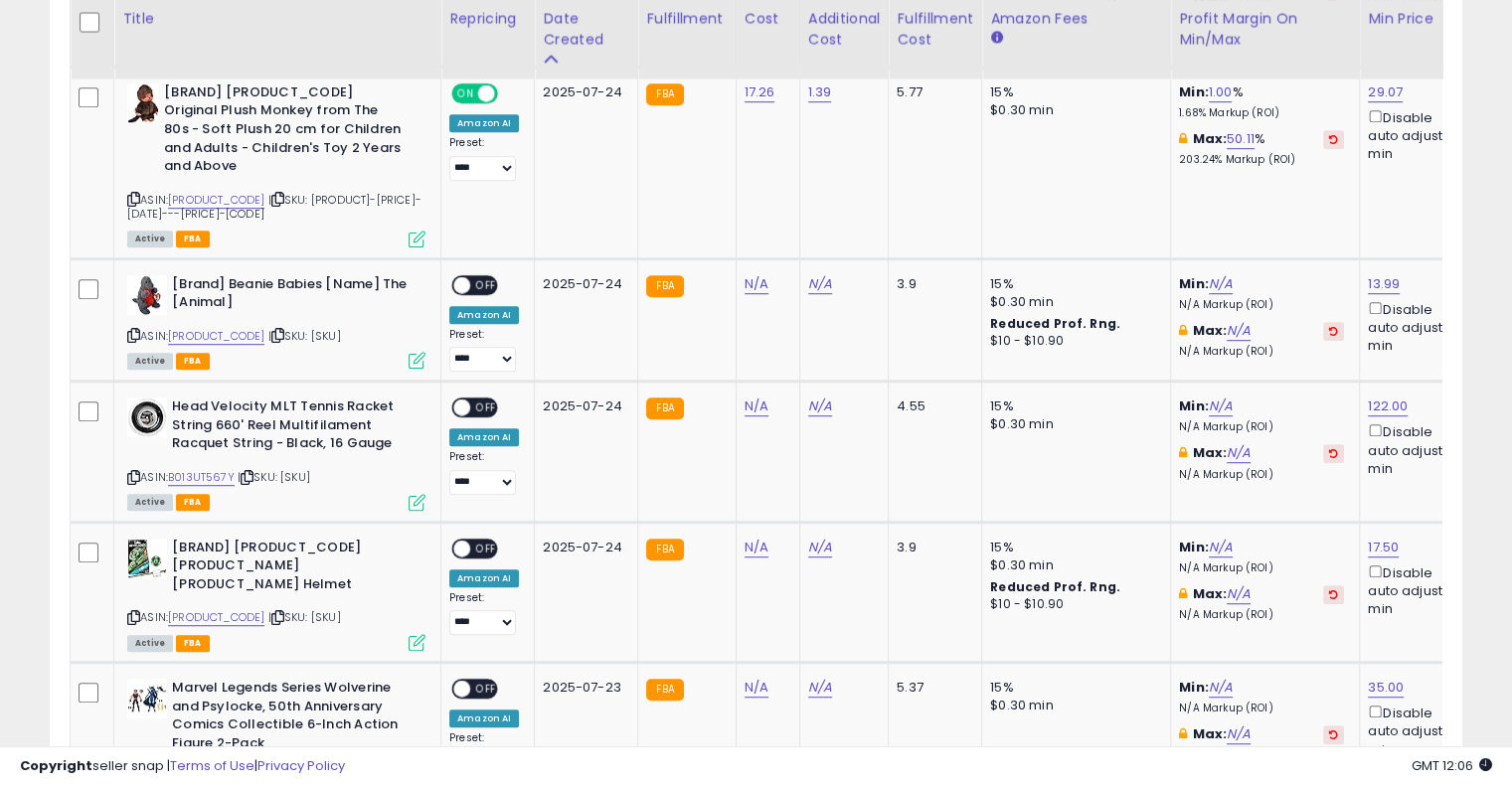 scroll, scrollTop: 1136, scrollLeft: 0, axis: vertical 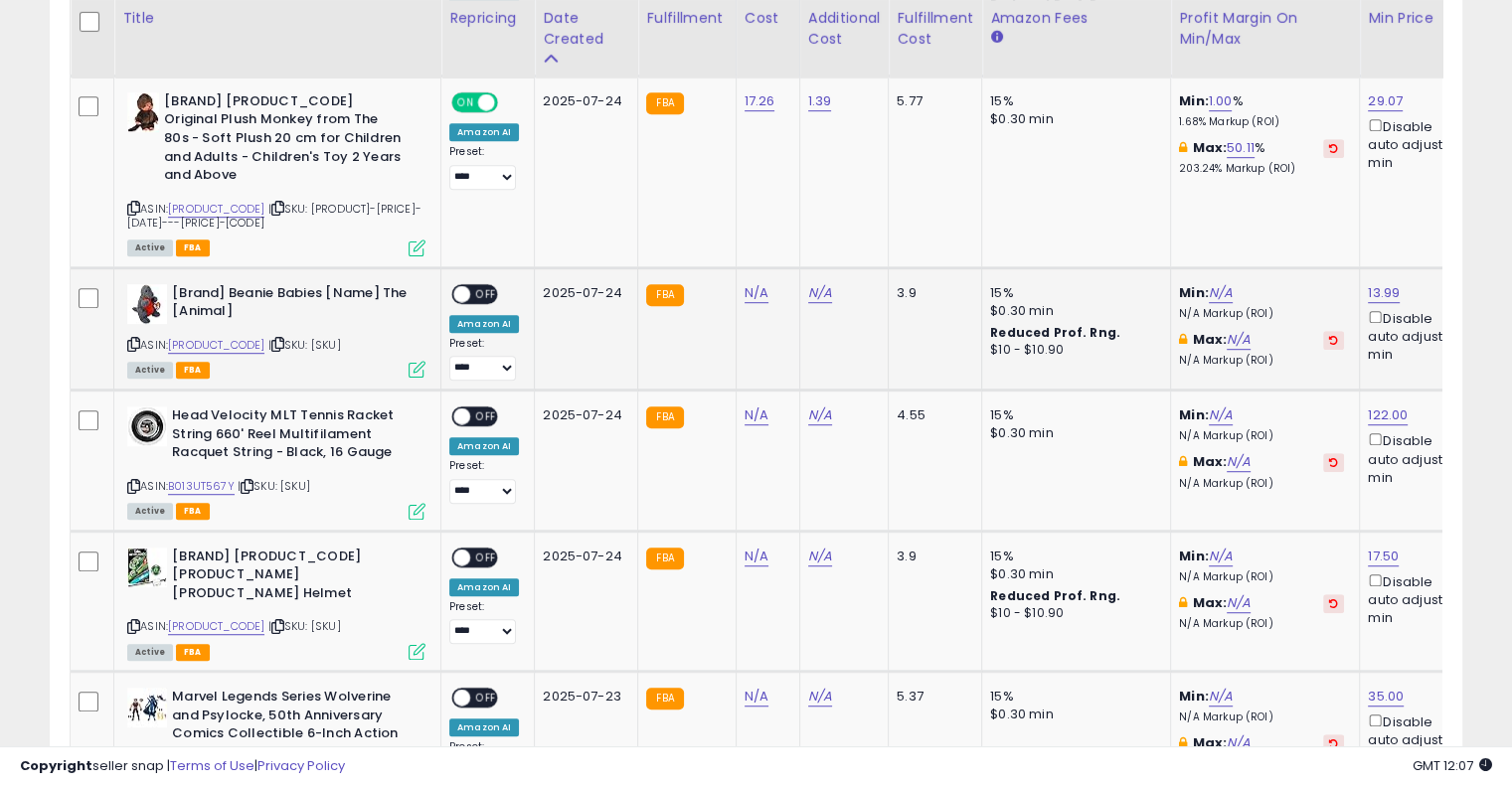 click at bounding box center [277, 344] 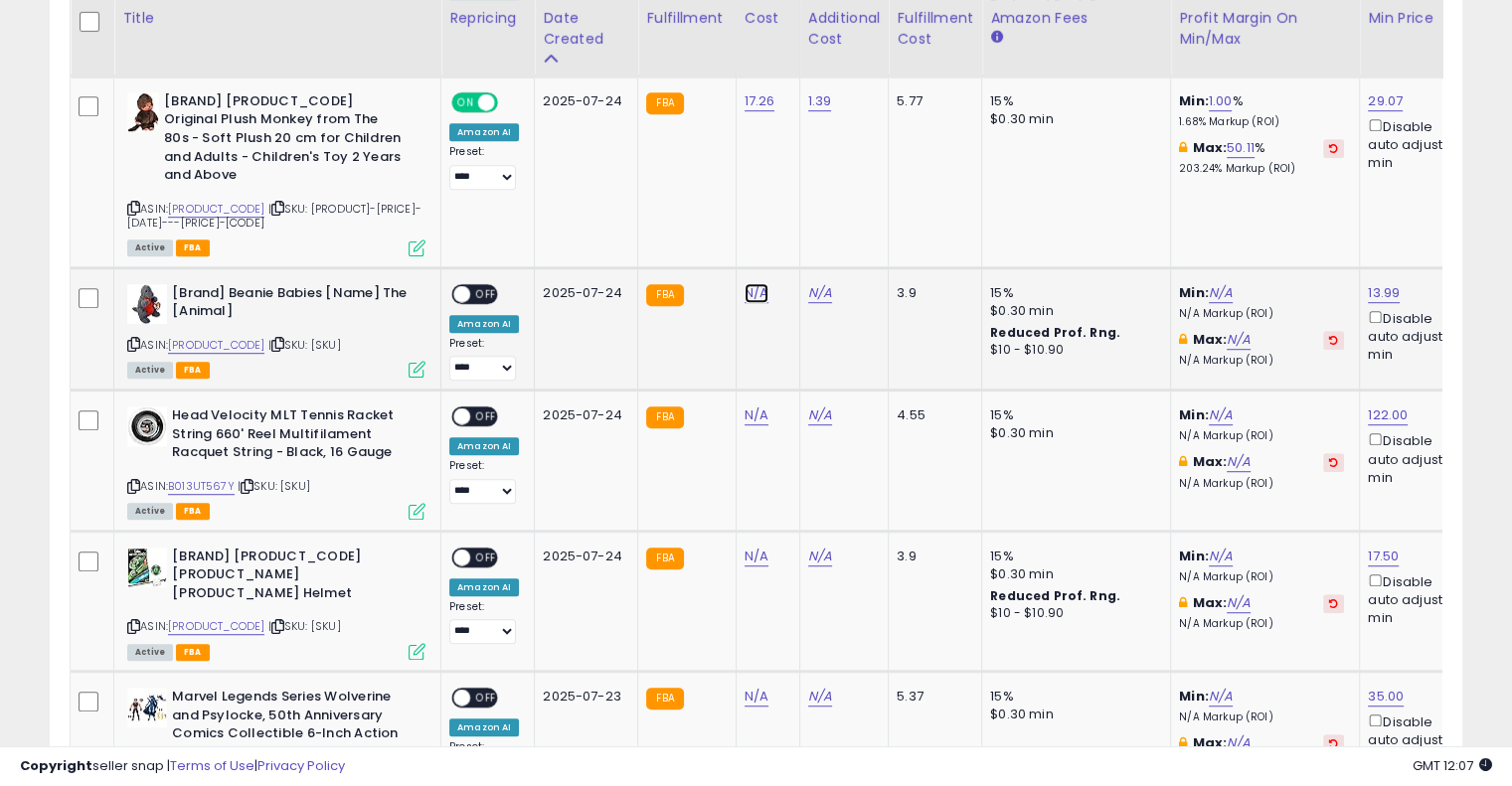 click on "N/A" at bounding box center [756, 293] 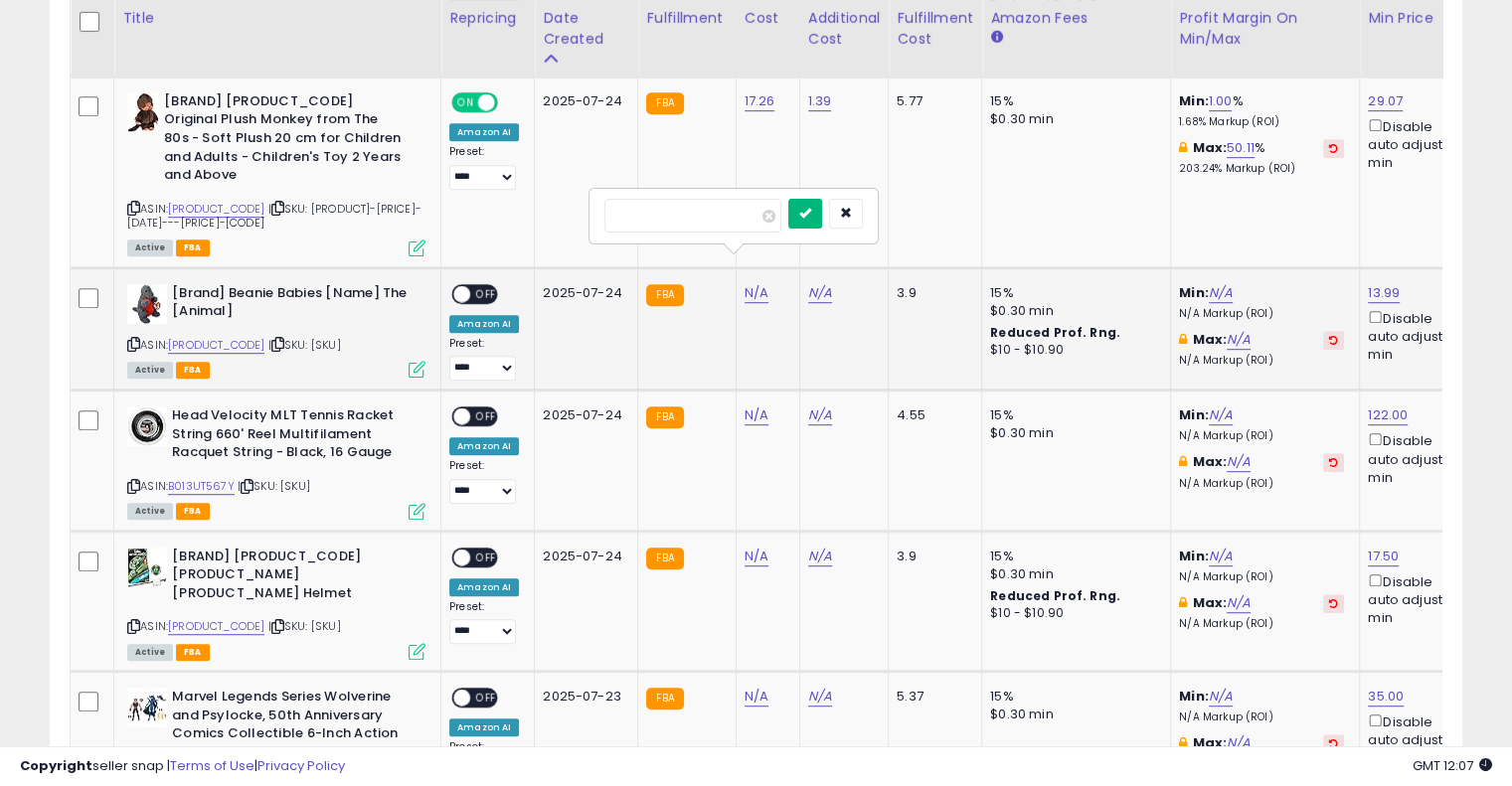 type on "****" 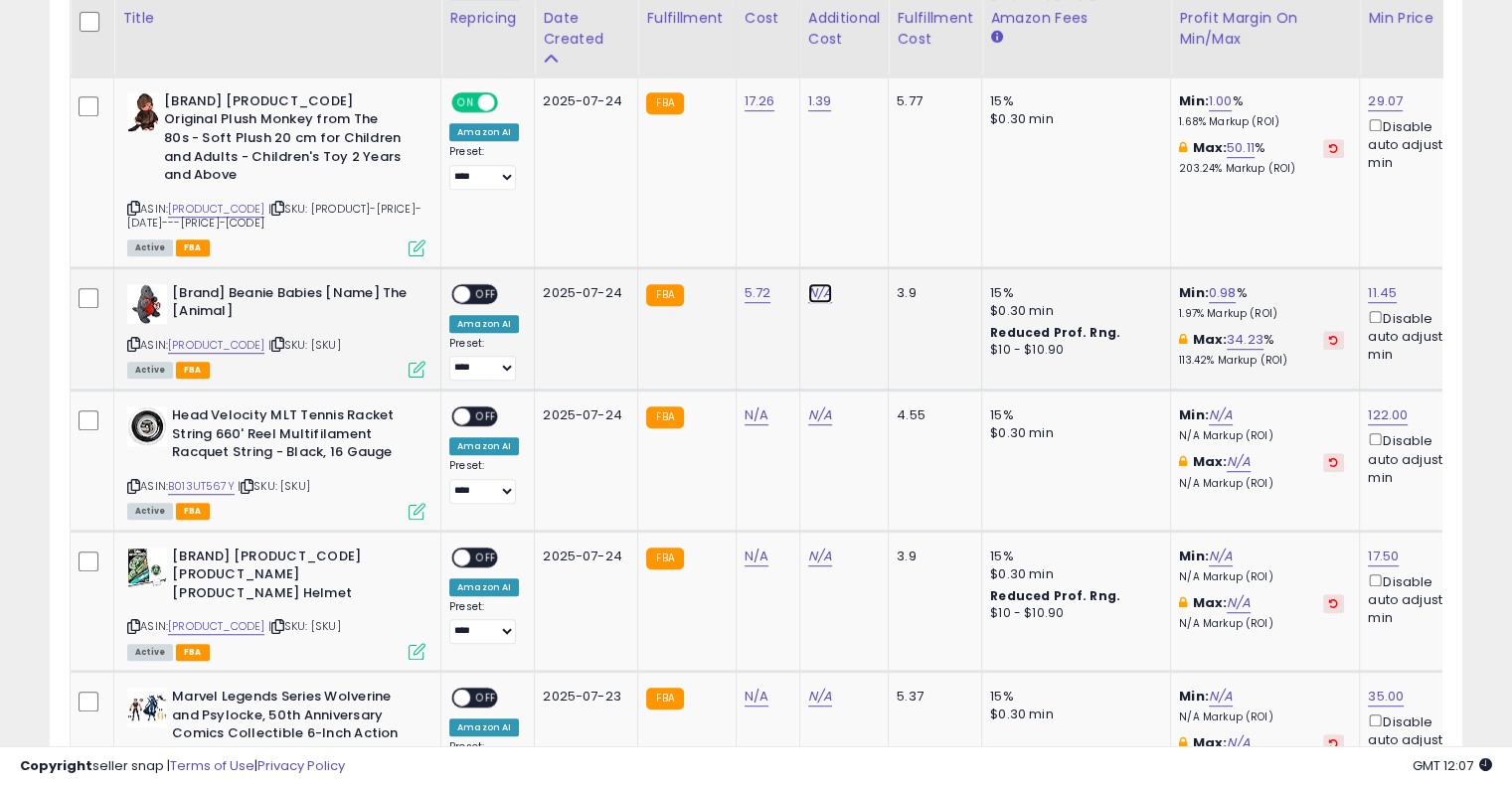click on "N/A" at bounding box center (820, 293) 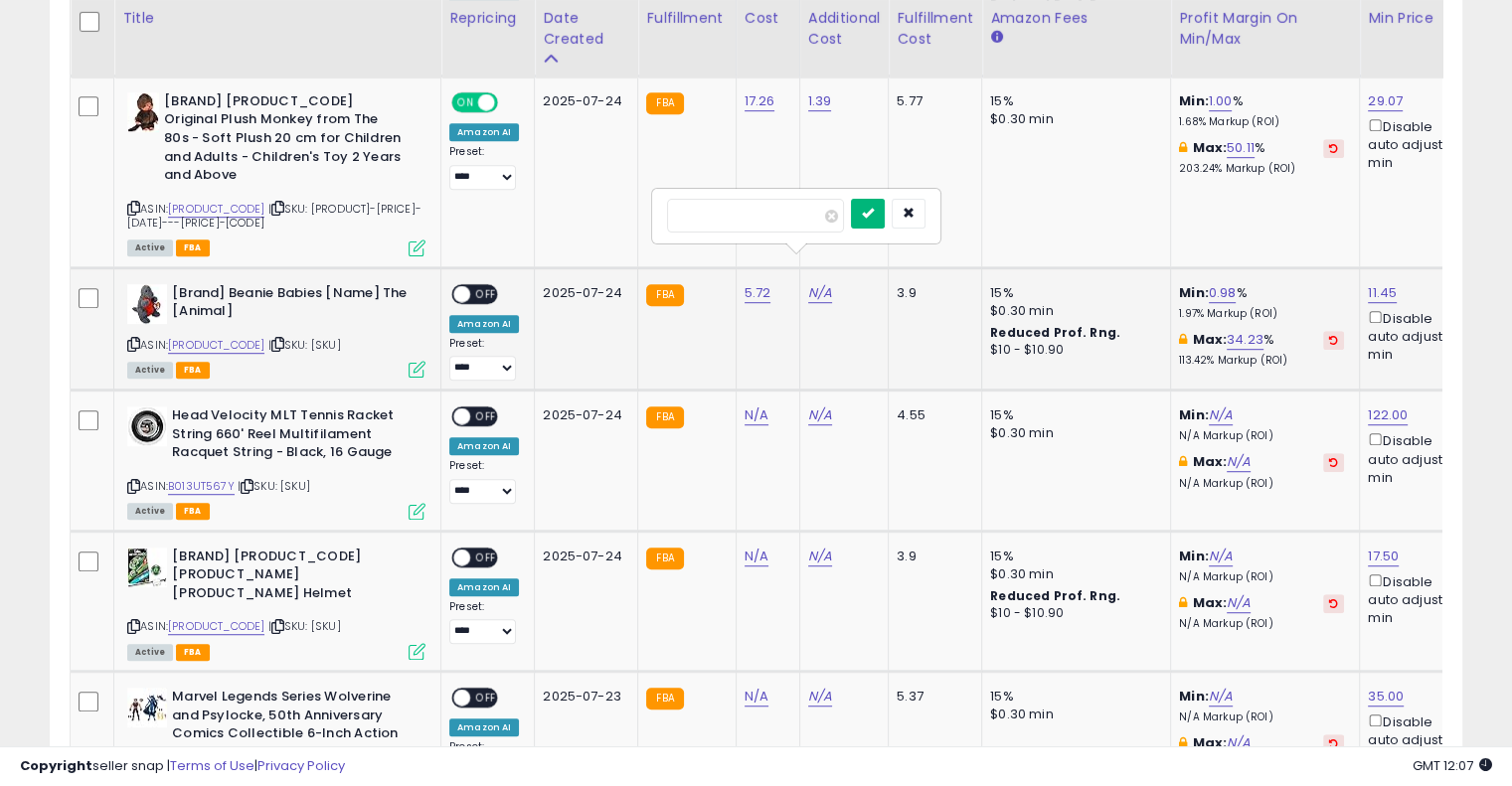 type on "****" 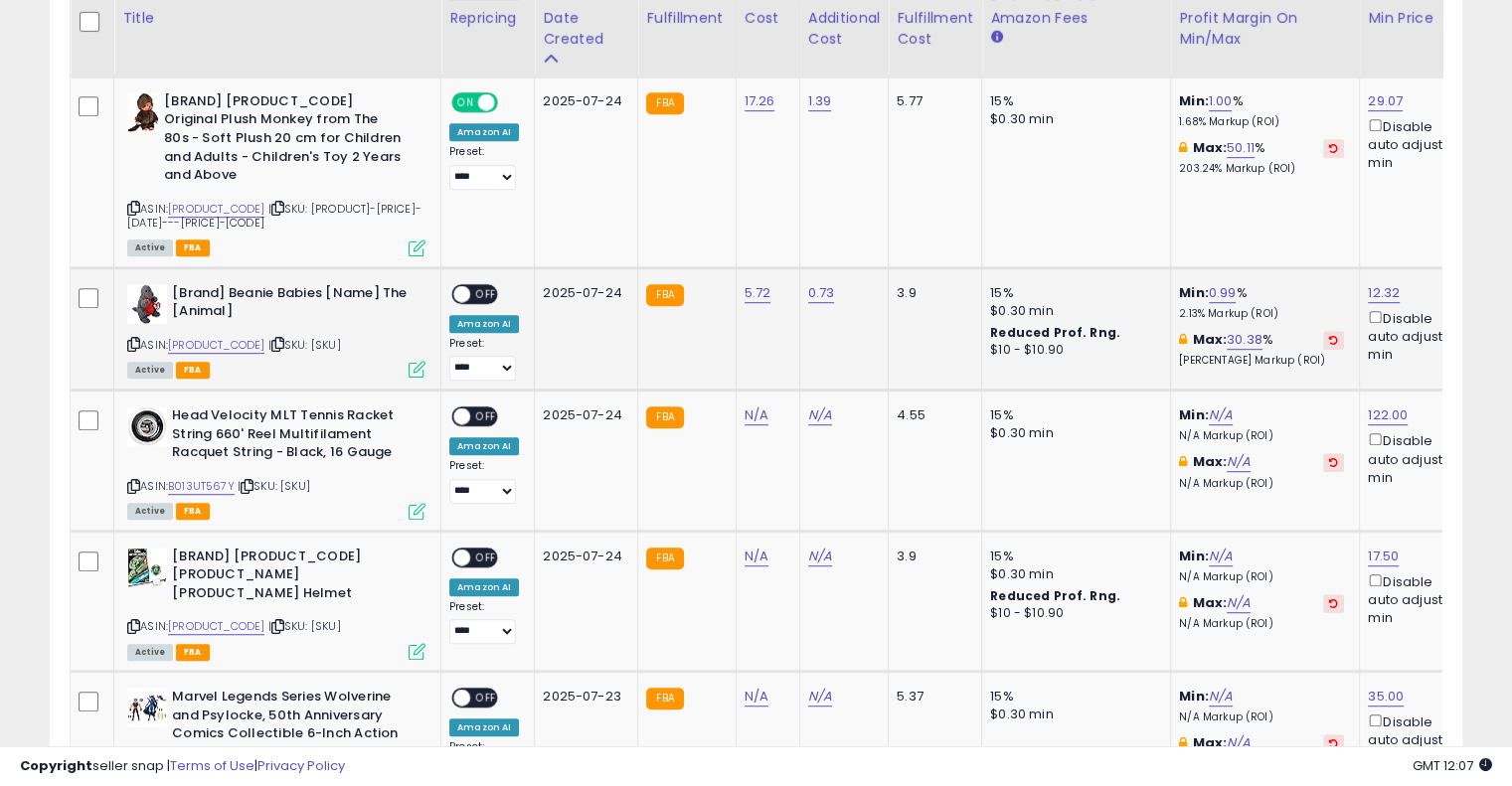 click on "OFF" at bounding box center (486, 293) 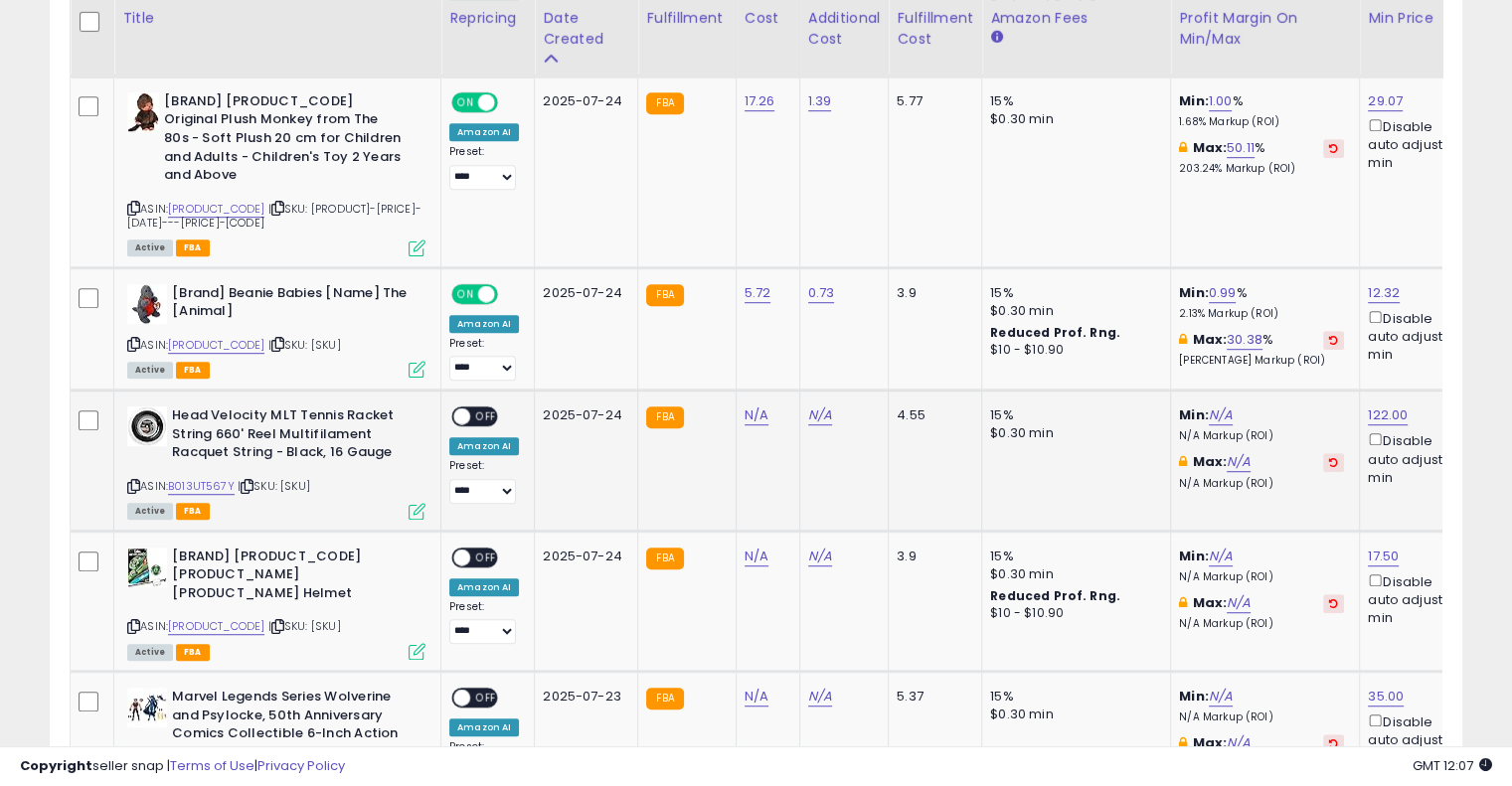 click at bounding box center (247, 486) 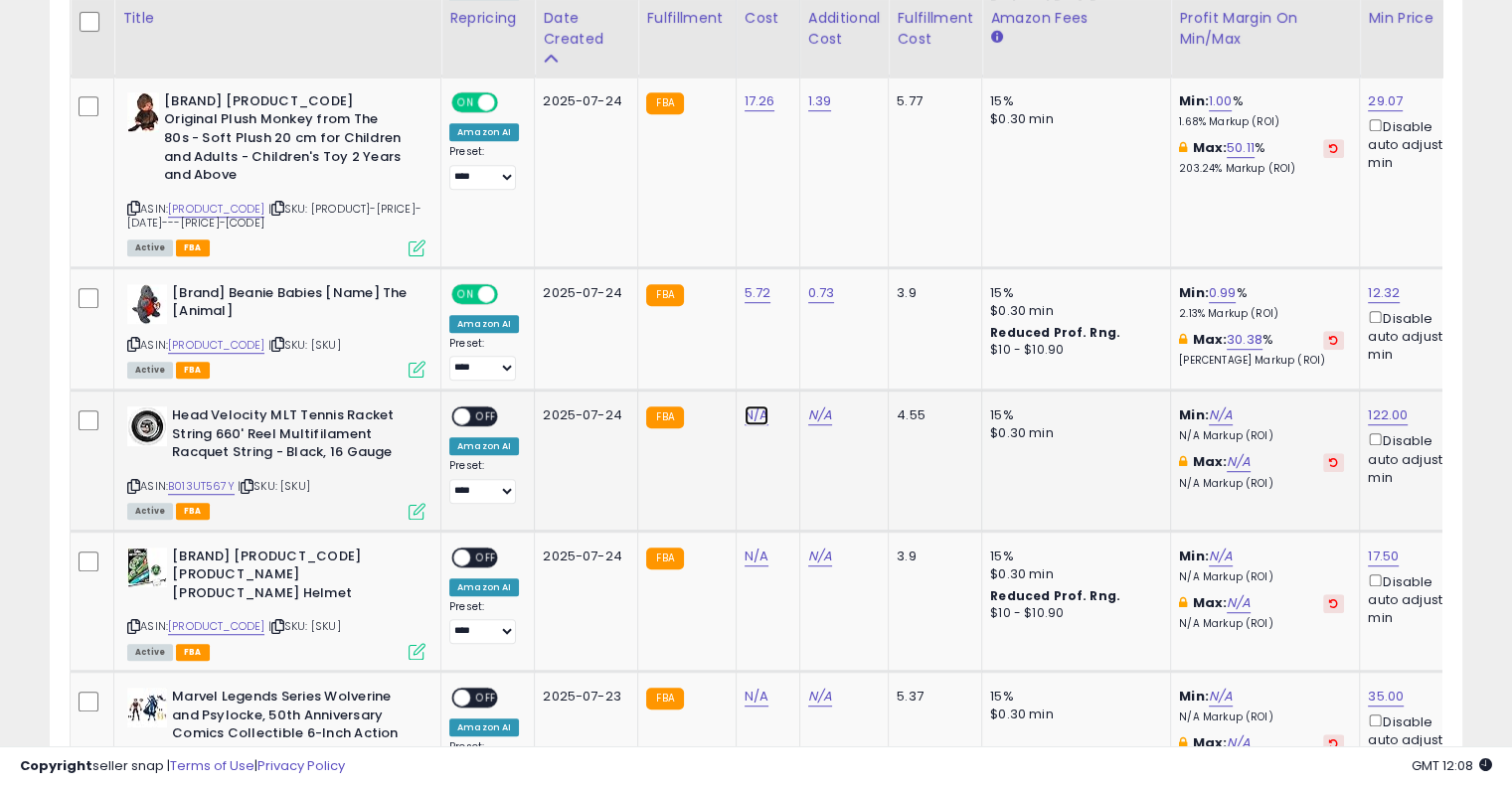 click on "N/A" at bounding box center [756, 415] 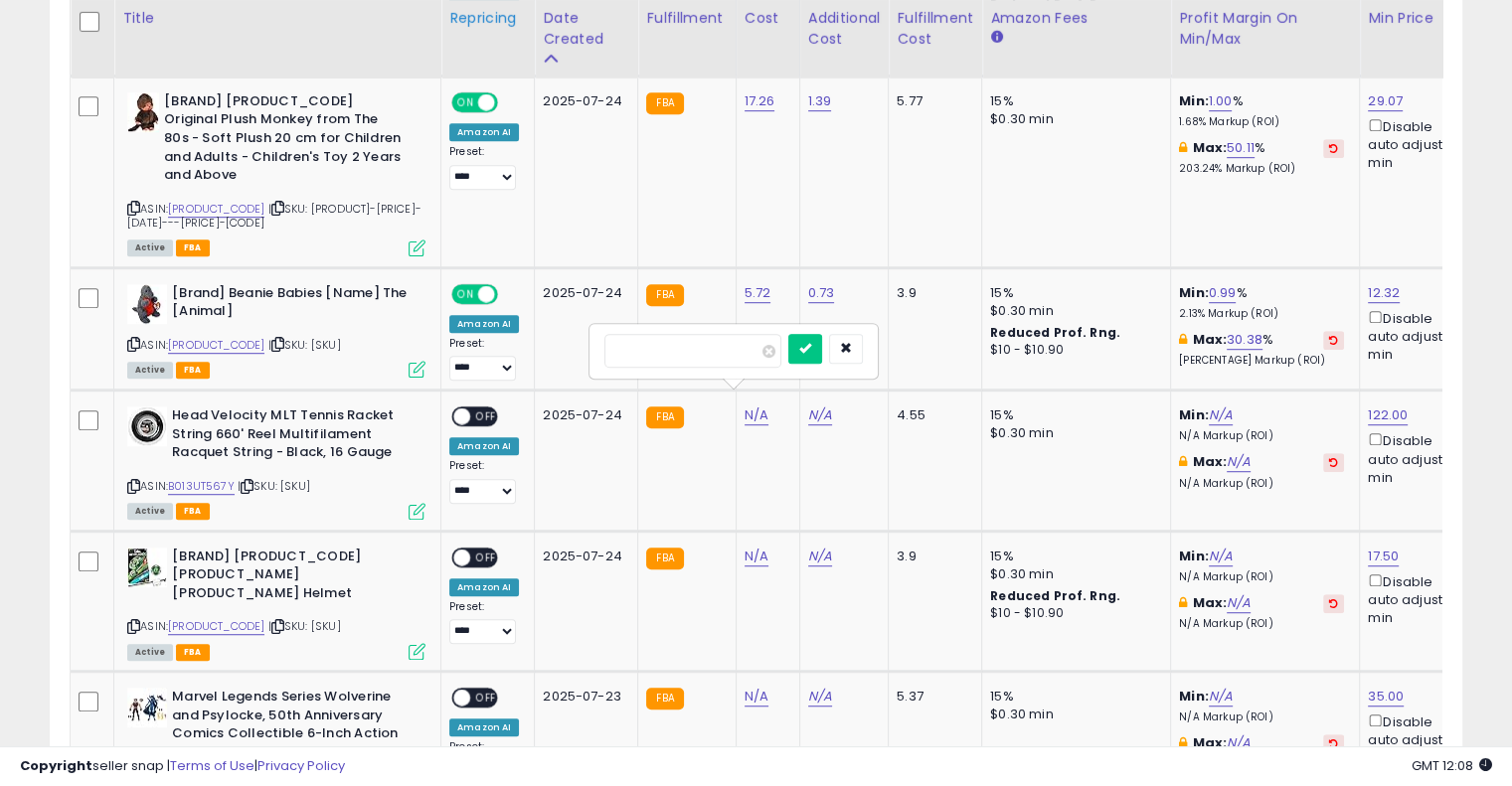 type on "*****" 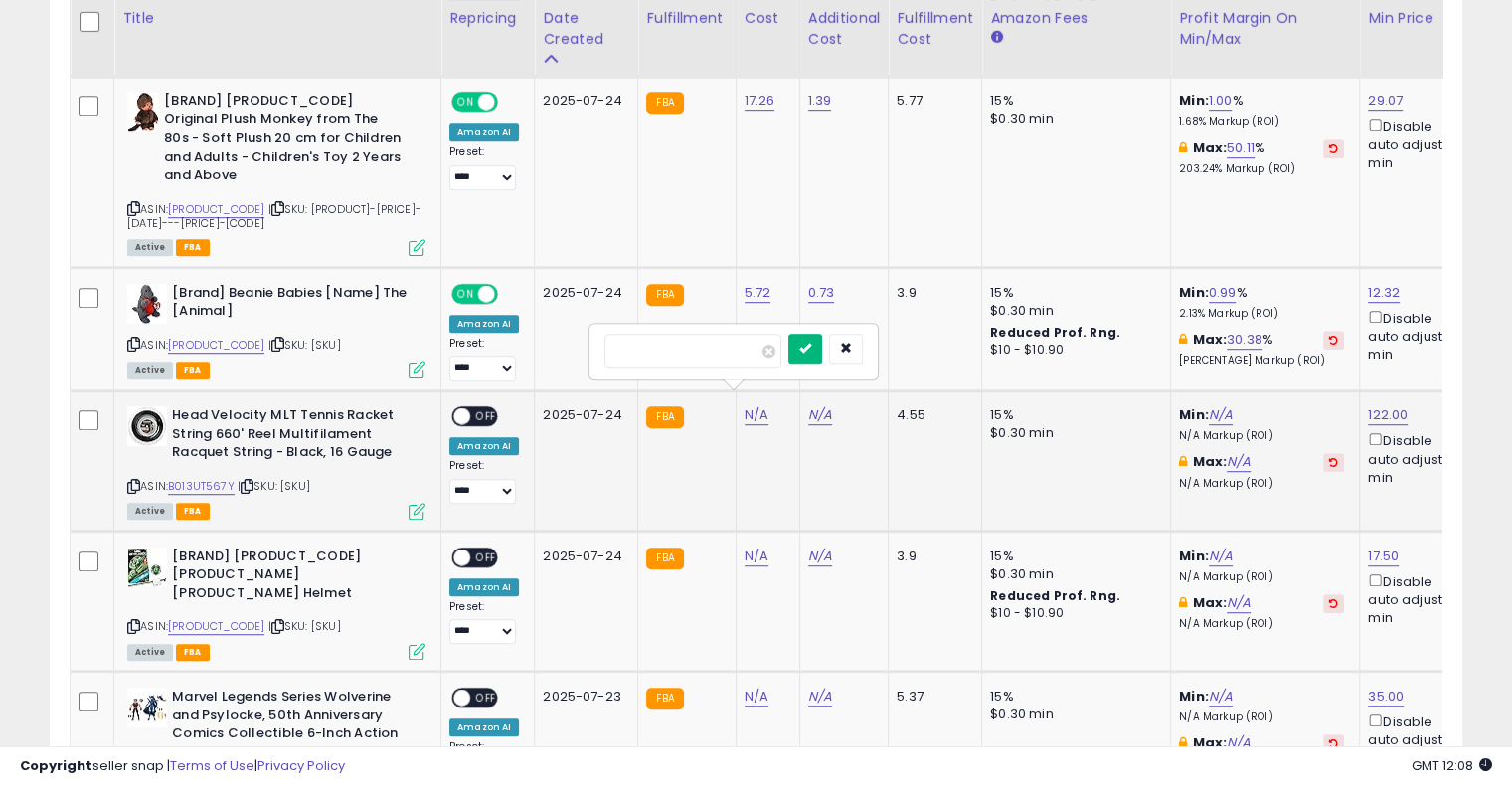 click at bounding box center (805, 349) 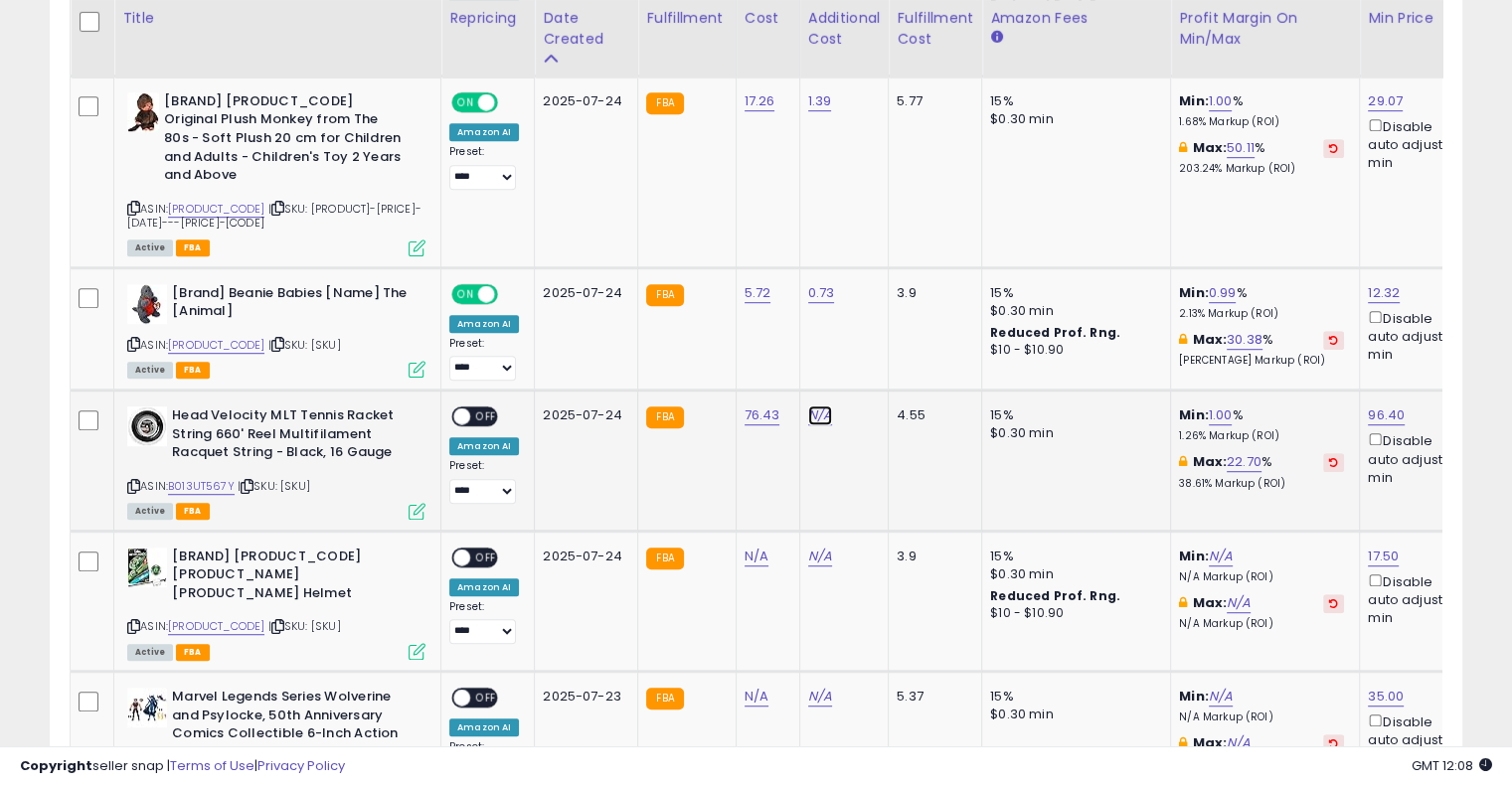 click on "N/A" at bounding box center [820, 415] 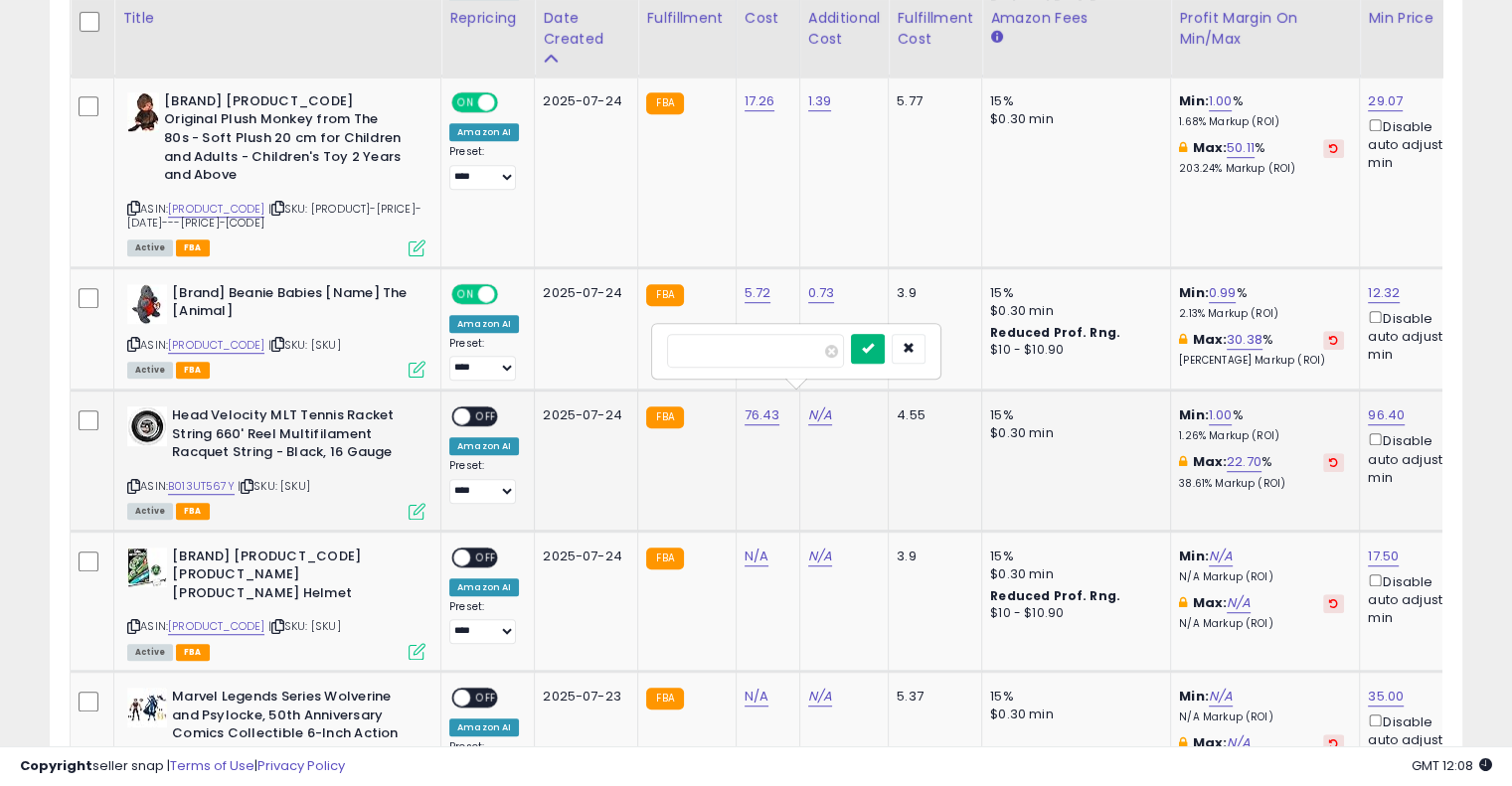 type on "****" 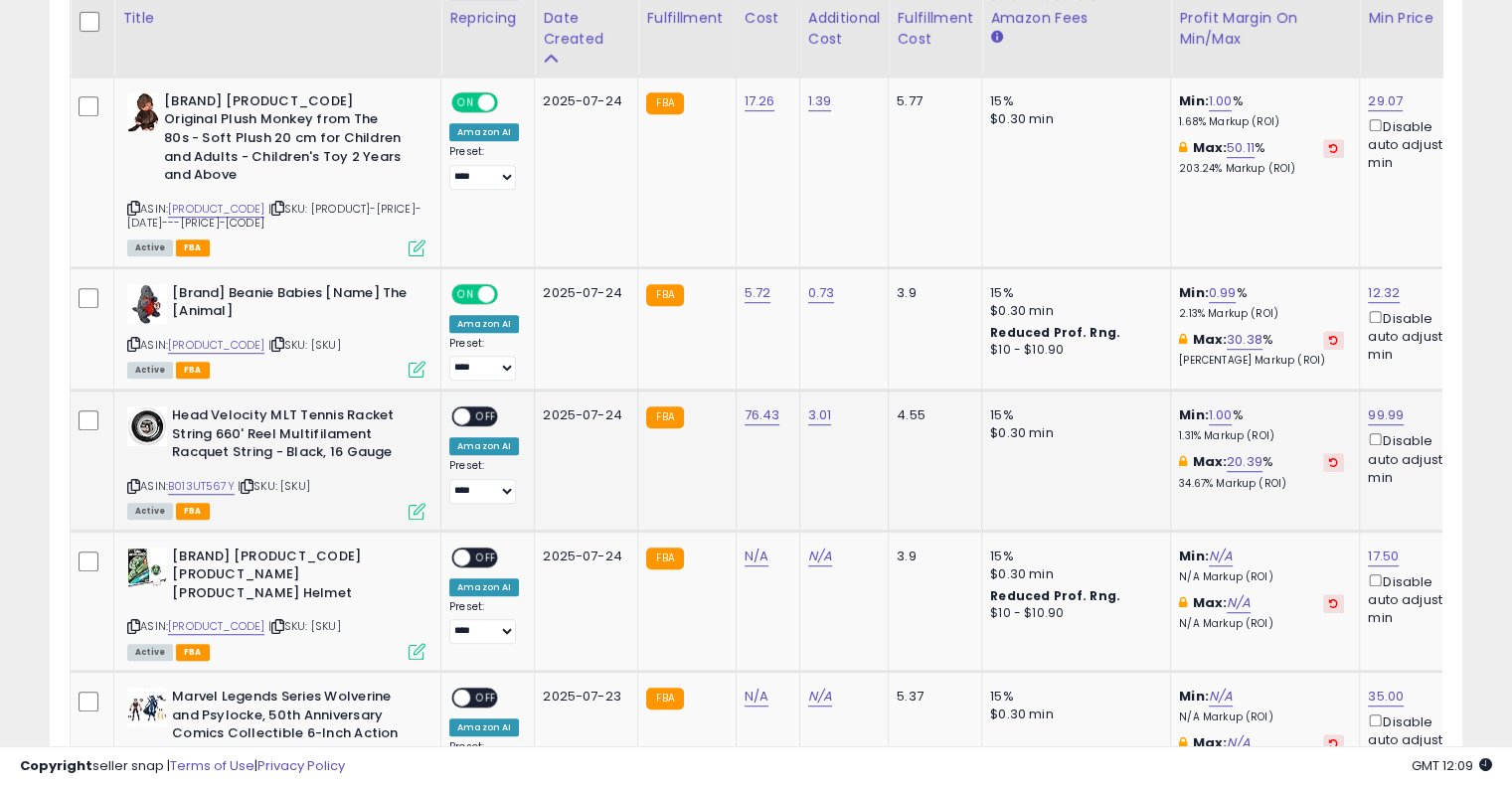 click on "OFF" at bounding box center (486, 416) 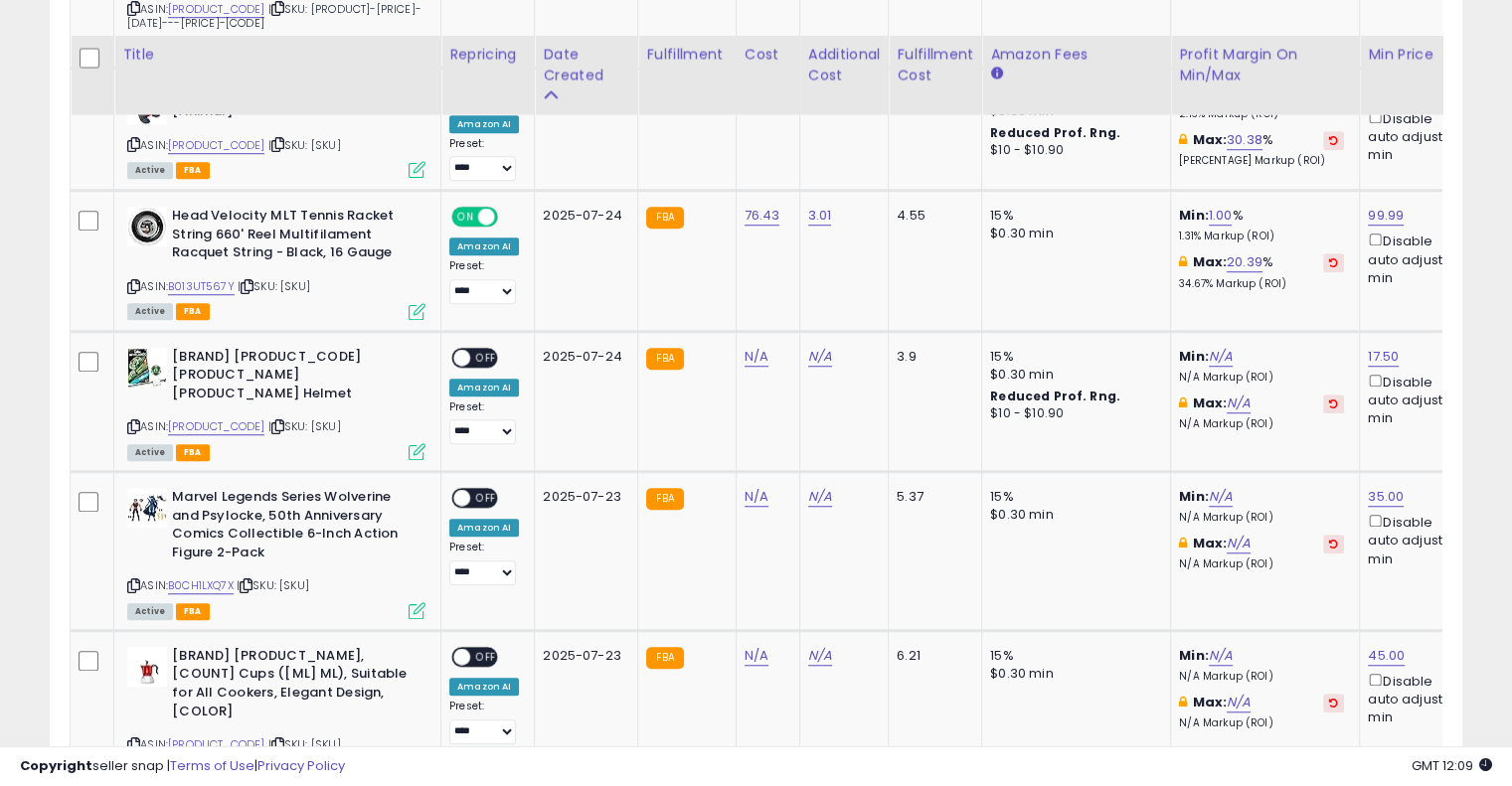 scroll, scrollTop: 1399, scrollLeft: 0, axis: vertical 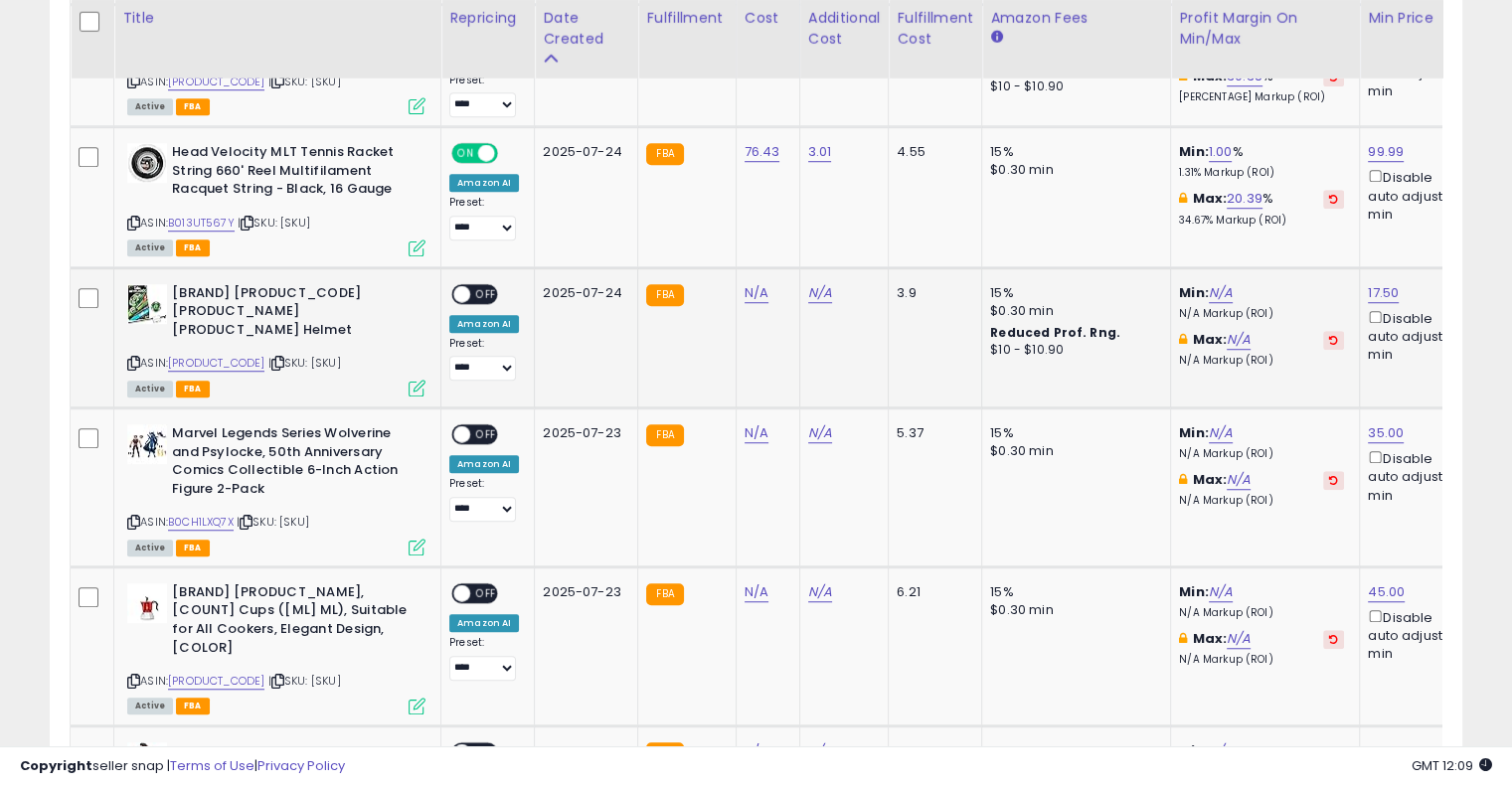 click at bounding box center [277, 363] 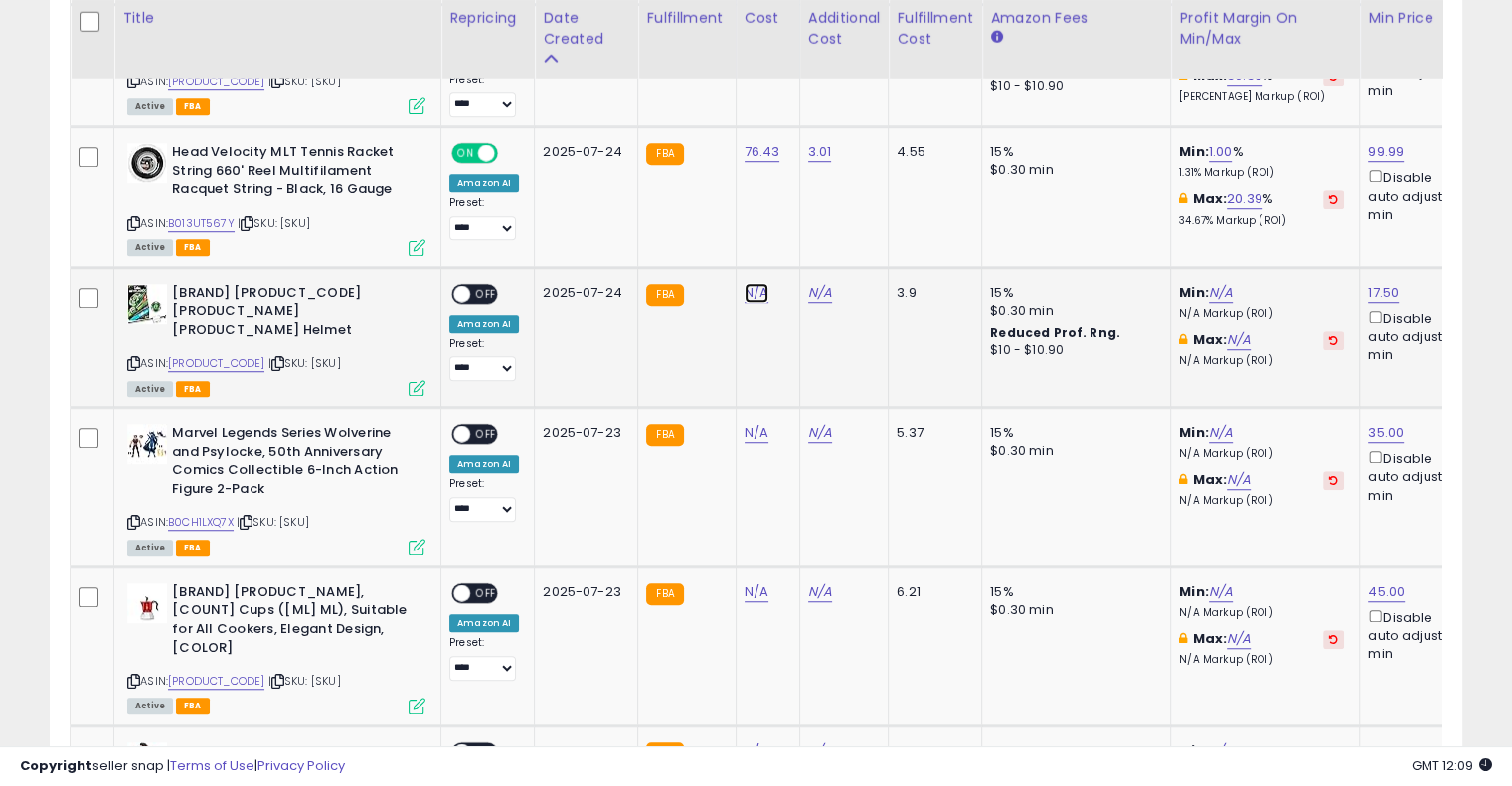 click on "N/A" at bounding box center (756, 293) 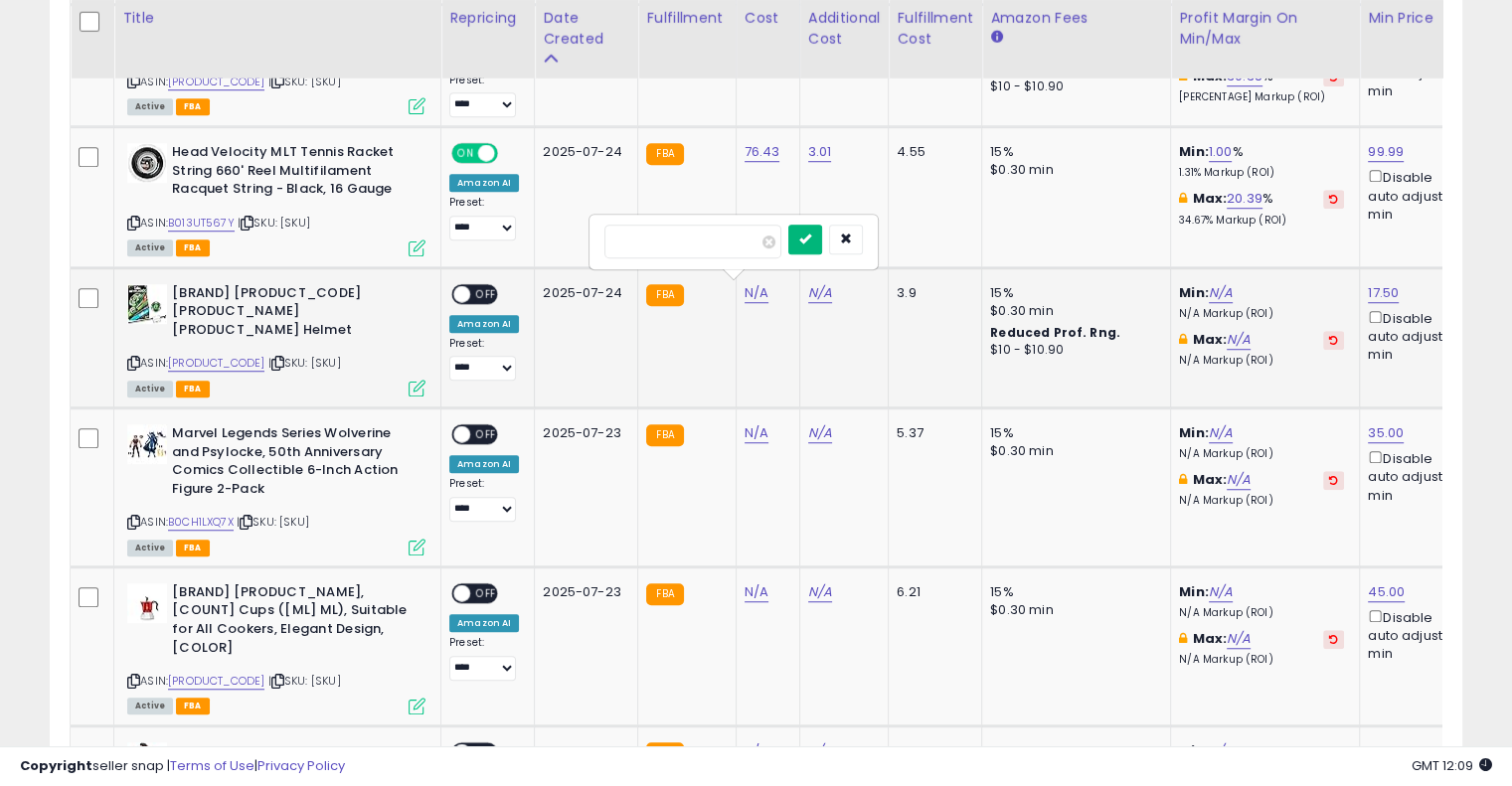 type on "****" 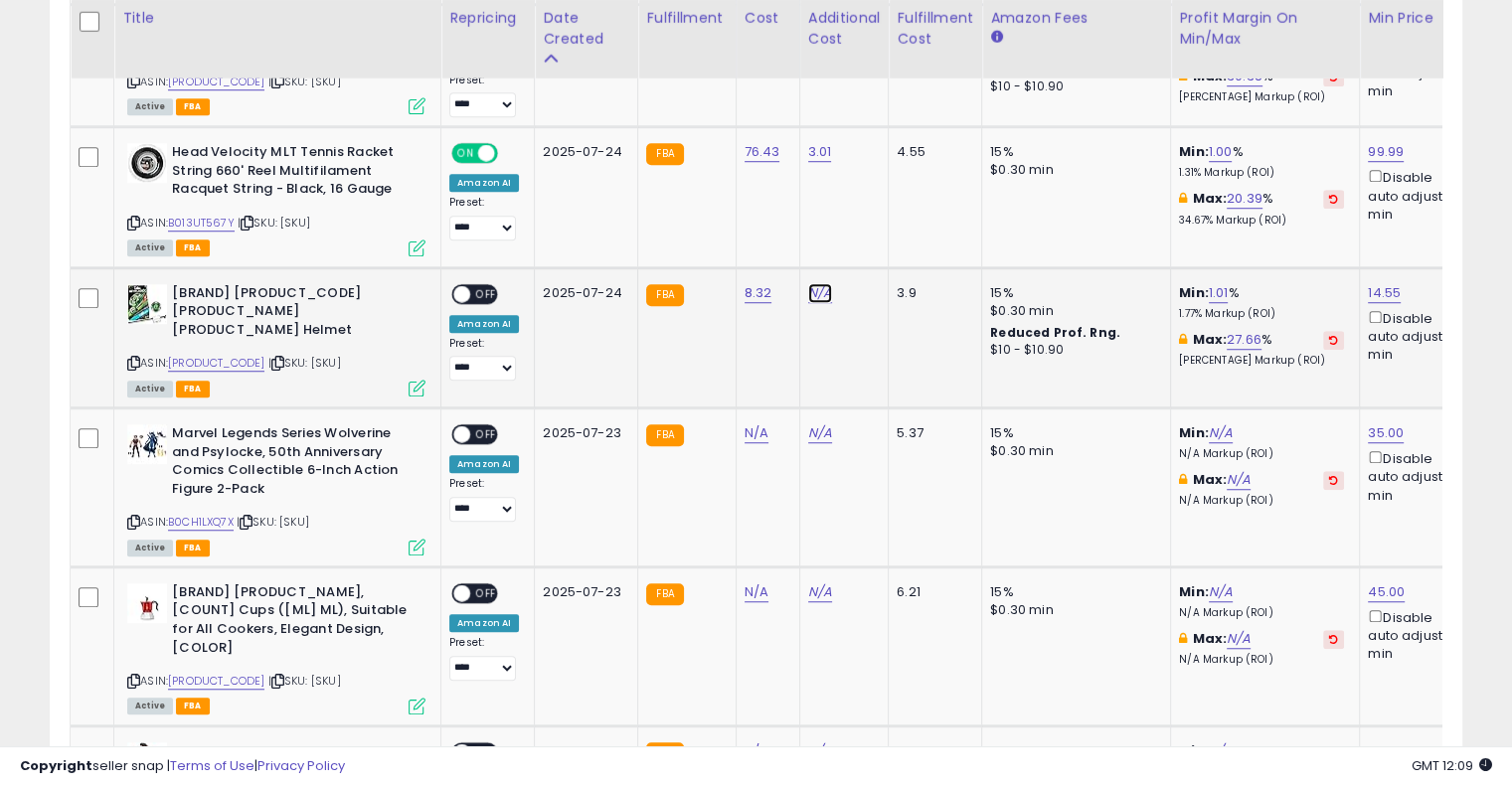 click on "N/A" at bounding box center (820, 293) 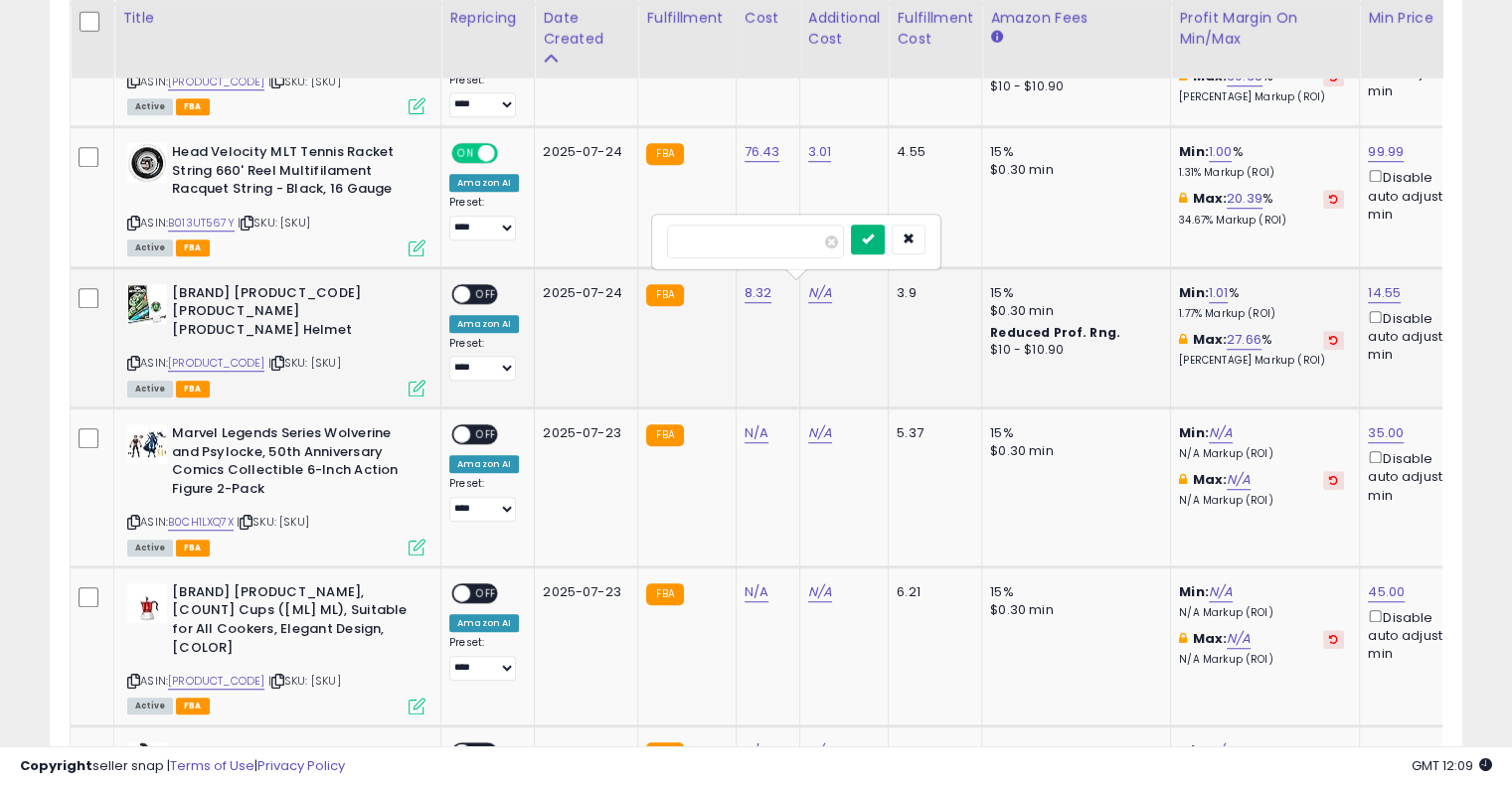 type on "****" 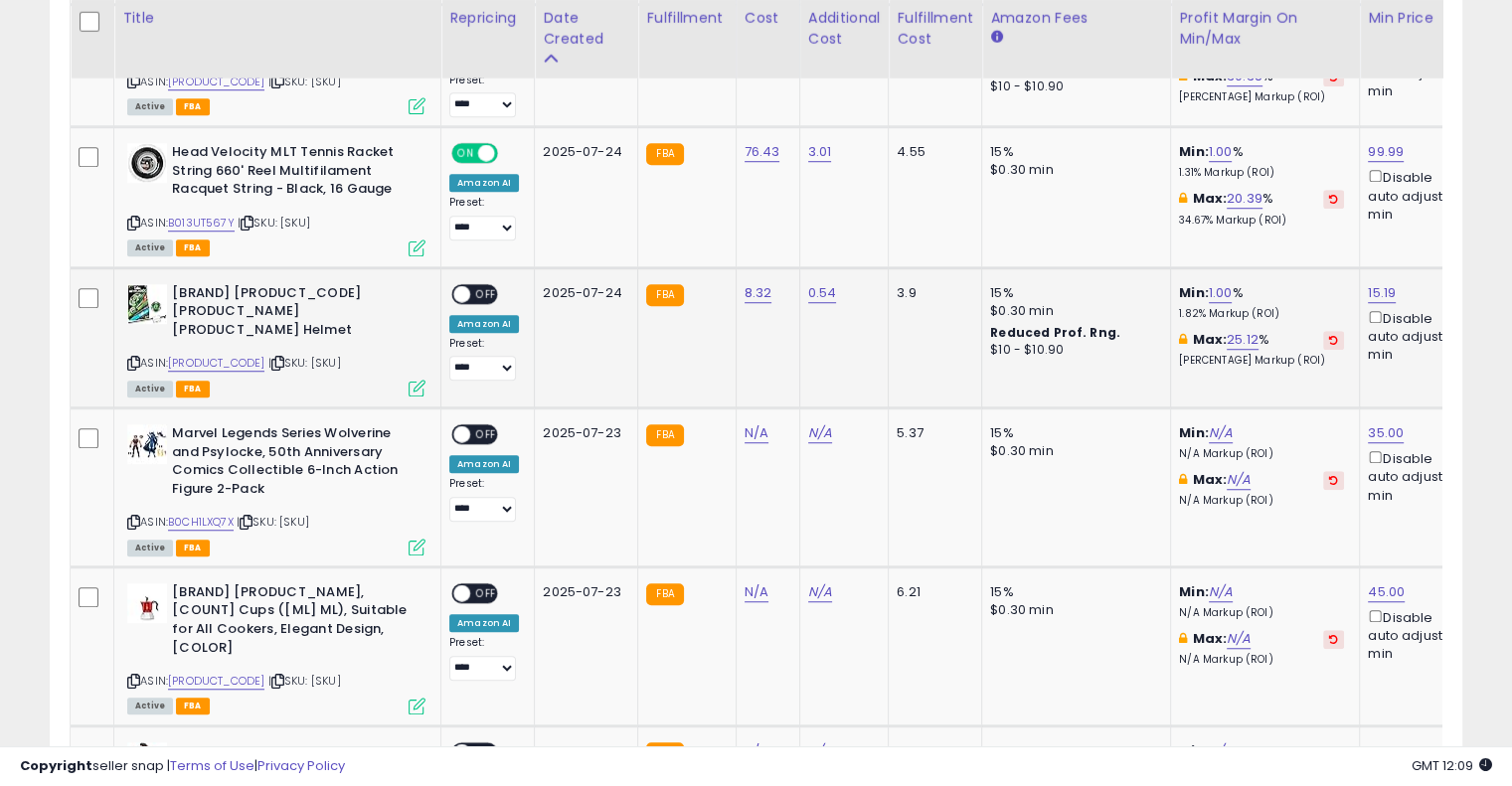click on "OFF" at bounding box center [486, 293] 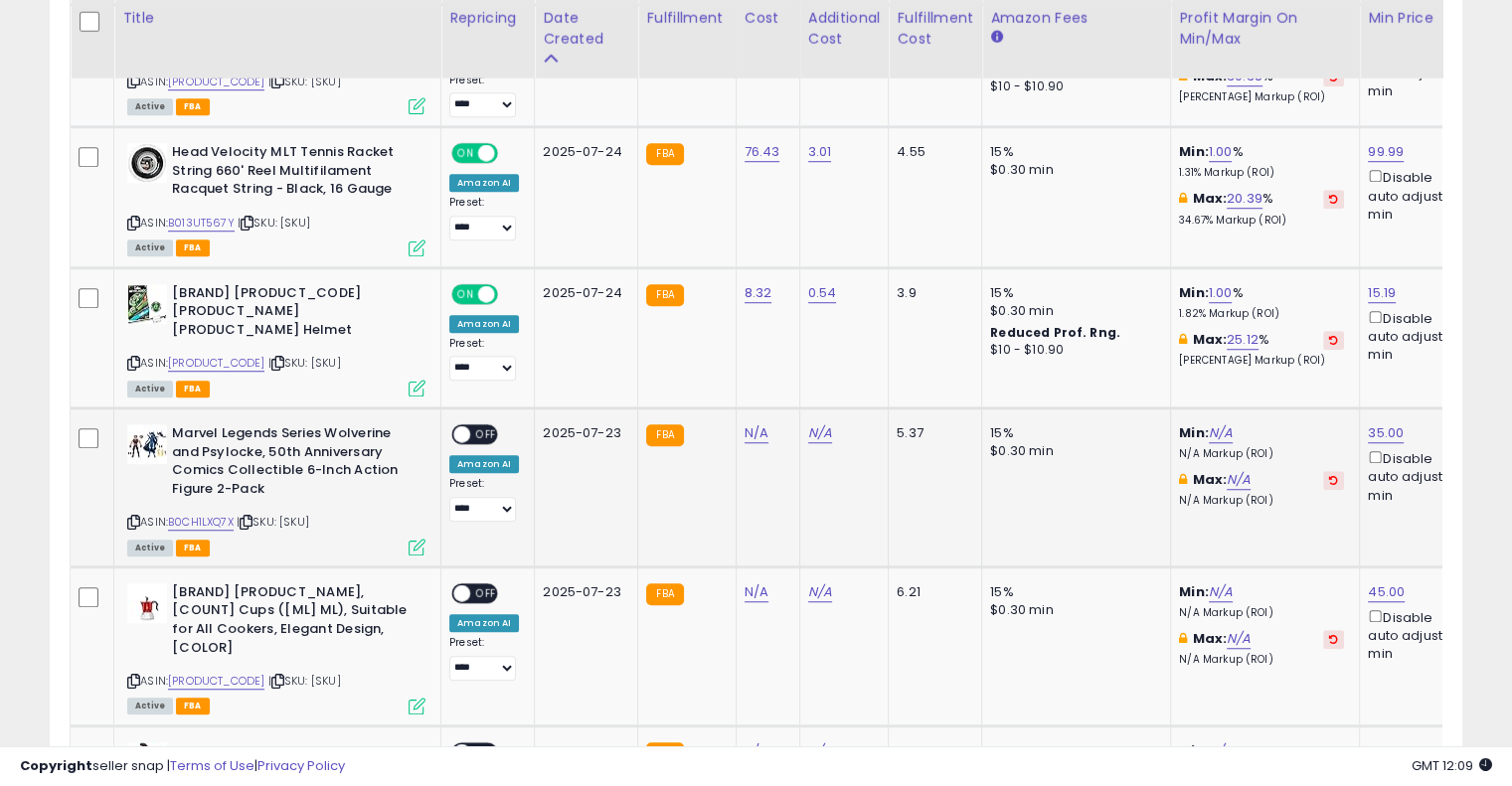 click at bounding box center [246, 522] 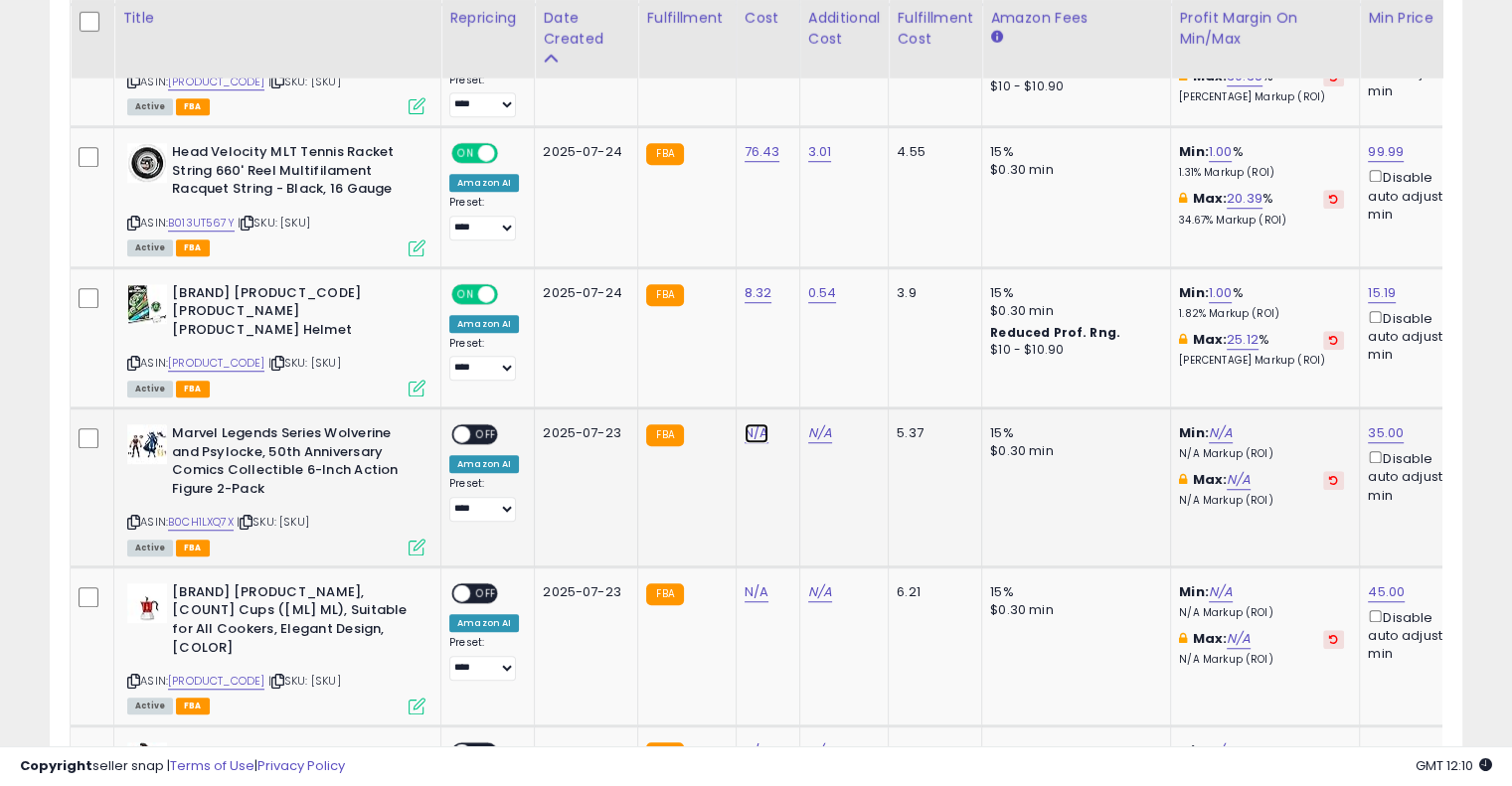 click on "N/A" at bounding box center [756, 433] 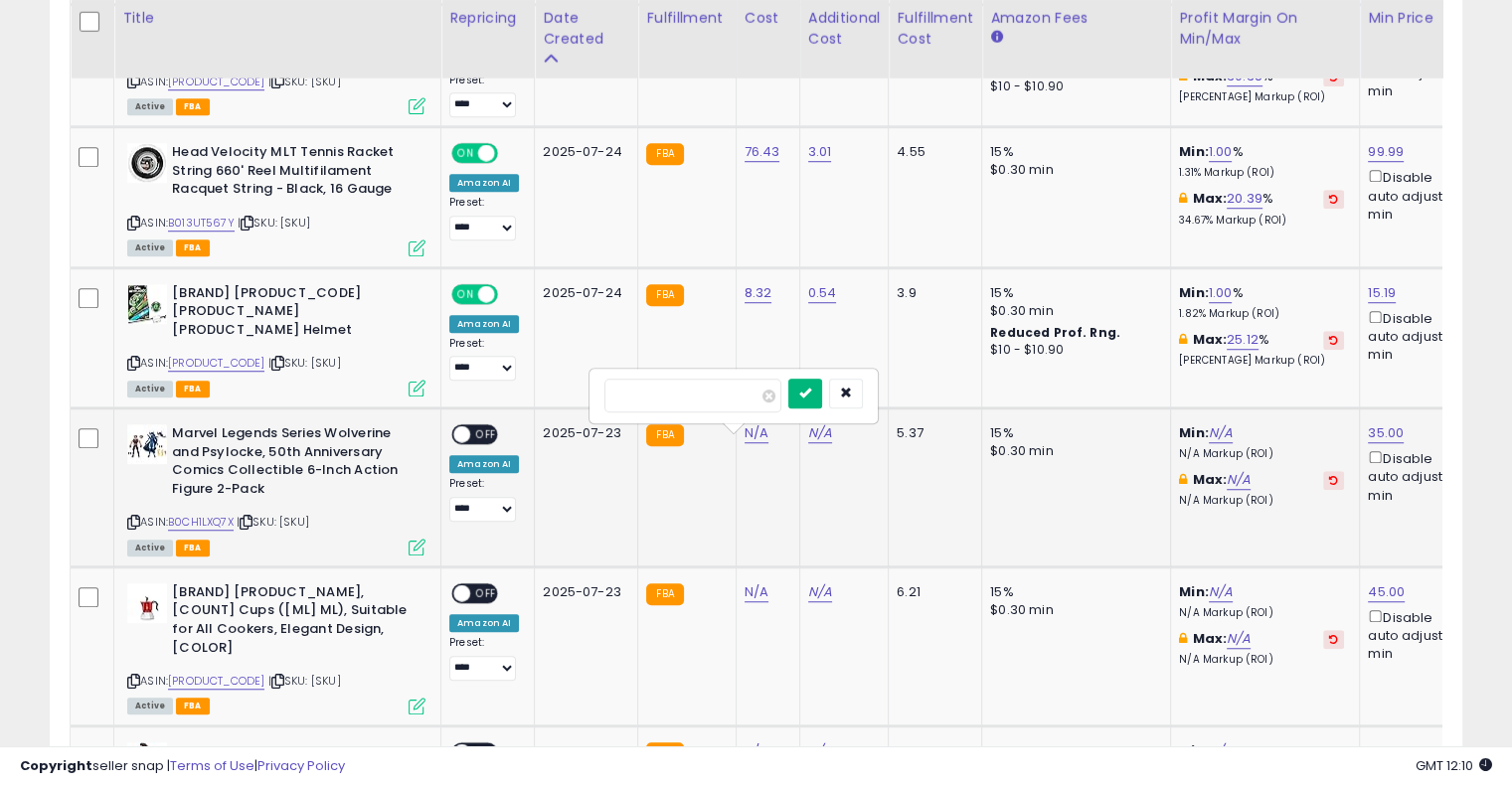 type on "*****" 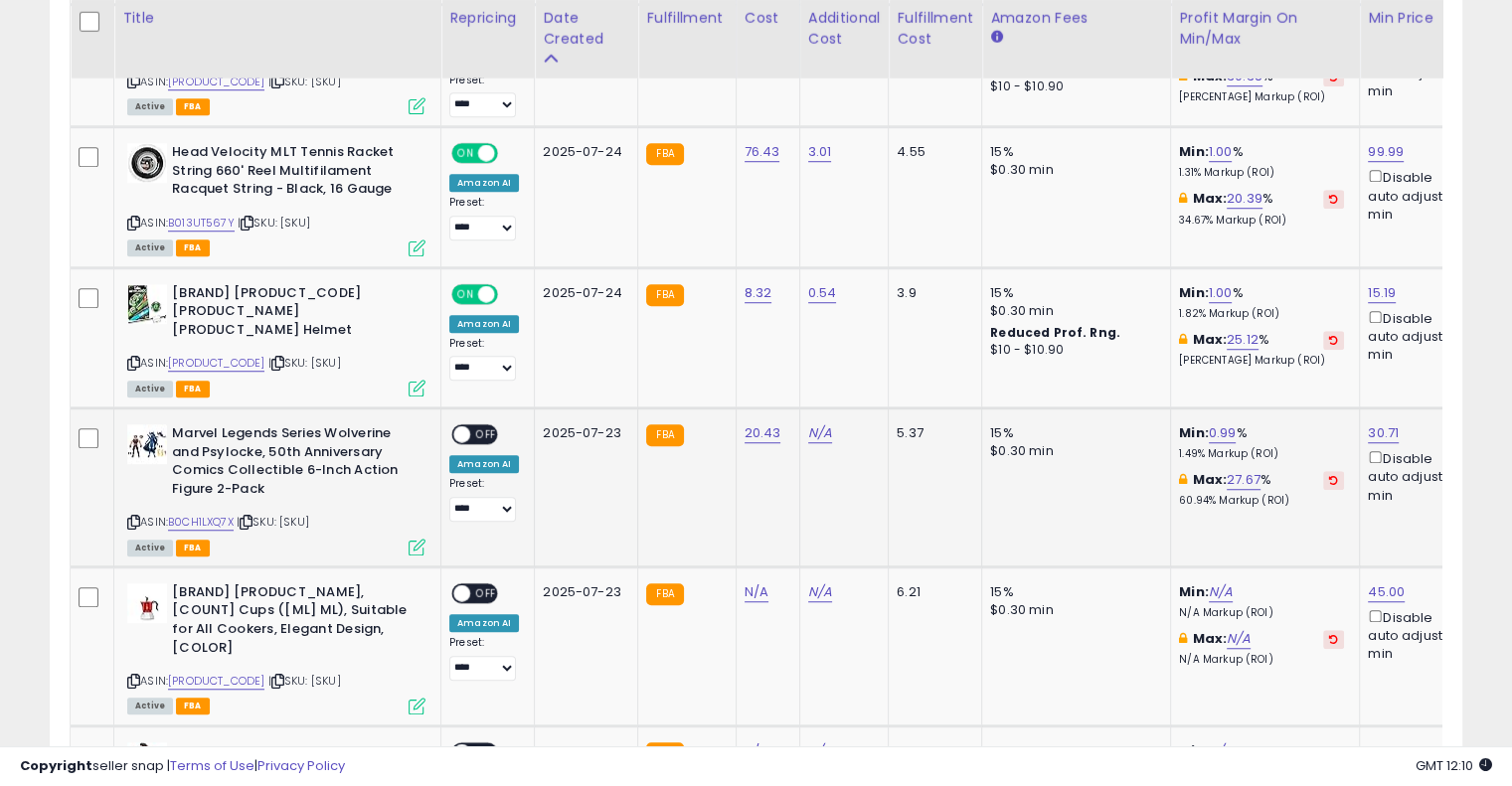 click on "OFF" at bounding box center (486, 434) 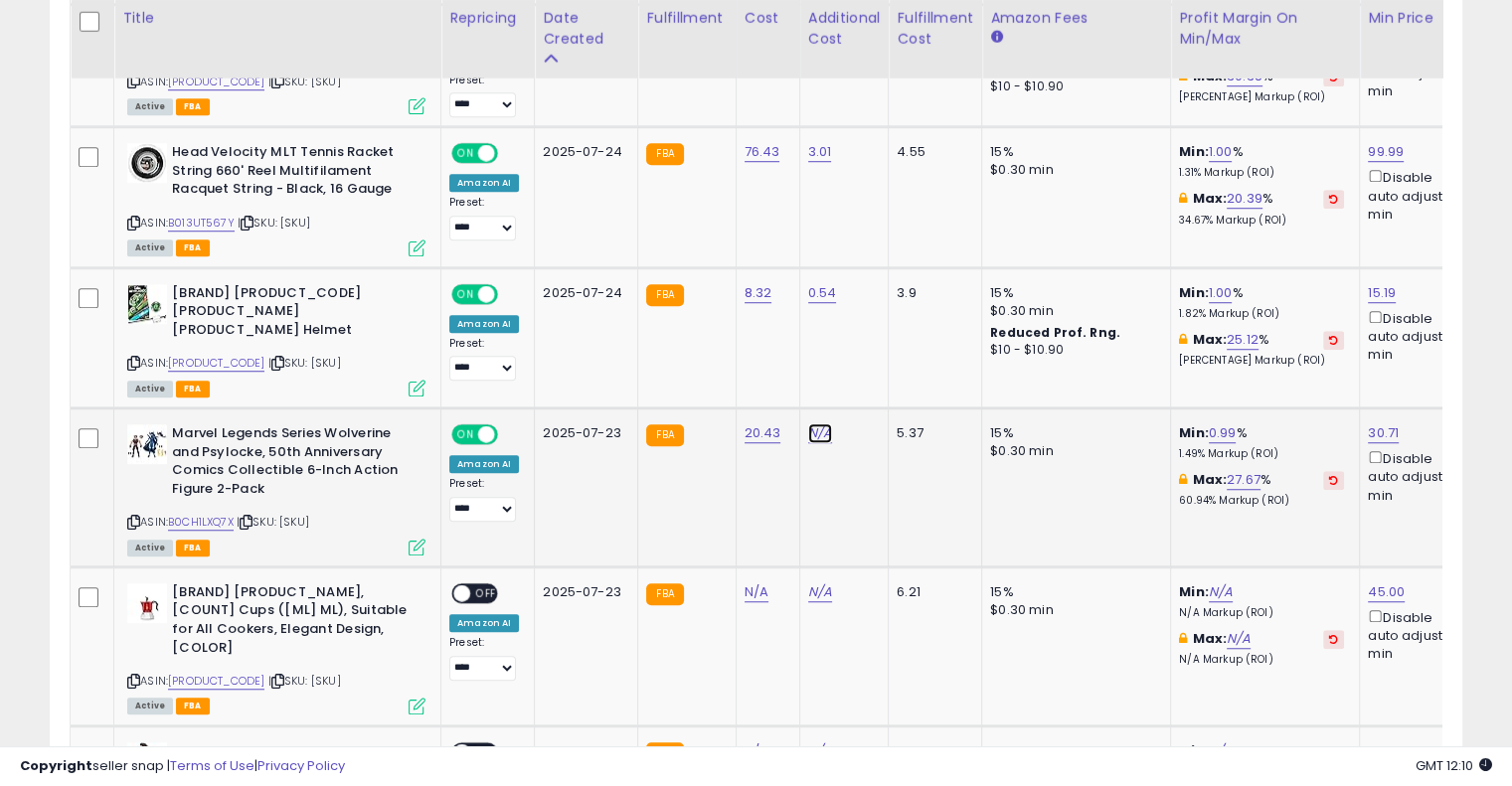 click on "N/A" at bounding box center [820, 433] 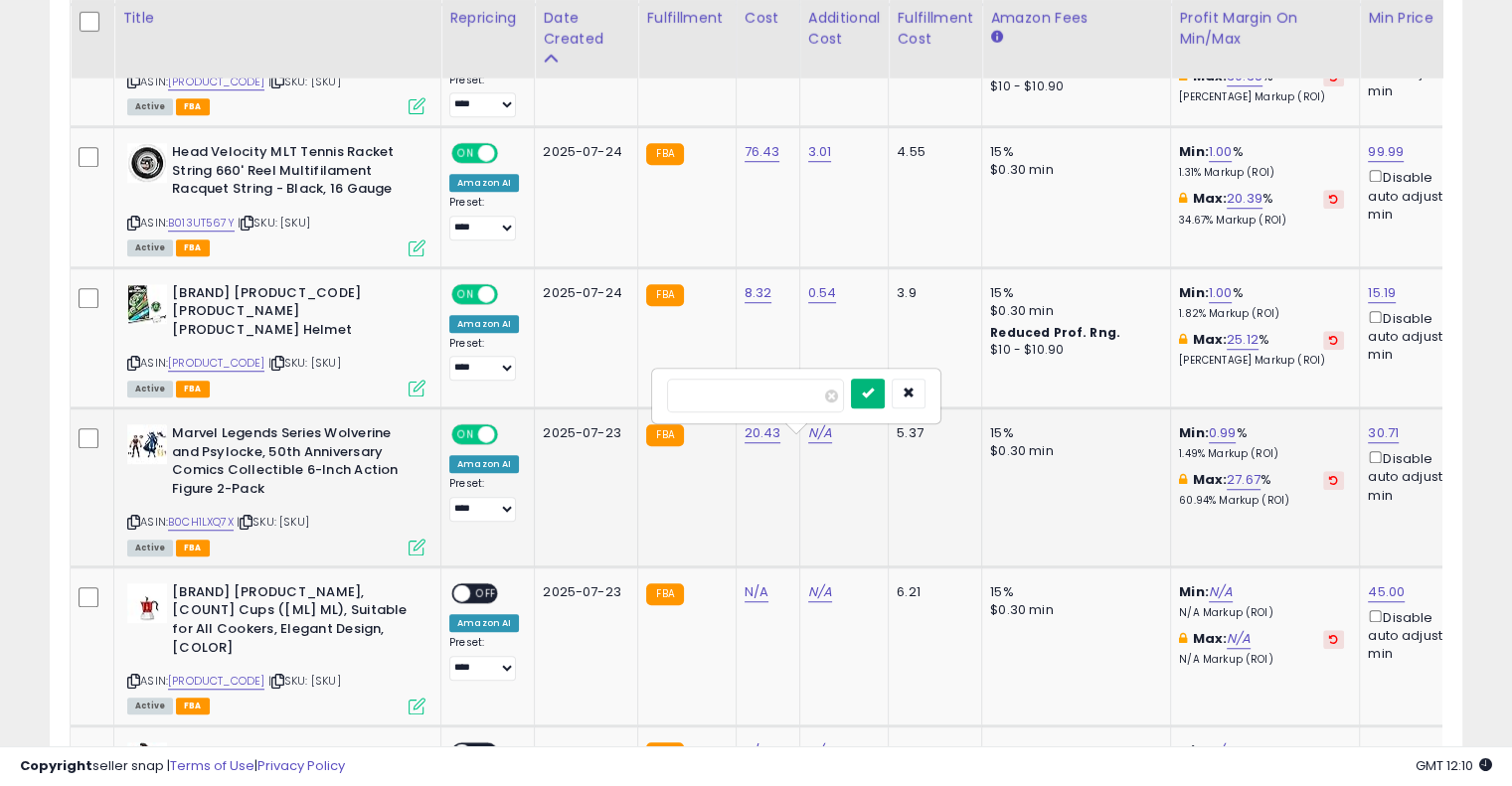 type on "****" 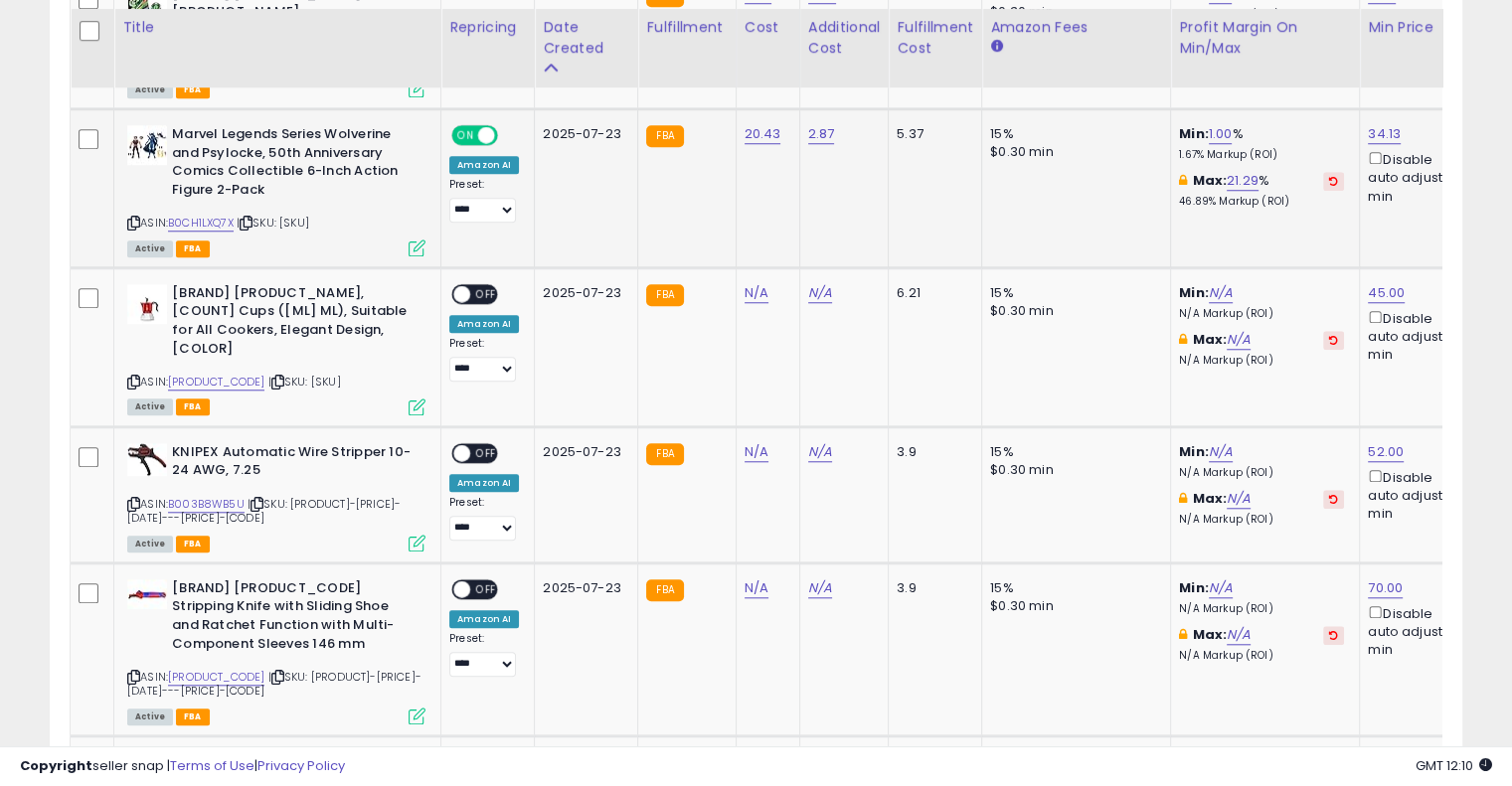 scroll, scrollTop: 1716, scrollLeft: 0, axis: vertical 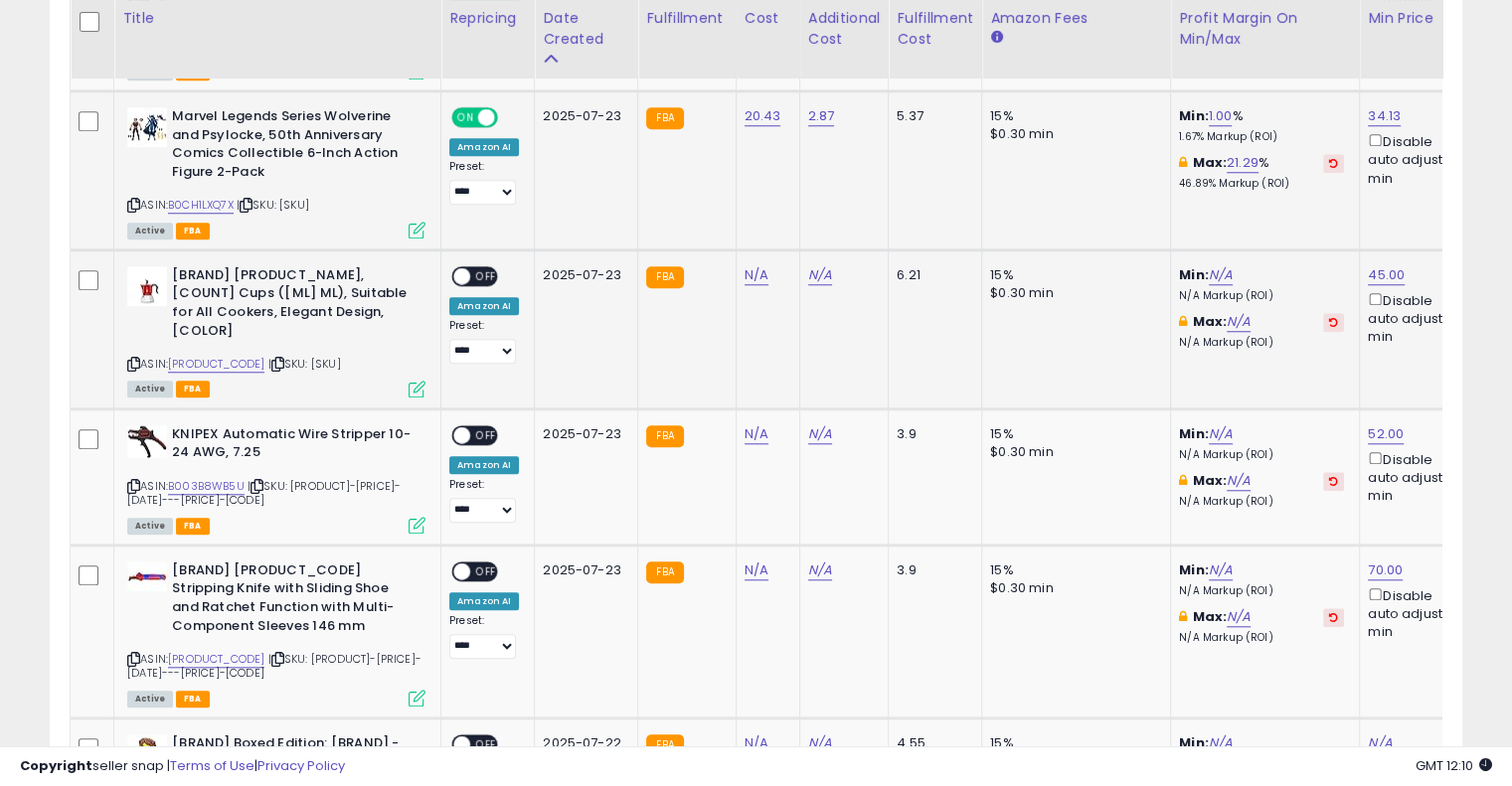 click at bounding box center [277, 364] 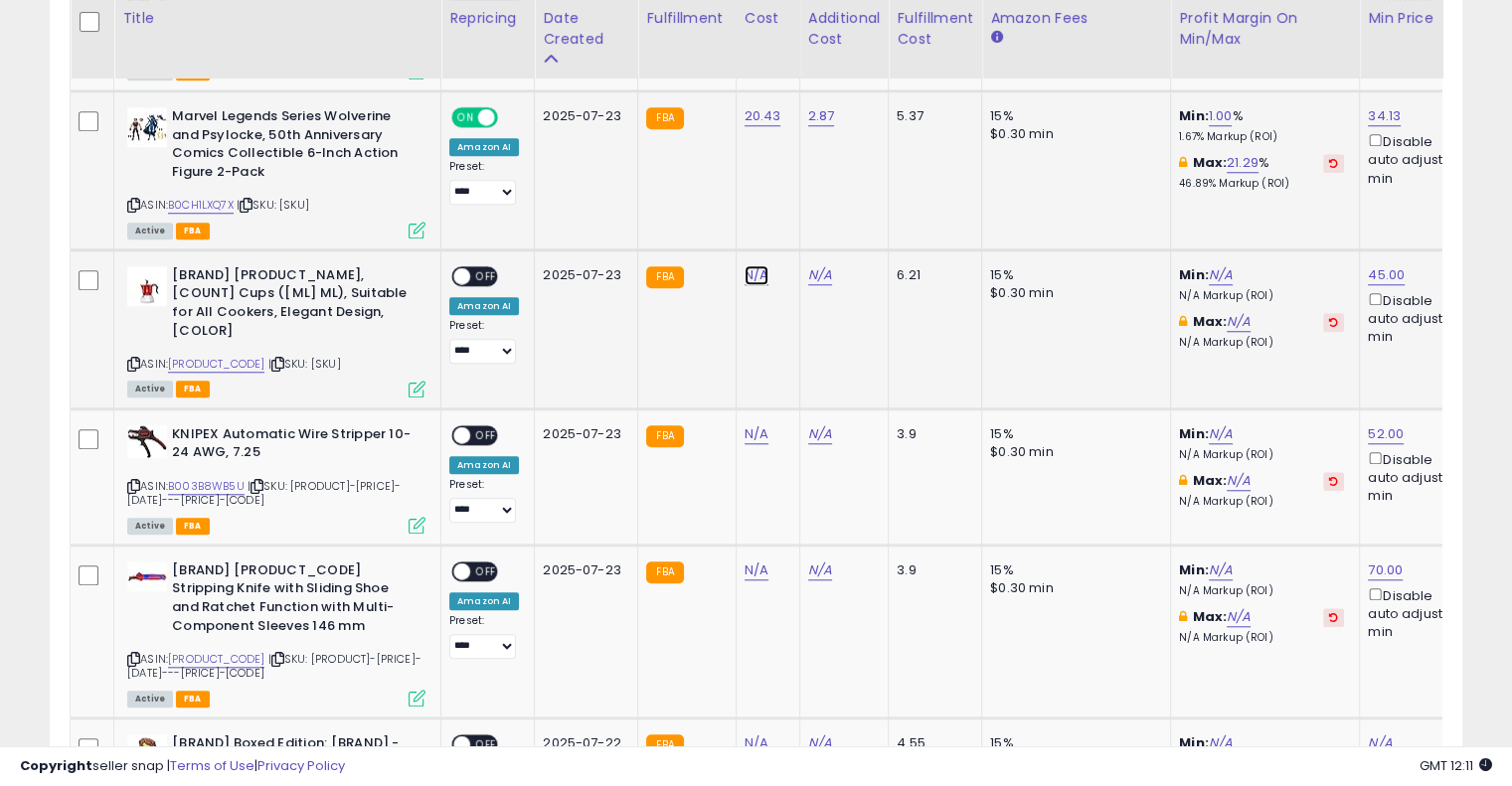 click on "N/A" at bounding box center (756, 275) 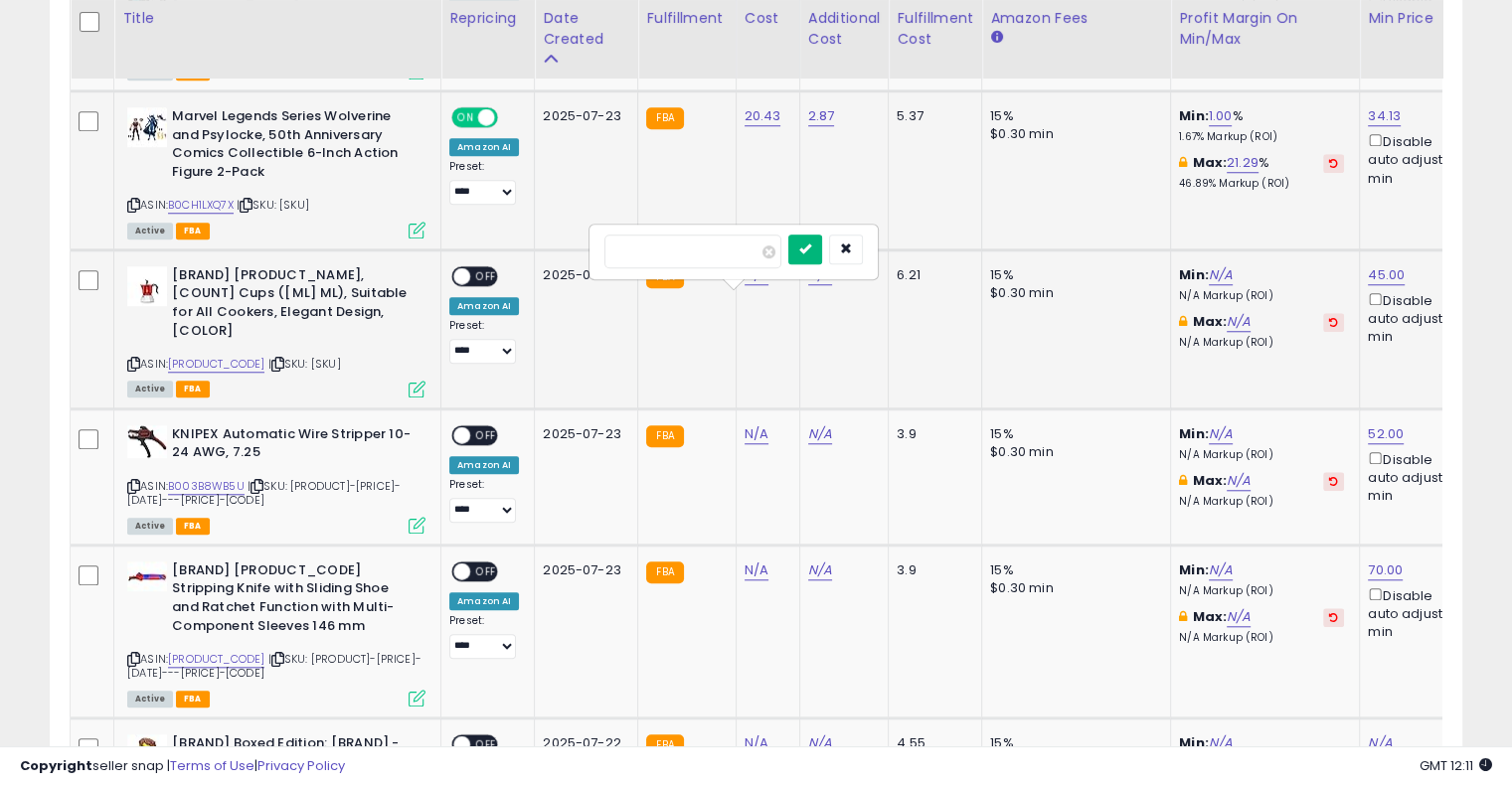 type on "*****" 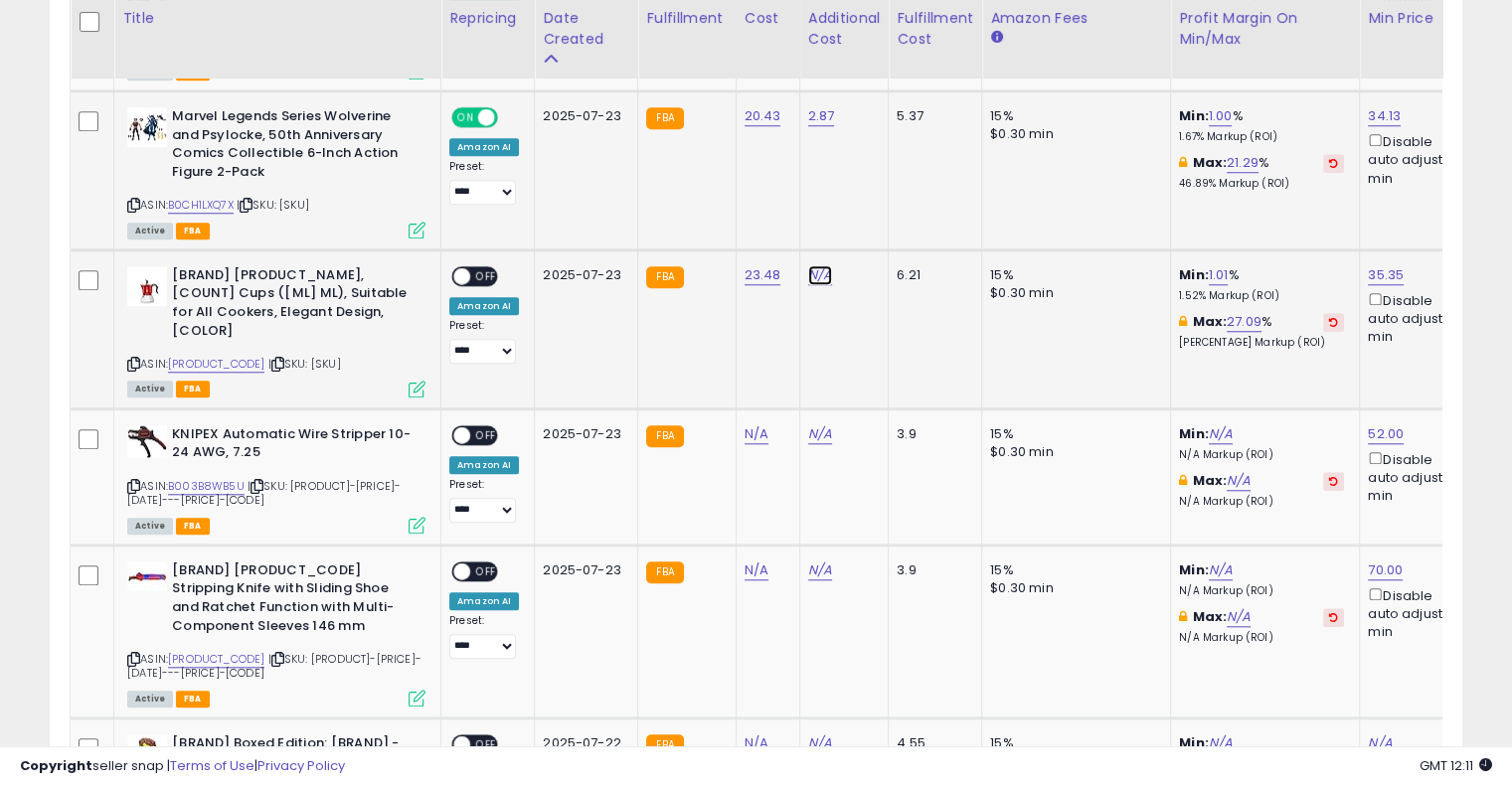 click on "N/A" at bounding box center (820, 275) 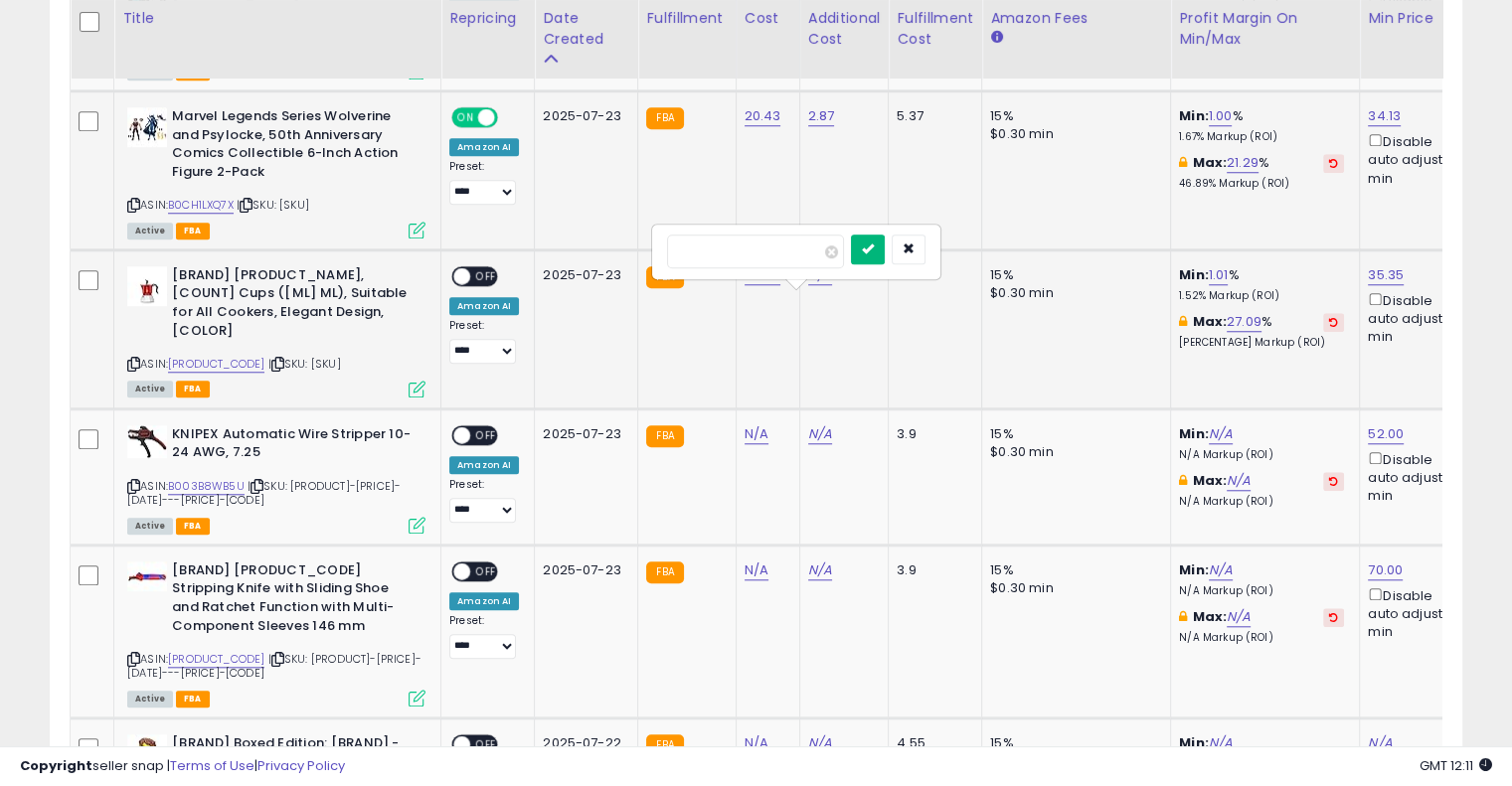 type on "****" 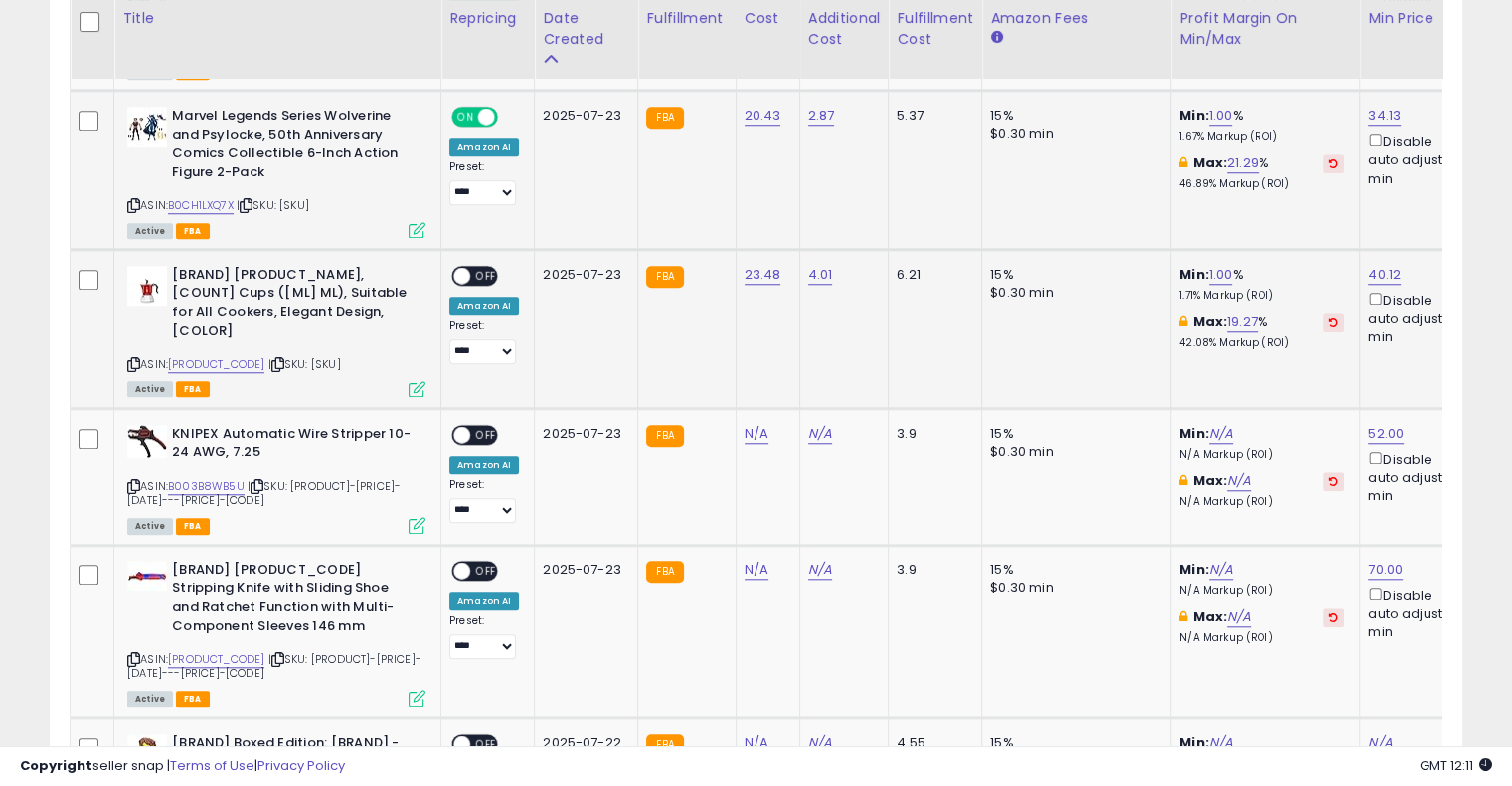 click on "OFF" at bounding box center (486, 275) 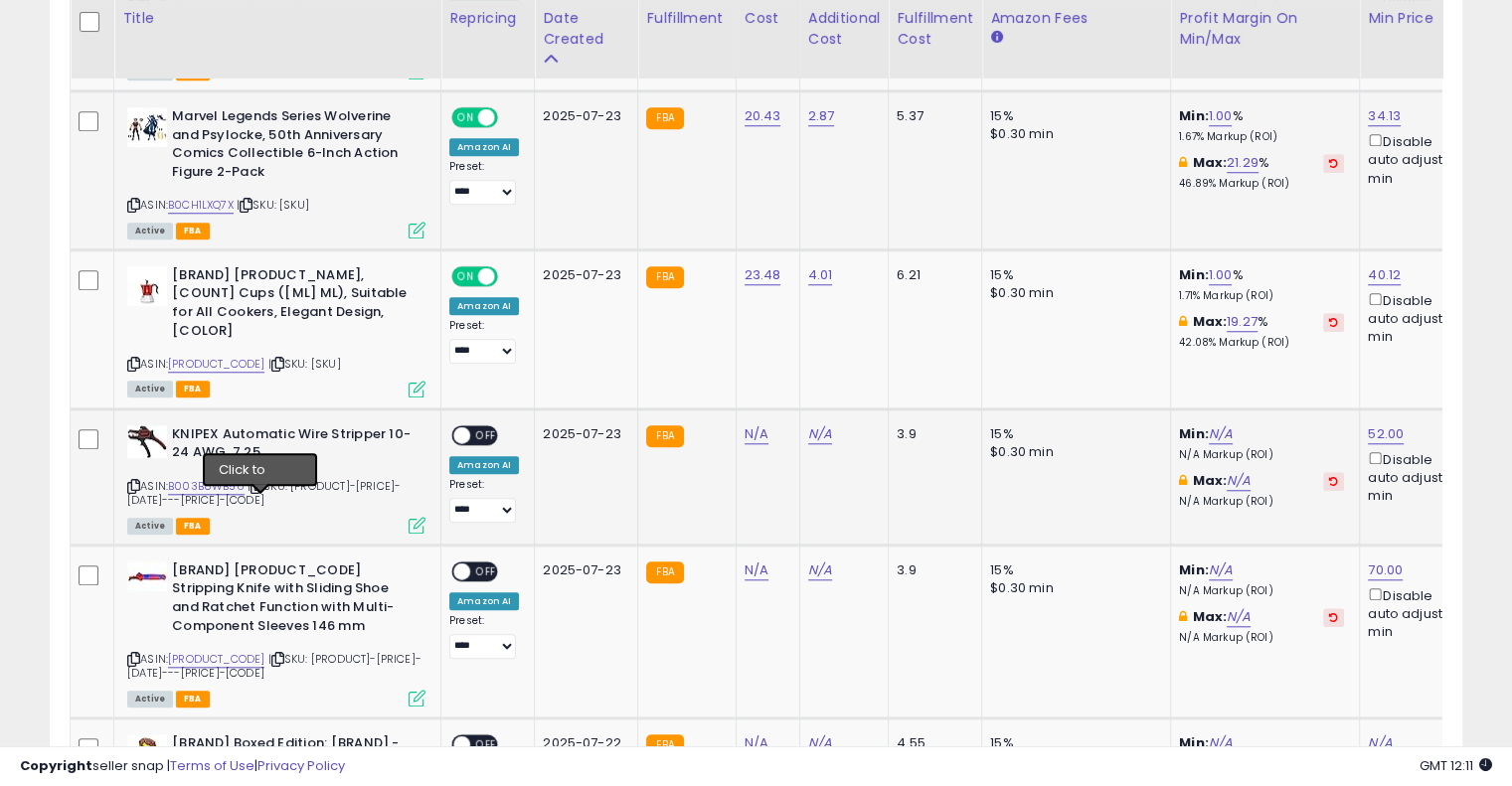 click at bounding box center (256, 486) 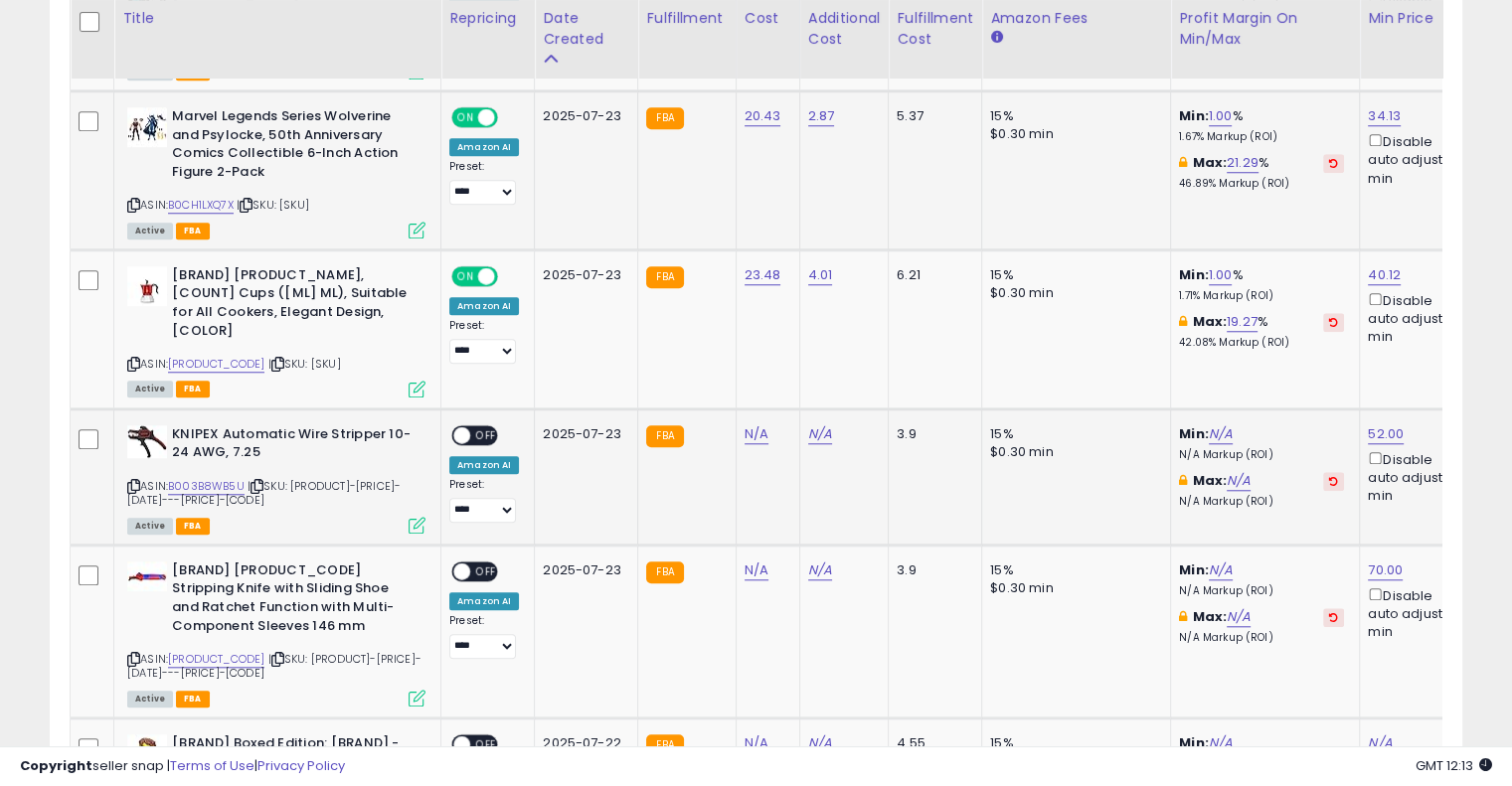 click on "N/A" 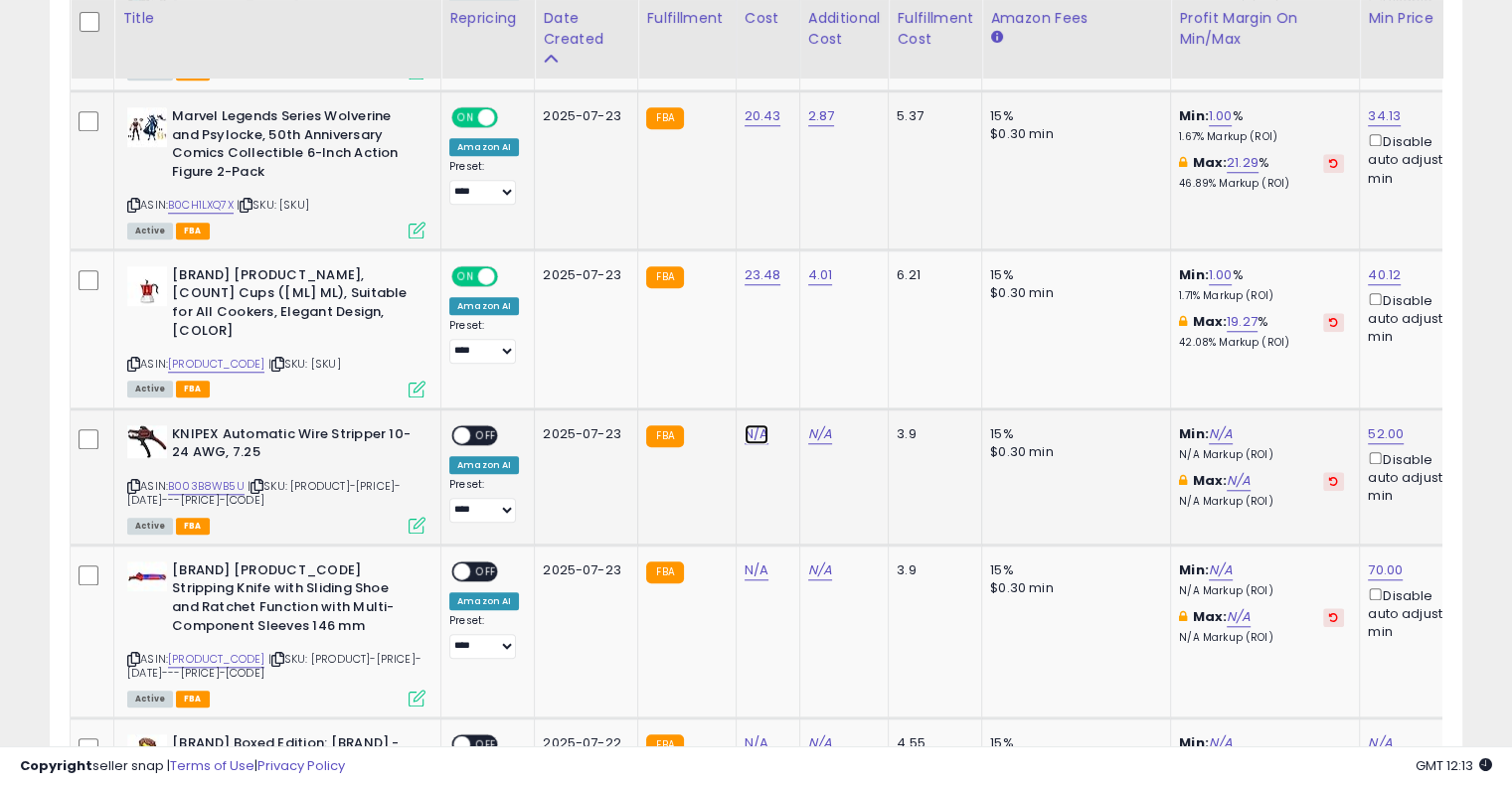 click on "N/A" at bounding box center (756, 434) 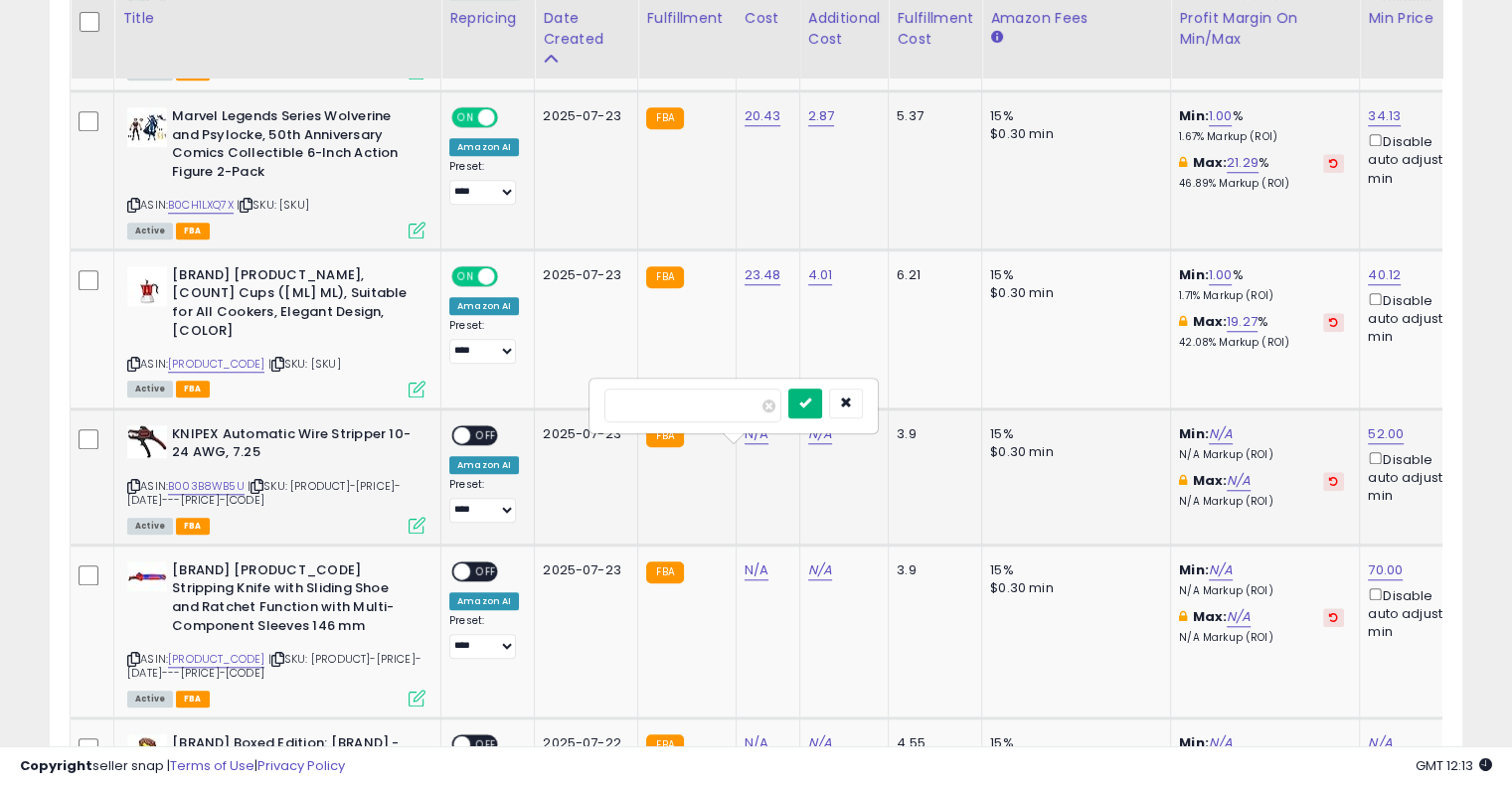 type on "*****" 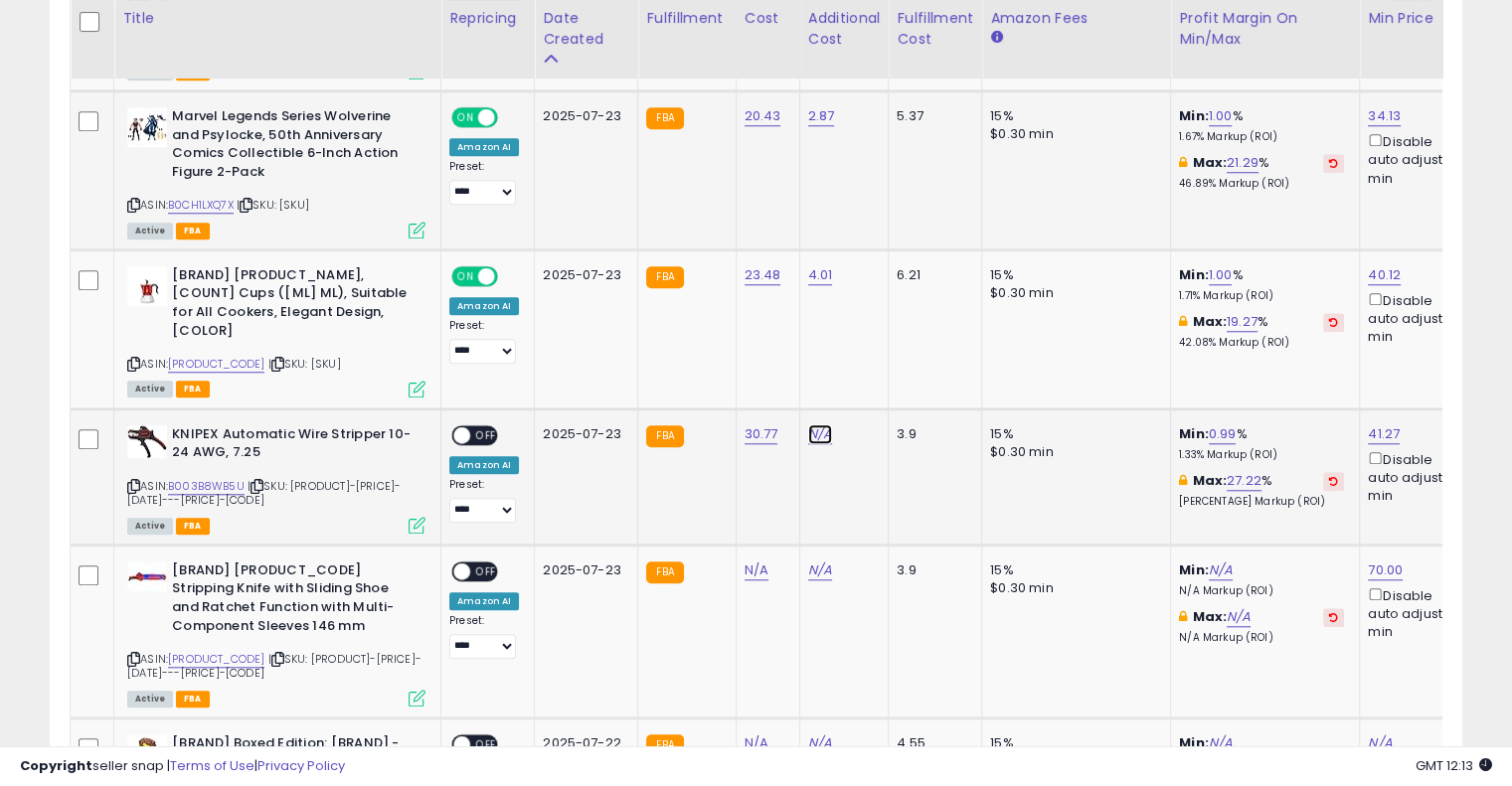 click on "N/A" at bounding box center (820, 434) 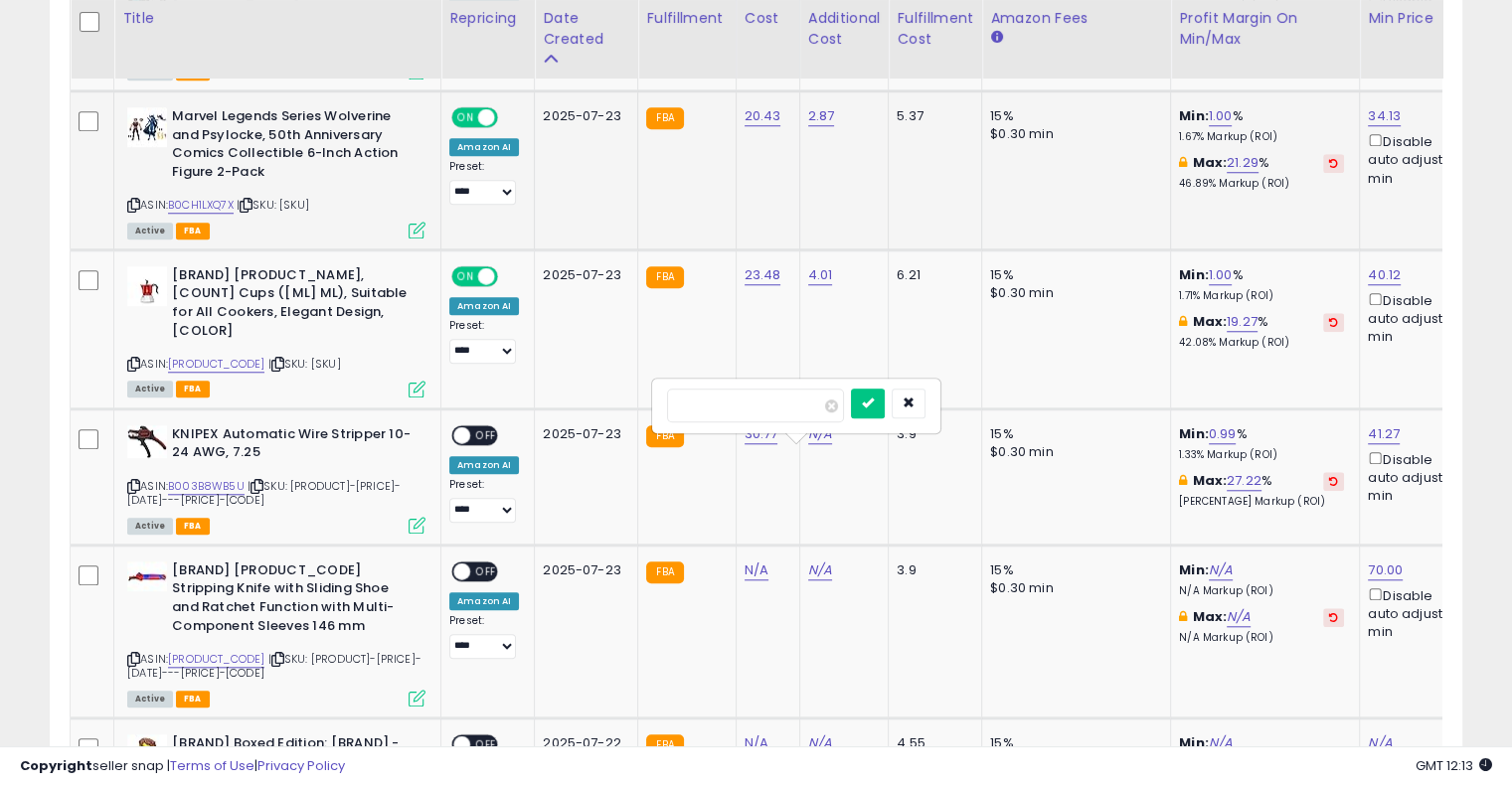 type on "*" 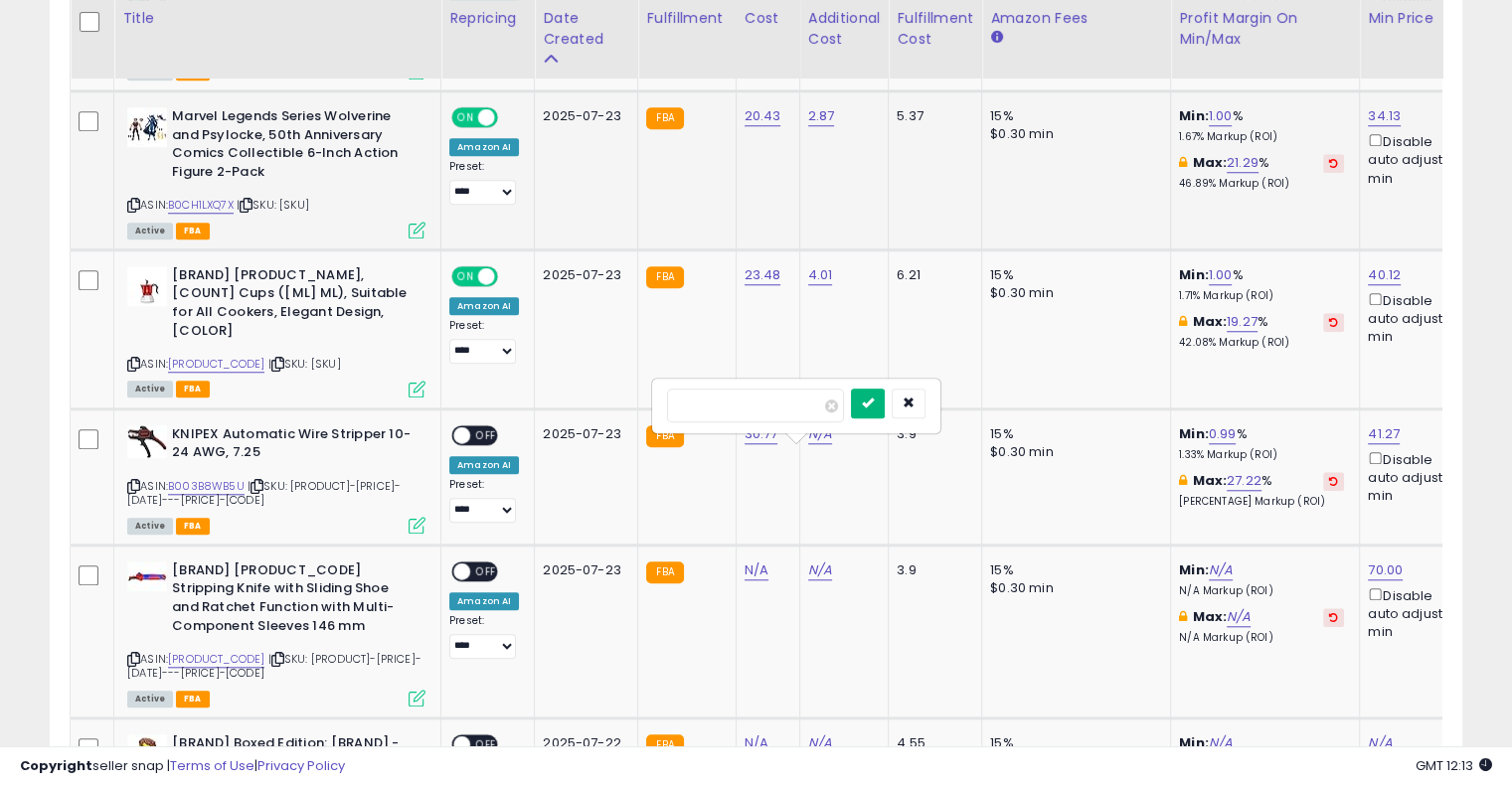 type on "****" 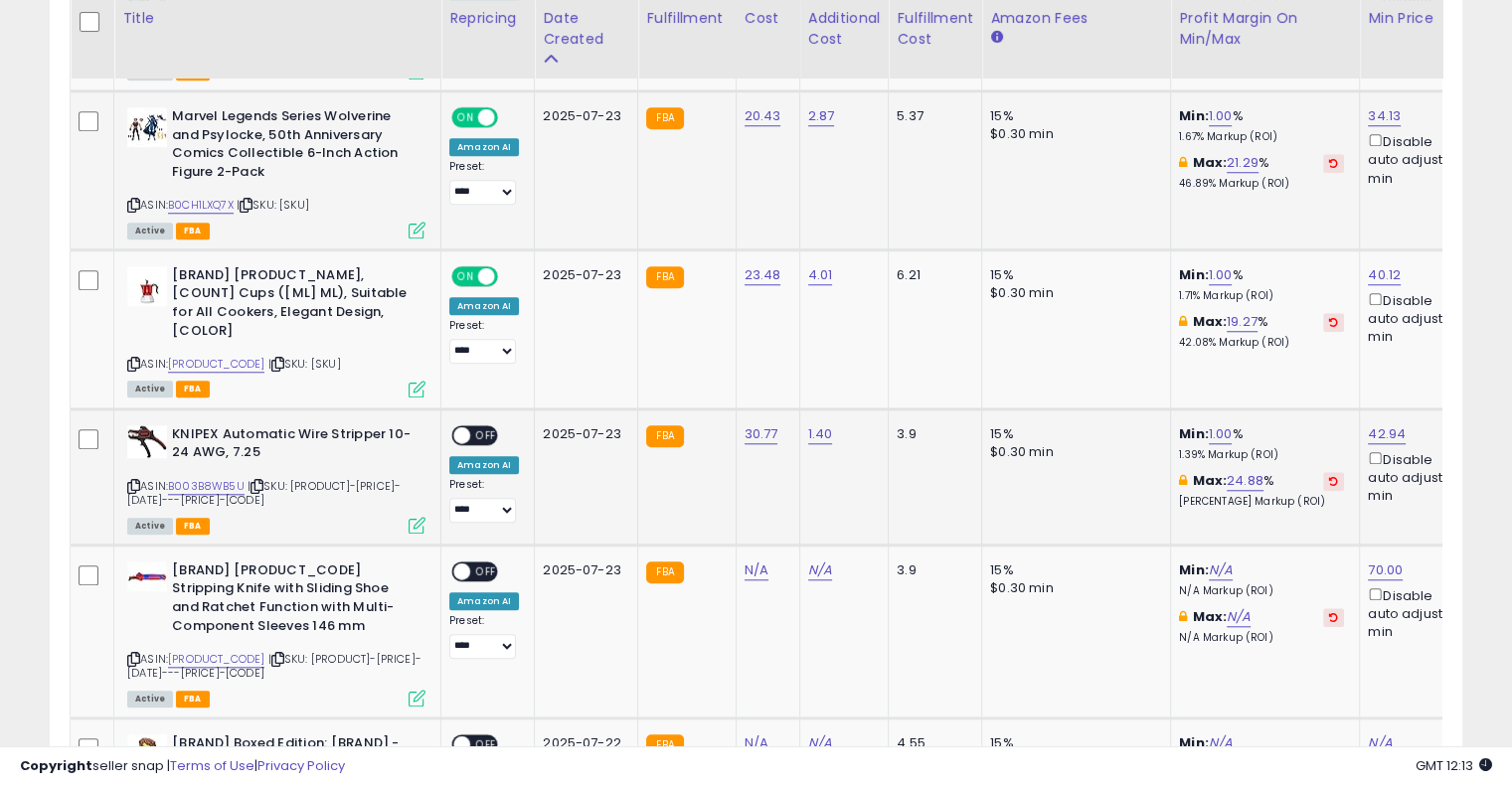 click on "OFF" at bounding box center (486, 434) 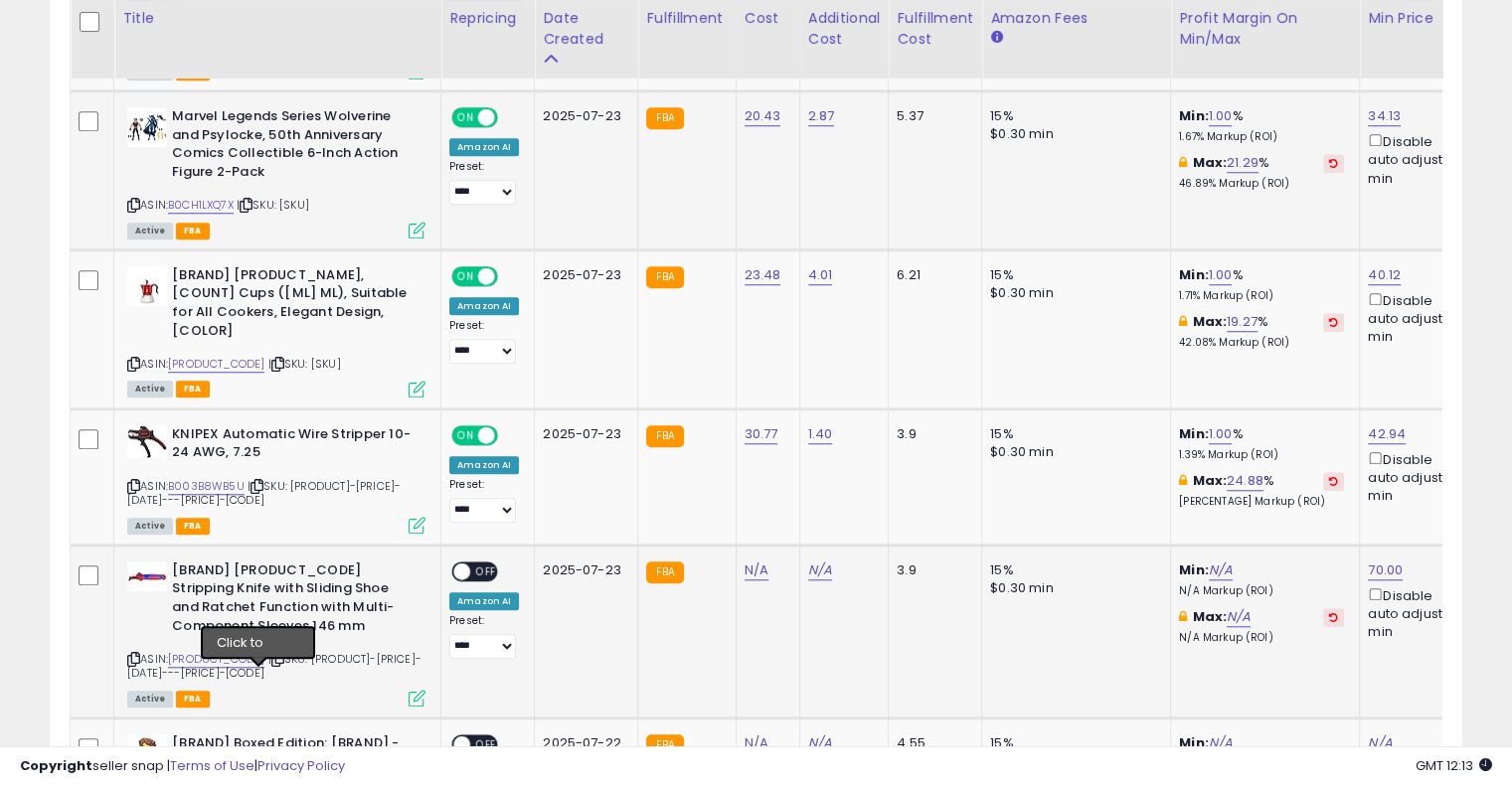 click at bounding box center (277, 659) 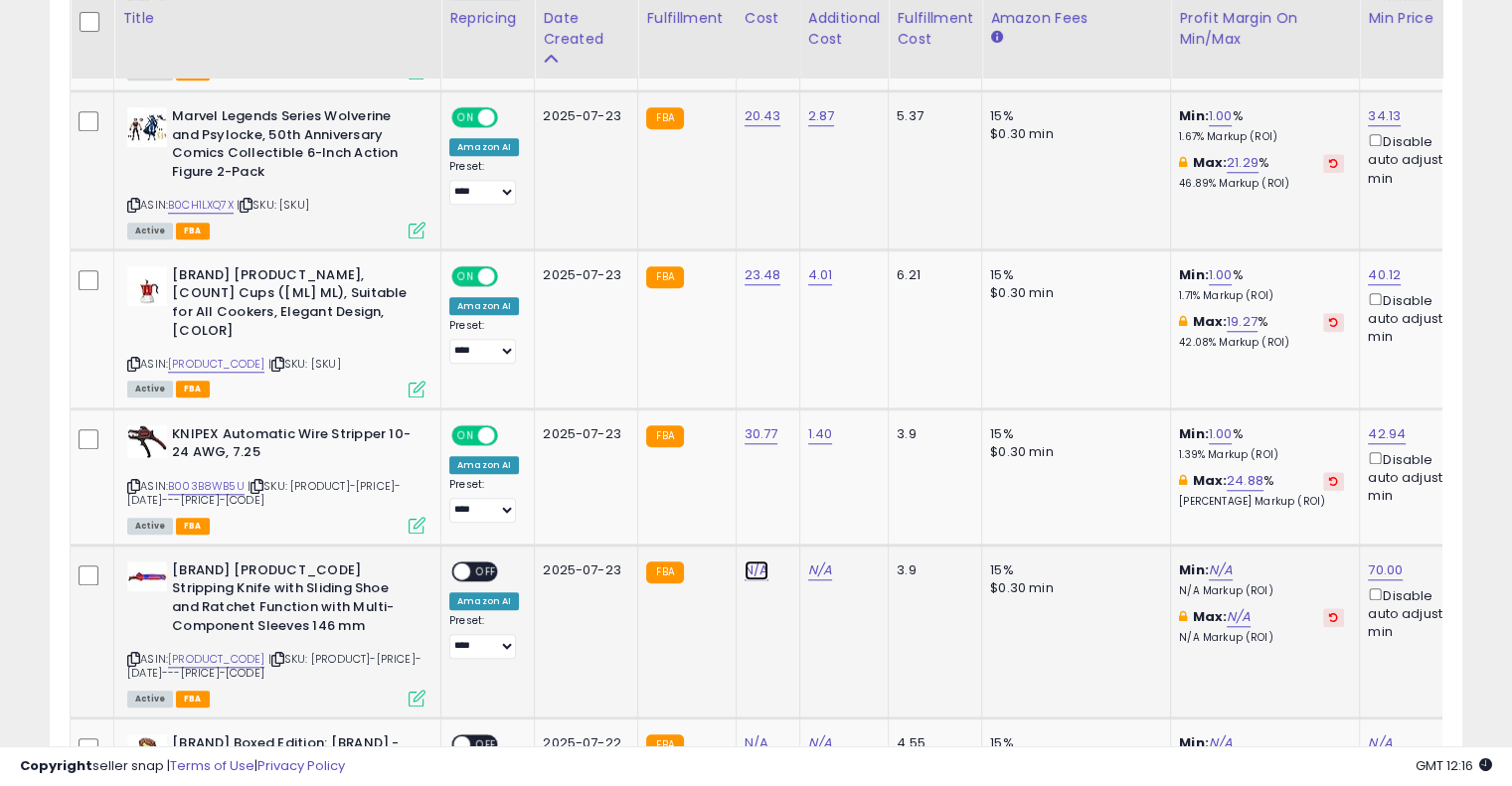 click on "N/A" at bounding box center [756, 570] 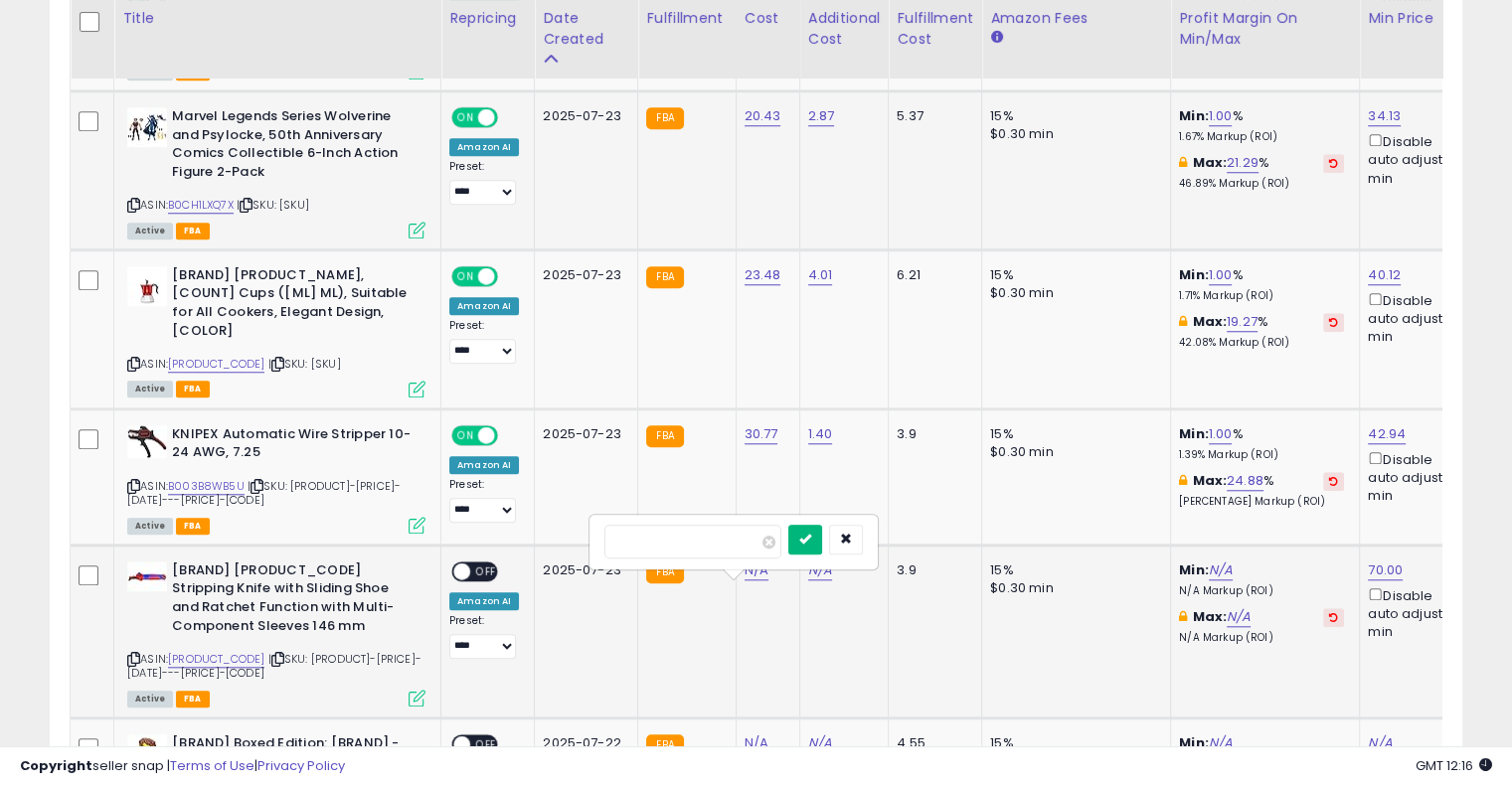 type on "*****" 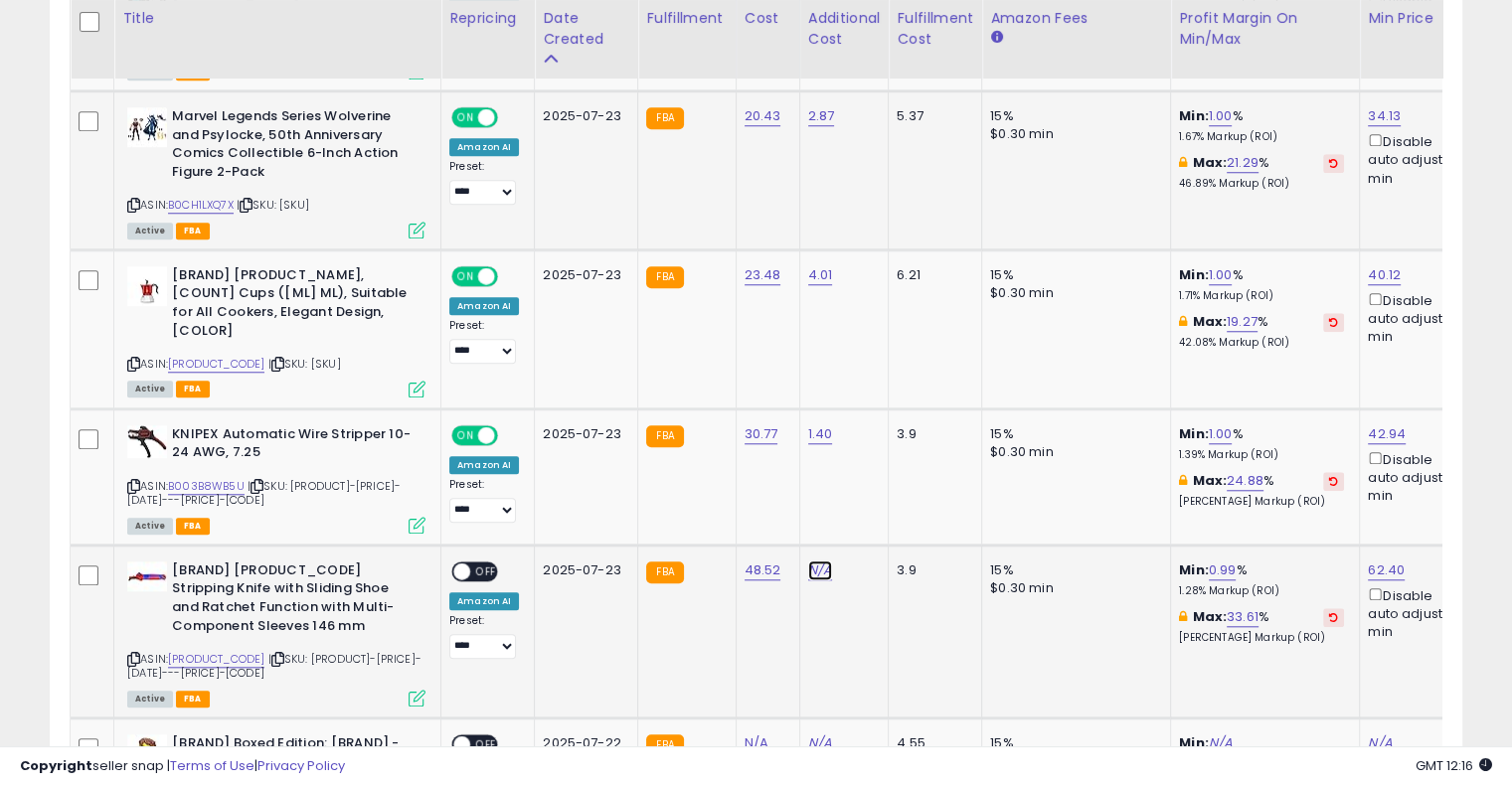 click on "N/A" at bounding box center (820, 570) 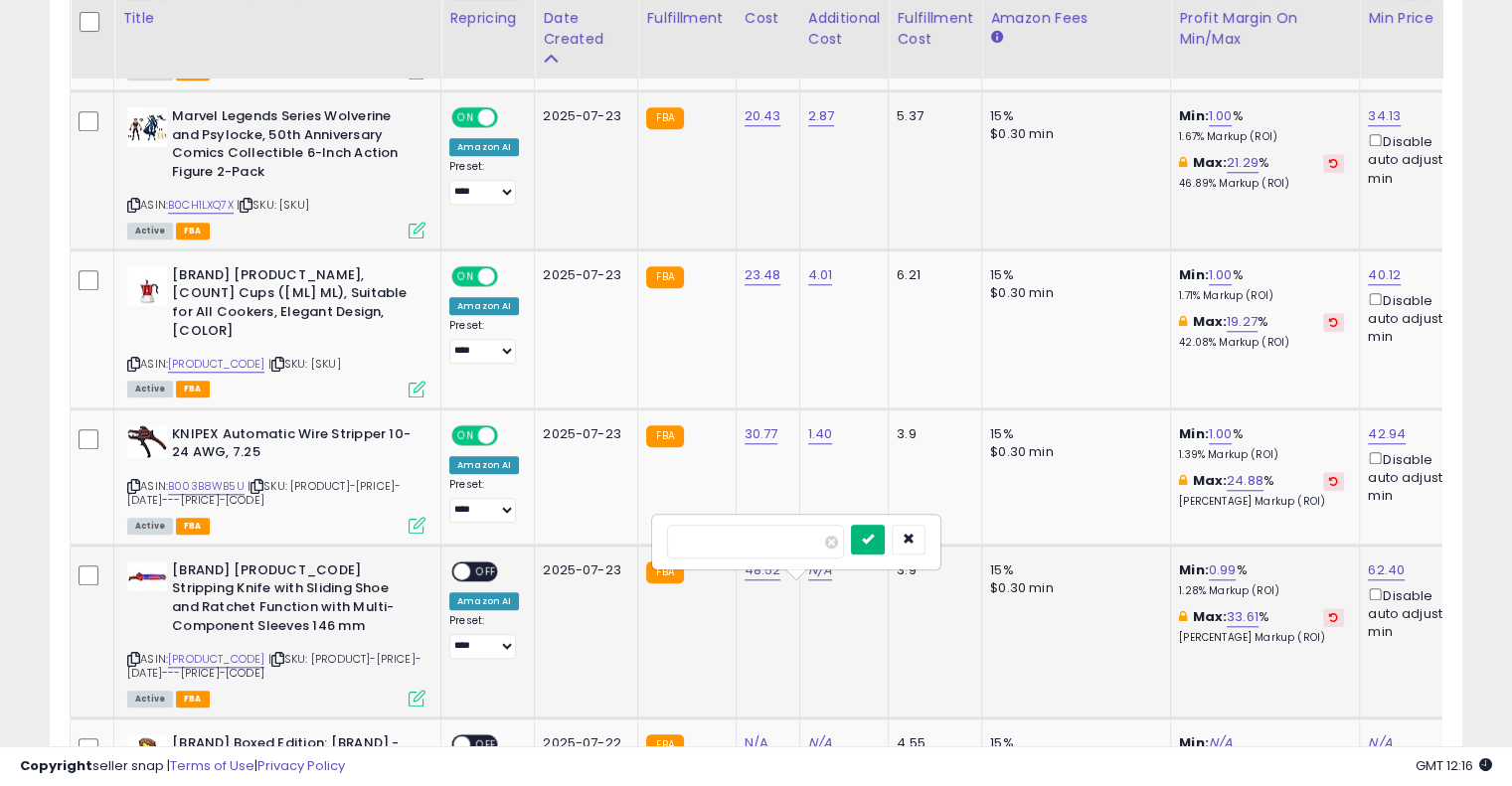 type on "****" 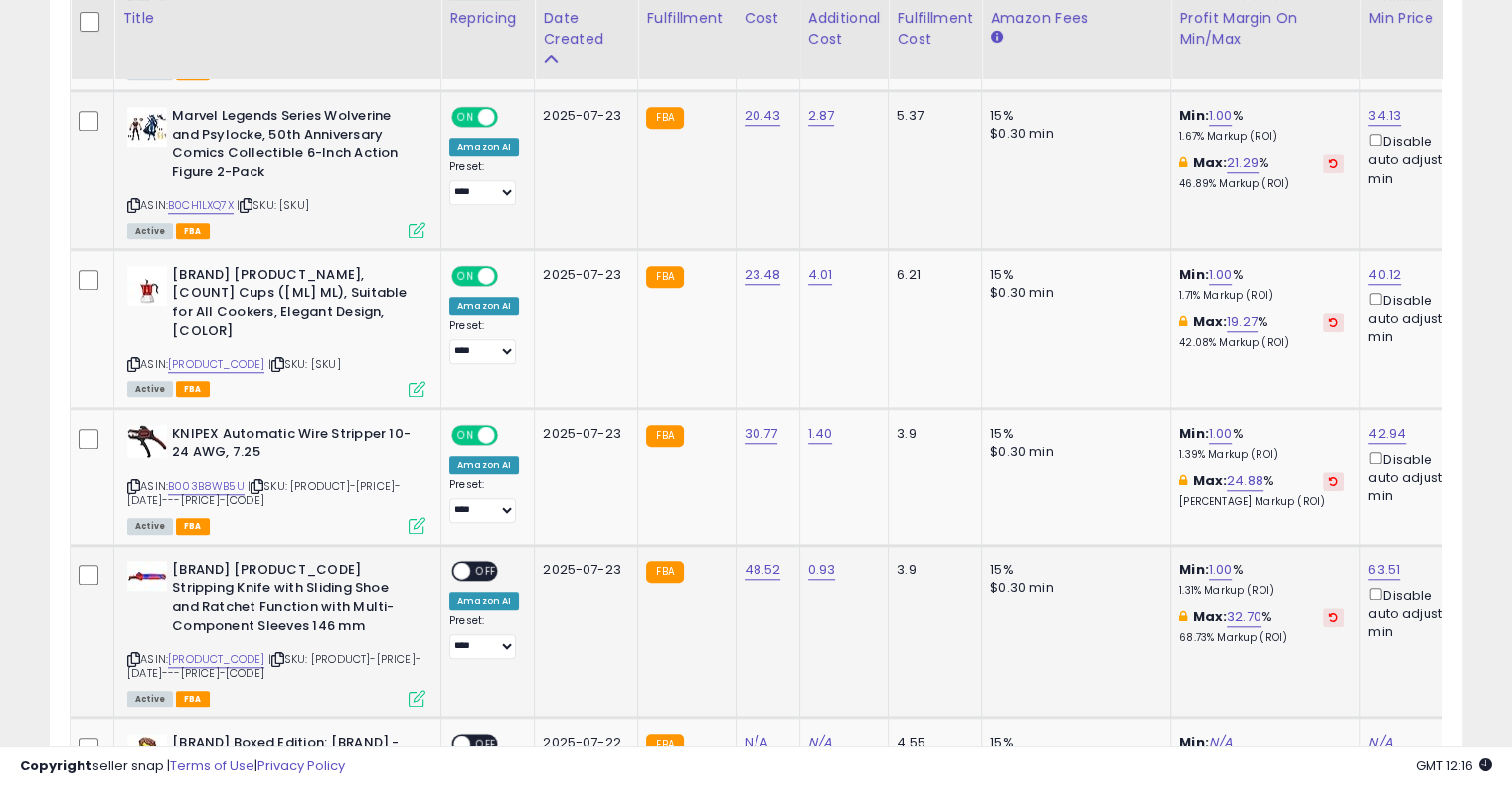 click on "OFF" at bounding box center [486, 570] 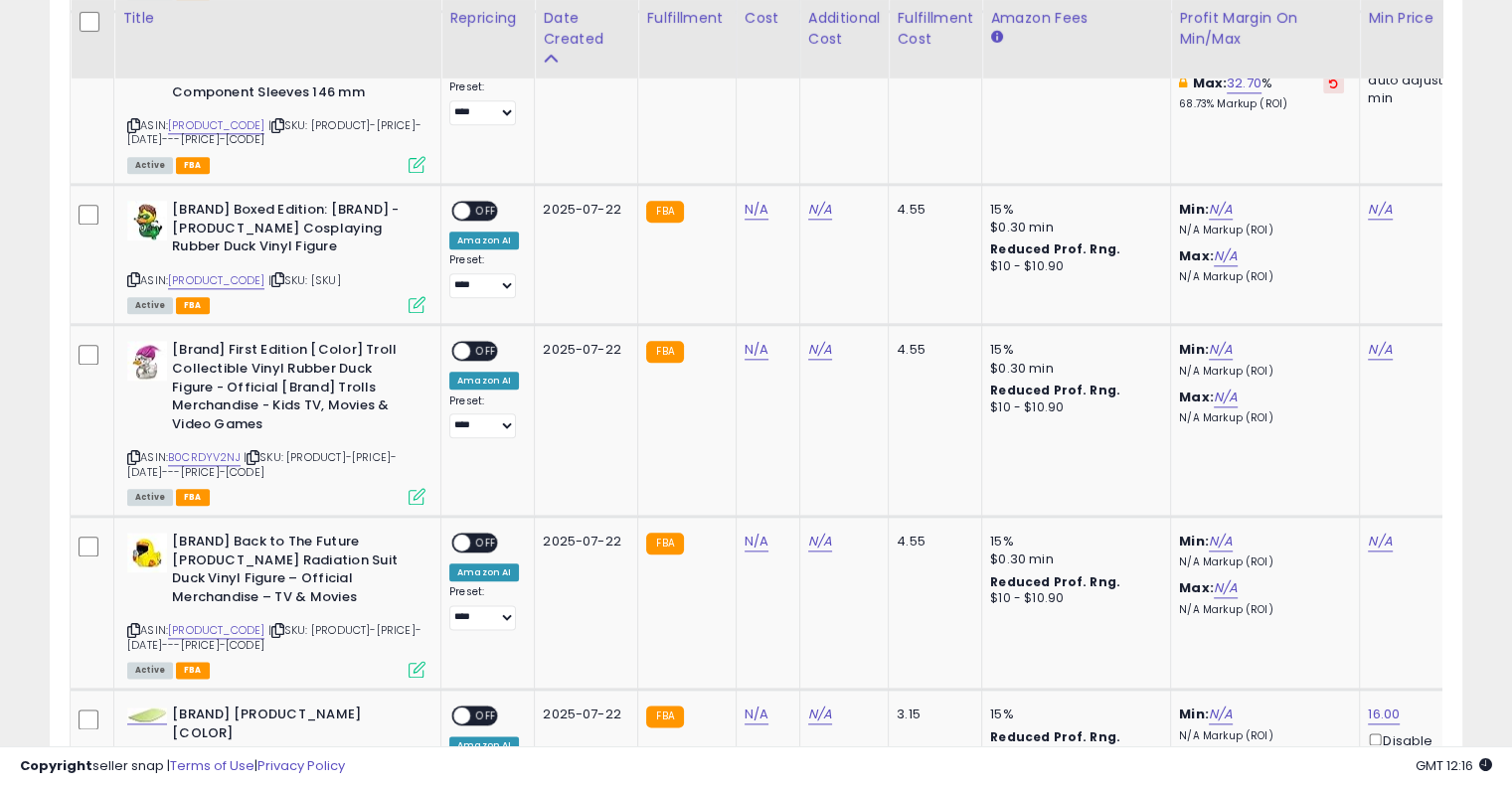 scroll, scrollTop: 2195, scrollLeft: 0, axis: vertical 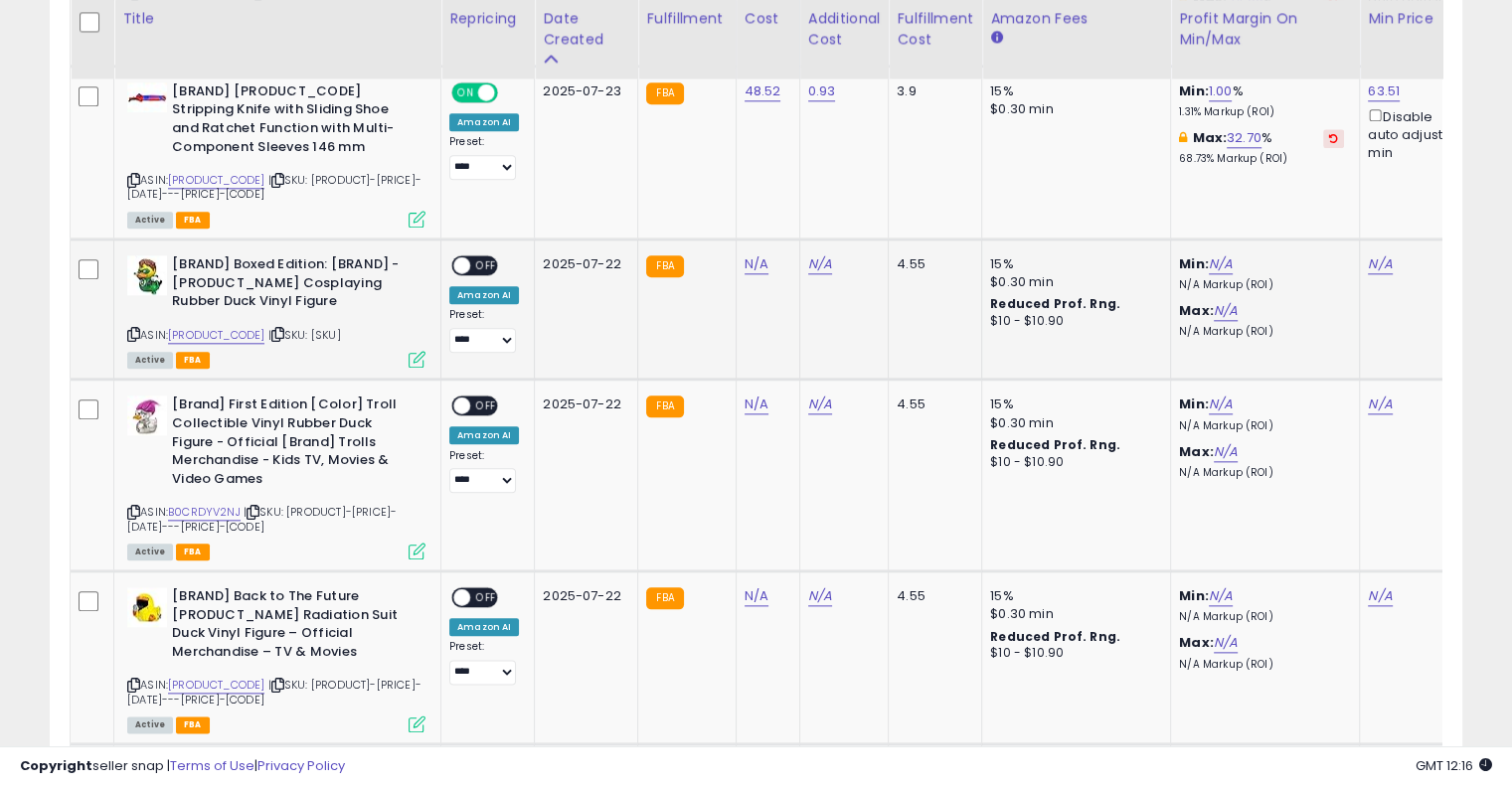 click at bounding box center (277, 334) 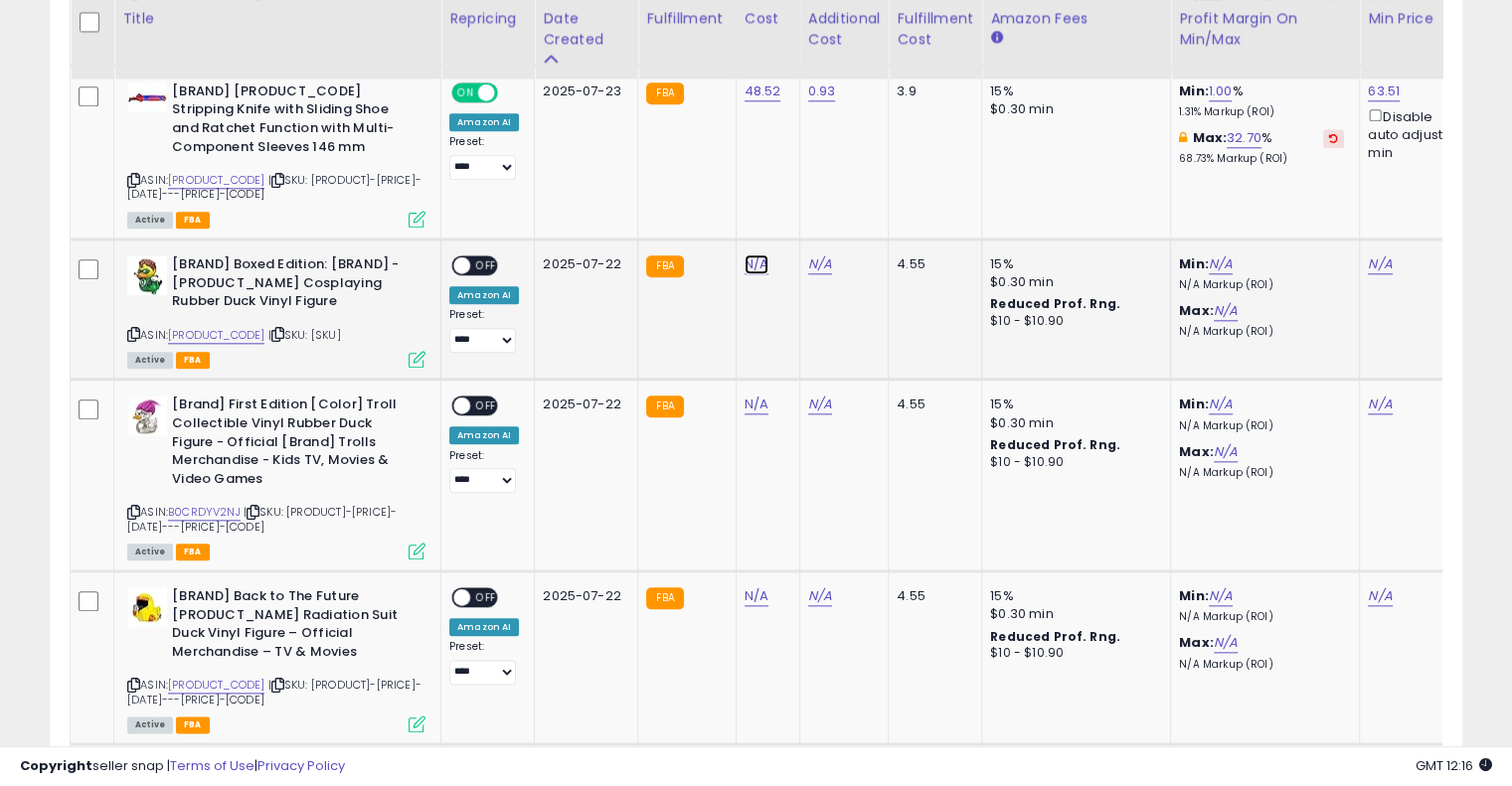 click on "N/A" at bounding box center [756, 264] 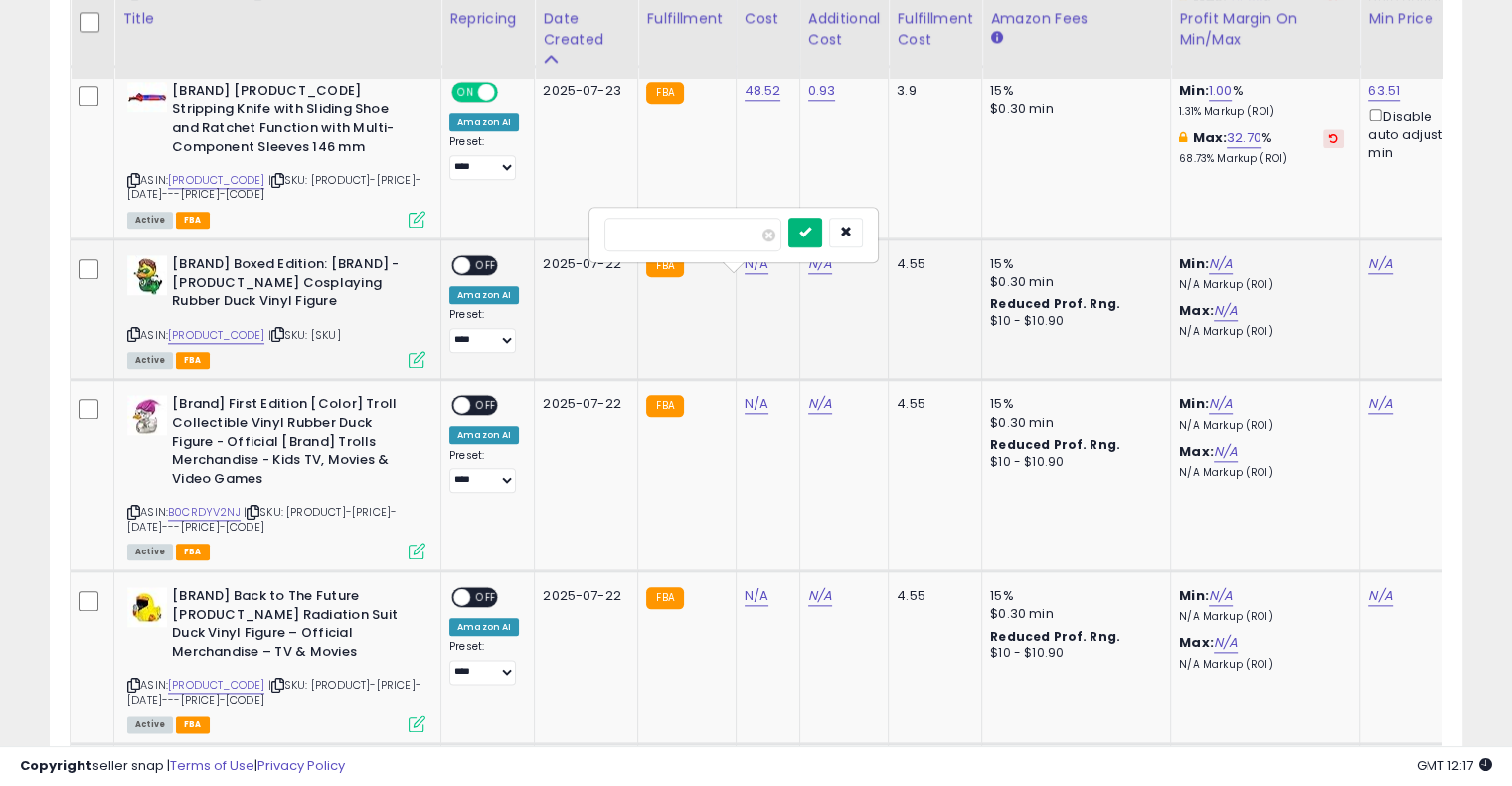 type on "****" 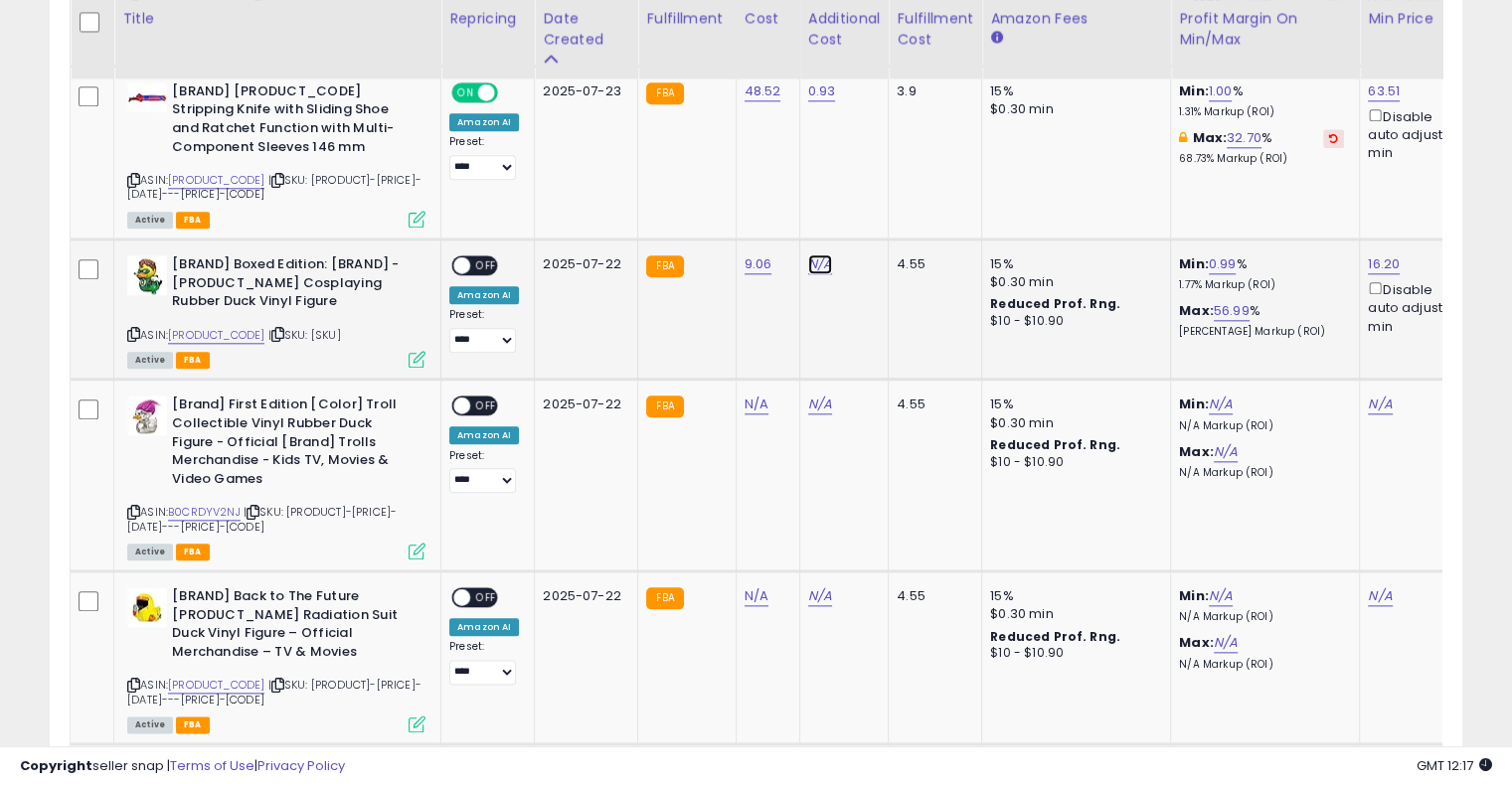 click on "N/A" at bounding box center (820, 264) 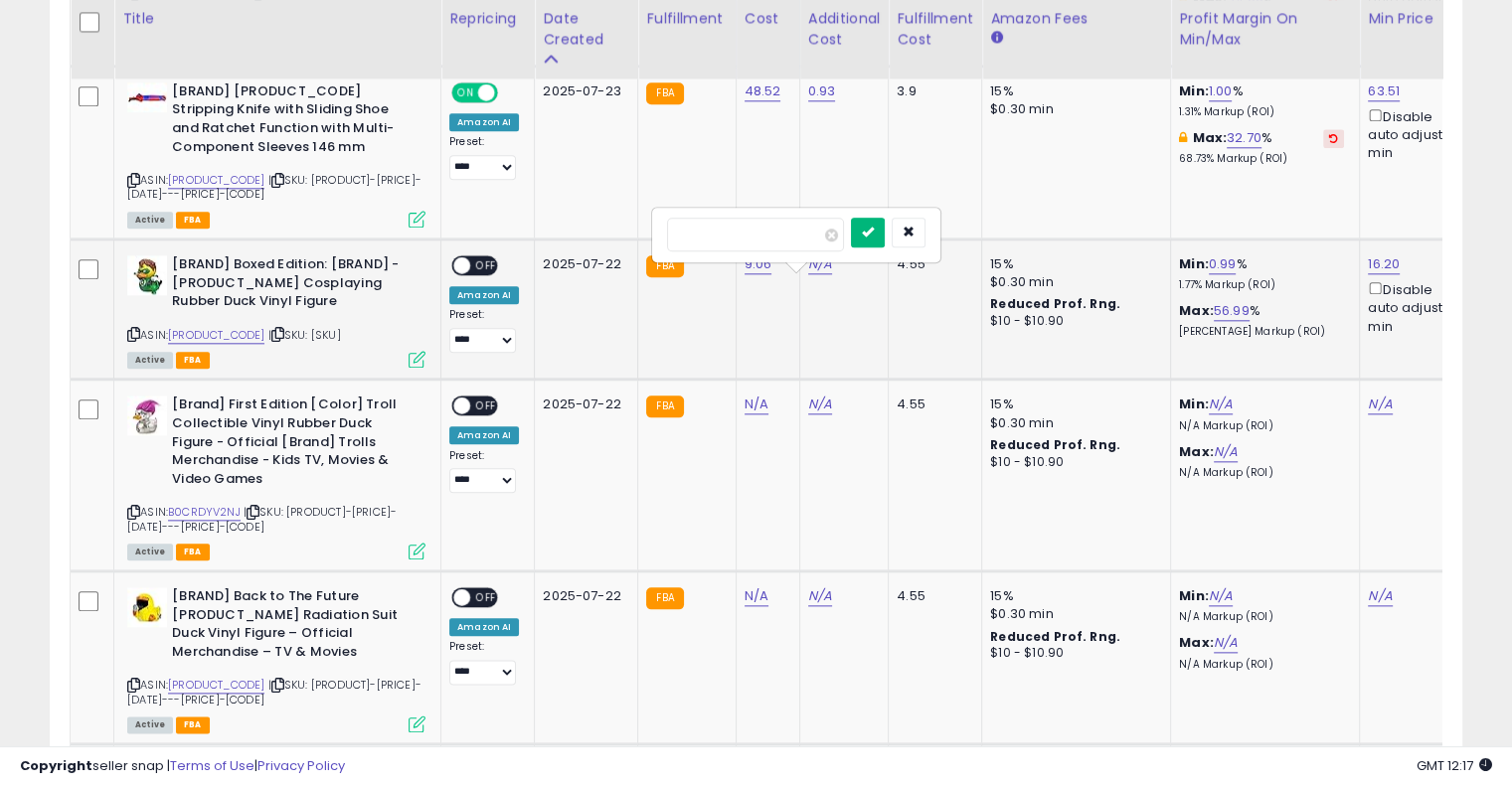type on "****" 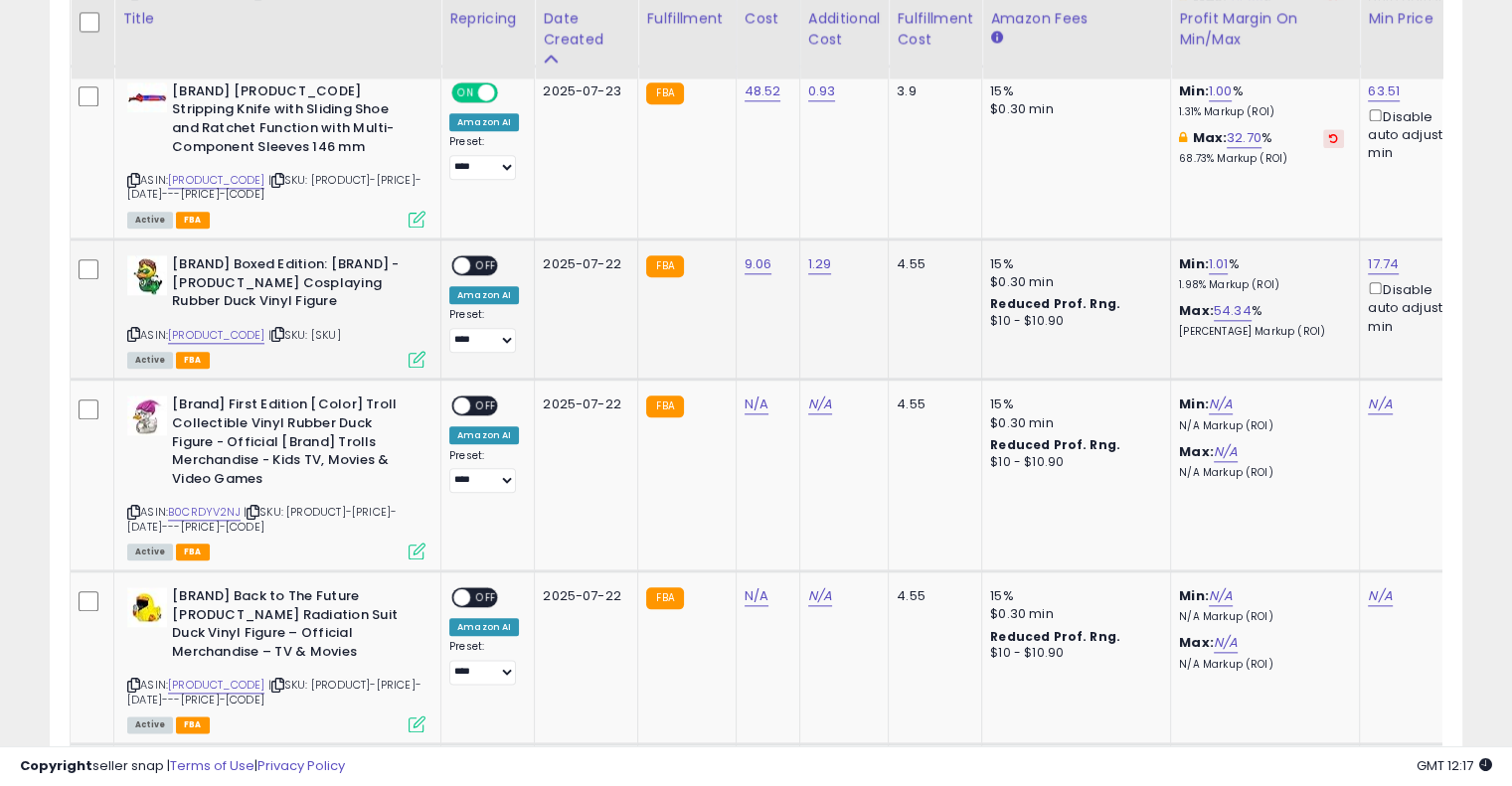 click on "OFF" at bounding box center (486, 265) 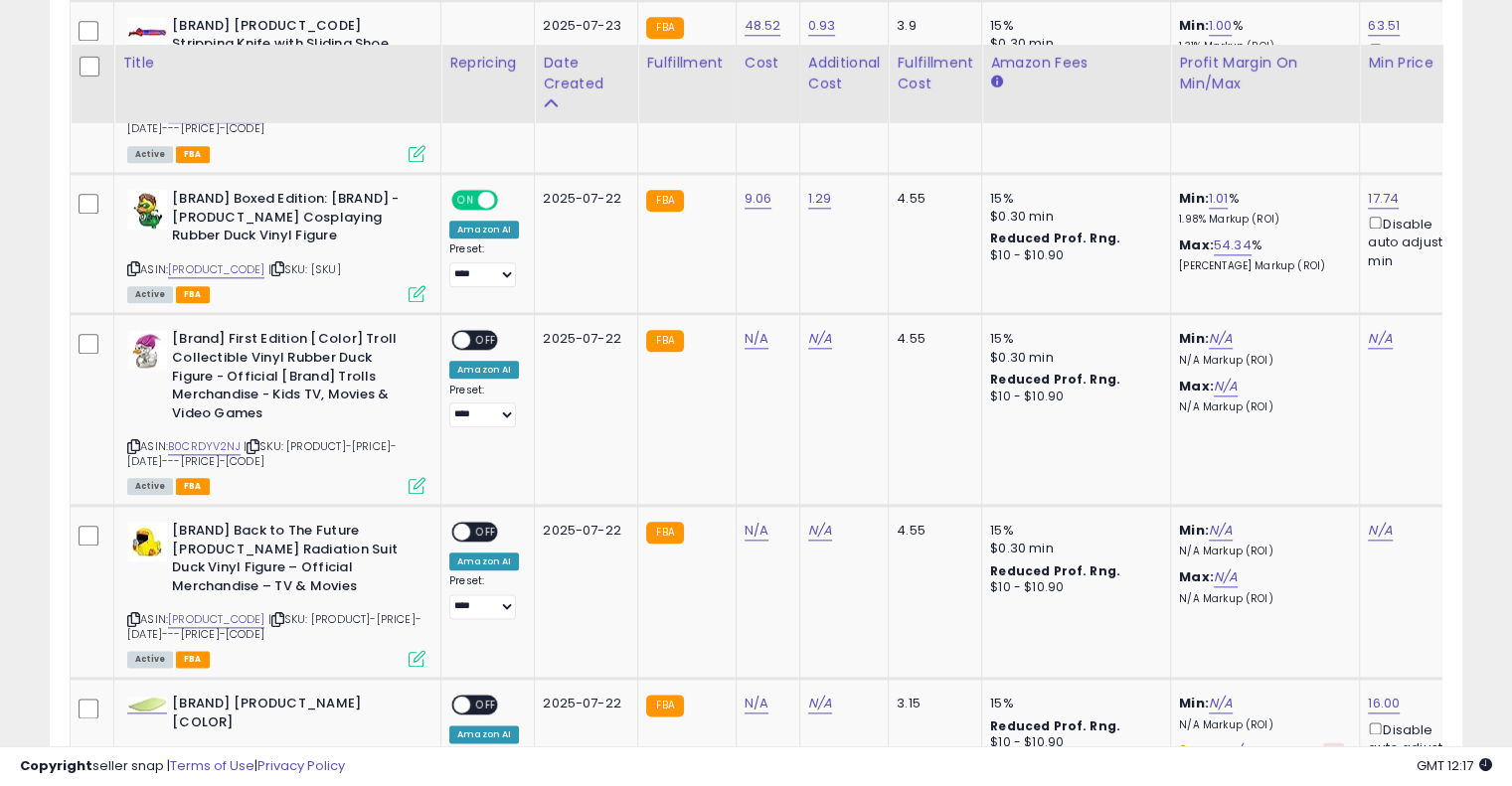 scroll, scrollTop: 2350, scrollLeft: 0, axis: vertical 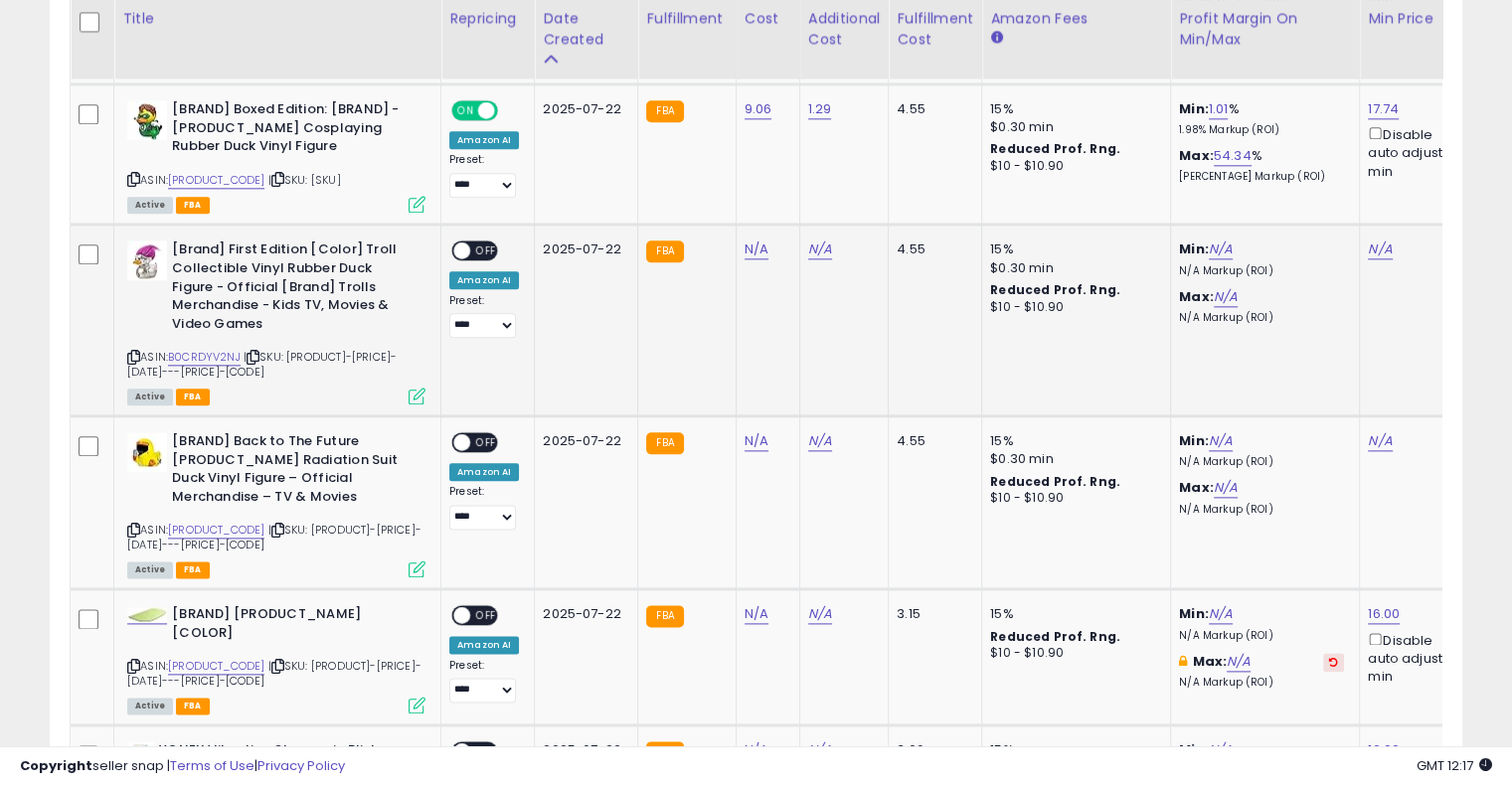 click at bounding box center (252, 357) 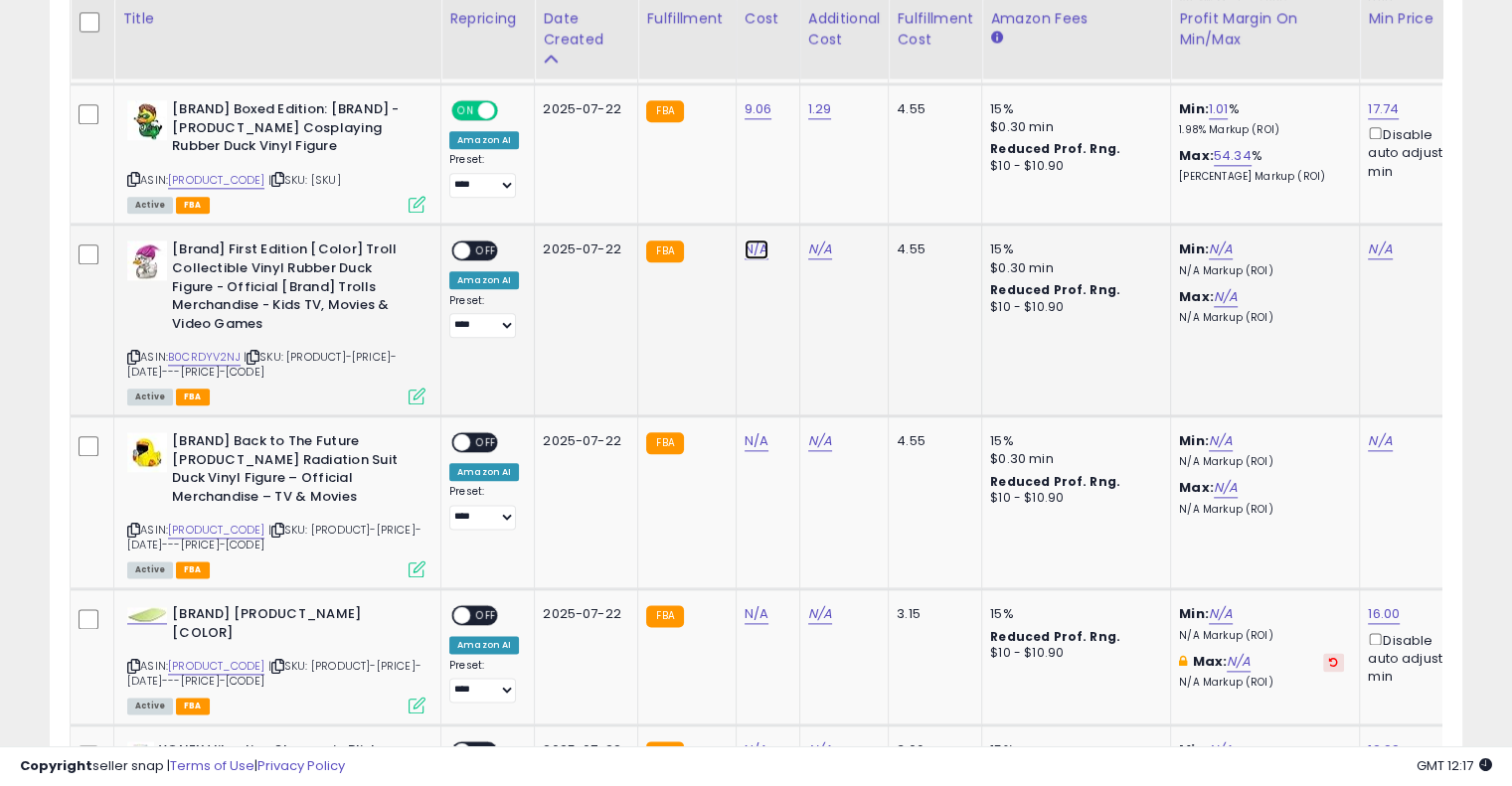click on "N/A" at bounding box center (756, 249) 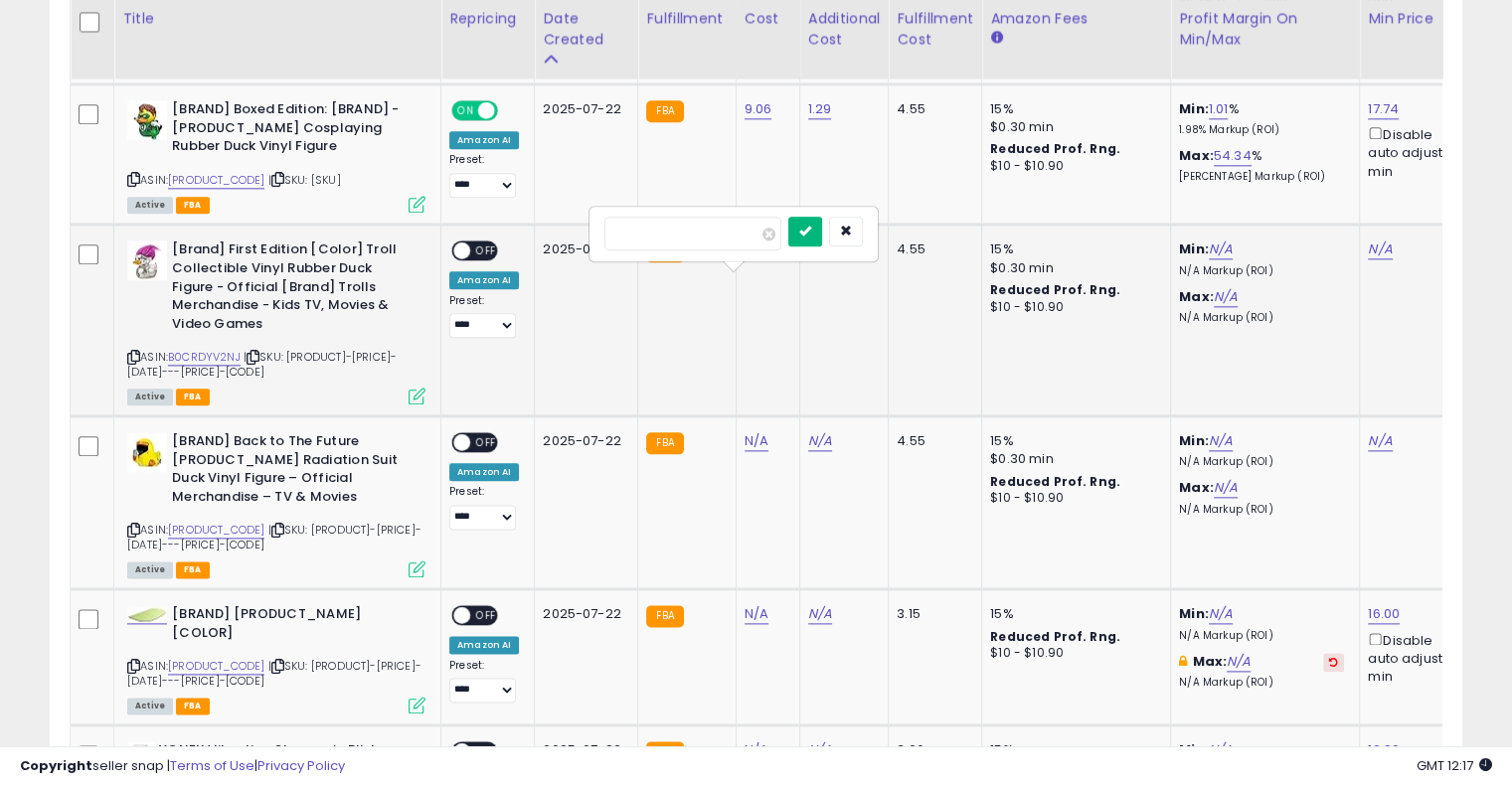 type on "****" 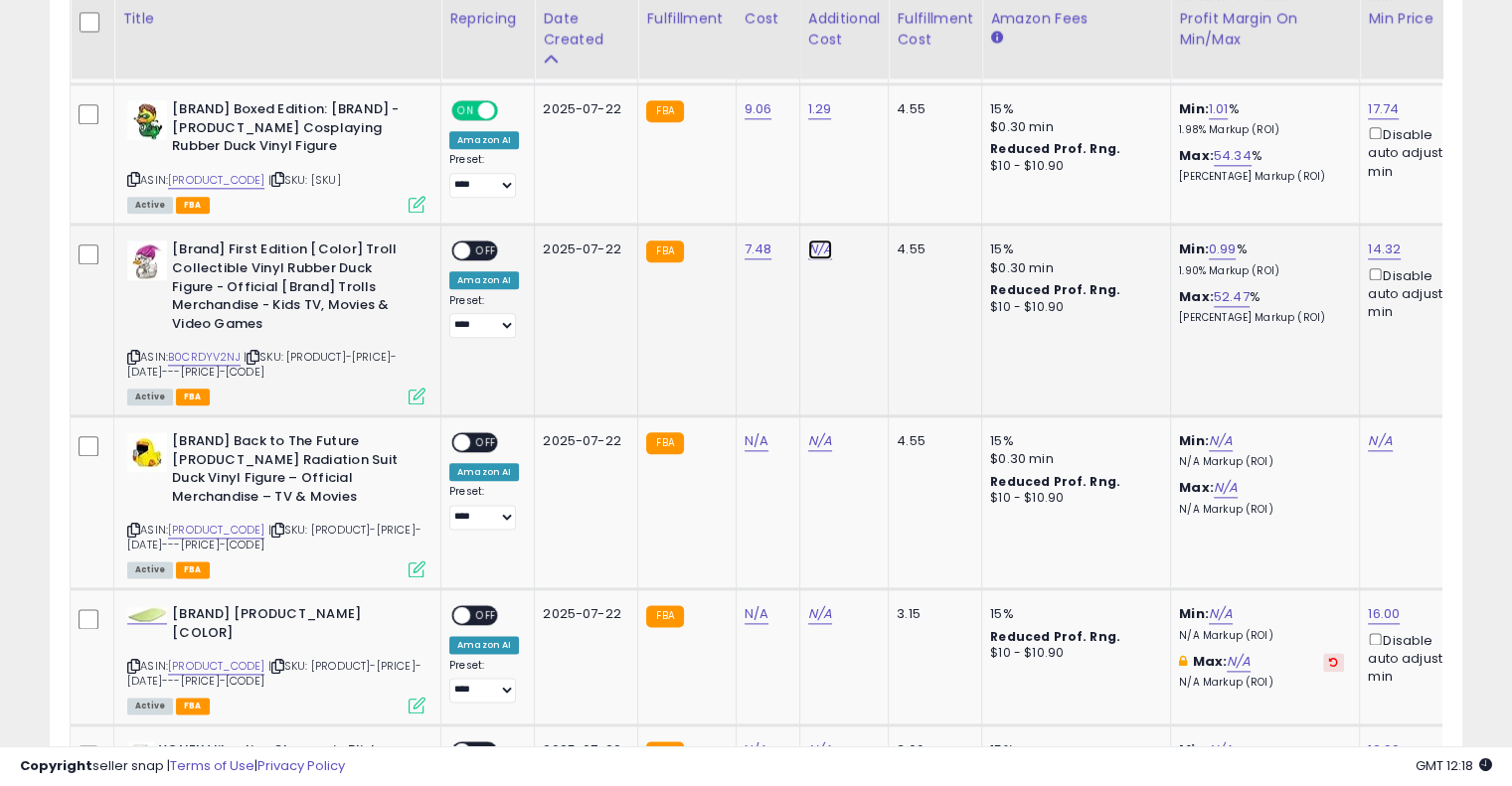 click on "N/A" at bounding box center (820, 249) 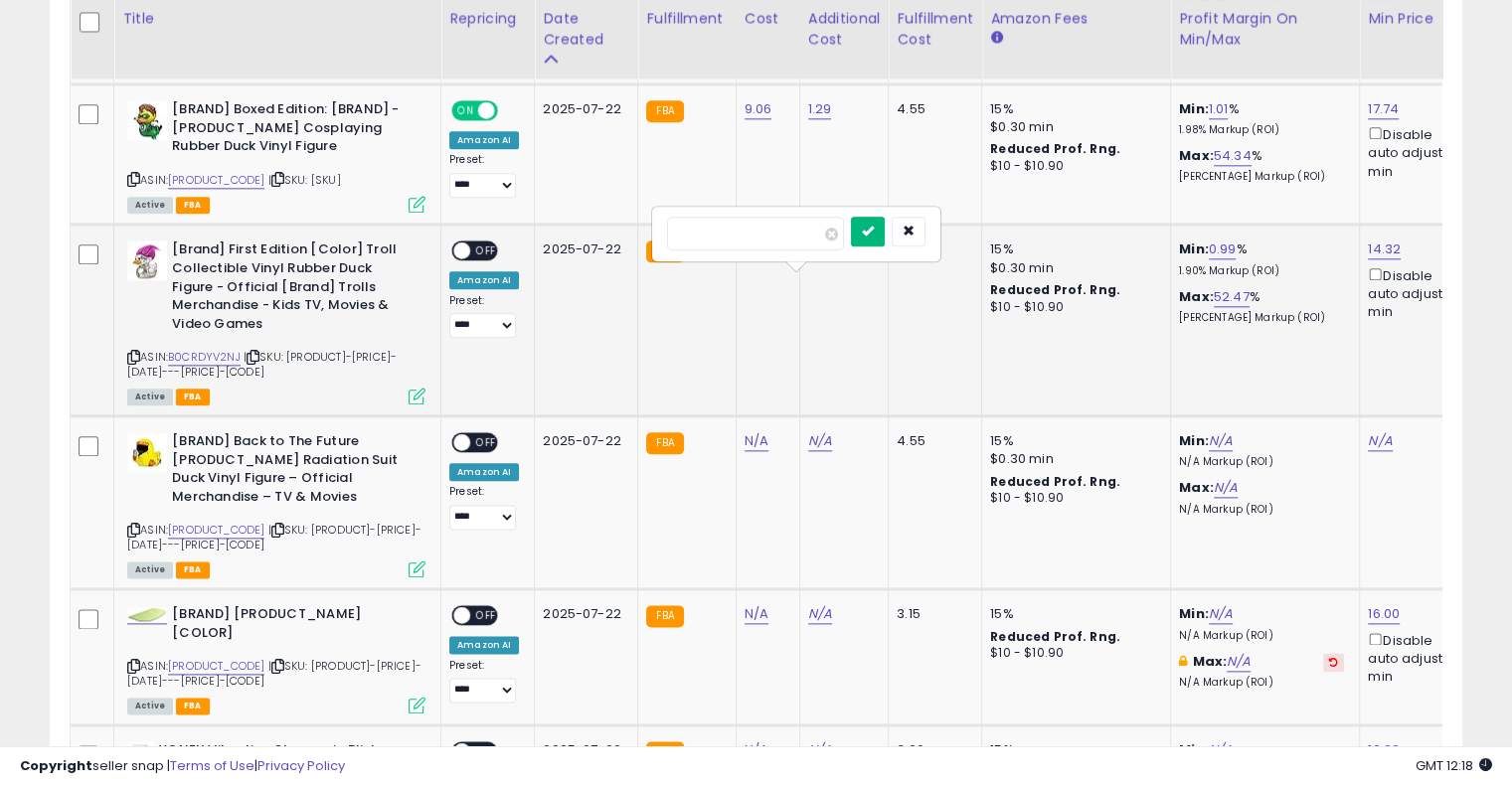 type on "****" 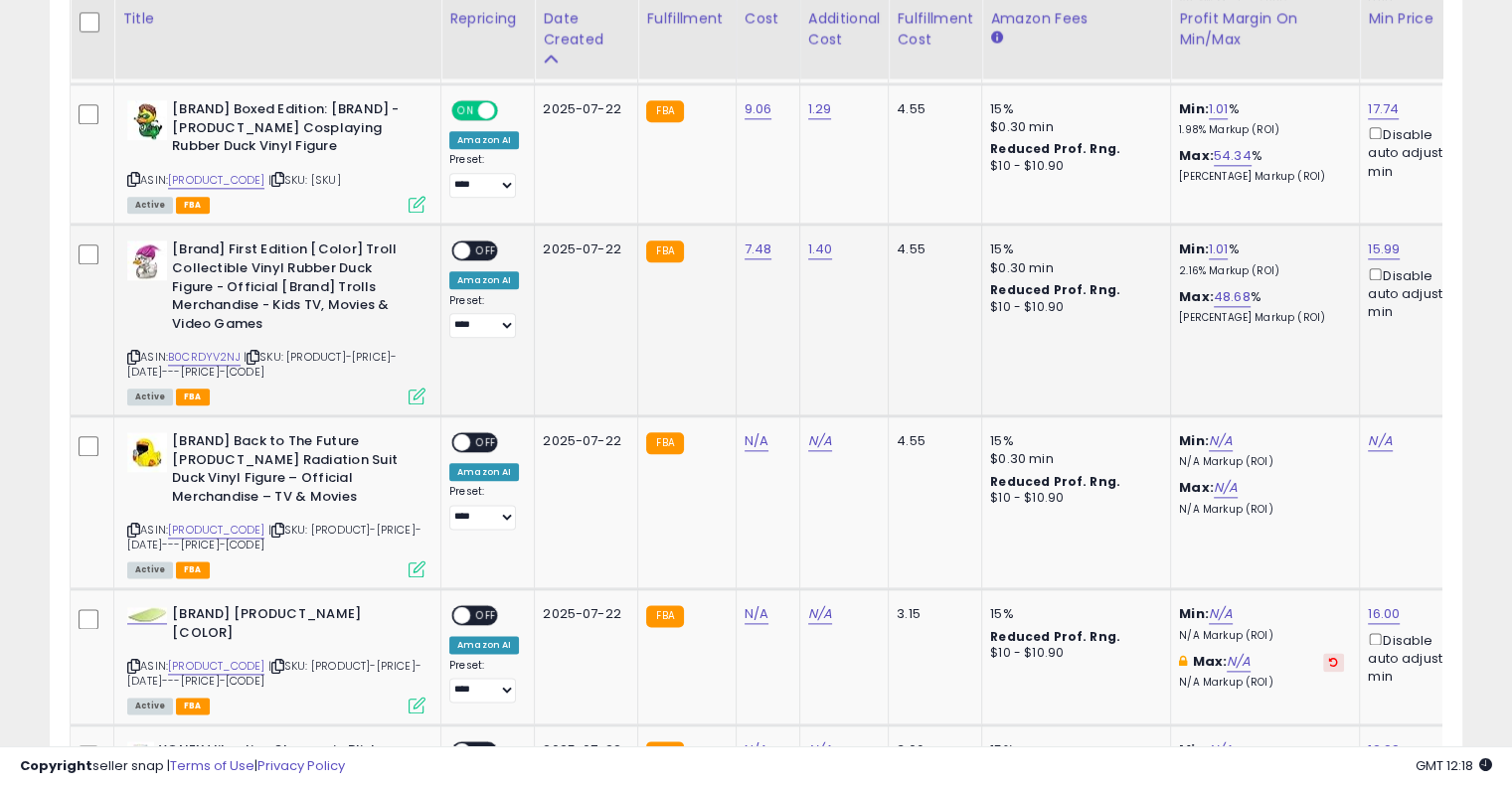 click on "OFF" at bounding box center [486, 250] 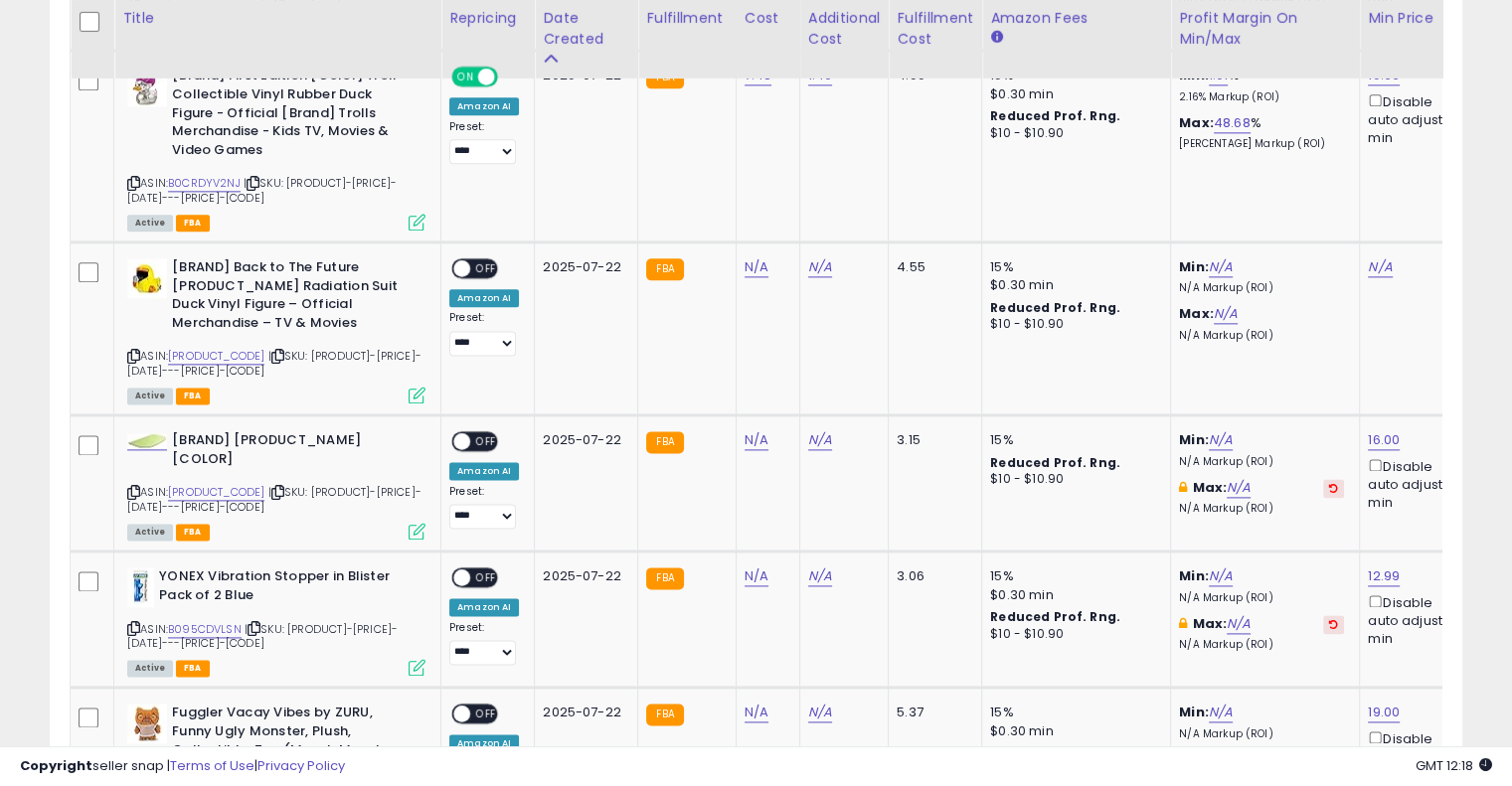 scroll, scrollTop: 2532, scrollLeft: 0, axis: vertical 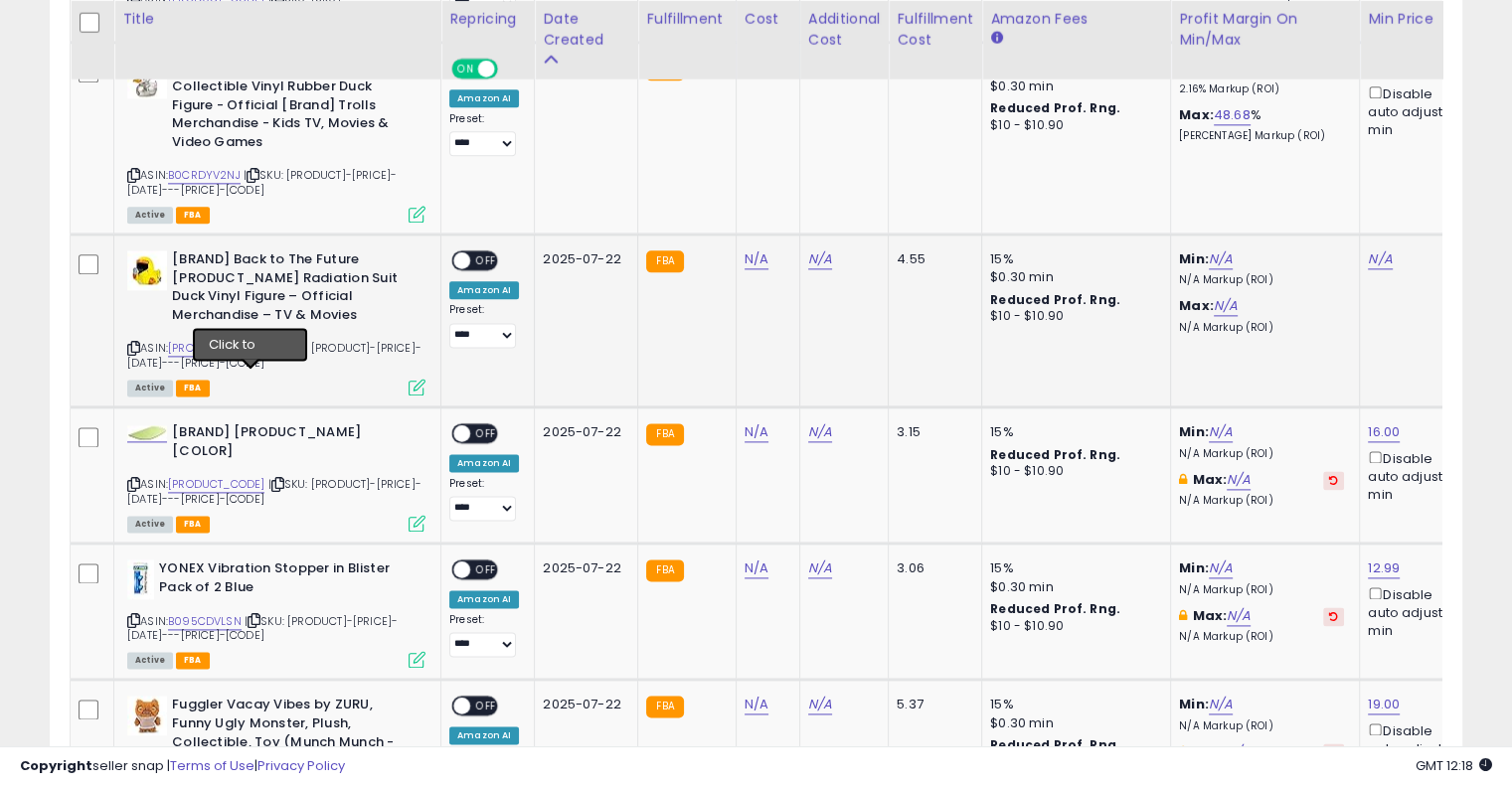 click at bounding box center [277, 348] 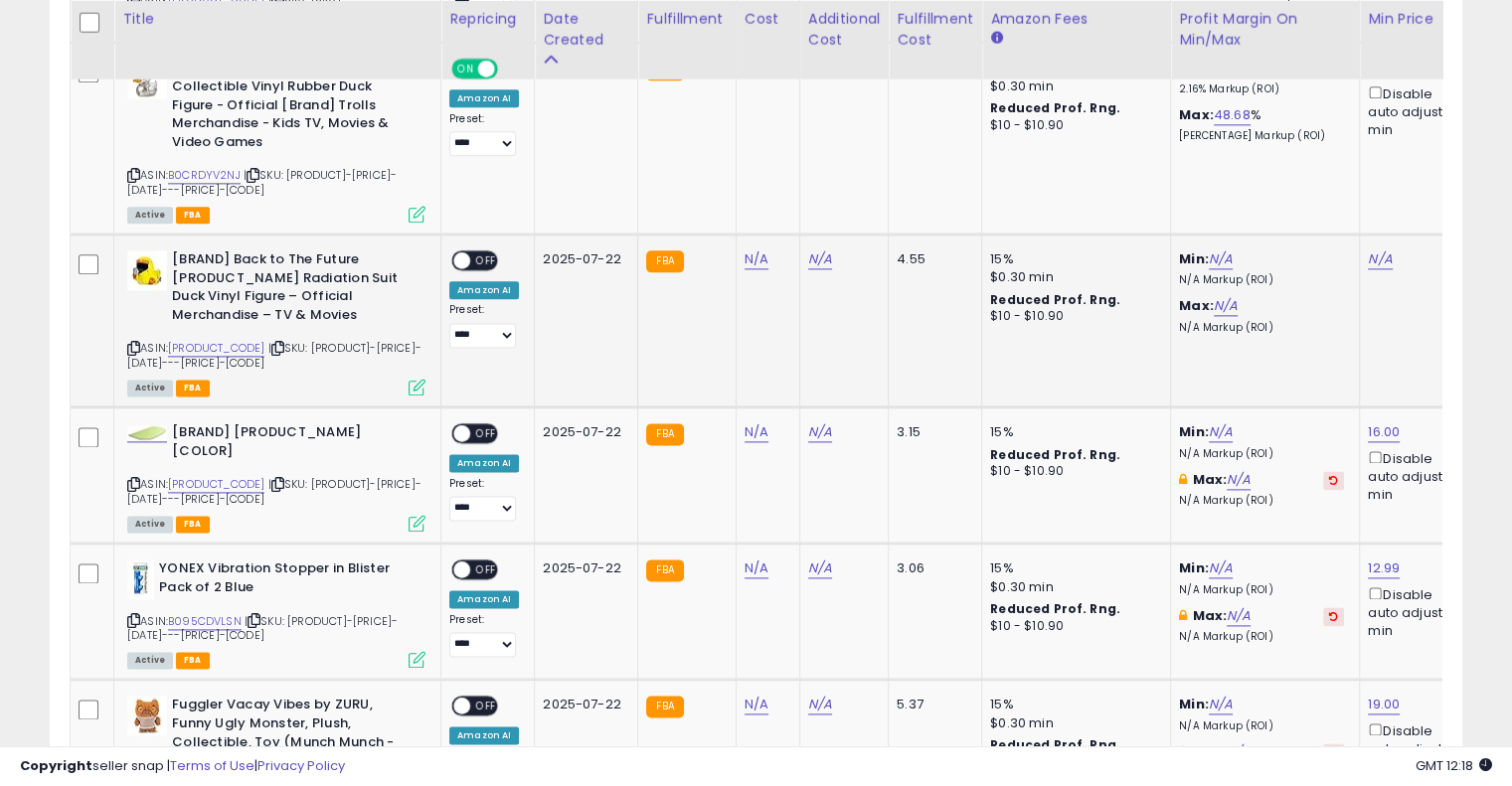 click at bounding box center [277, 348] 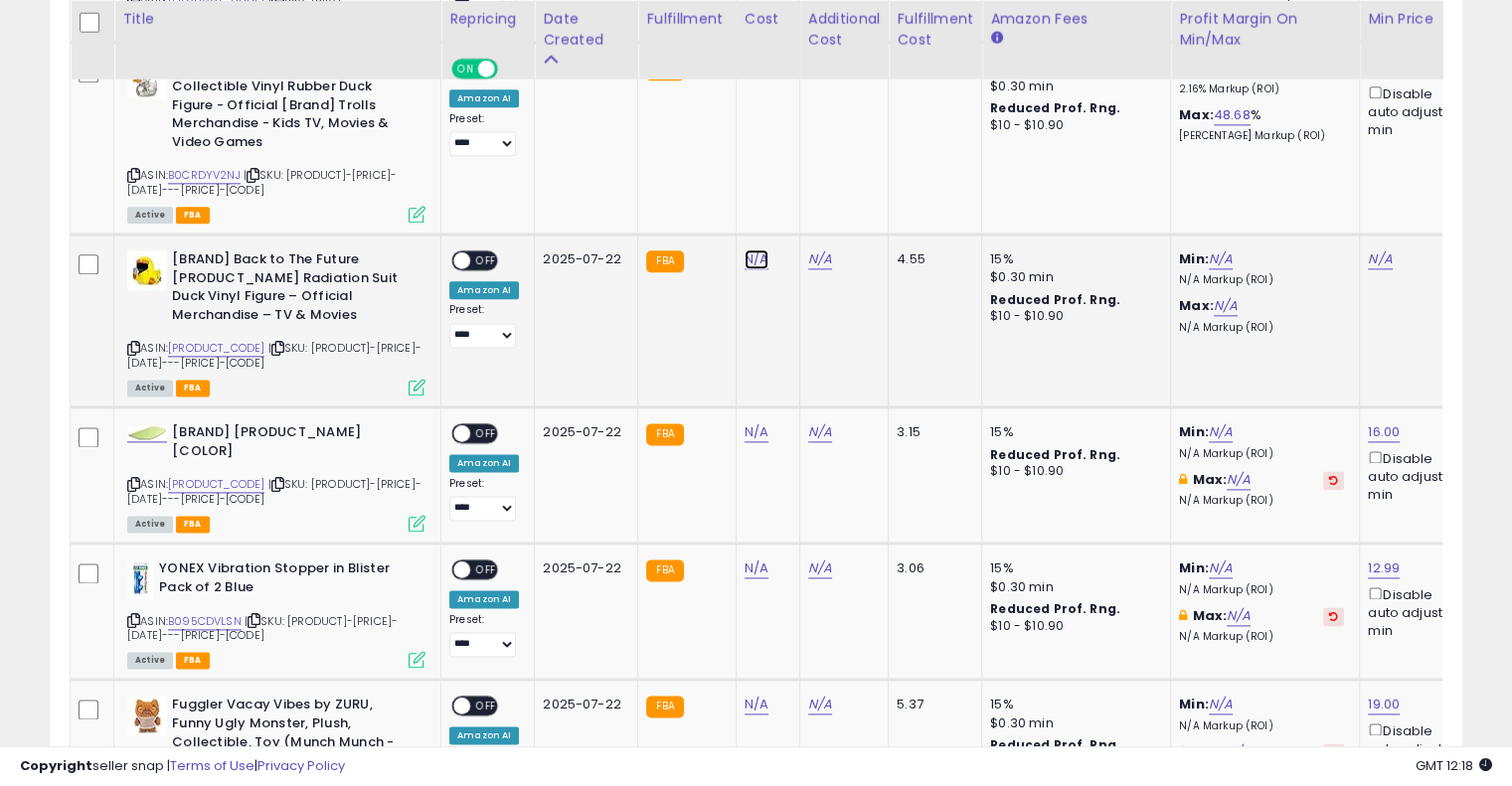 click on "N/A" at bounding box center (756, 259) 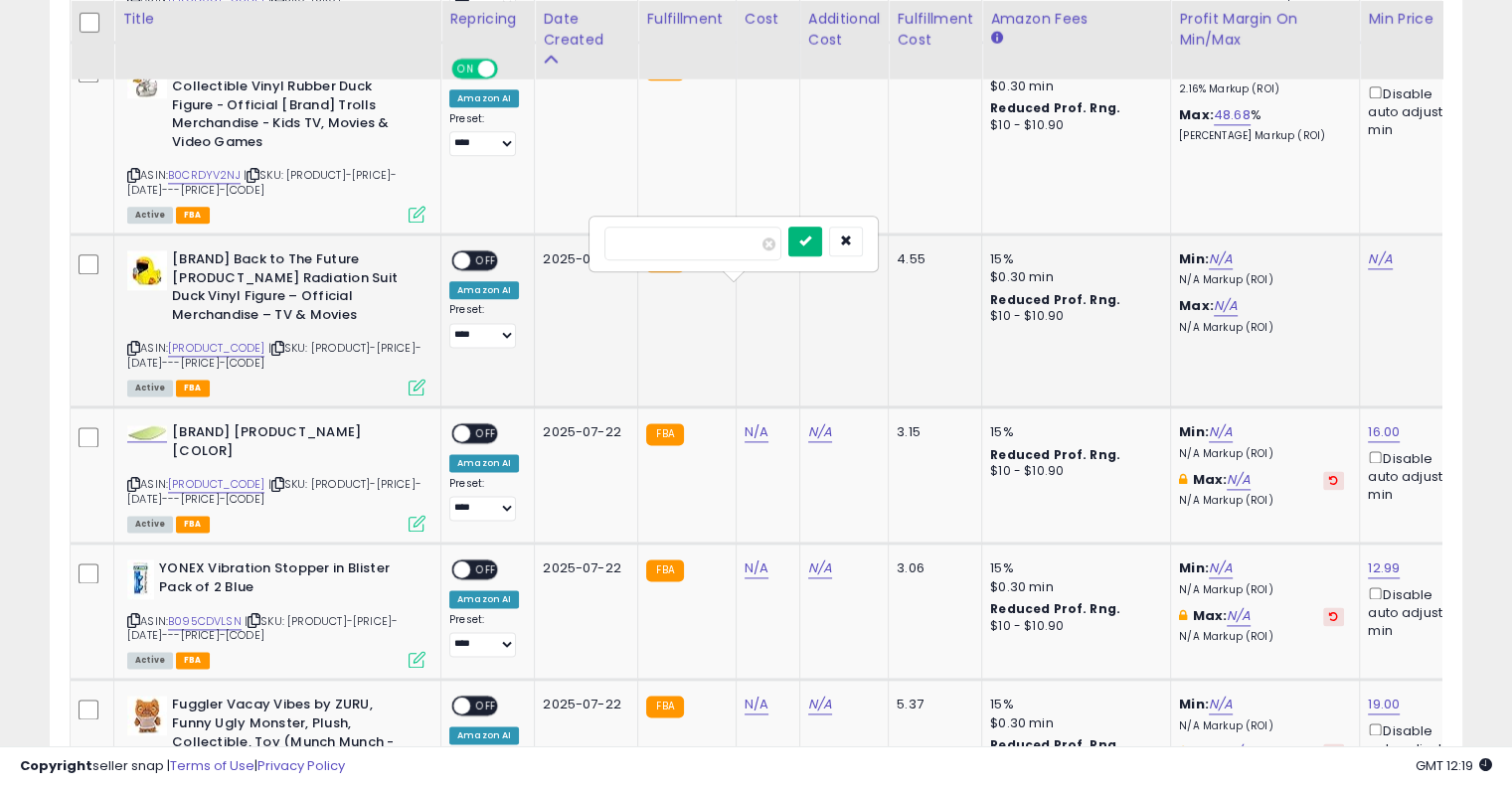 type on "****" 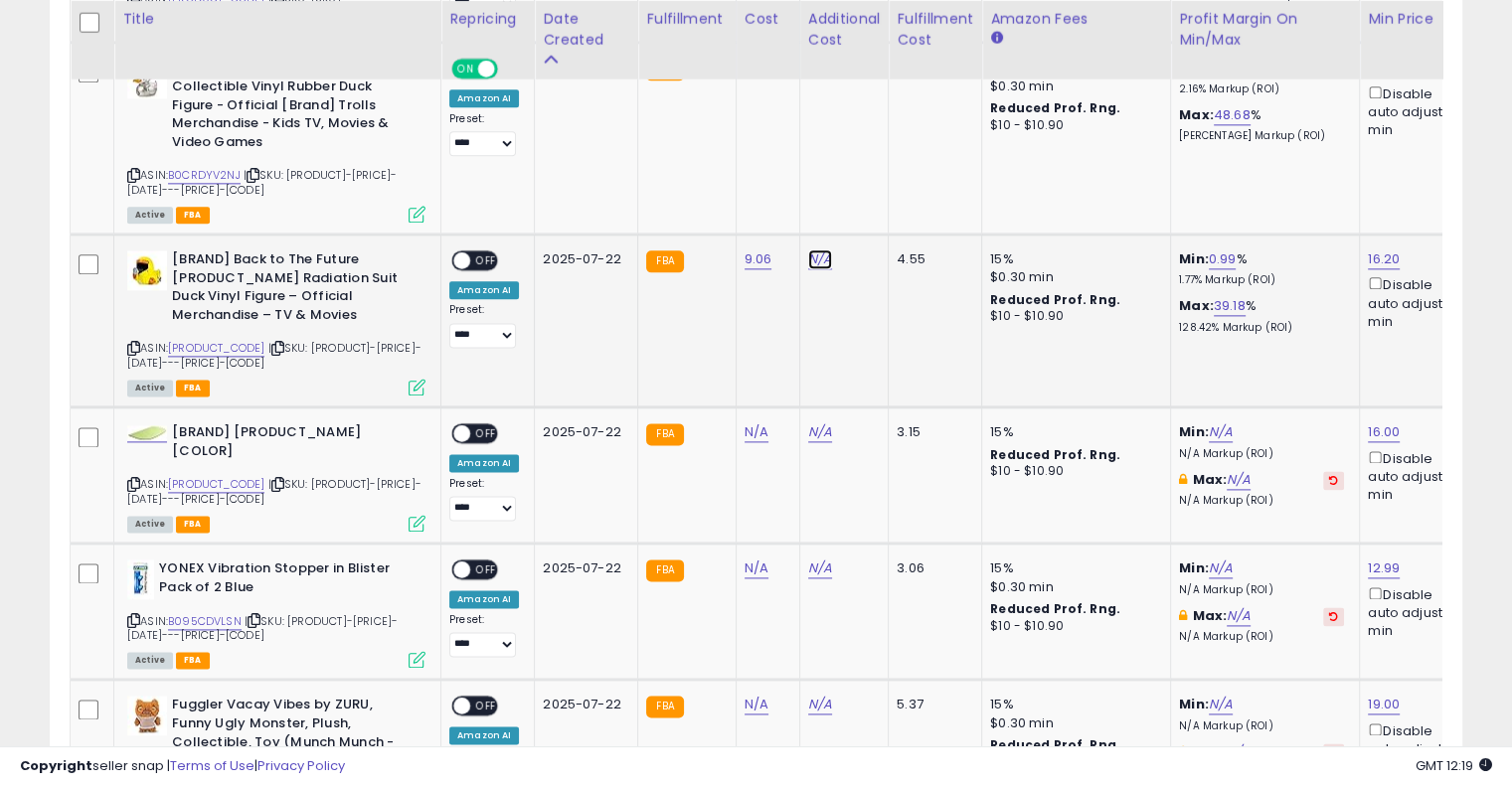 click on "N/A" at bounding box center (820, 259) 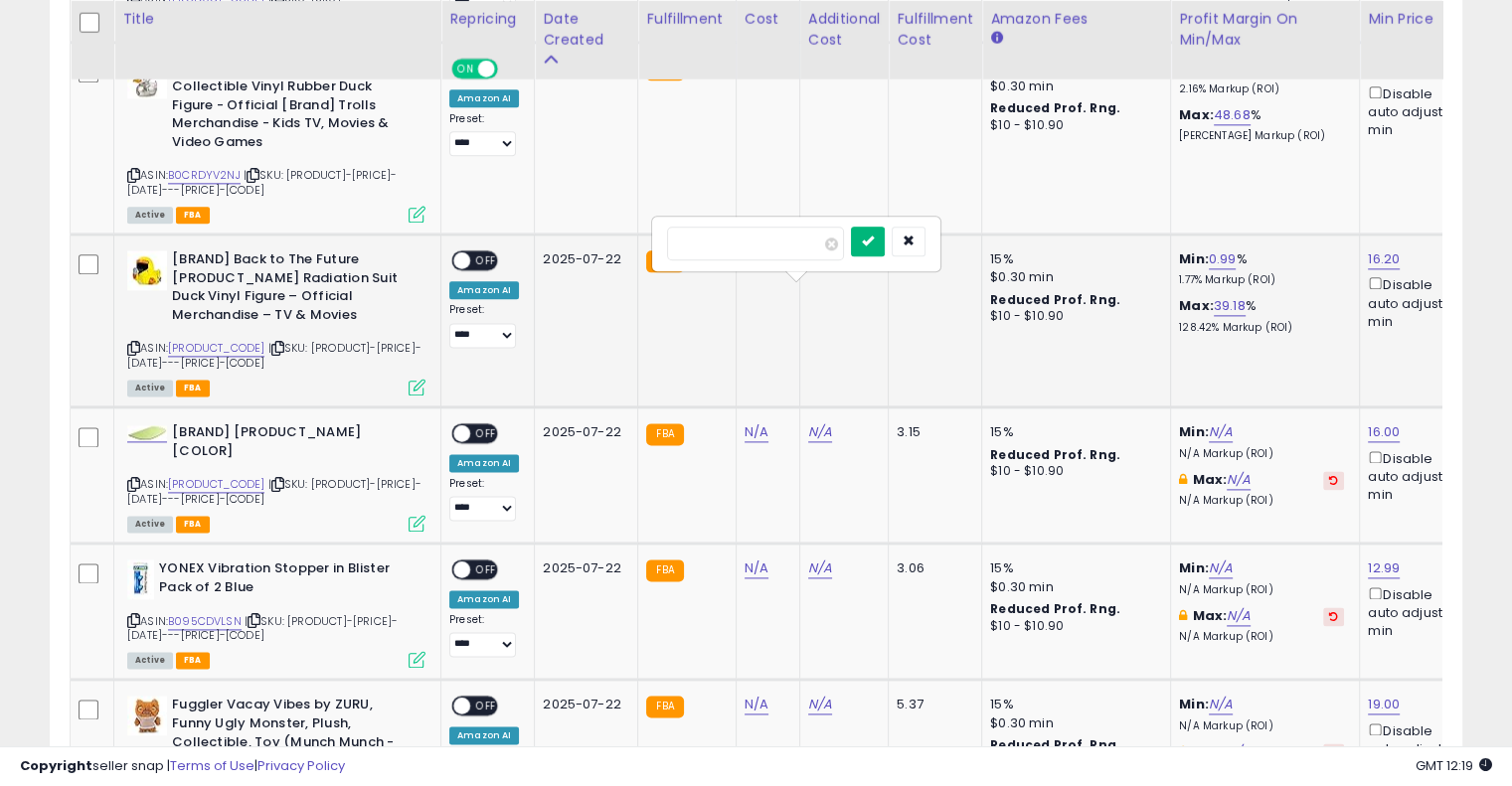 type on "****" 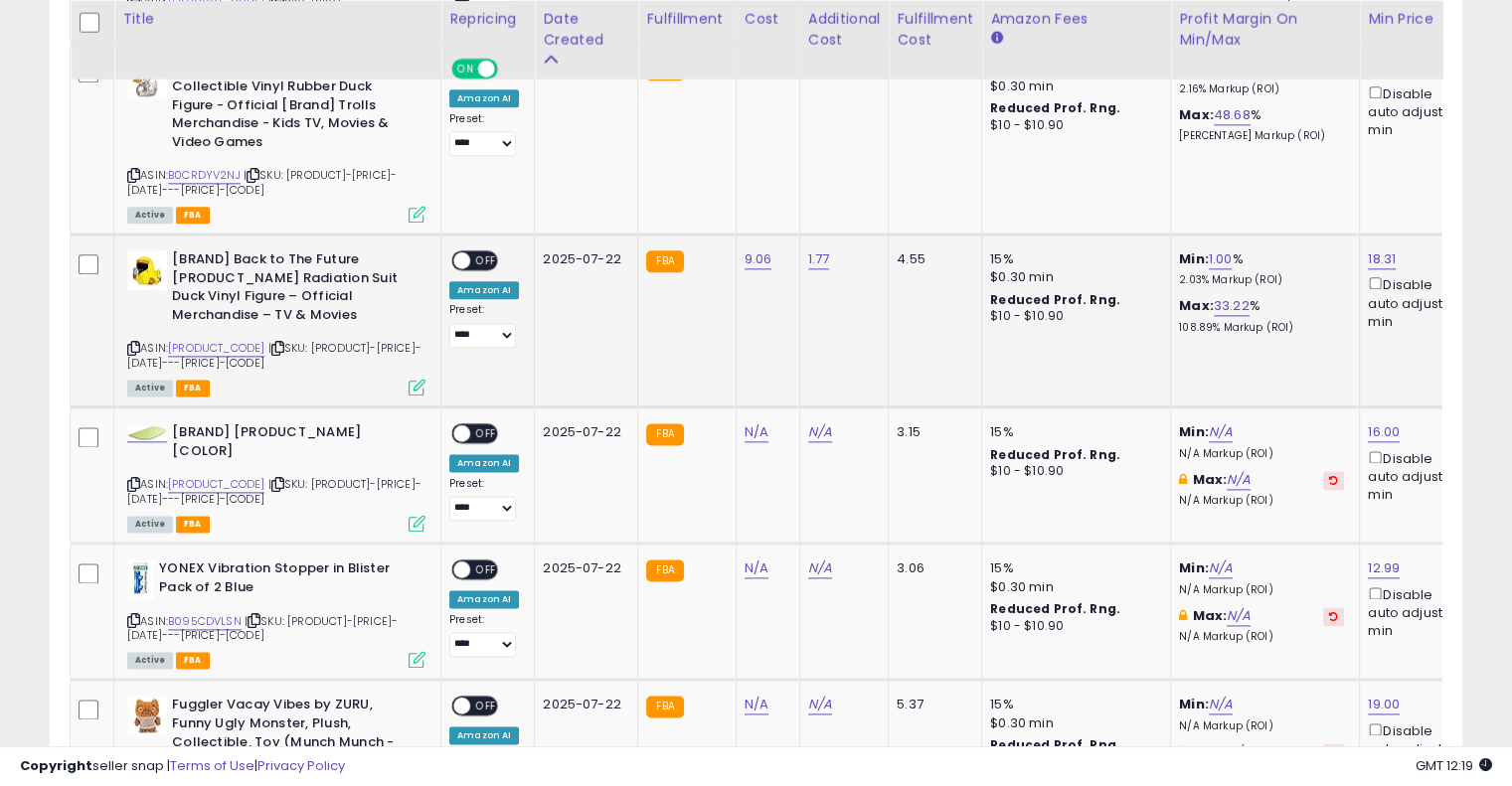 click on "OFF" at bounding box center [486, 260] 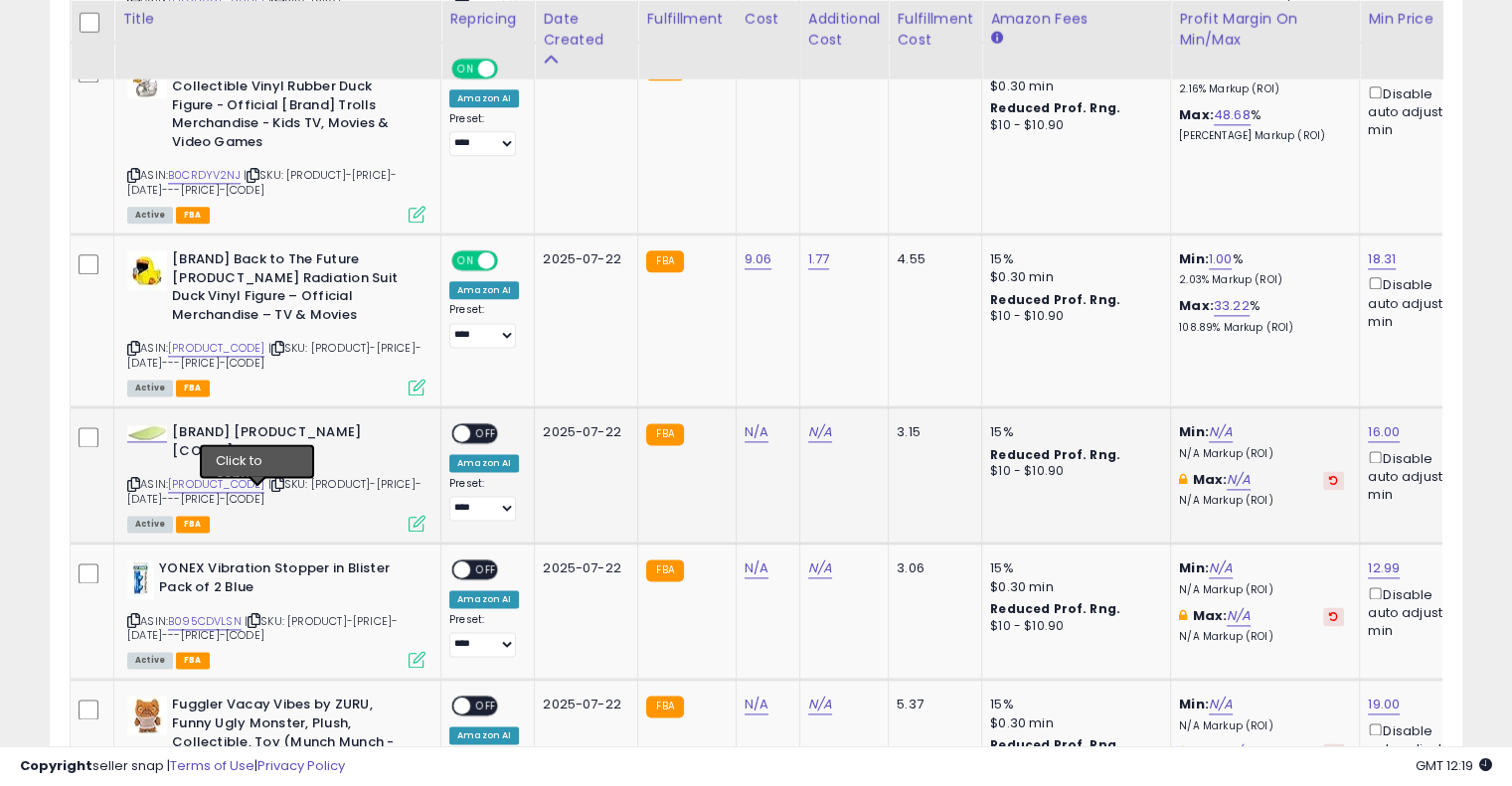 click at bounding box center (277, 484) 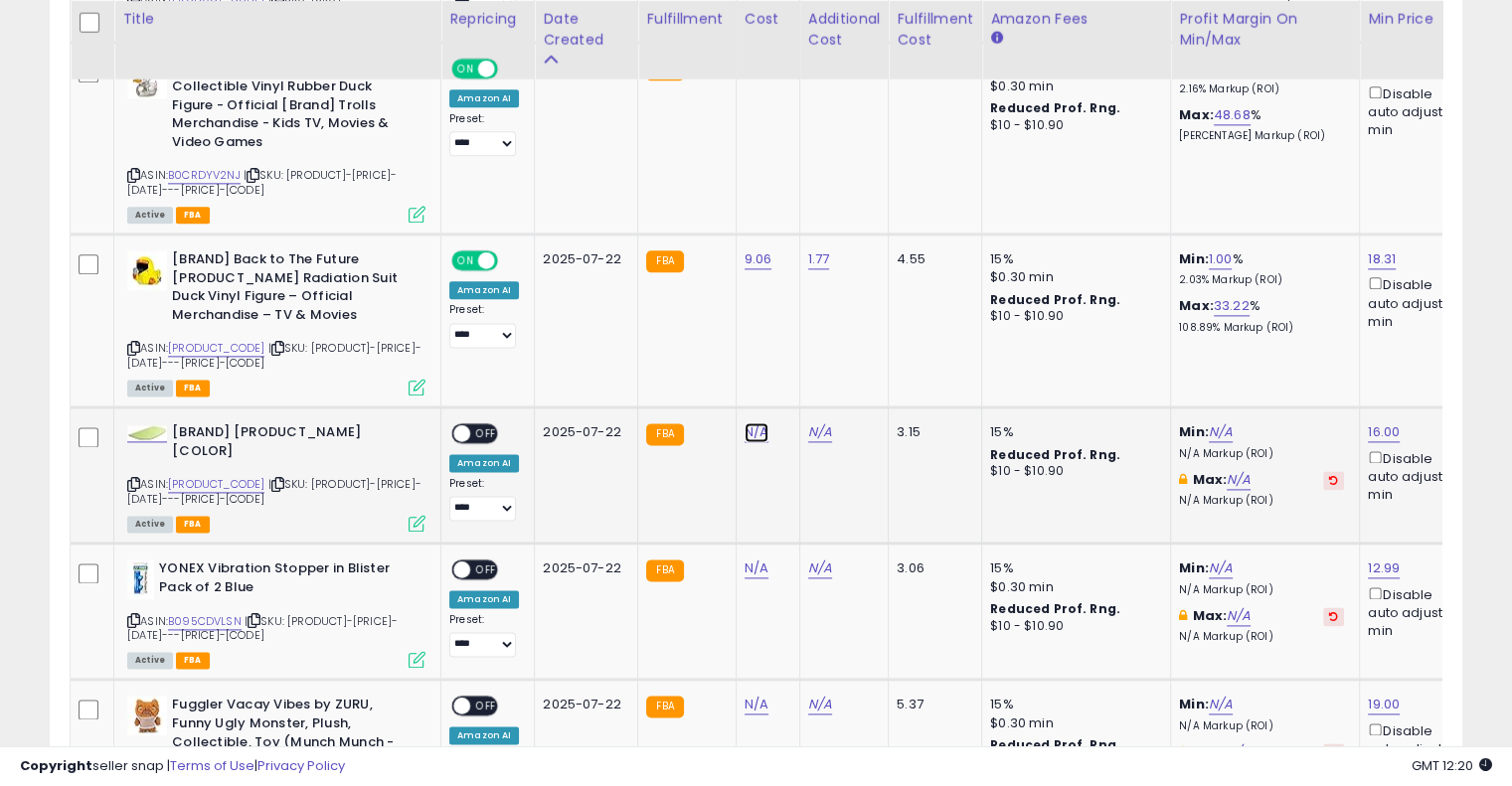 click on "N/A" at bounding box center [756, 432] 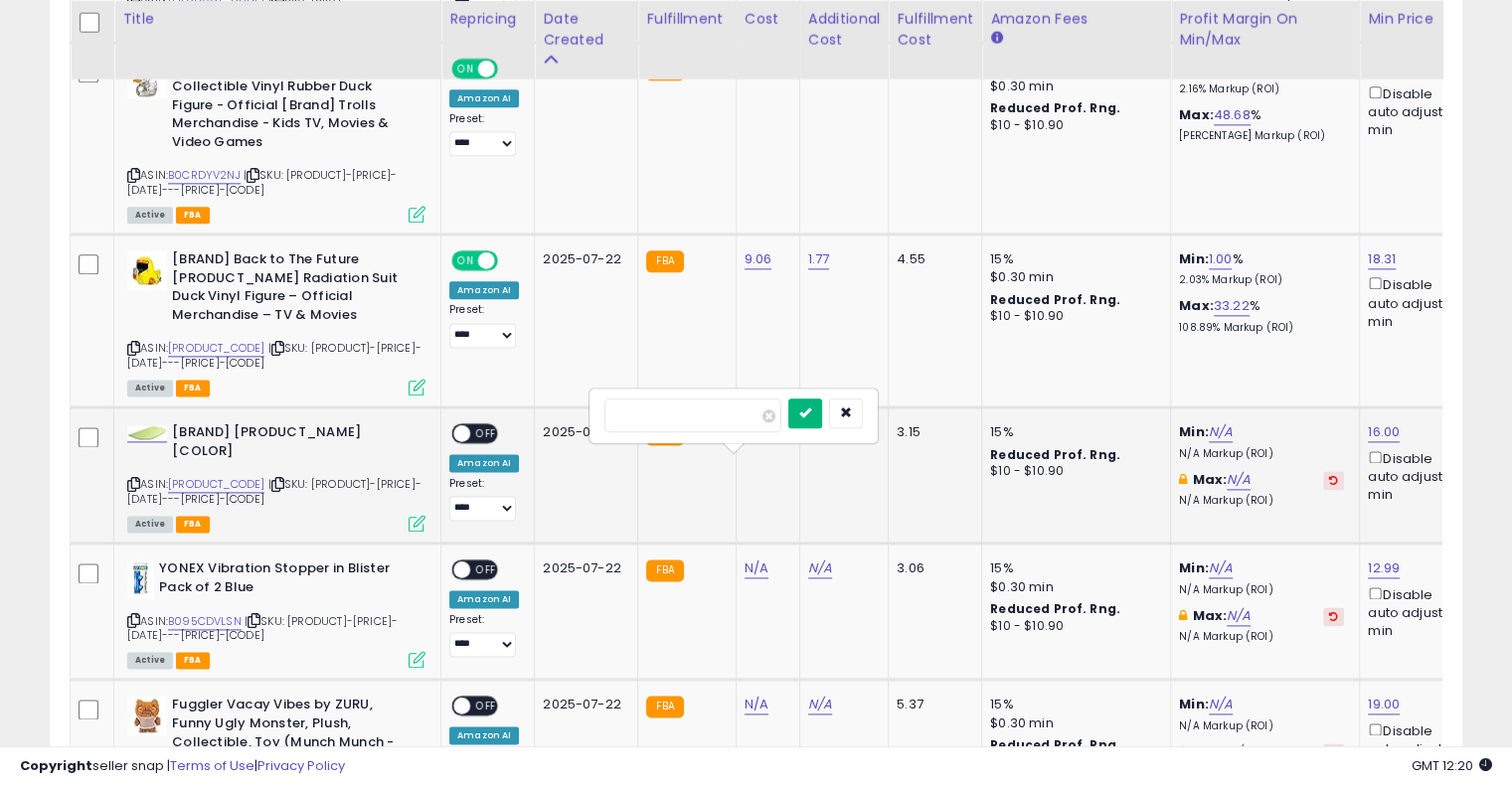 type on "****" 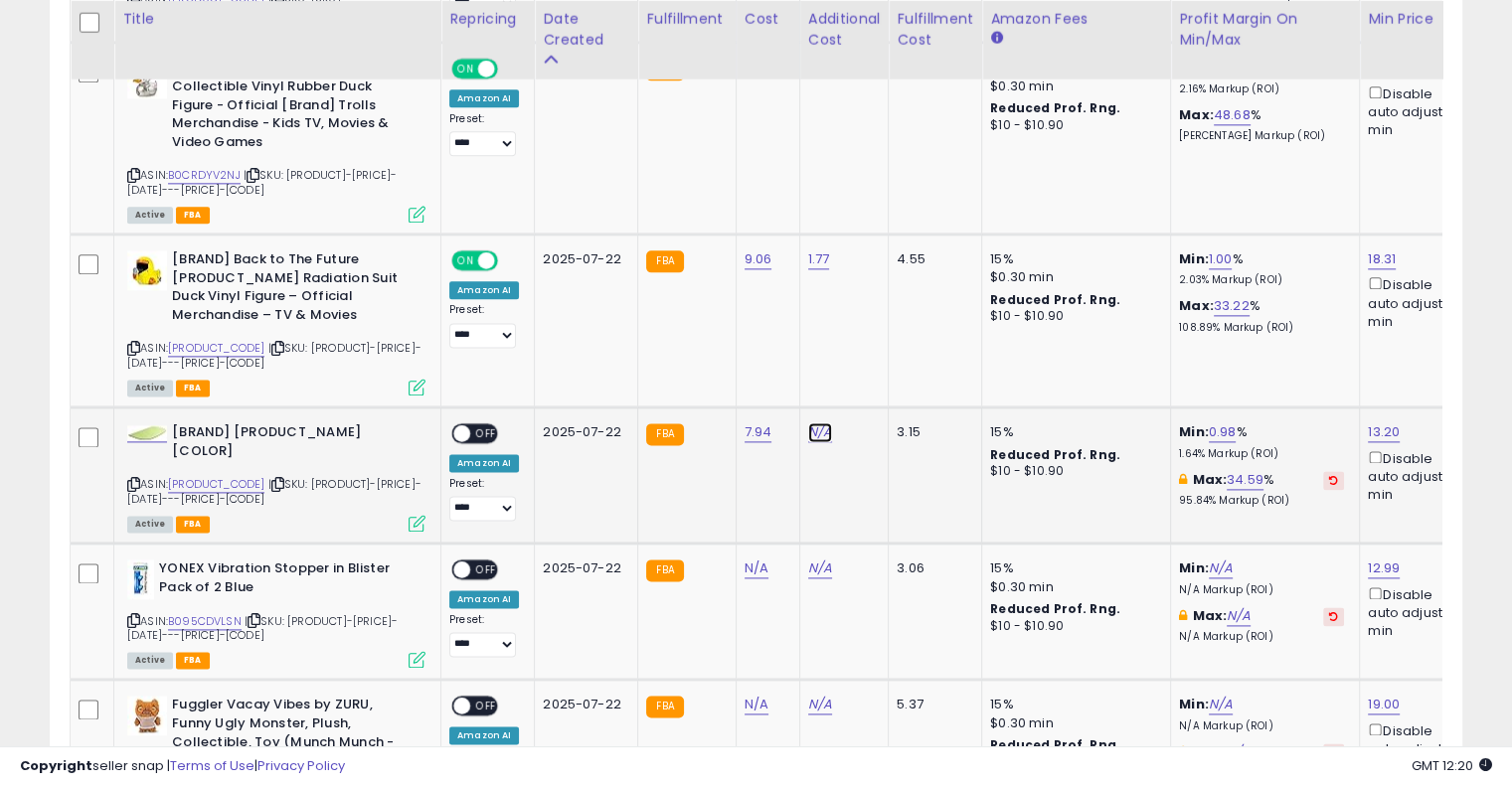 click on "N/A" at bounding box center [820, 432] 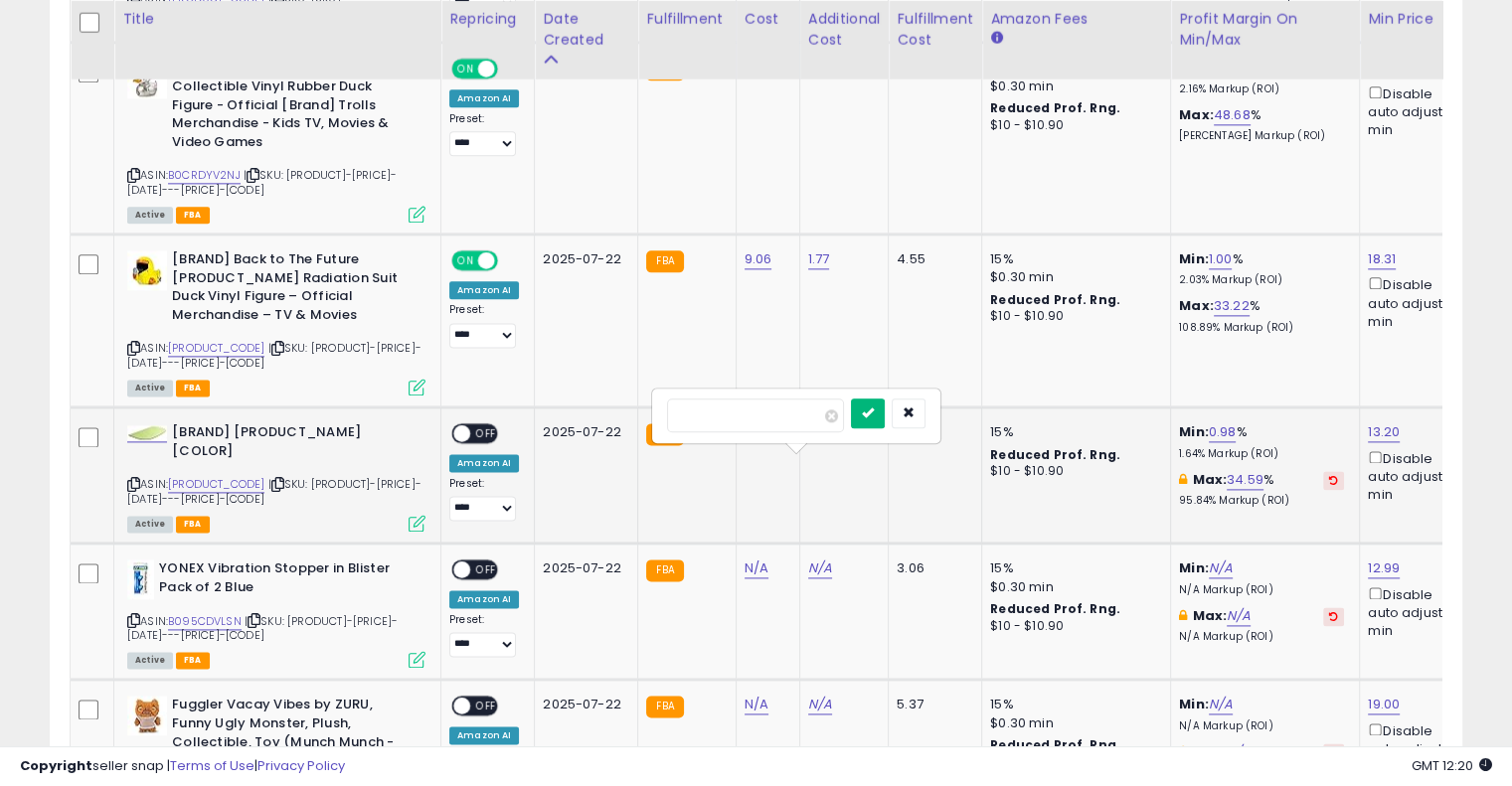 type on "****" 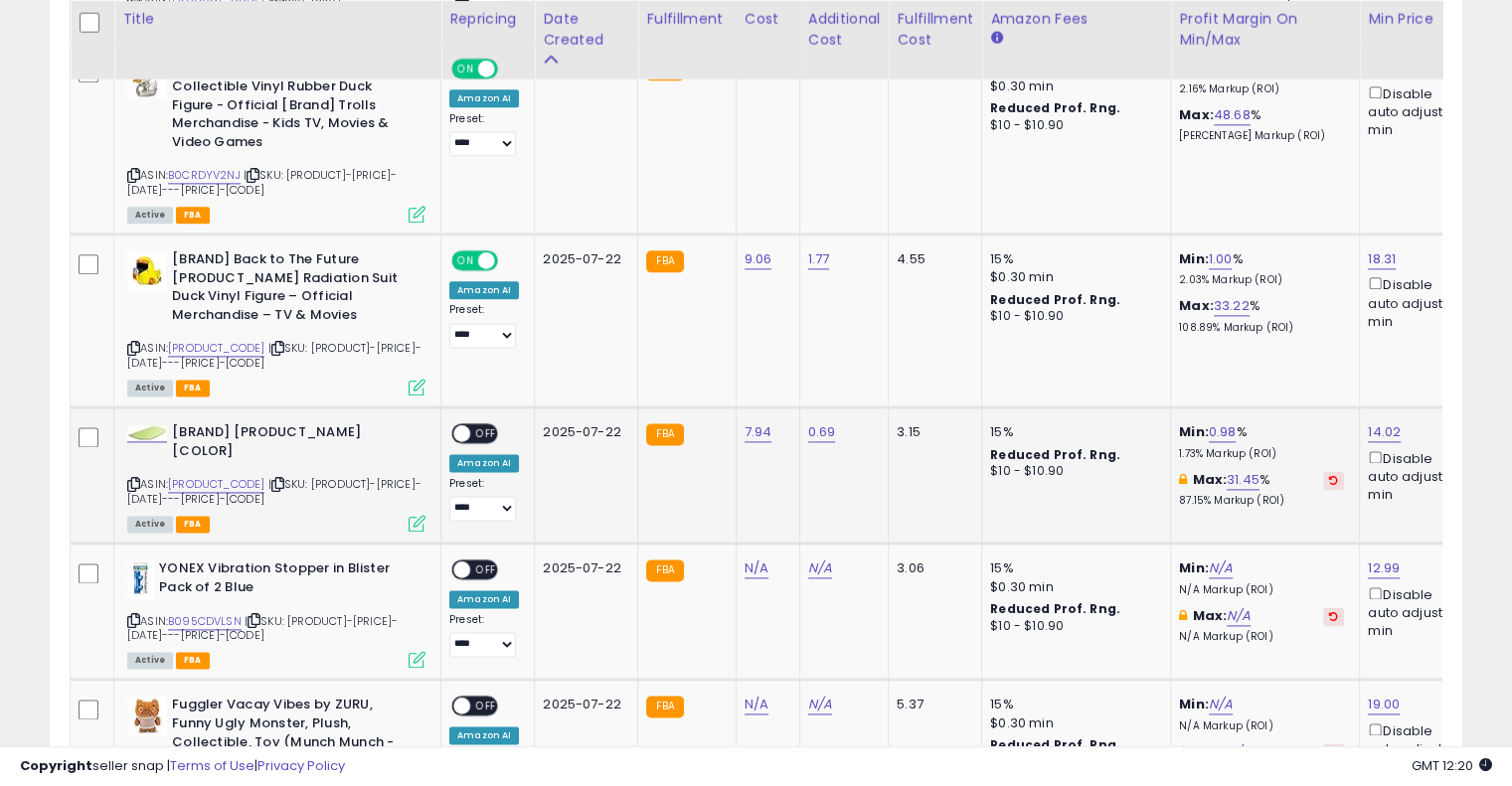 click on "OFF" at bounding box center [486, 433] 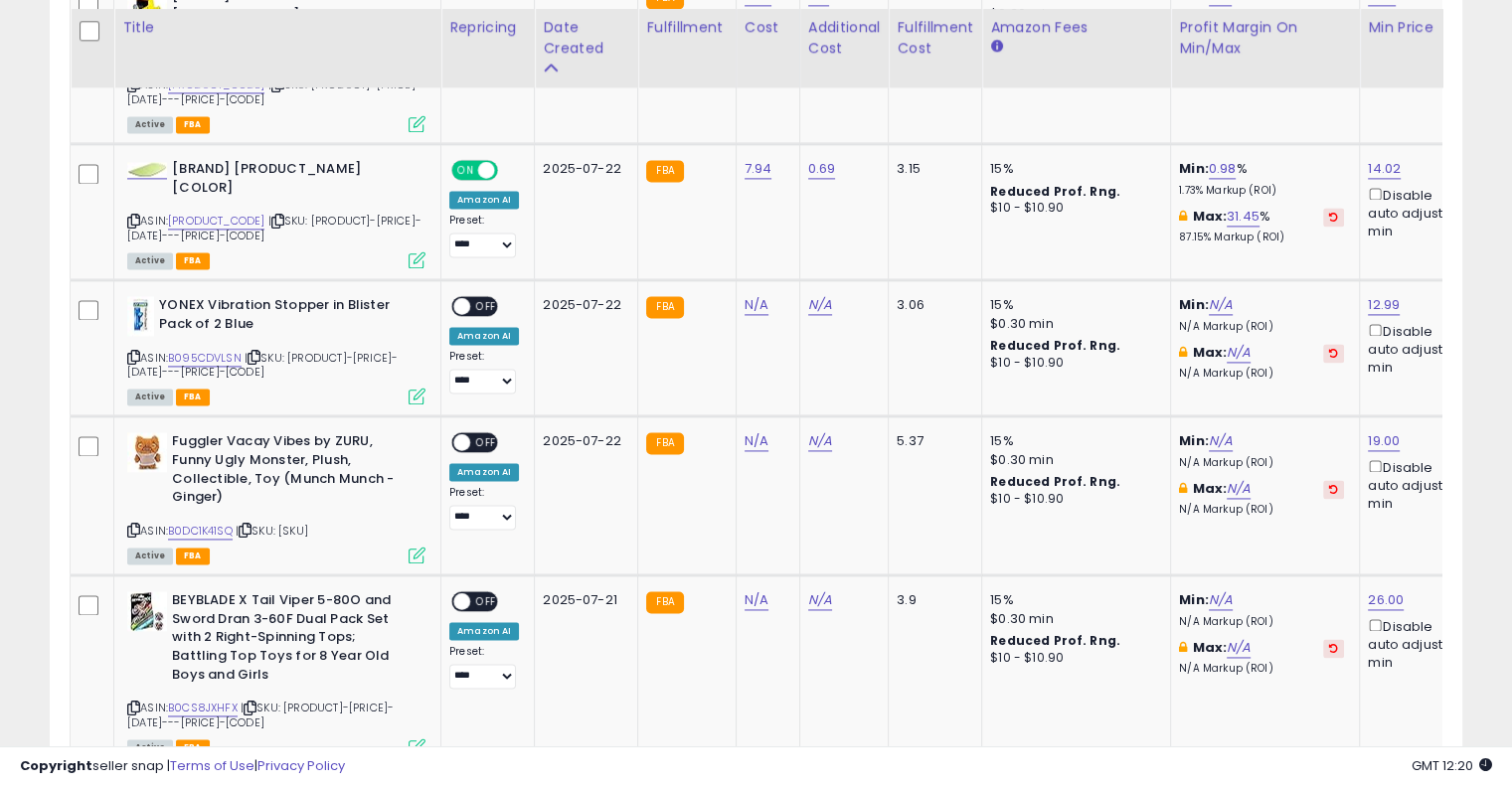 scroll, scrollTop: 2858, scrollLeft: 0, axis: vertical 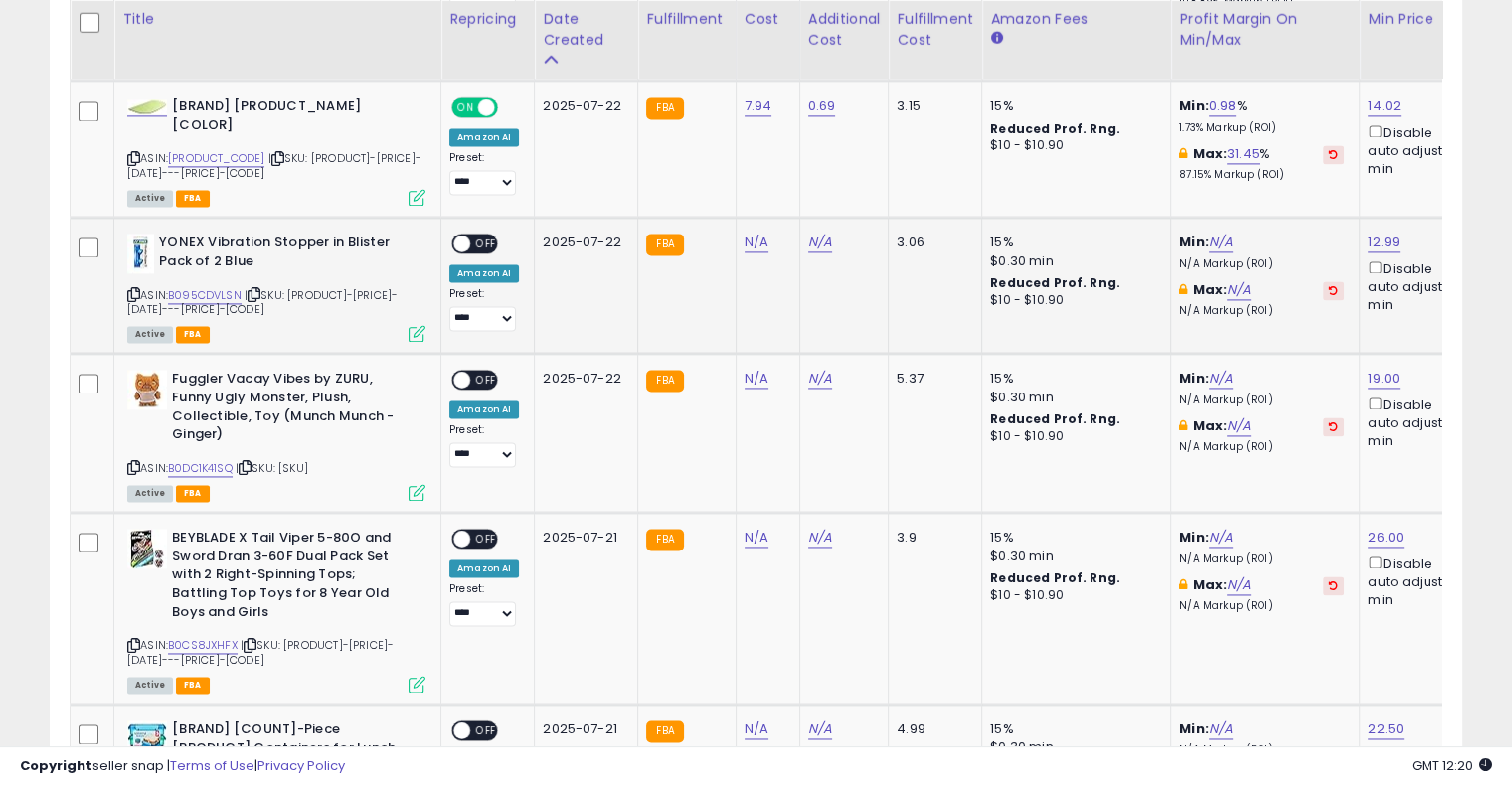 click at bounding box center (253, 294) 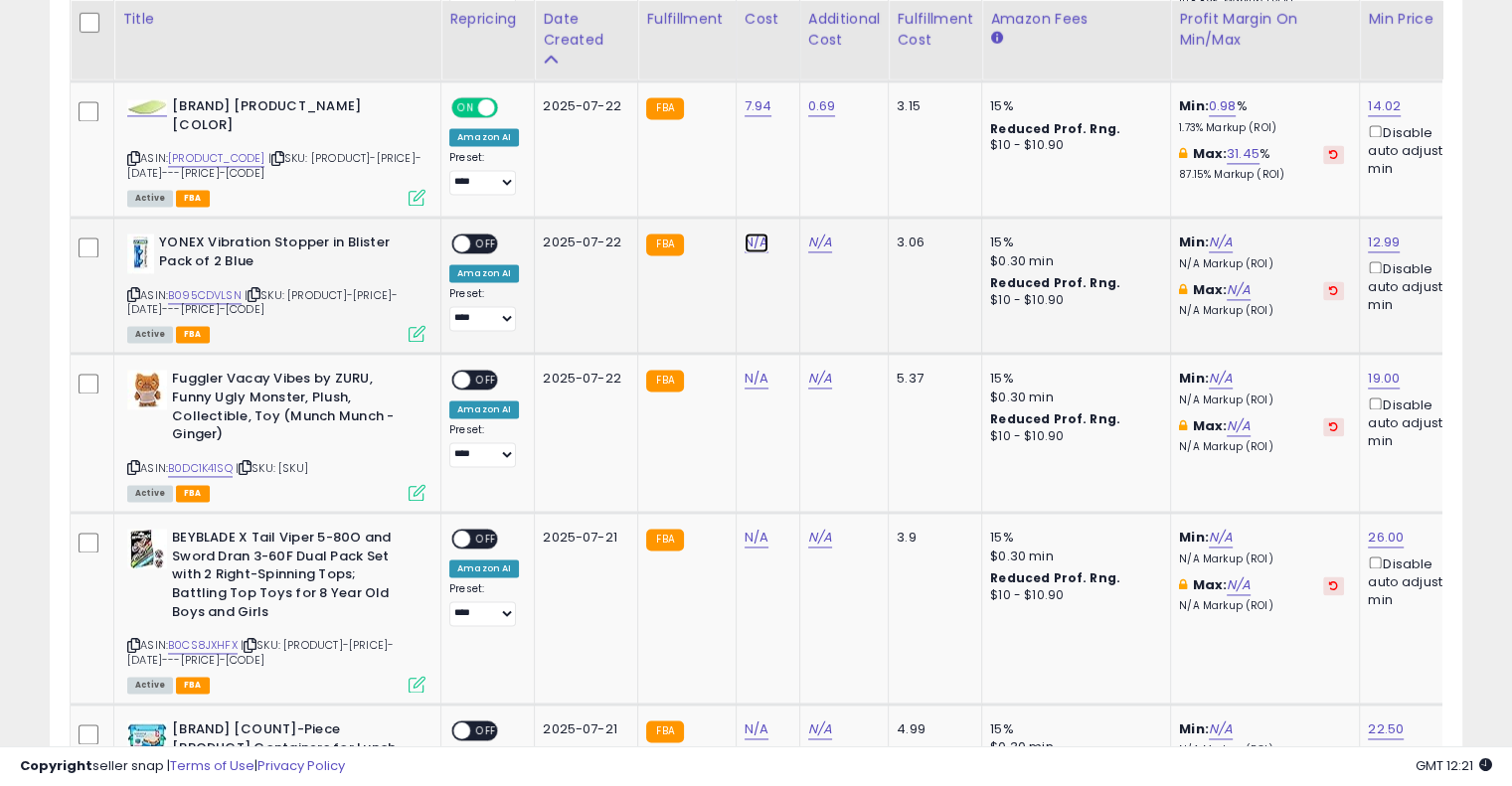 click on "N/A" at bounding box center [756, 242] 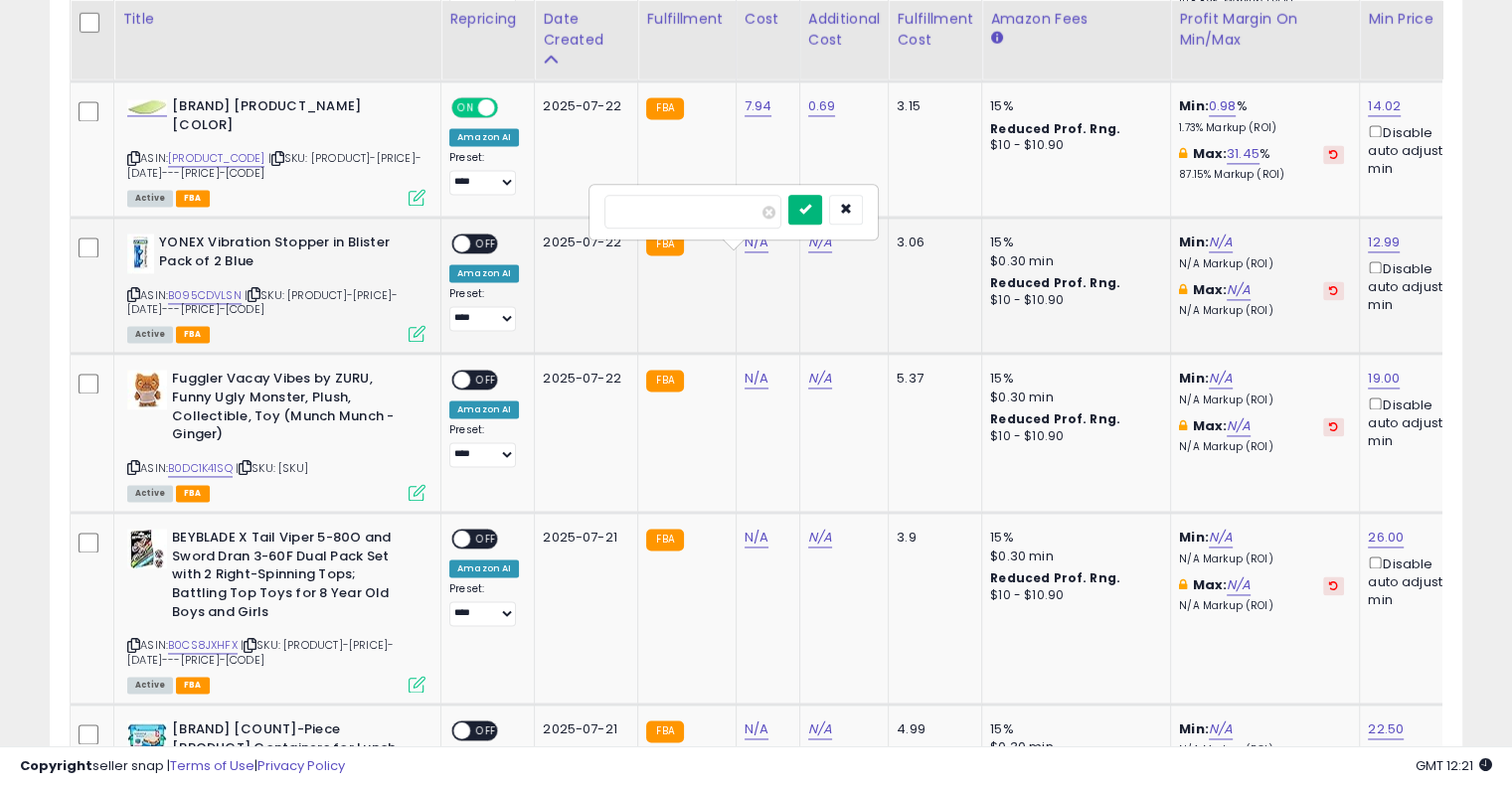 type on "*" 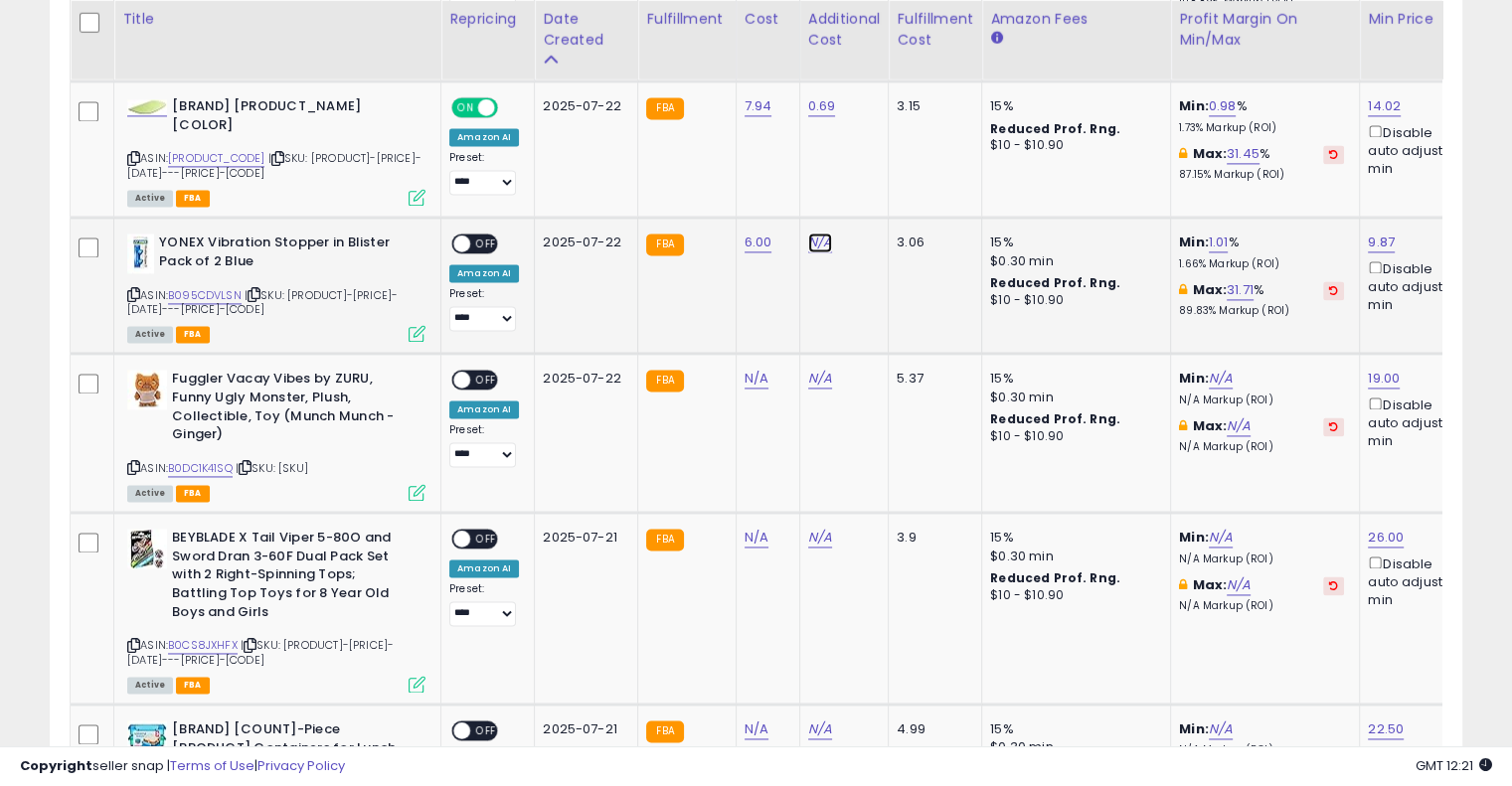 click on "N/A" at bounding box center (820, 242) 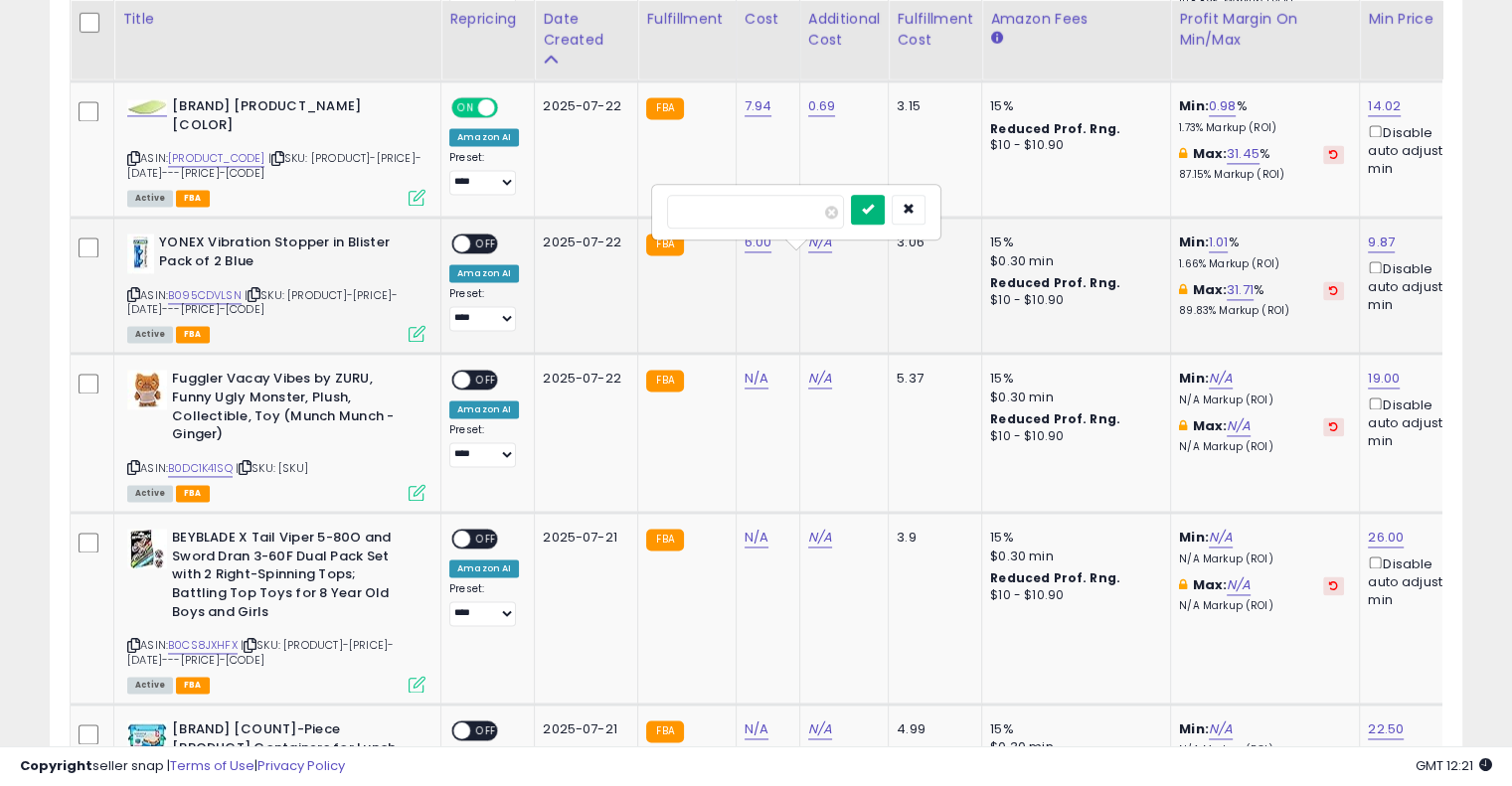 type on "****" 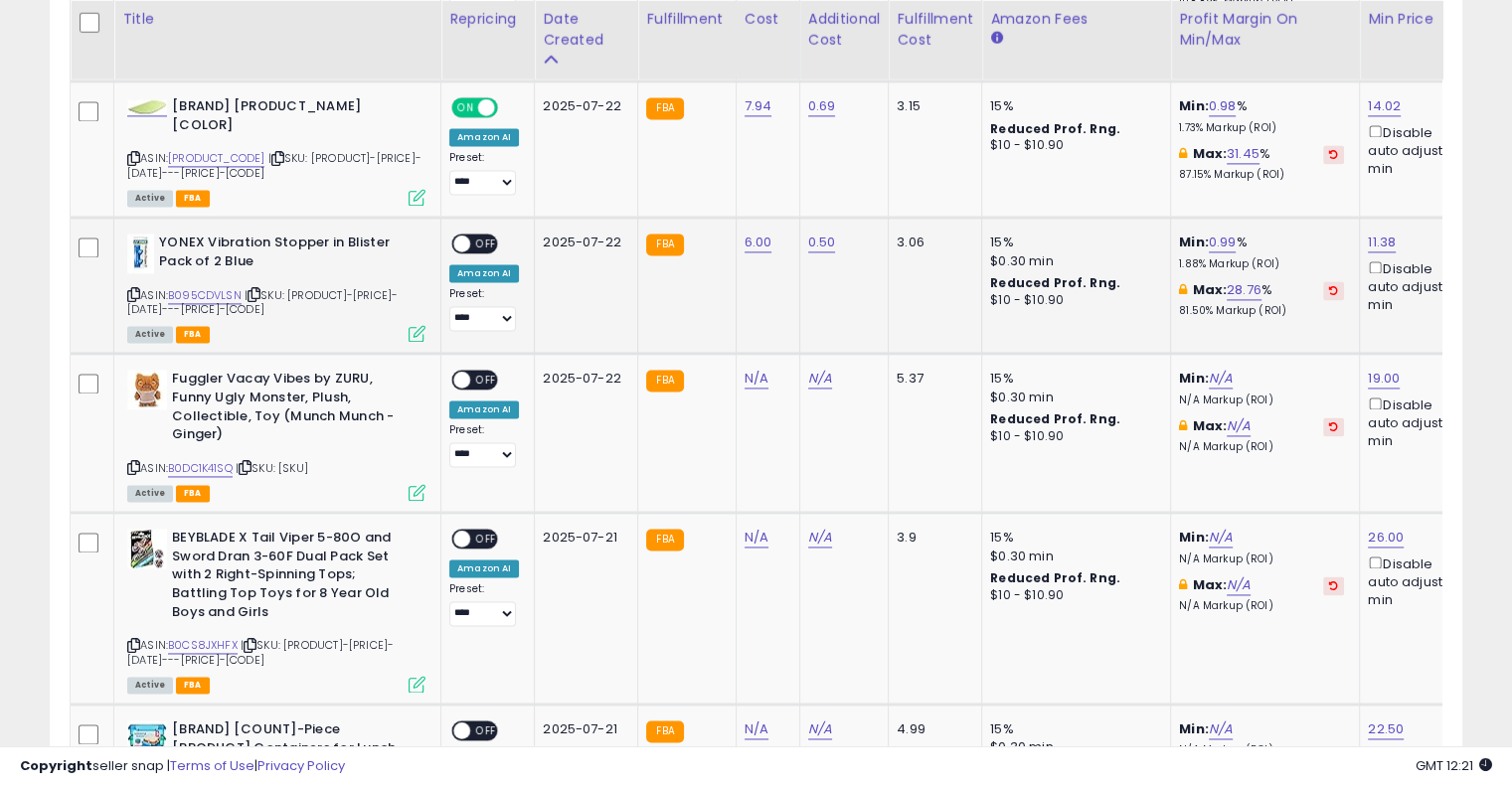 click on "OFF" at bounding box center (486, 243) 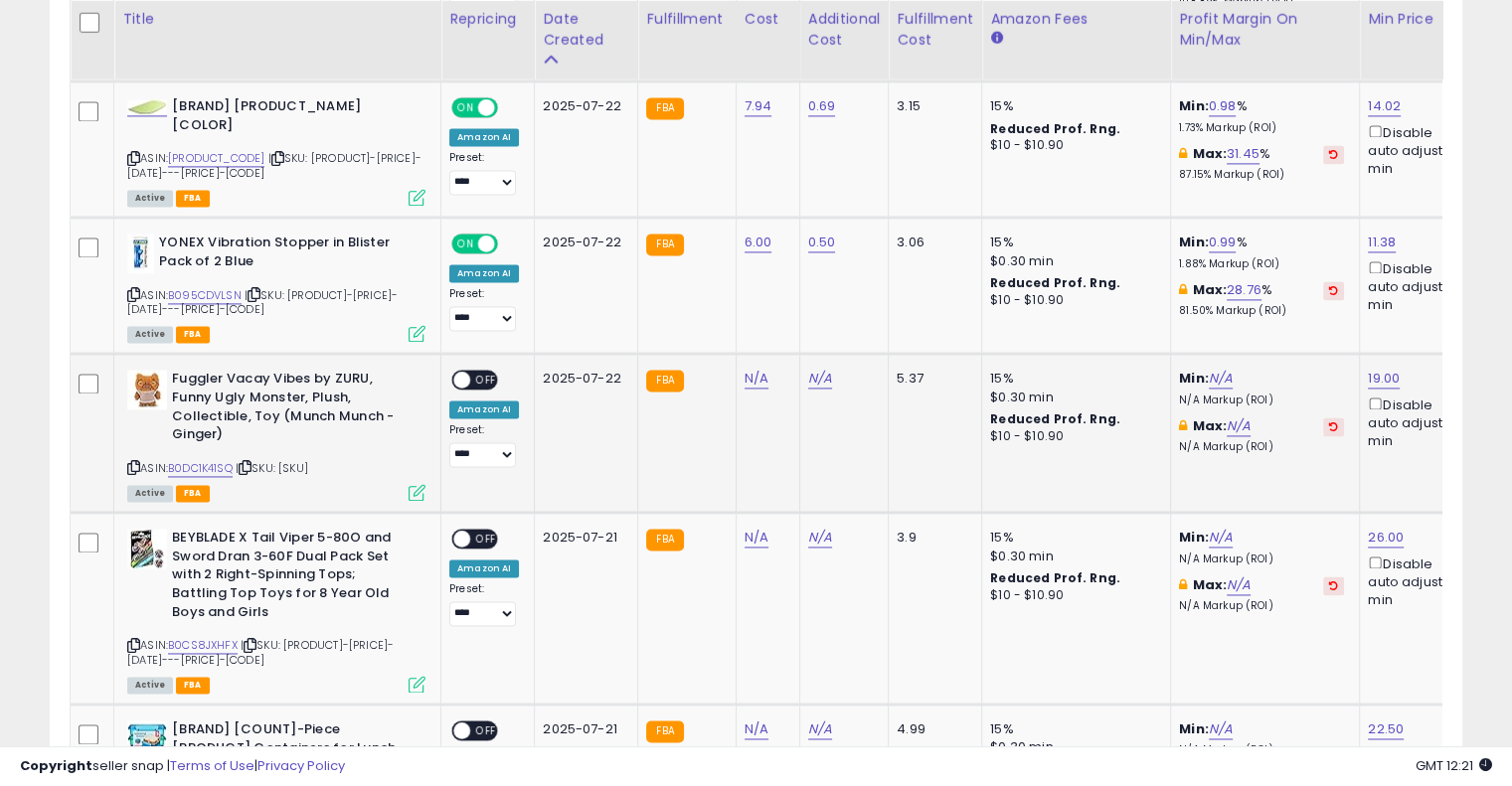 click at bounding box center (245, 467) 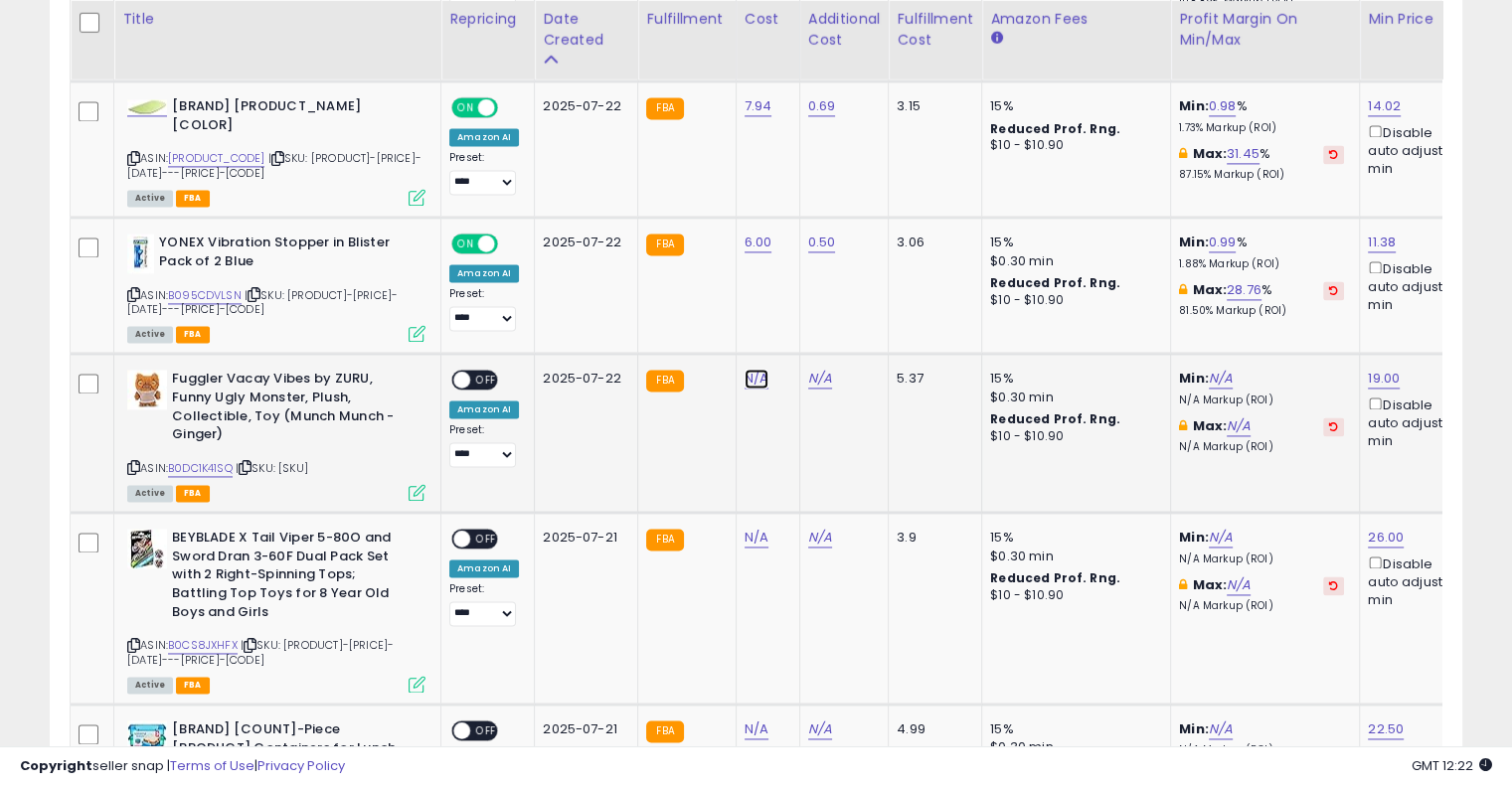 click on "N/A" at bounding box center [756, 379] 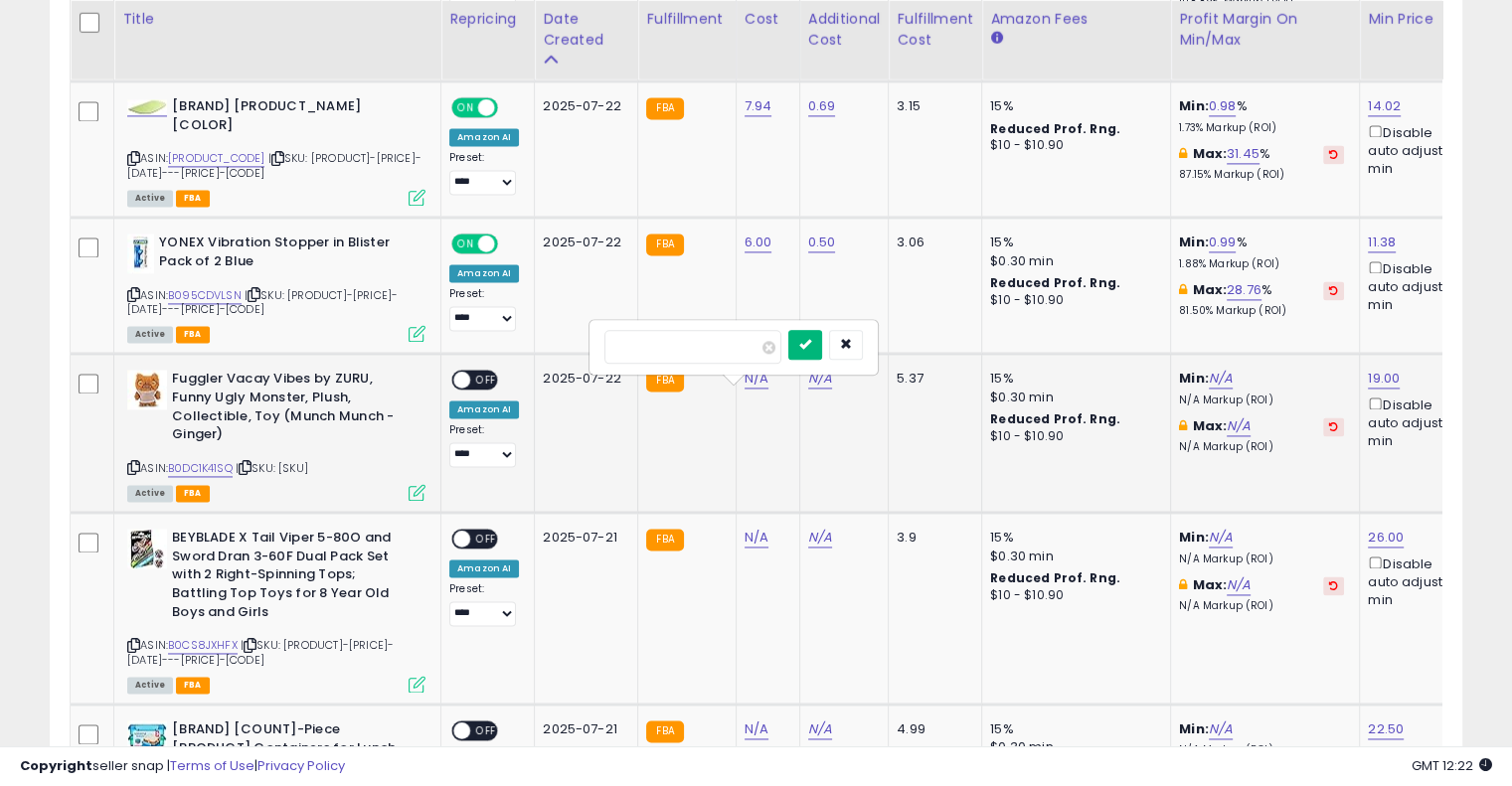 type on "****" 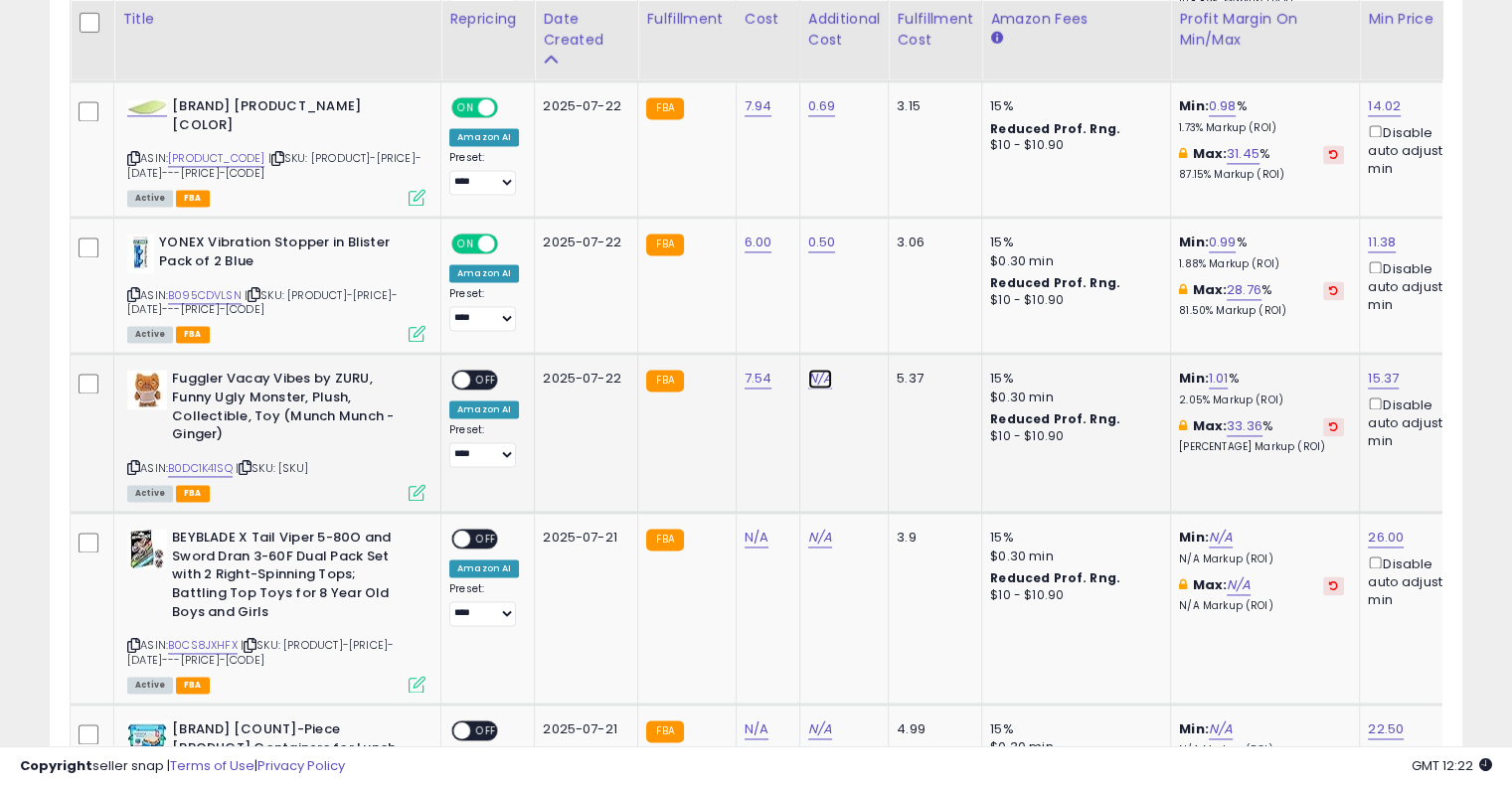 click on "N/A" at bounding box center [820, 379] 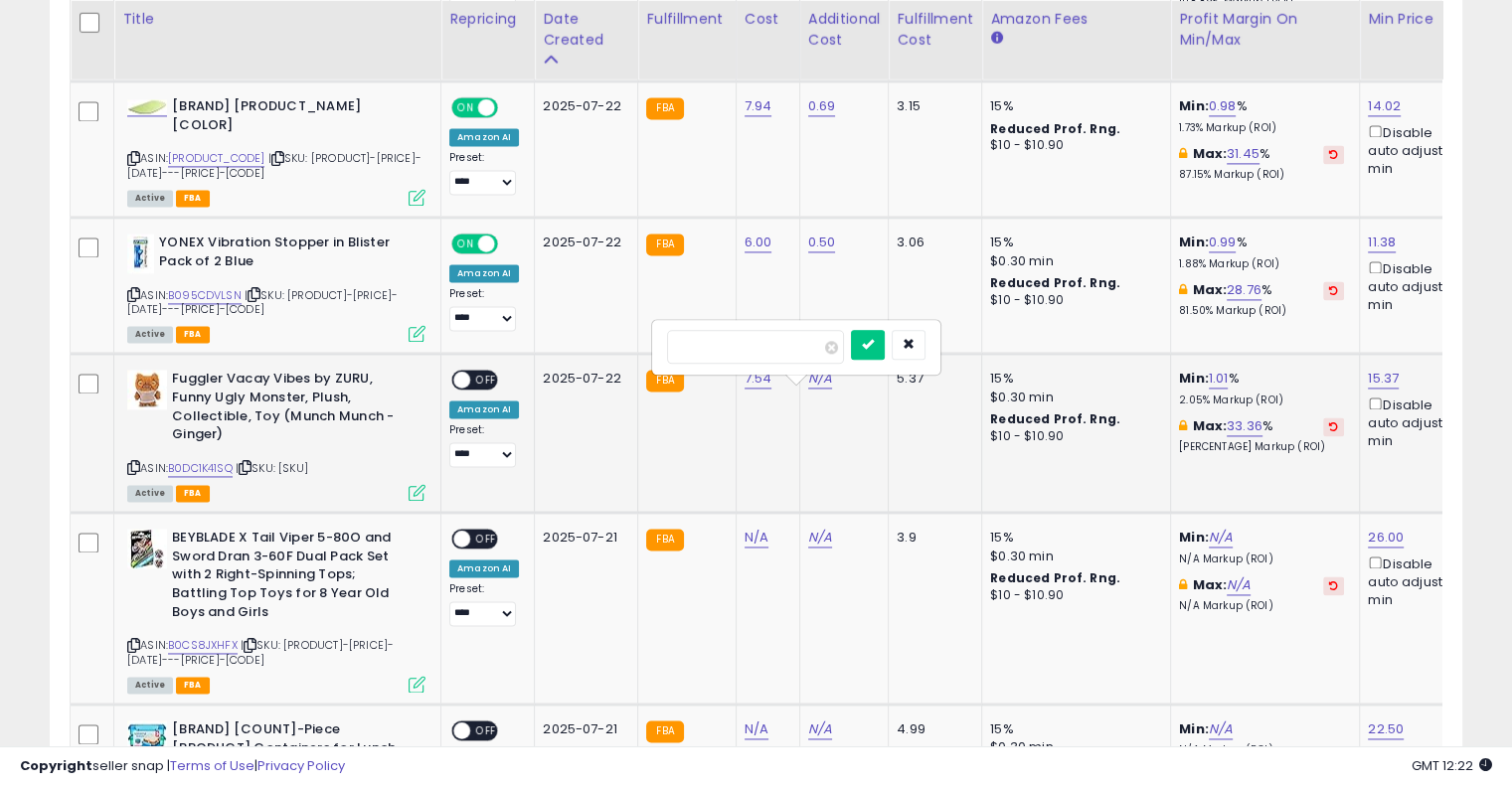 type on "****" 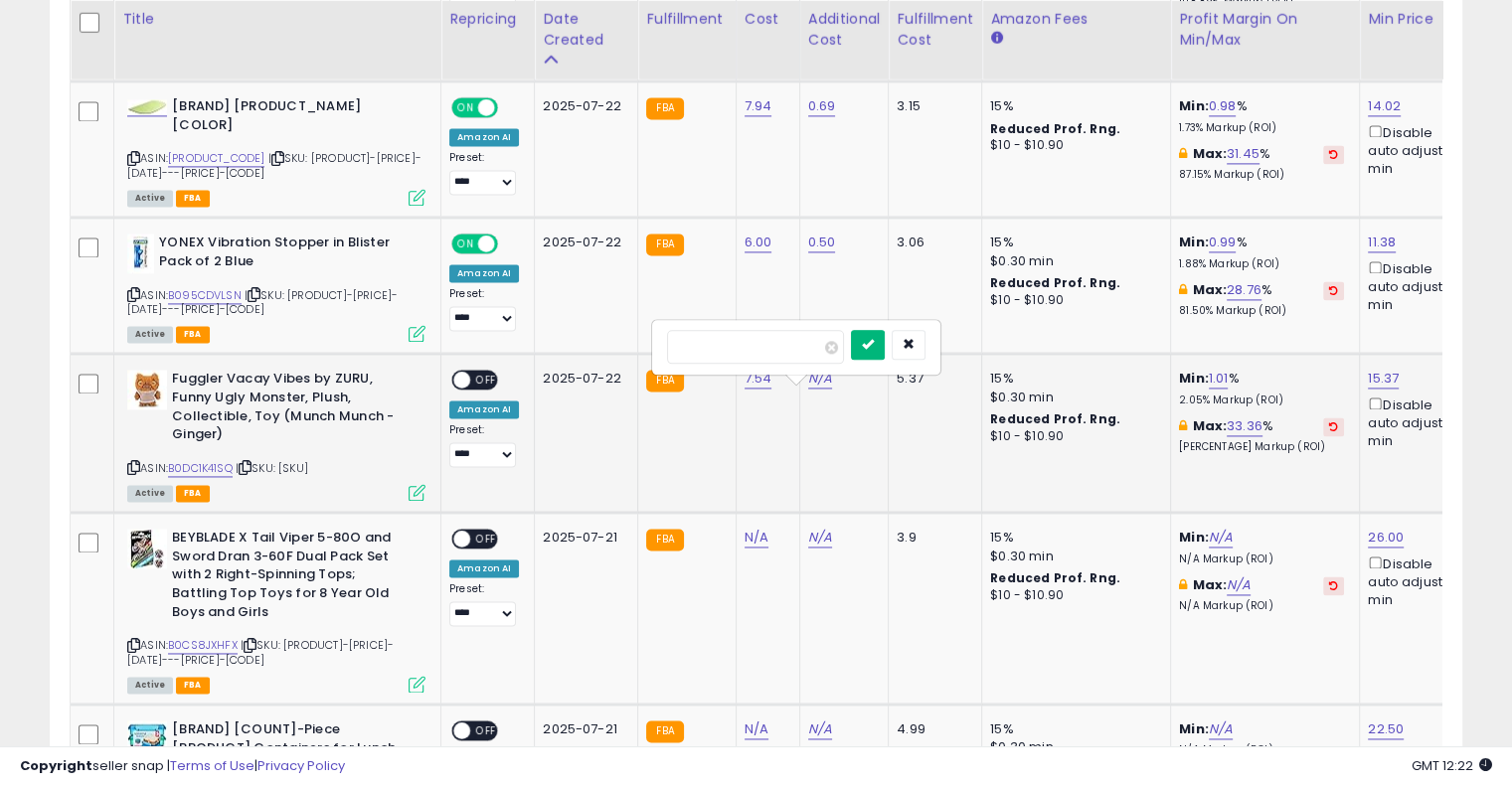 click at bounding box center (868, 344) 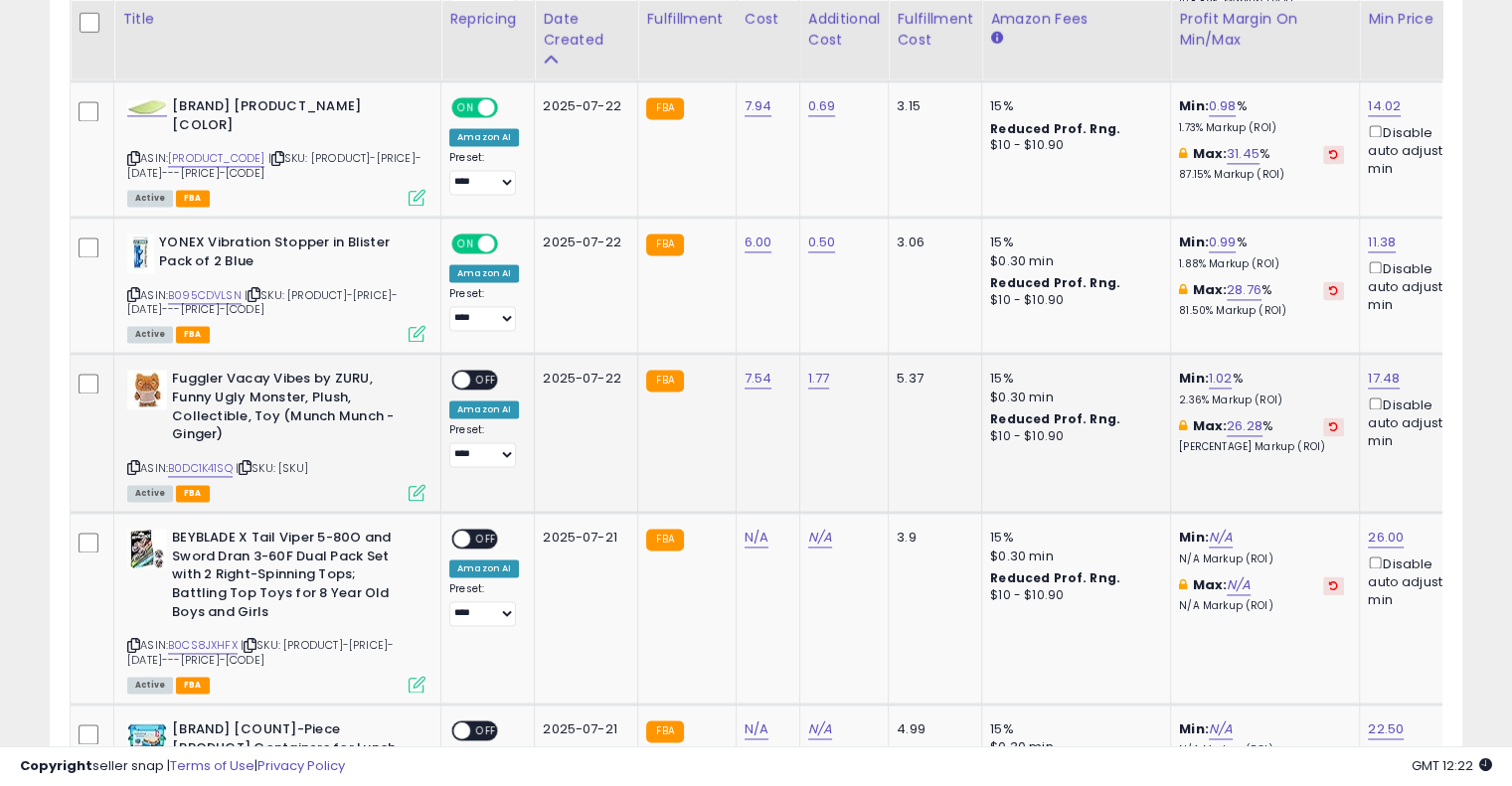 click on "OFF" at bounding box center [486, 380] 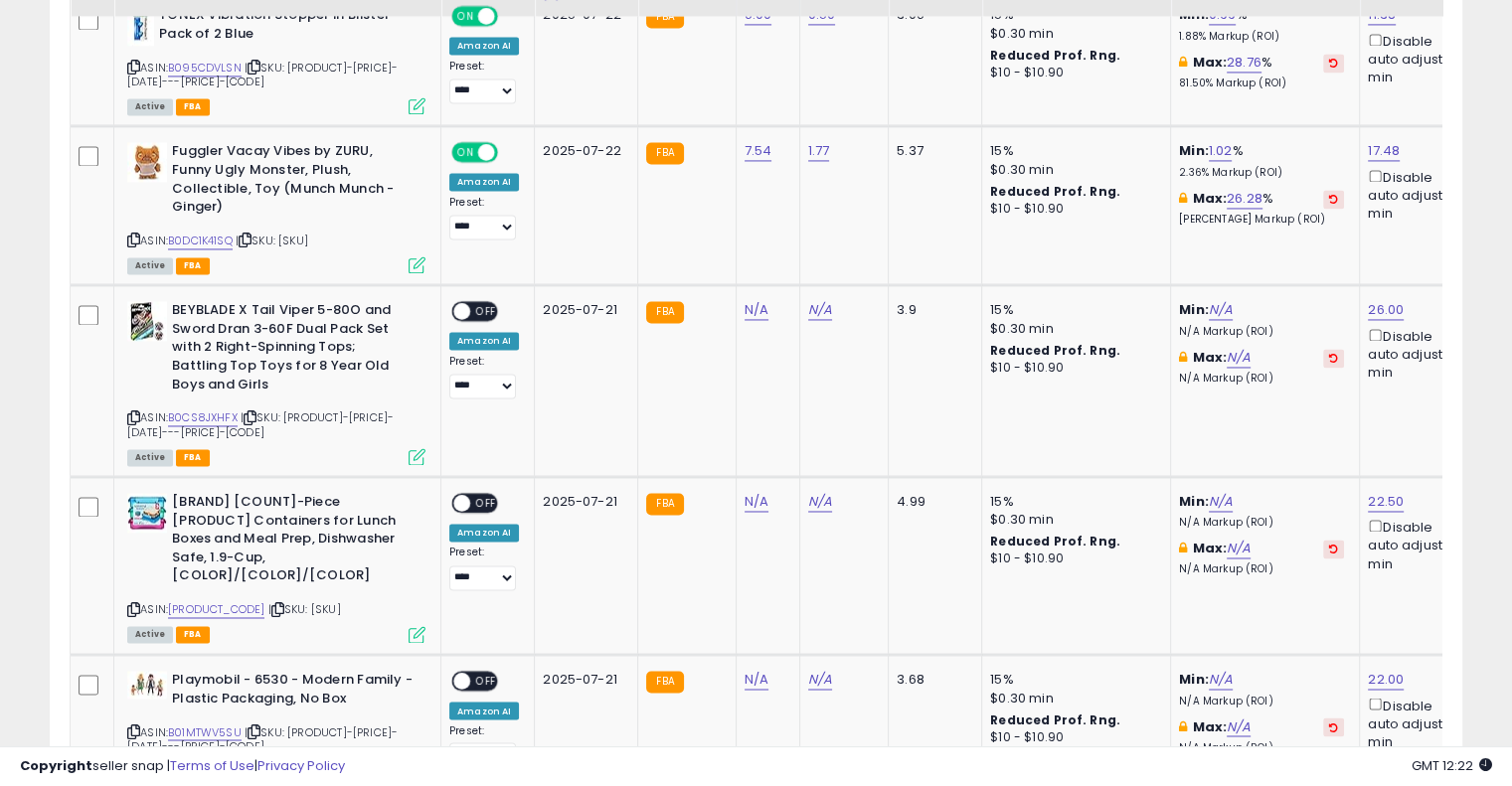 scroll, scrollTop: 3121, scrollLeft: 0, axis: vertical 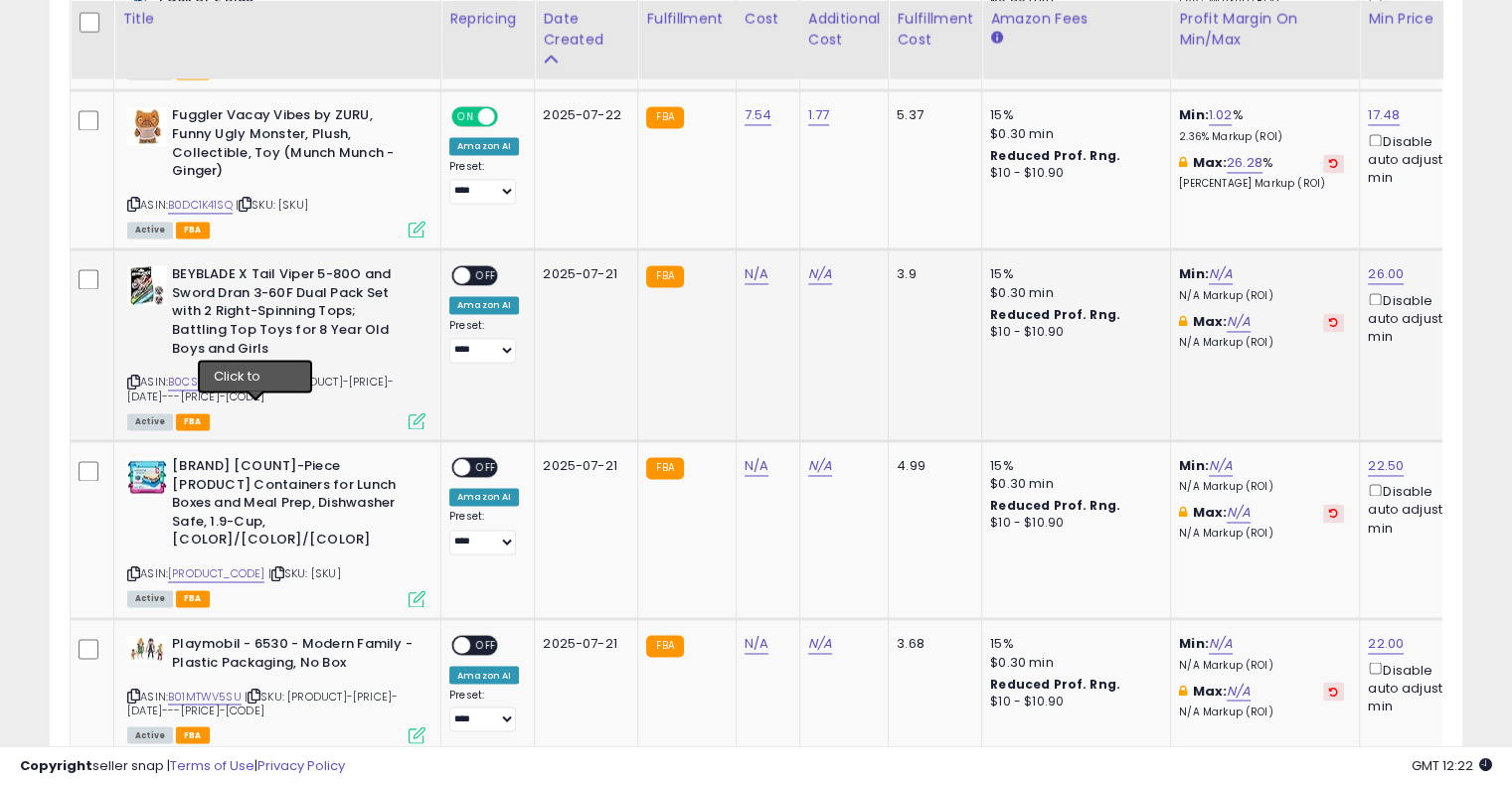click at bounding box center (250, 382) 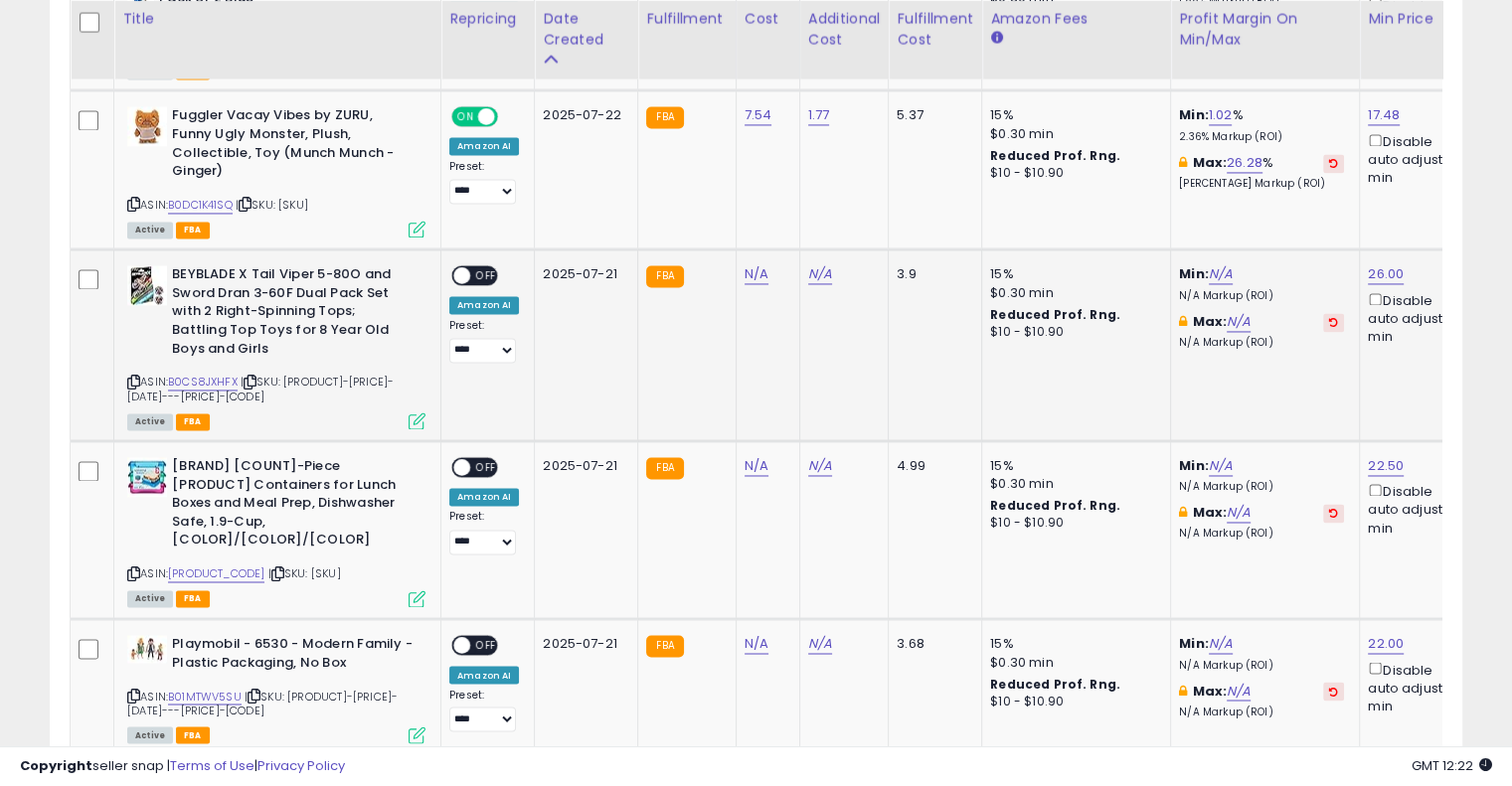 click at bounding box center (250, 382) 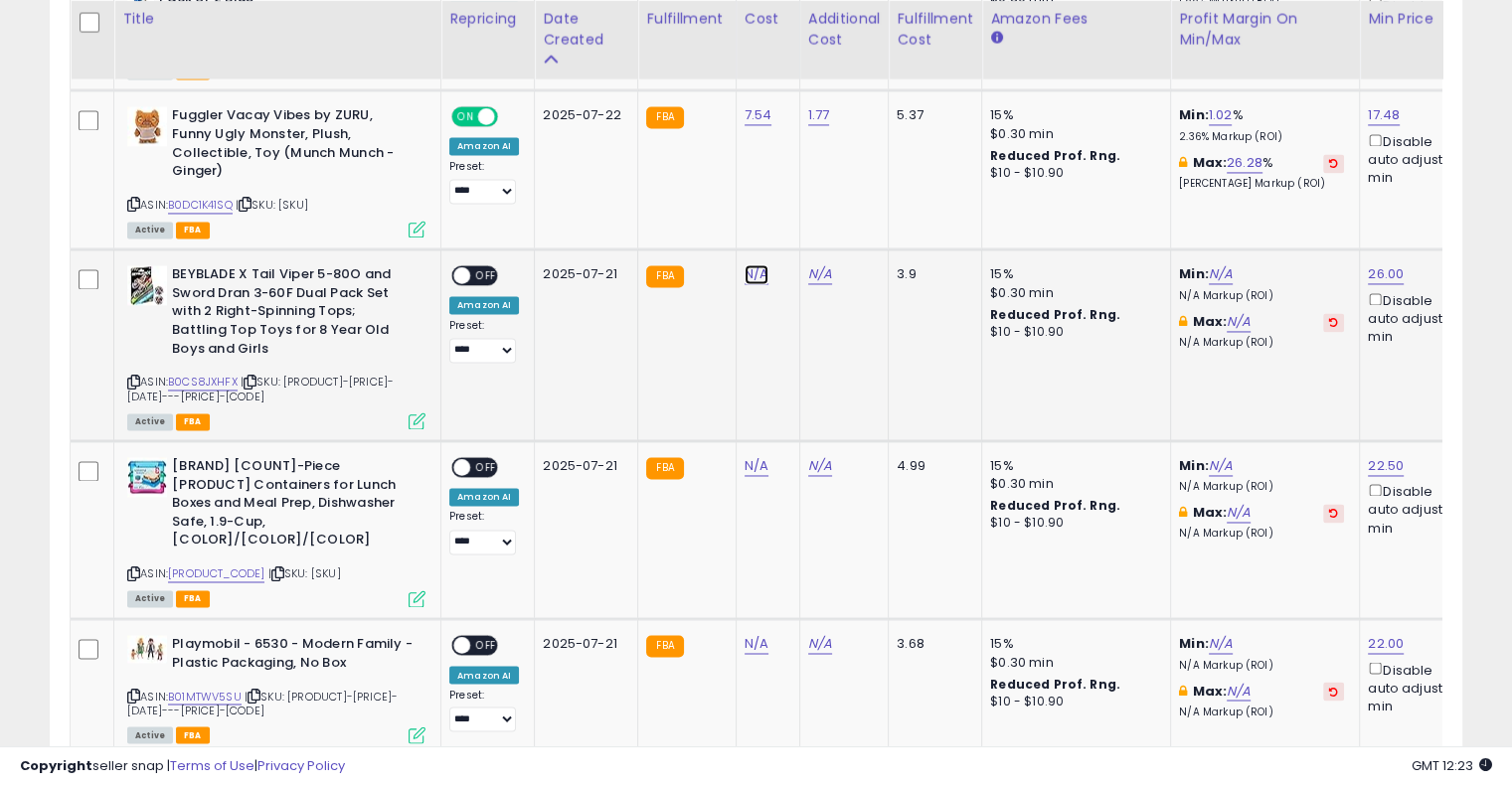 click on "N/A" at bounding box center (756, 274) 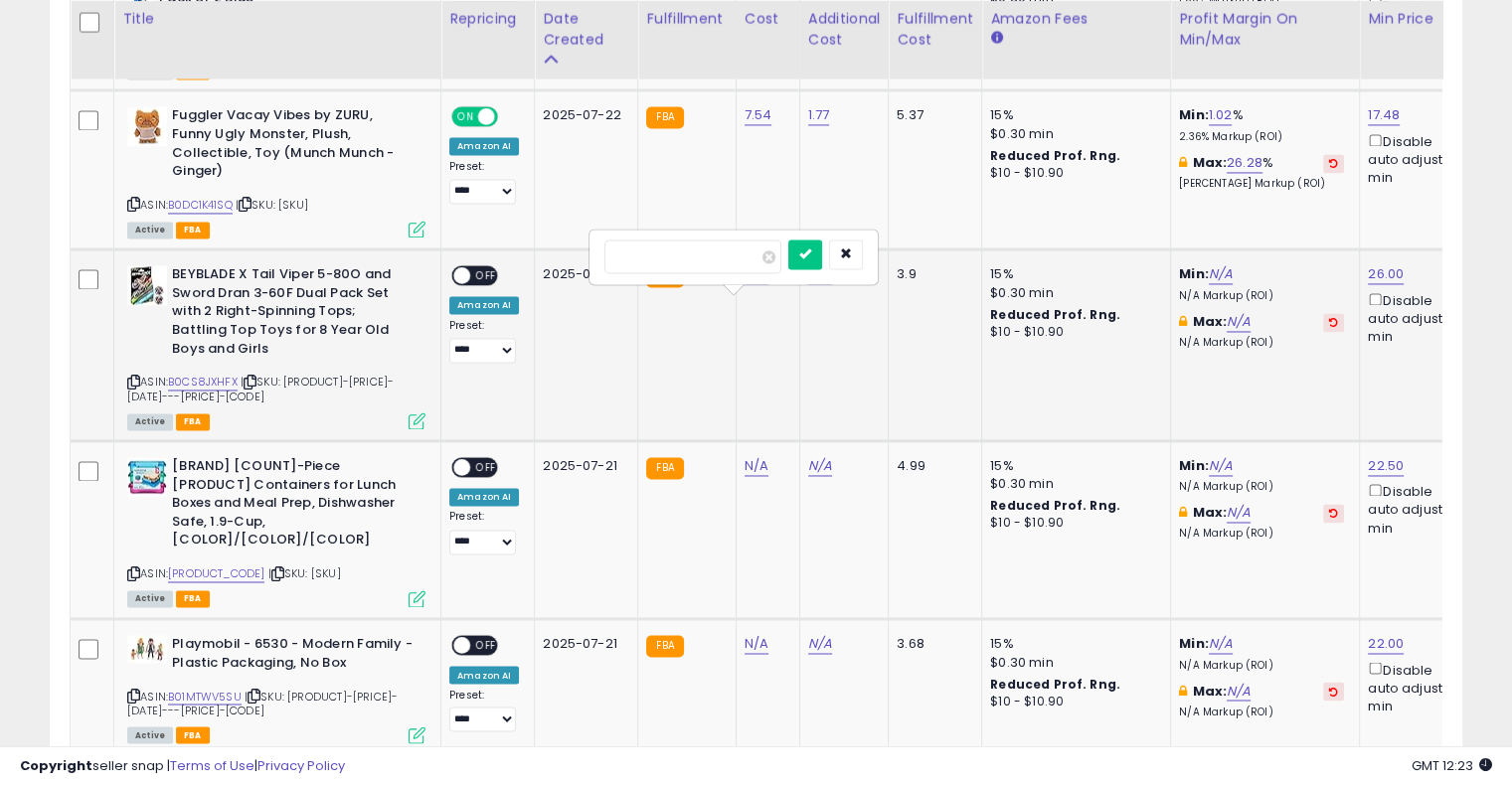 type on "*" 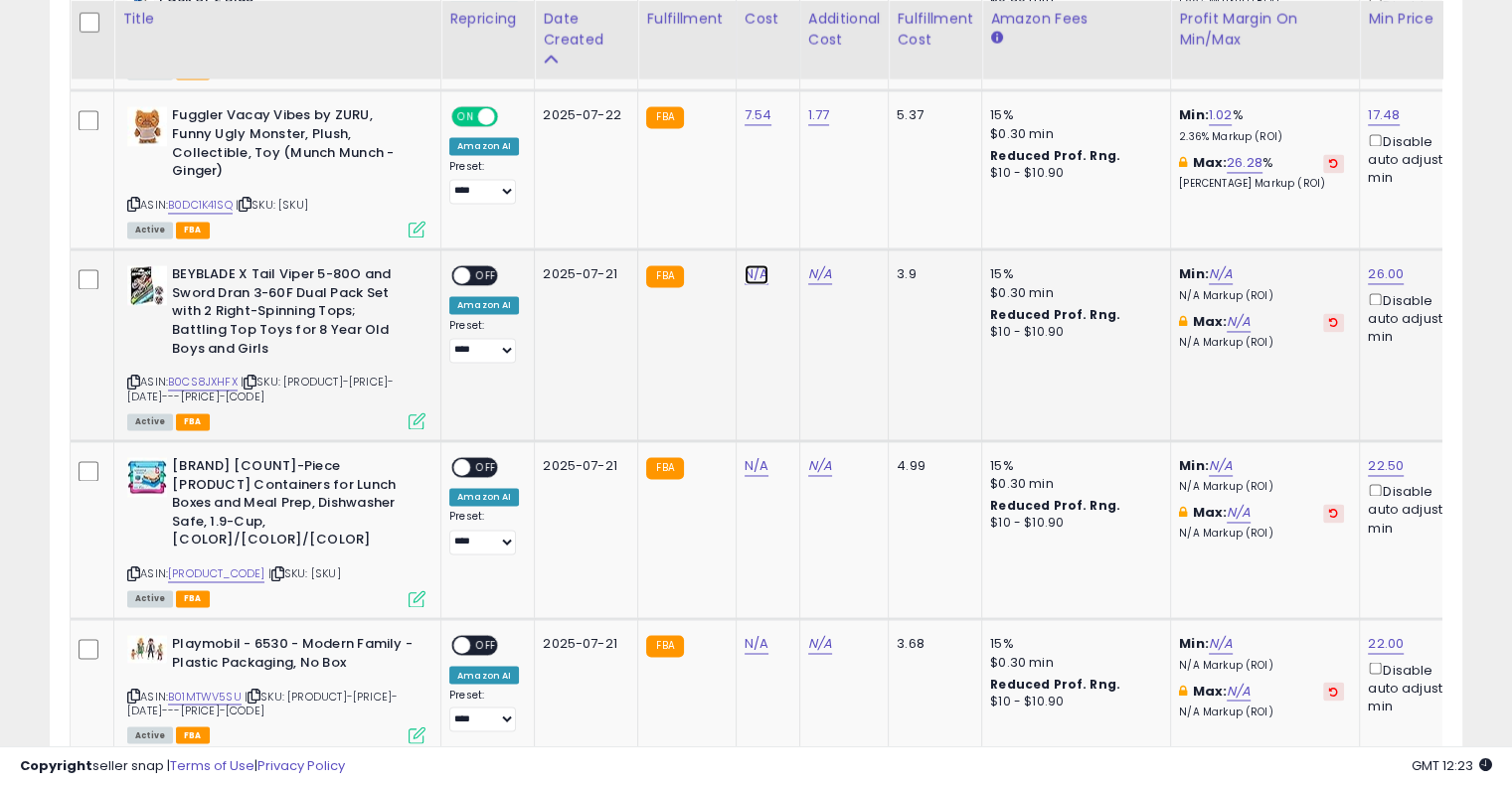 click on "N/A" at bounding box center (756, 274) 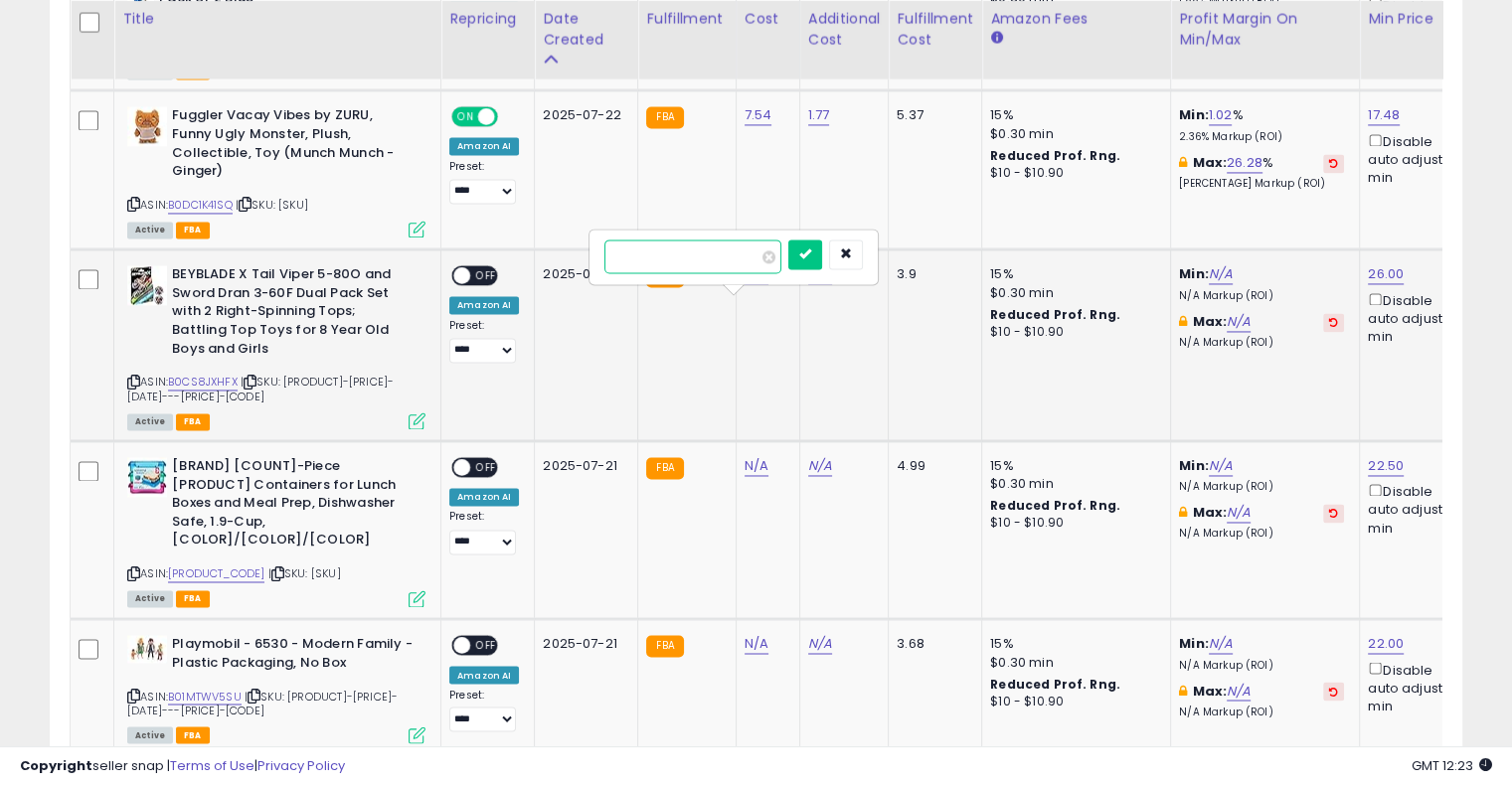 type on "*****" 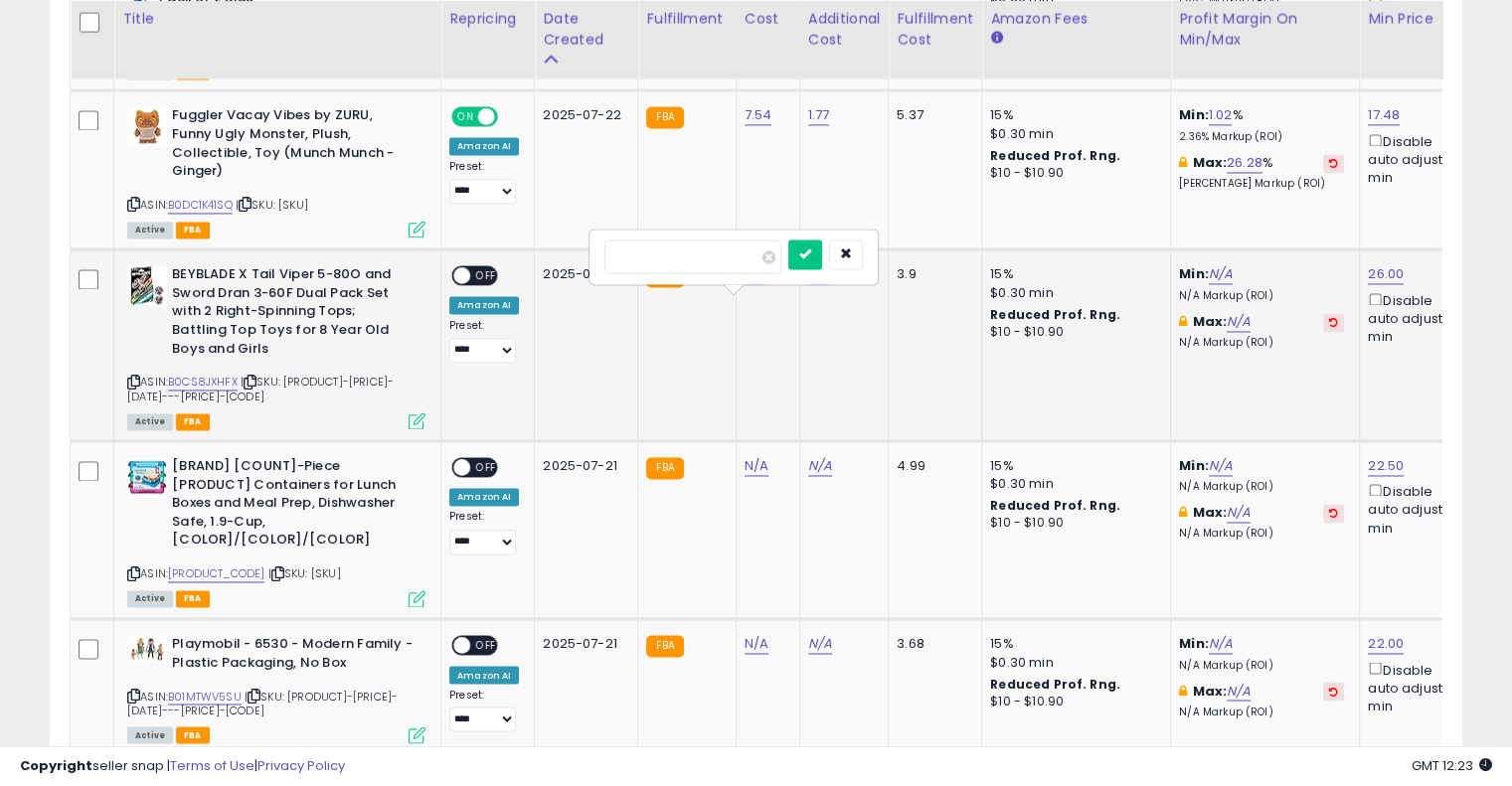 click on "*****" at bounding box center (734, 256) 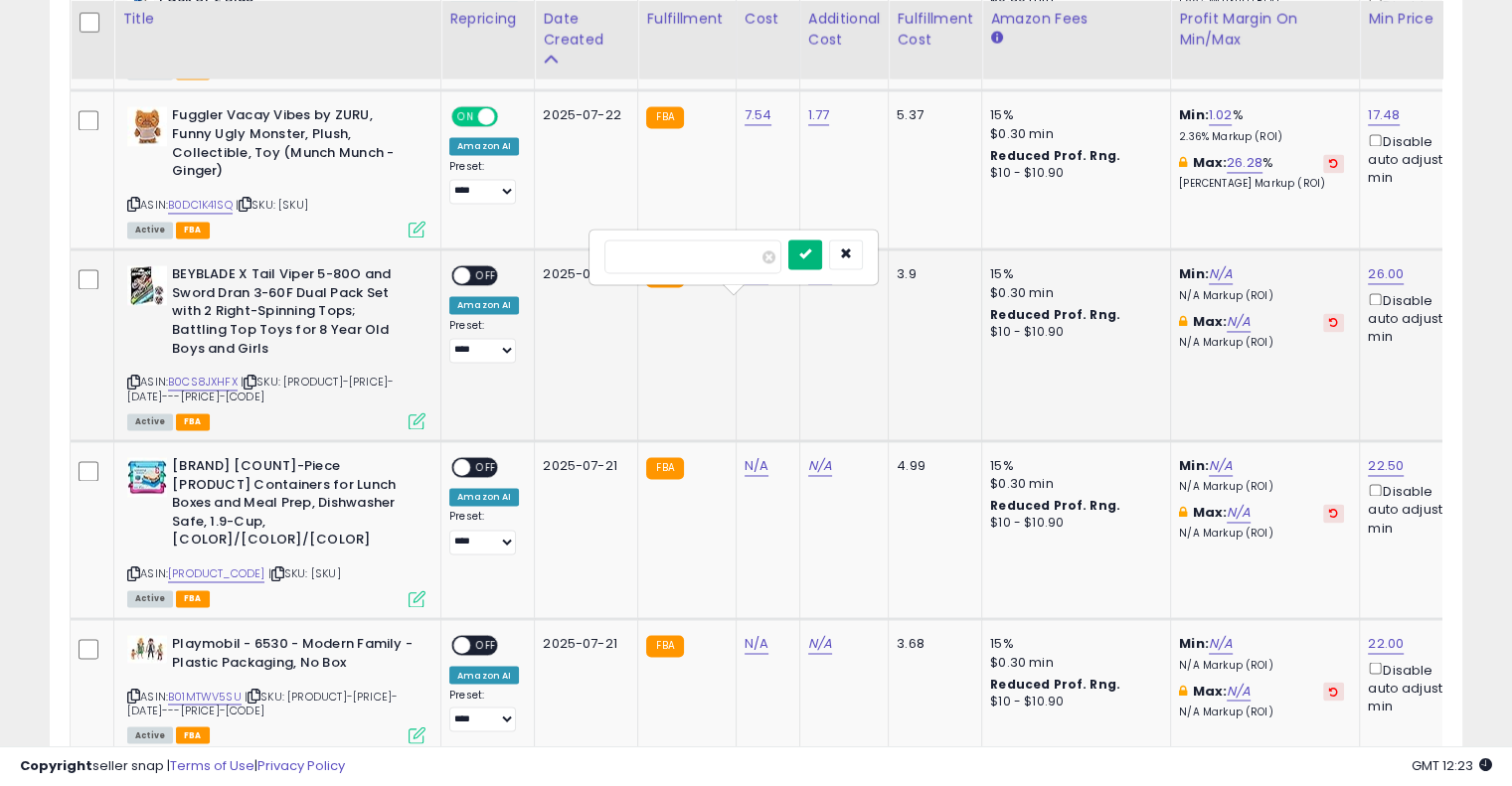 click at bounding box center (805, 253) 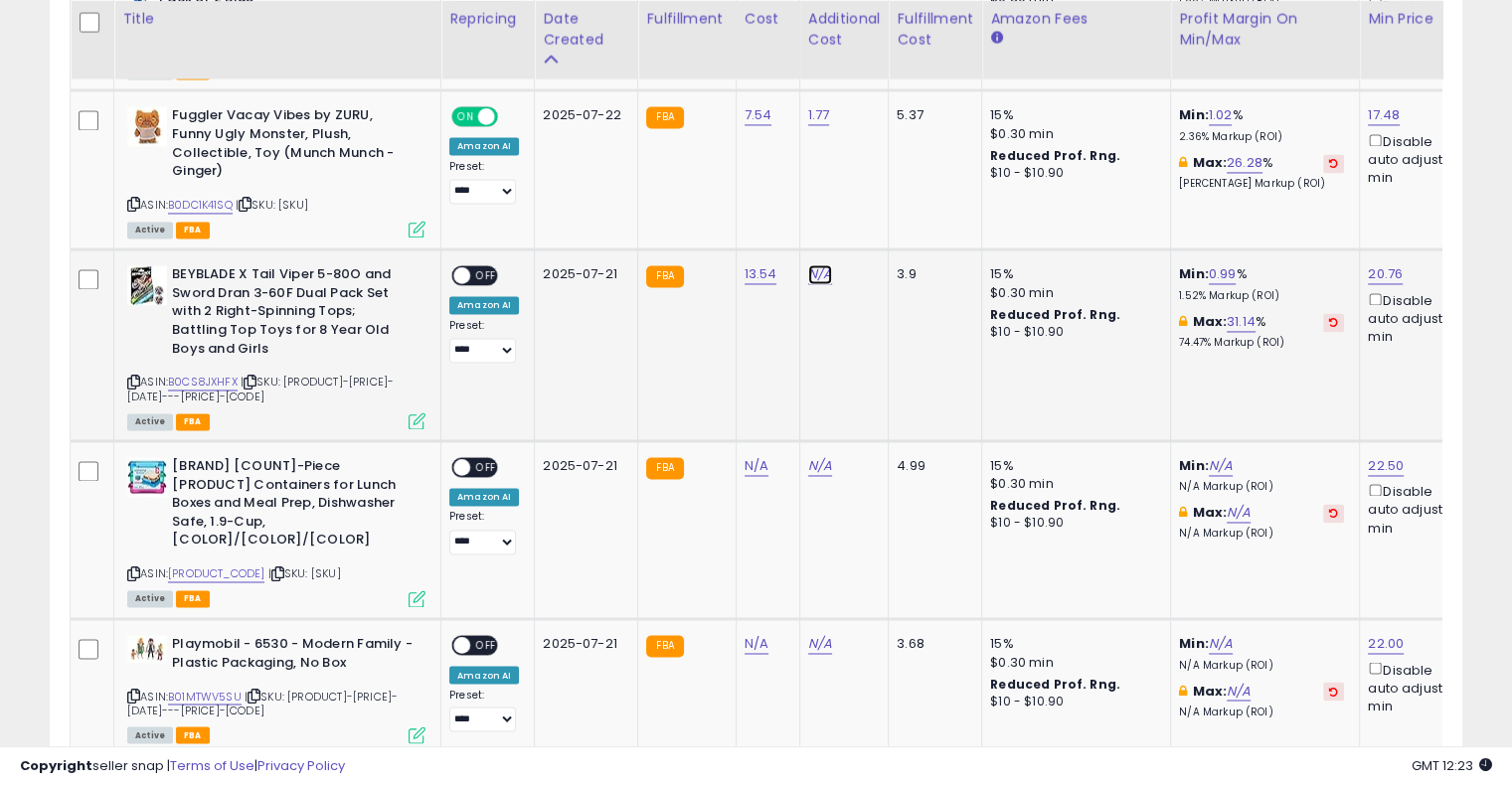 click on "N/A" at bounding box center (820, 274) 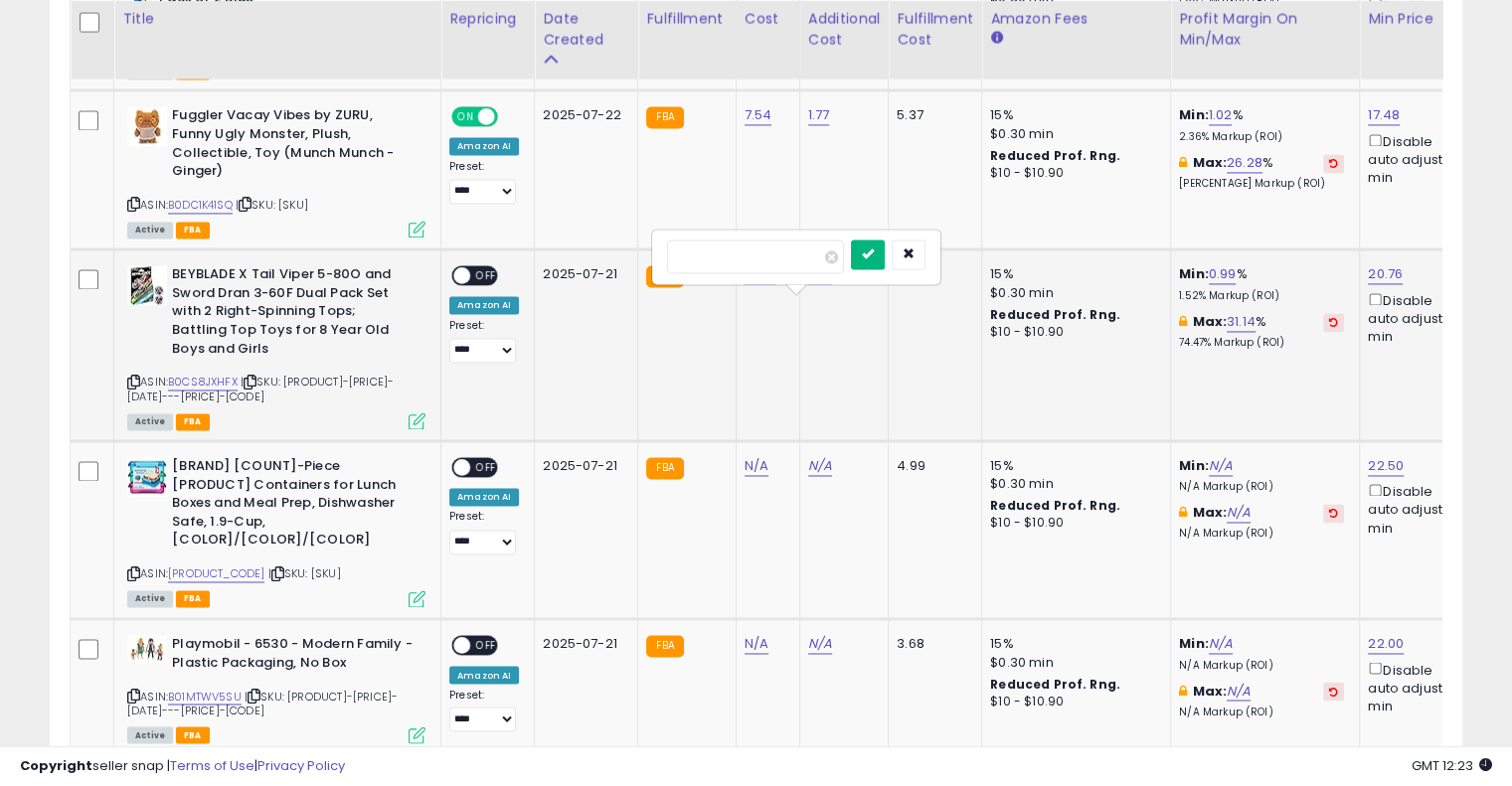 type on "****" 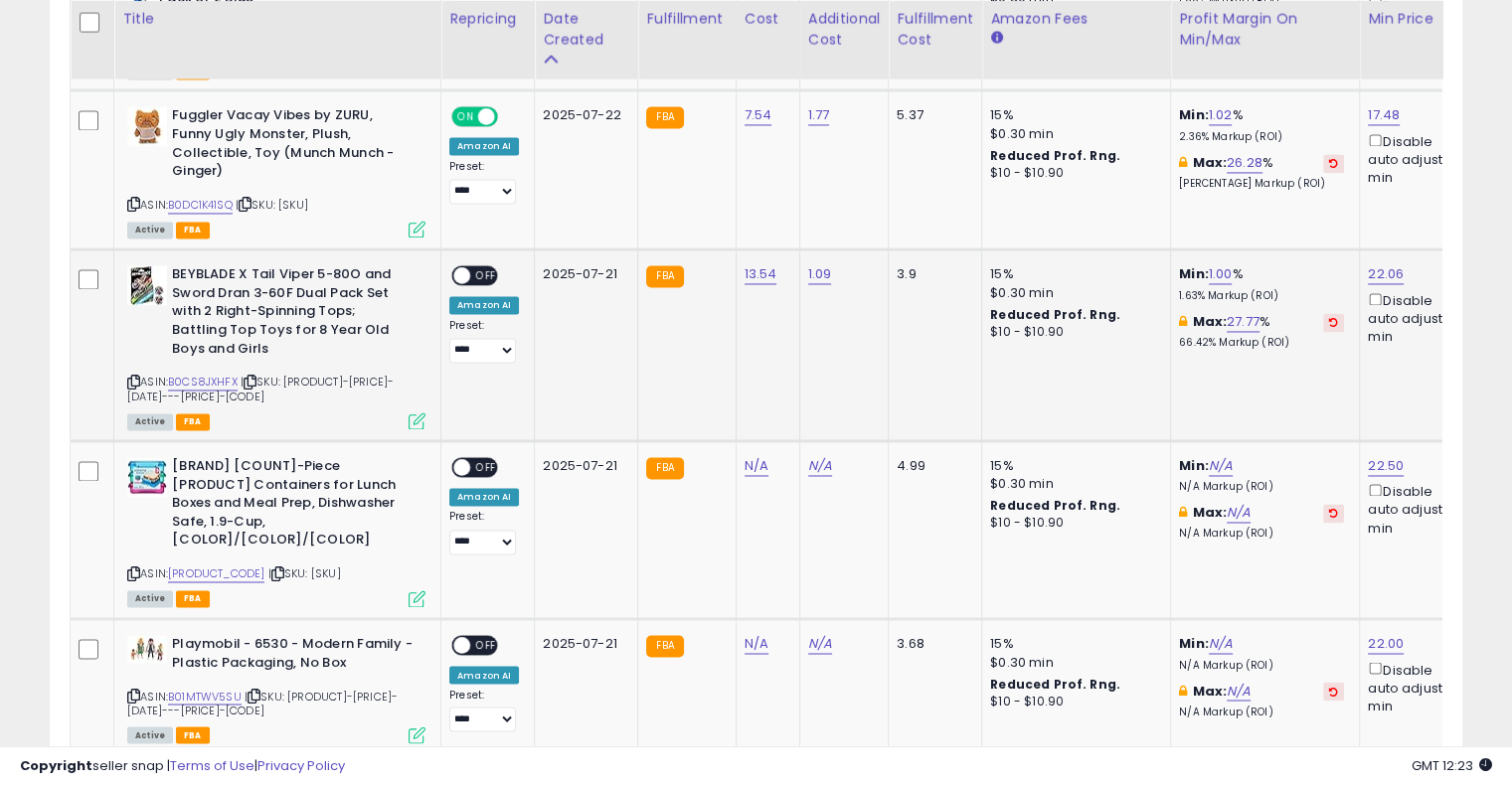 click on "OFF" at bounding box center (486, 275) 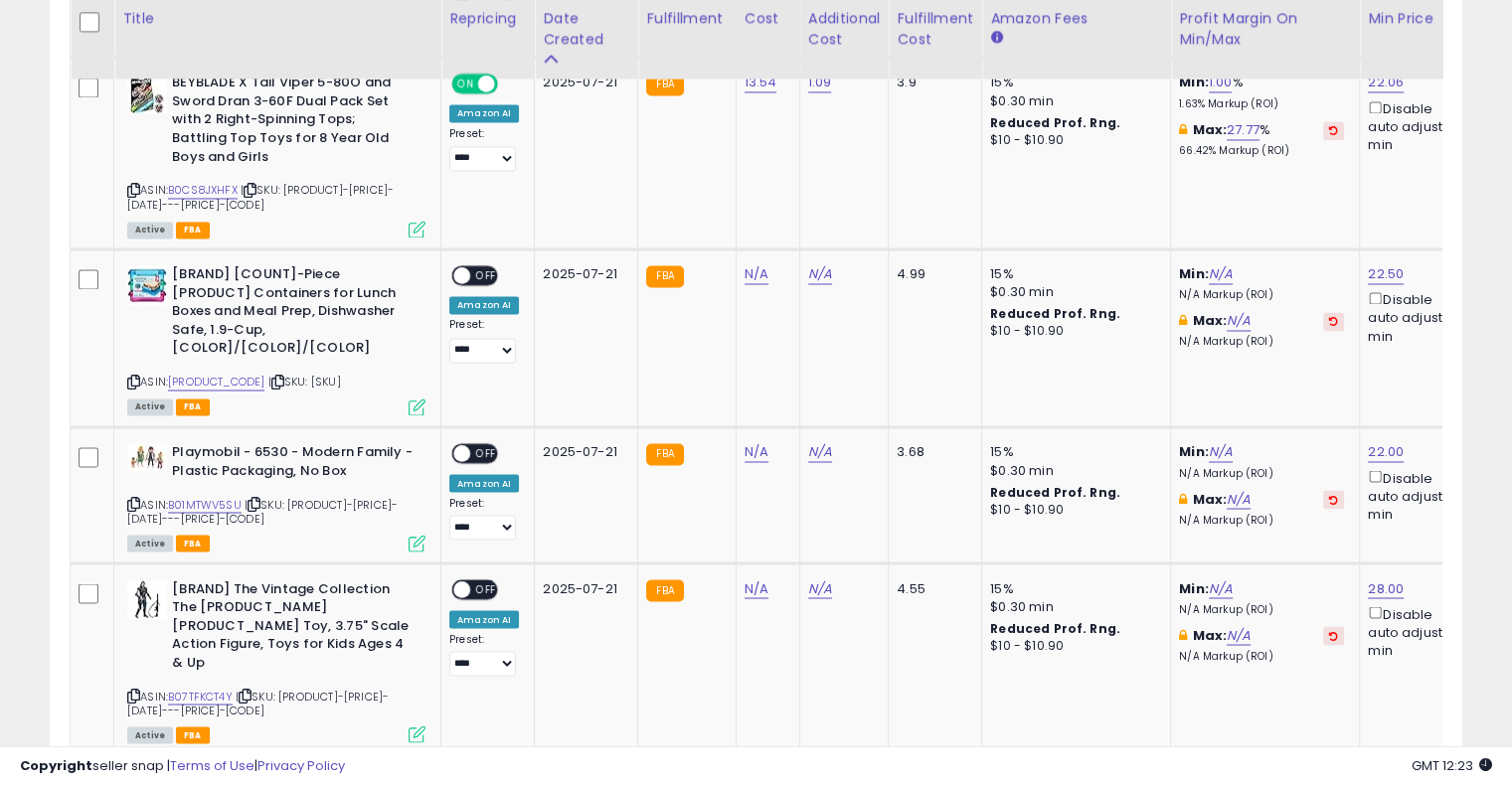 scroll, scrollTop: 3340, scrollLeft: 0, axis: vertical 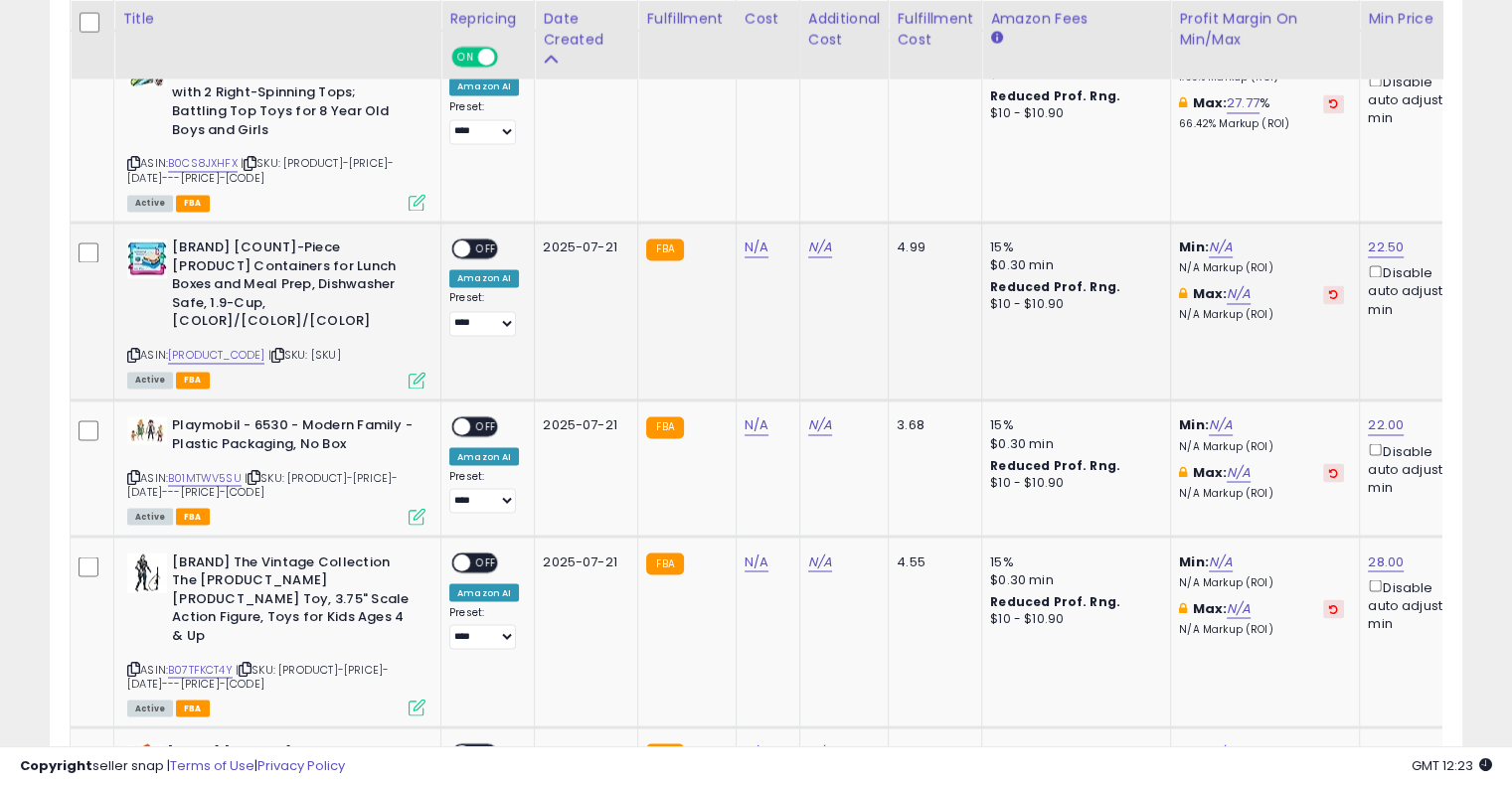 click at bounding box center (277, 355) 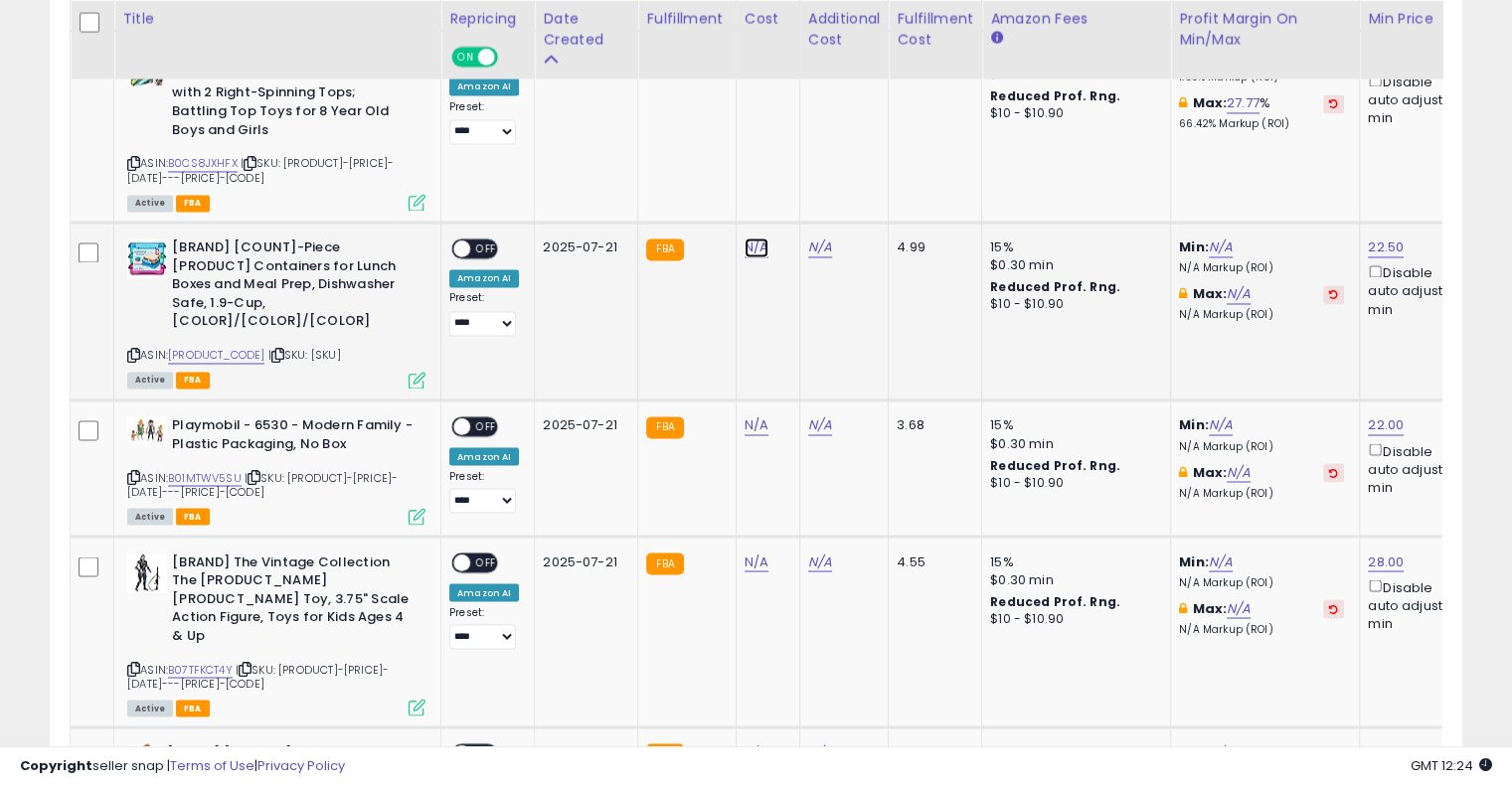 click on "N/A" at bounding box center [756, 247] 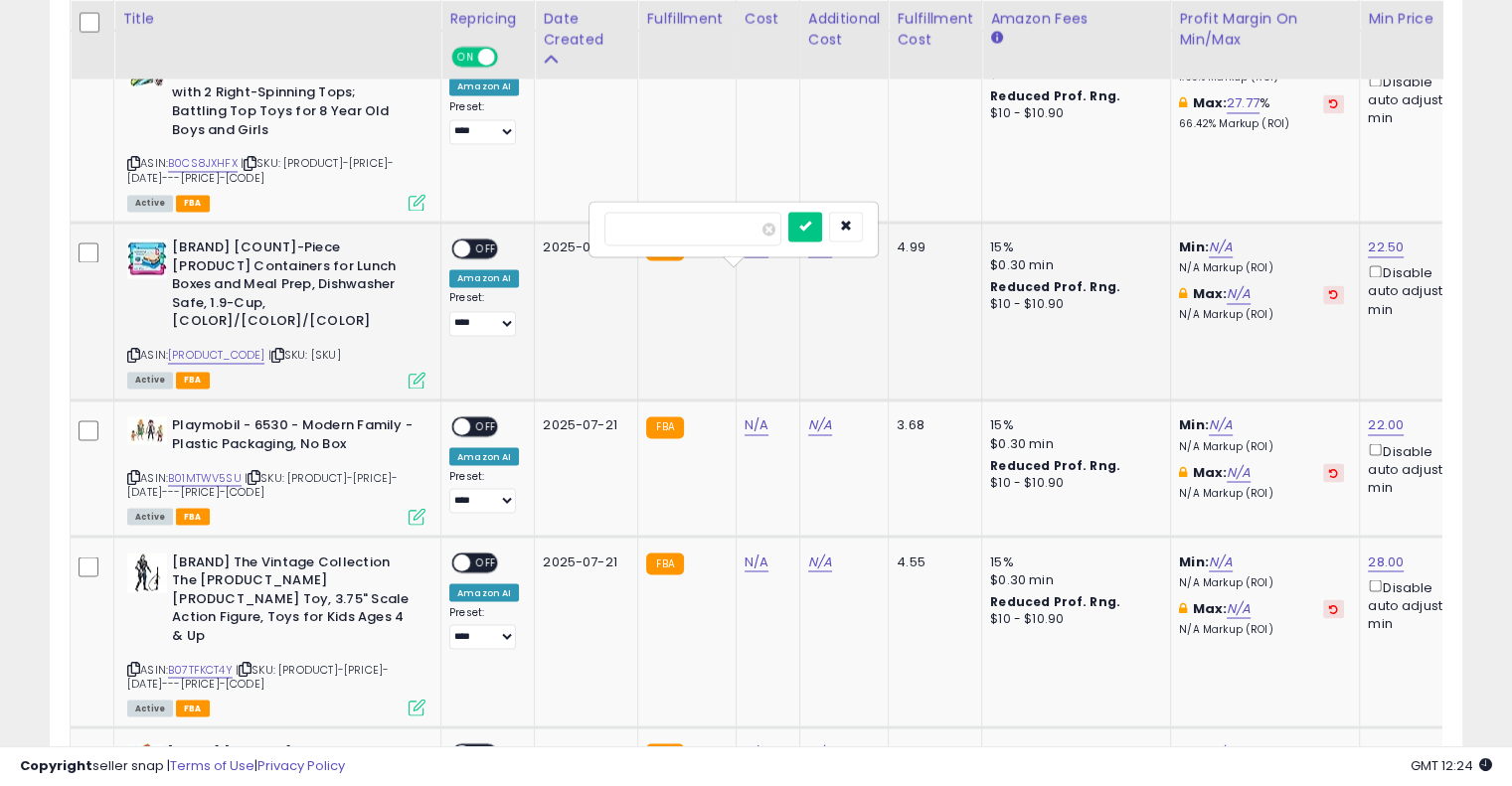 type on "****" 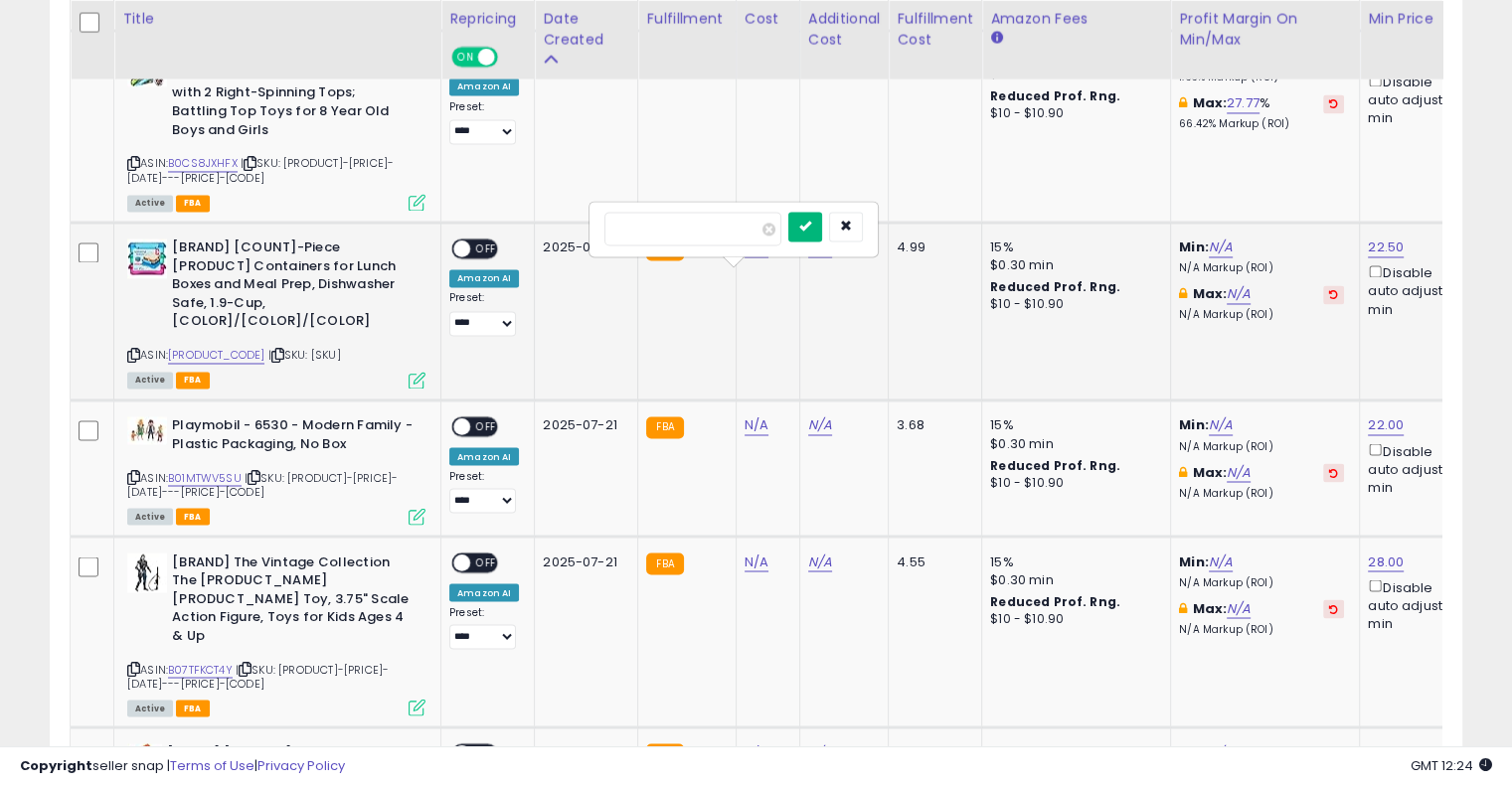 click at bounding box center (805, 227) 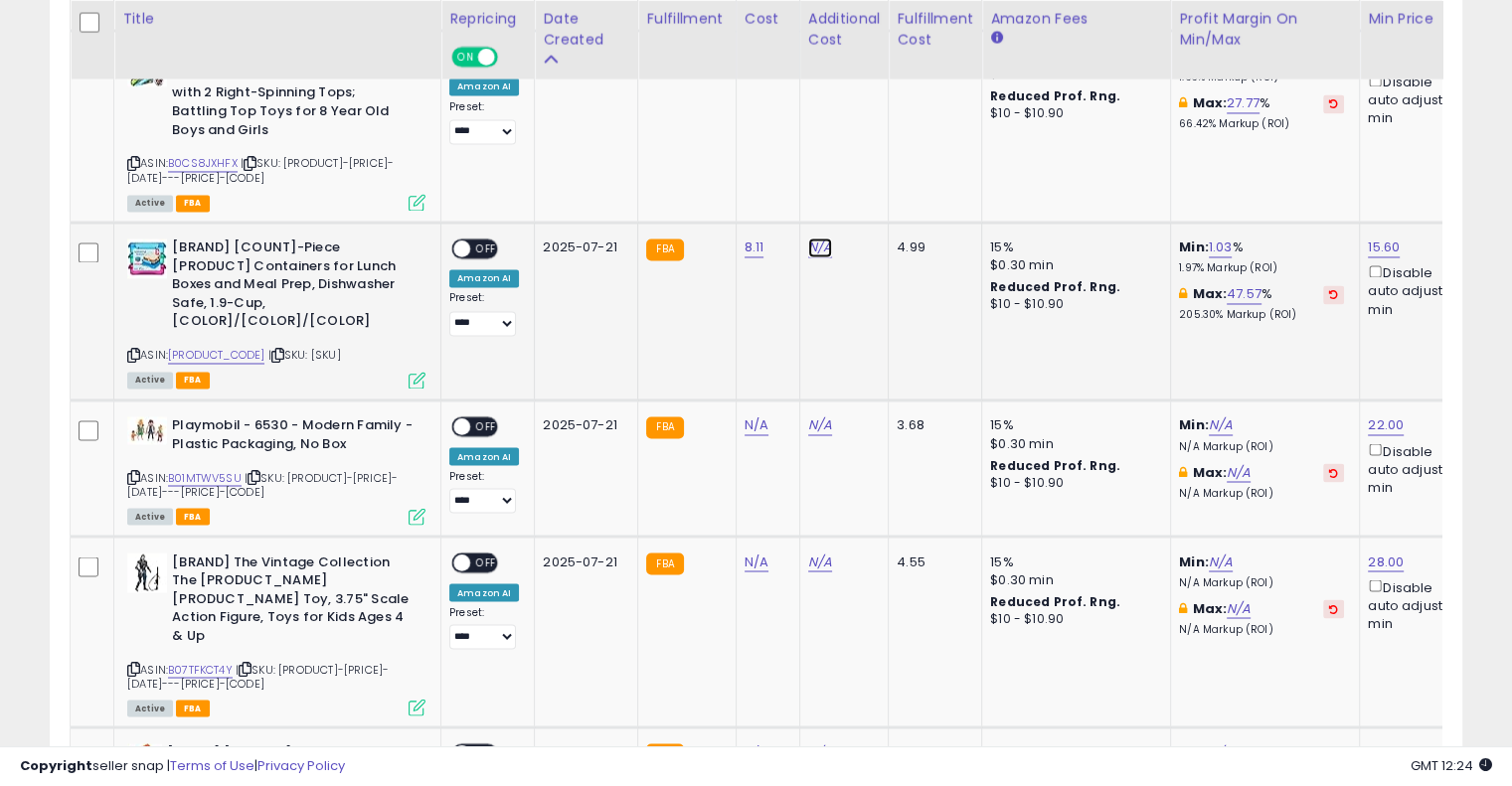 click on "N/A" at bounding box center [820, 247] 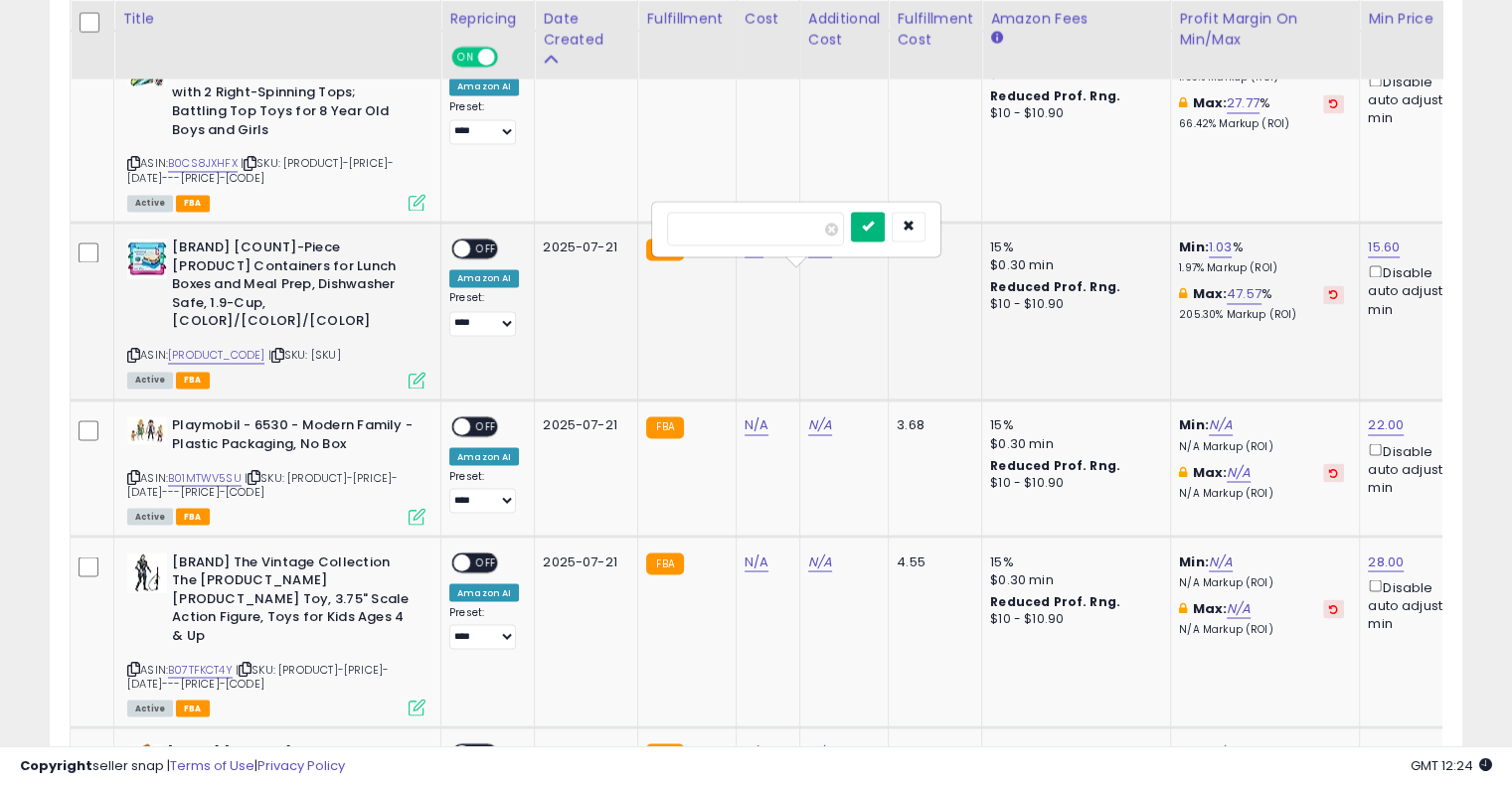 type on "****" 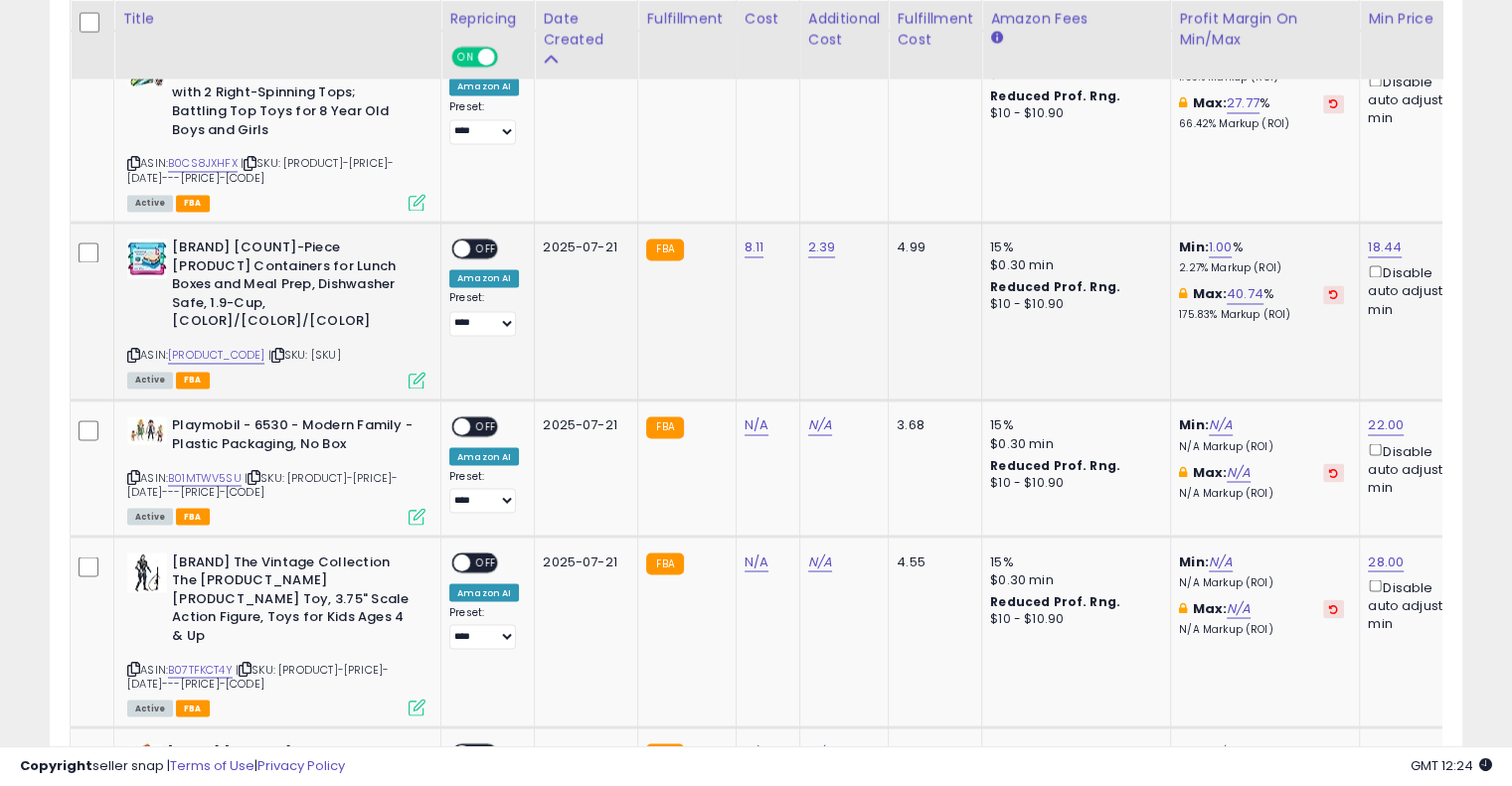 click on "OFF" at bounding box center [486, 248] 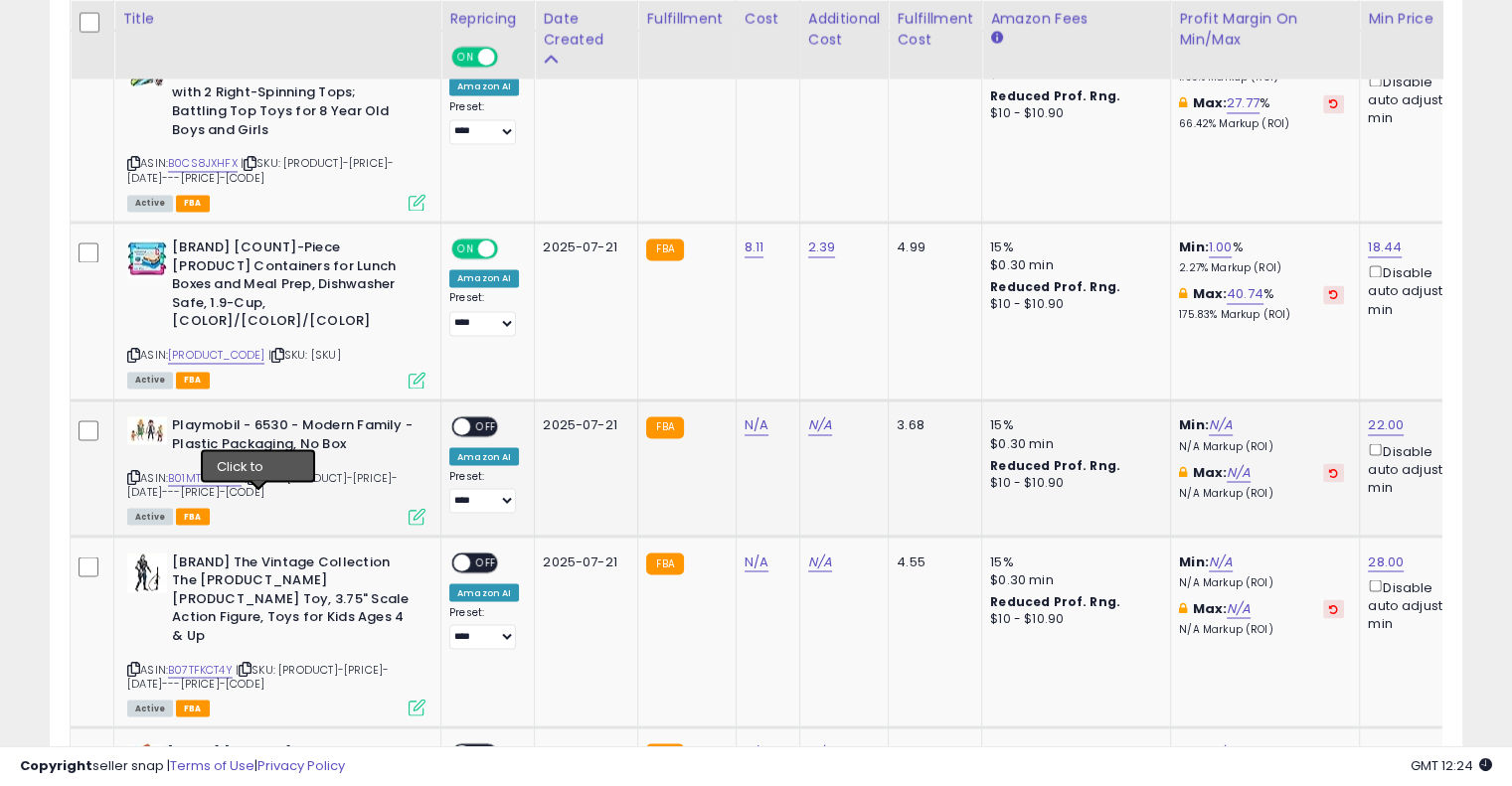 click at bounding box center [253, 476] 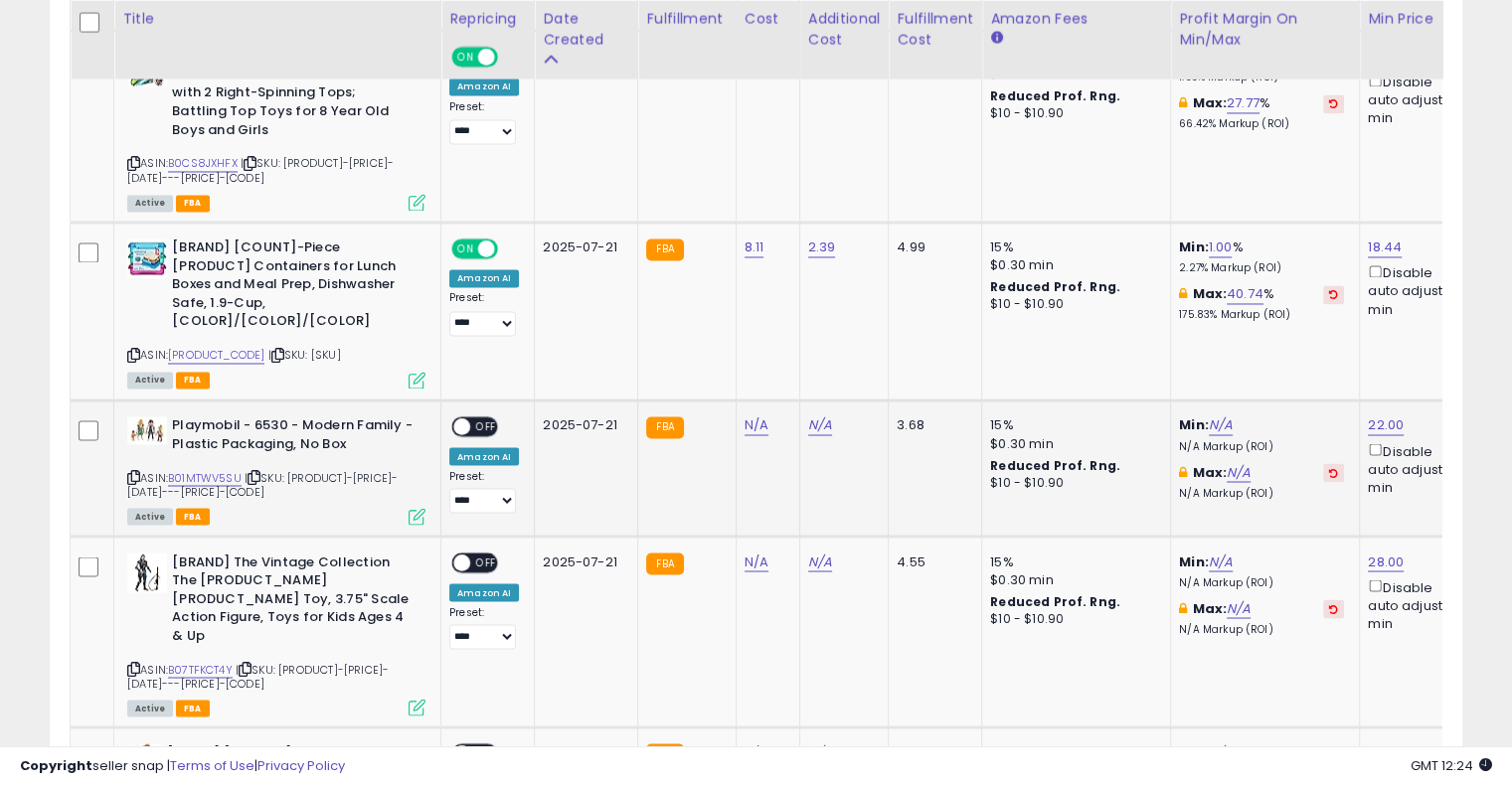 click at bounding box center (253, 476) 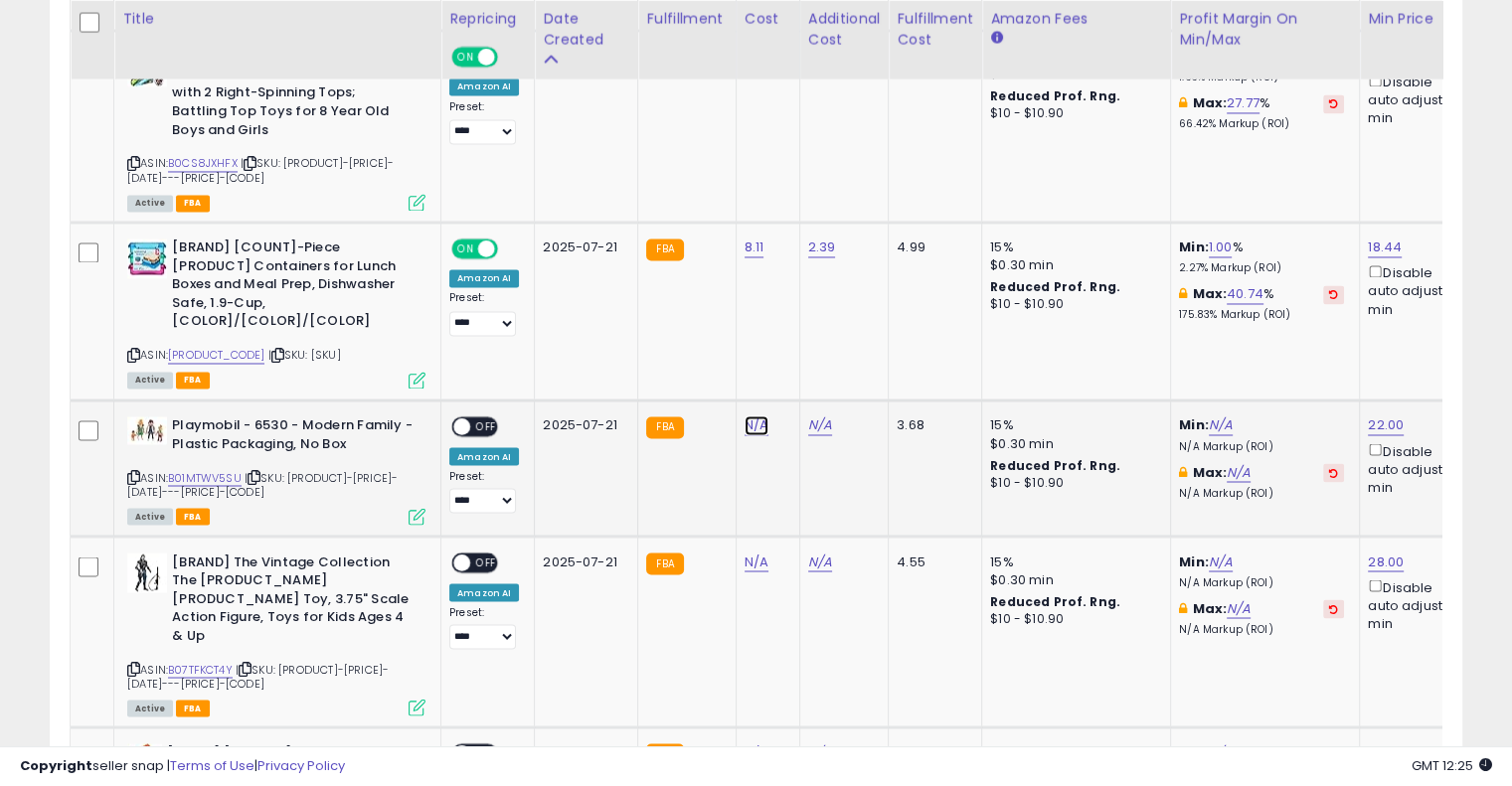 click on "N/A" at bounding box center (756, 425) 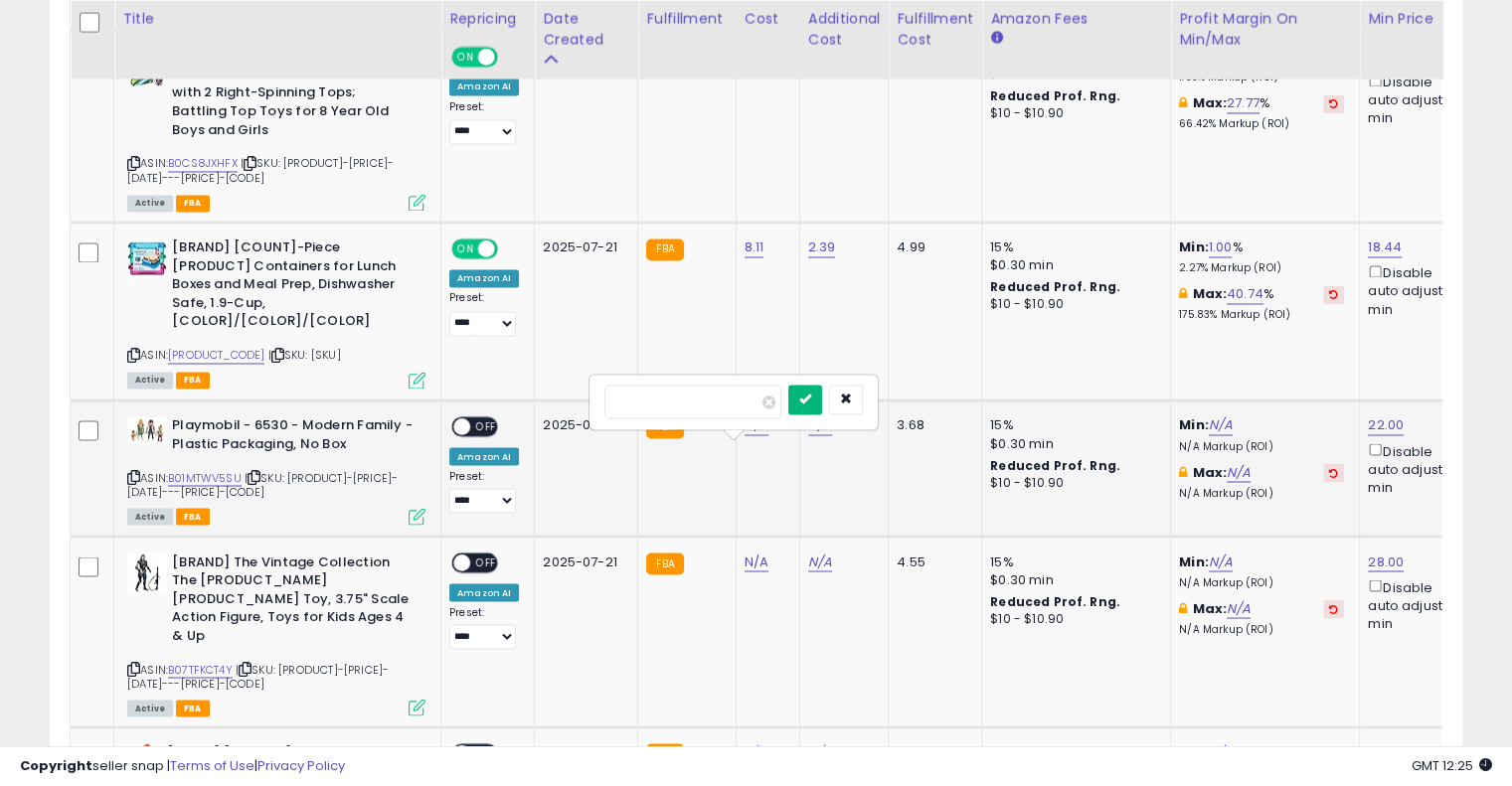 type on "****" 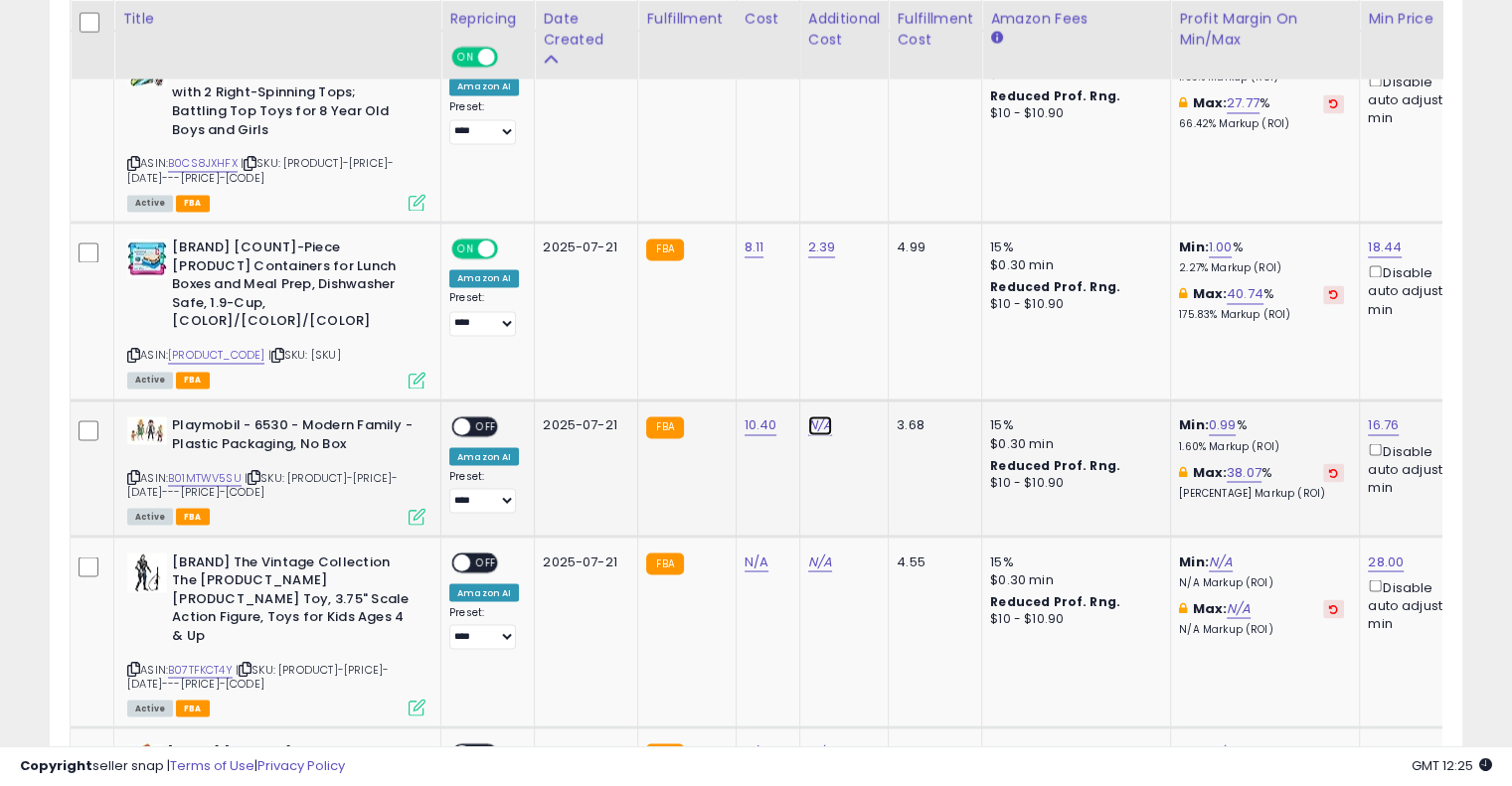 click on "N/A" at bounding box center [820, 425] 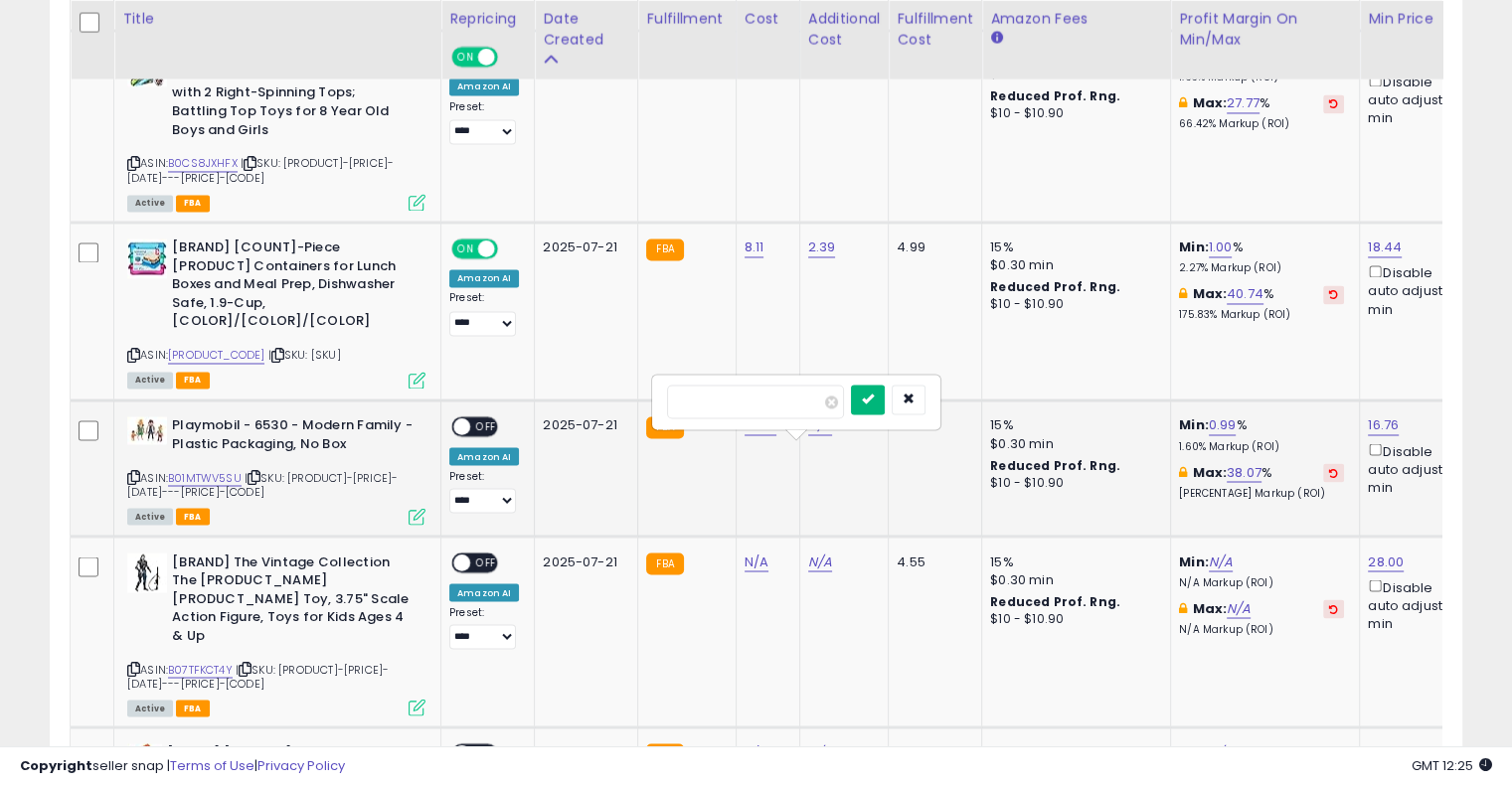 type on "****" 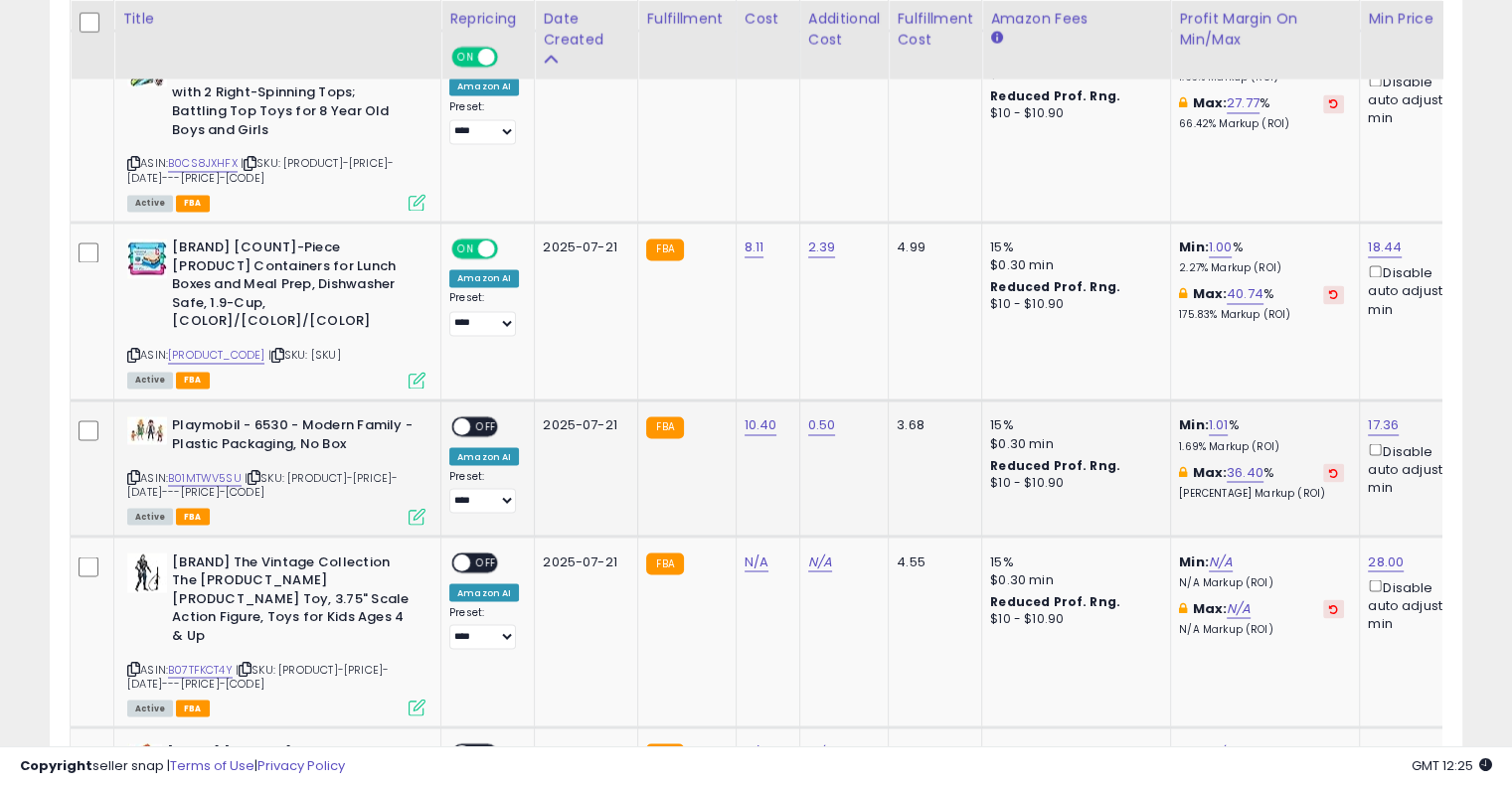 click on "OFF" at bounding box center (486, 425) 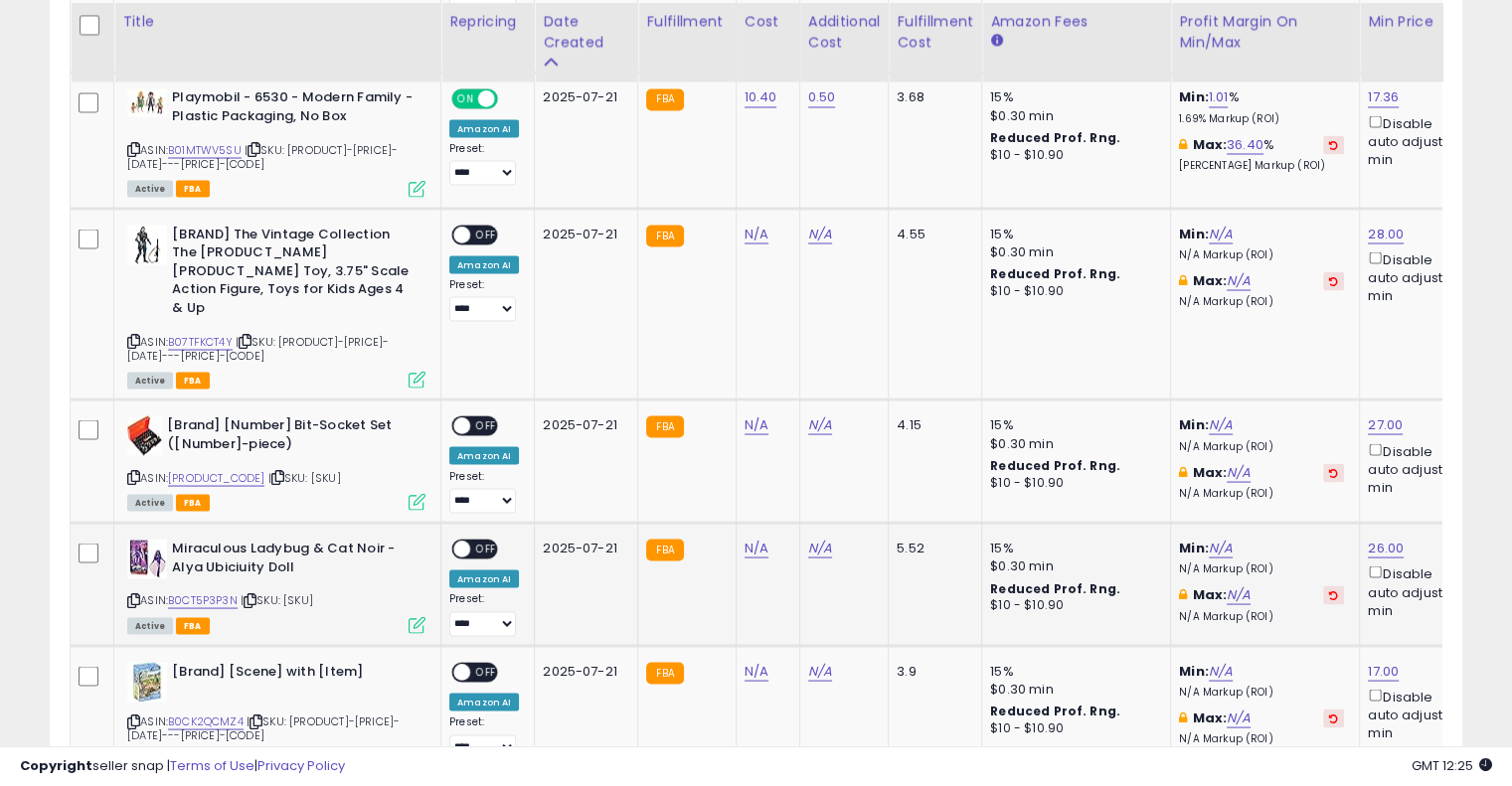 scroll, scrollTop: 3671, scrollLeft: 0, axis: vertical 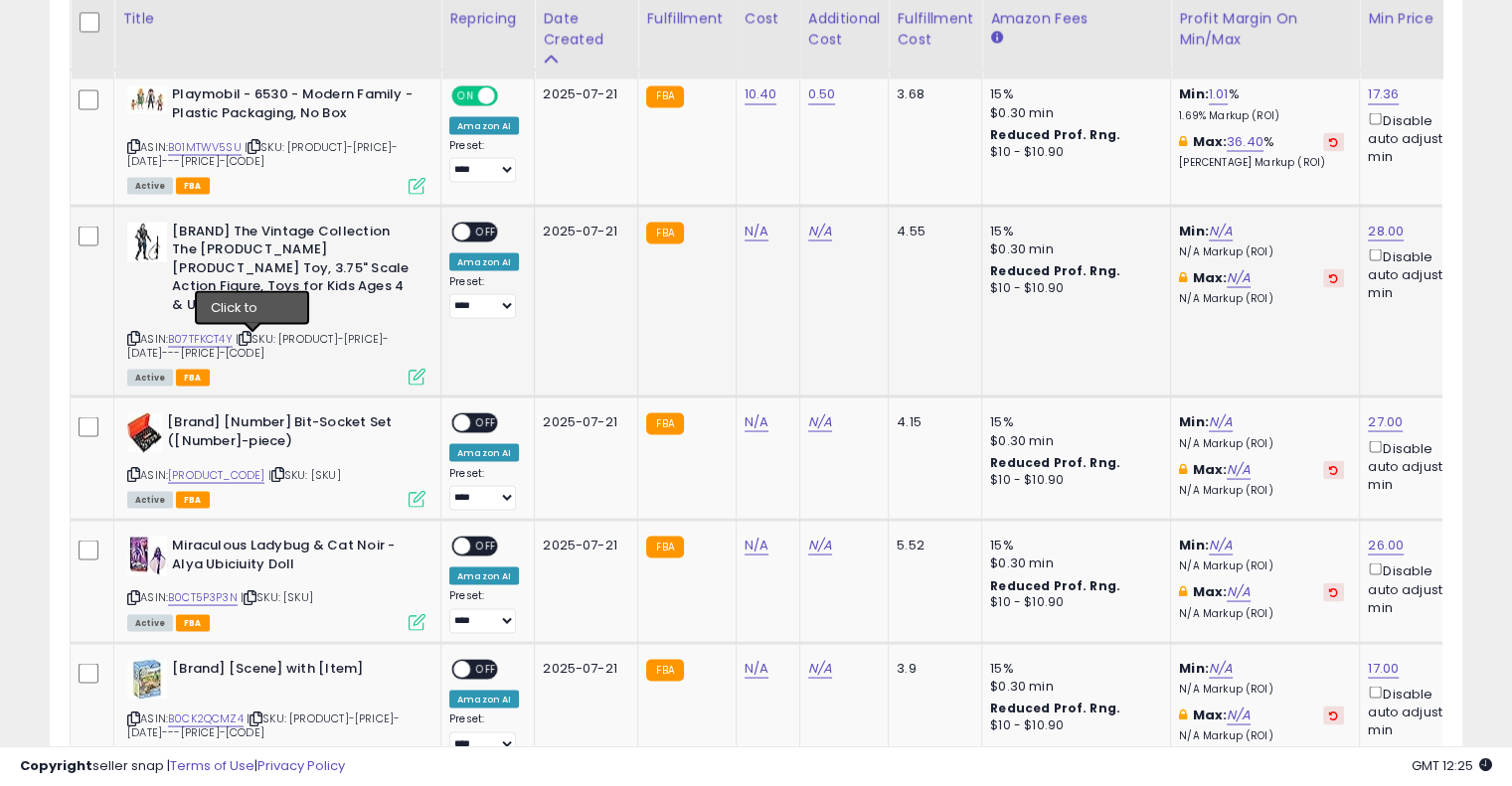 click at bounding box center (245, 337) 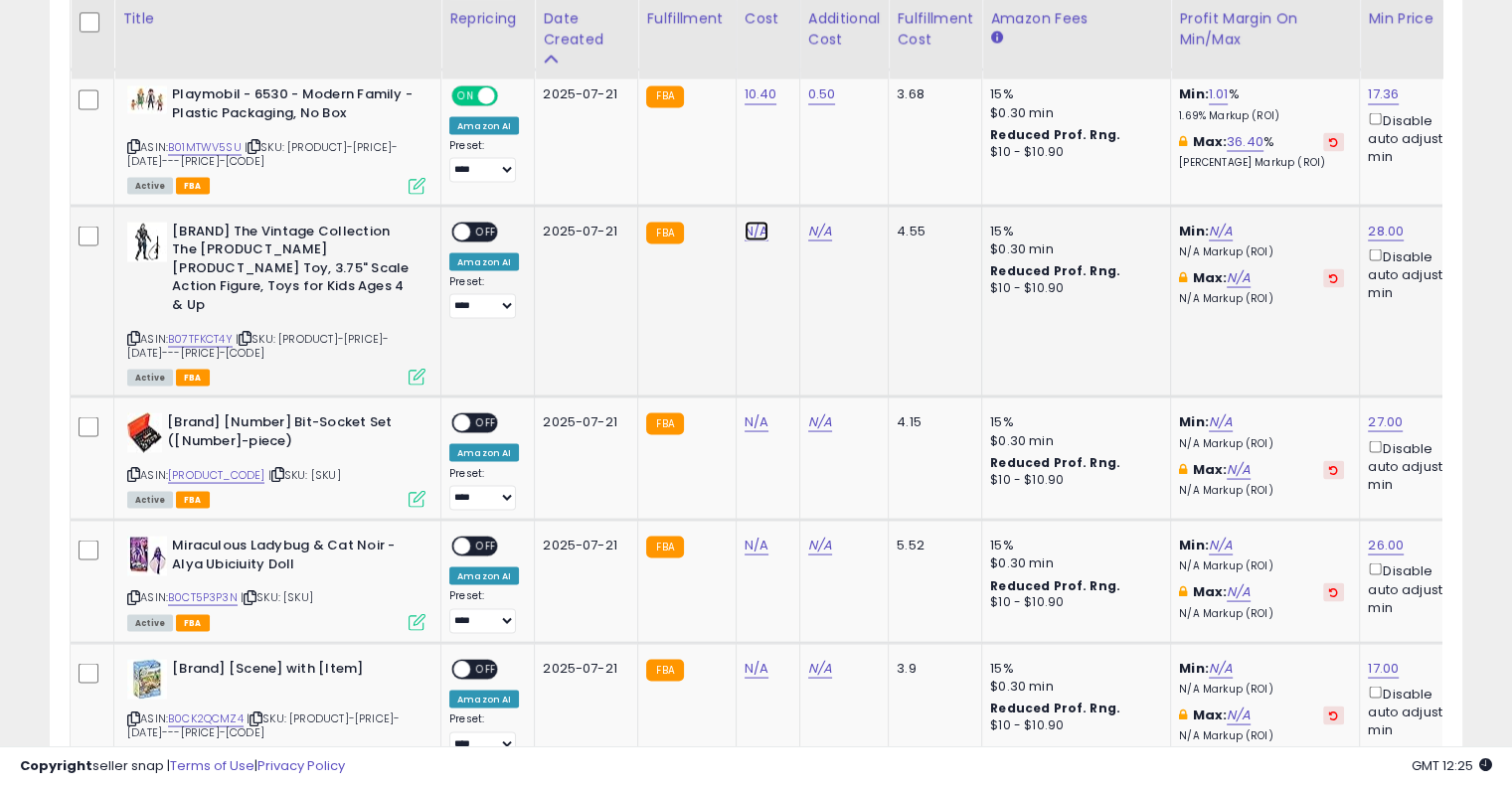 click on "N/A" at bounding box center (756, 231) 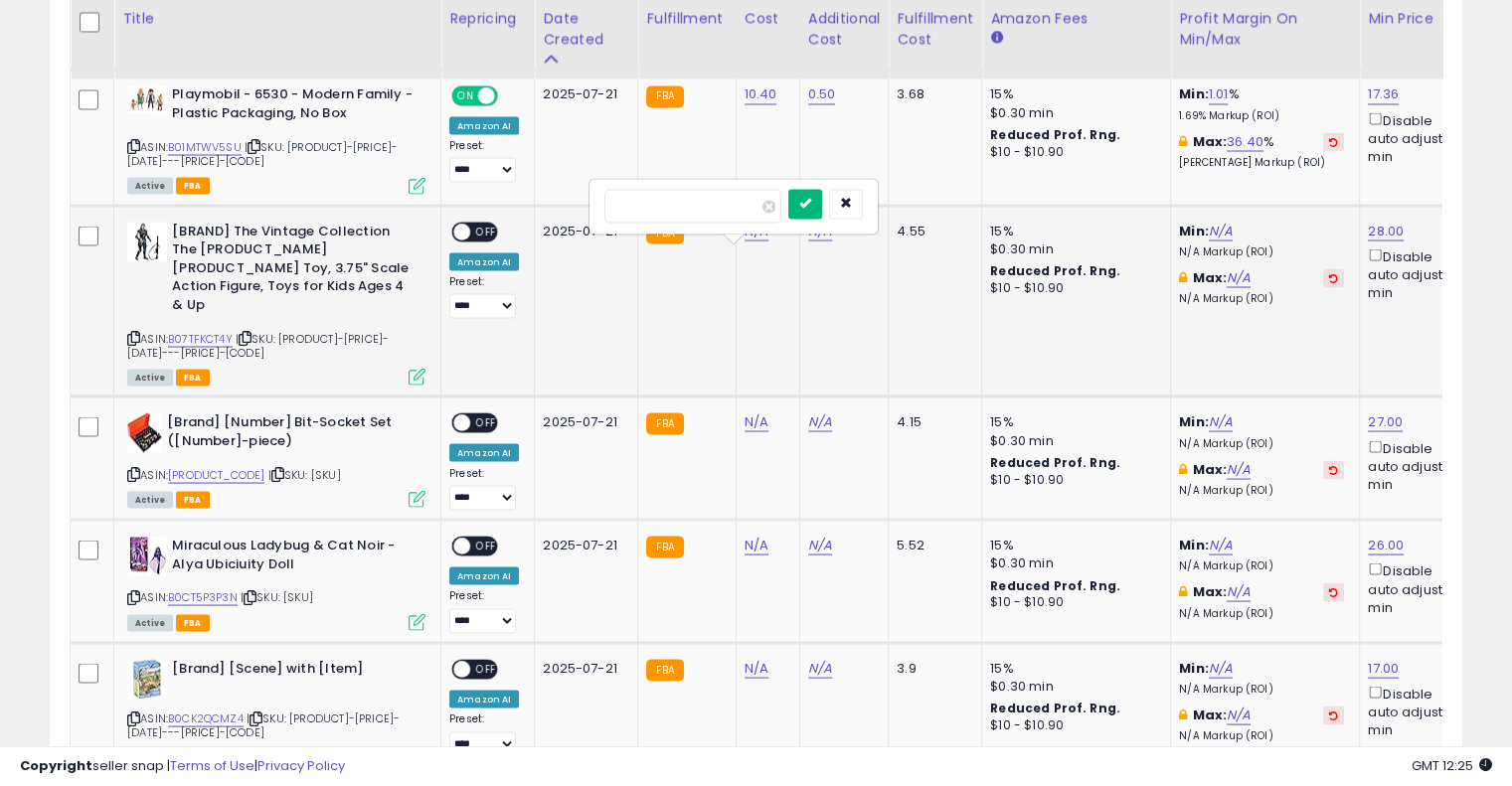 type on "*****" 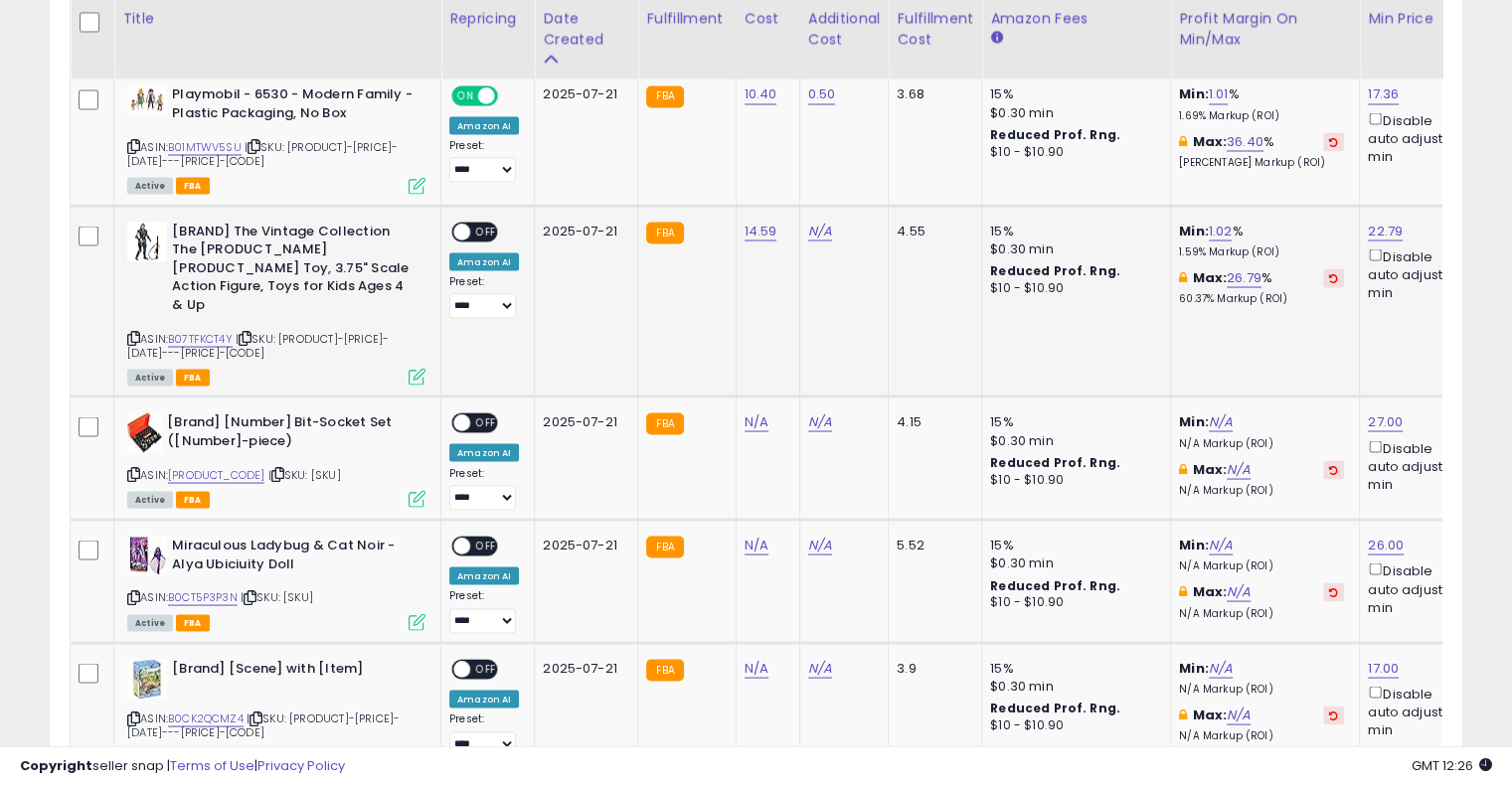 drag, startPoint x: 822, startPoint y: 244, endPoint x: 818, endPoint y: 263, distance: 19.416488 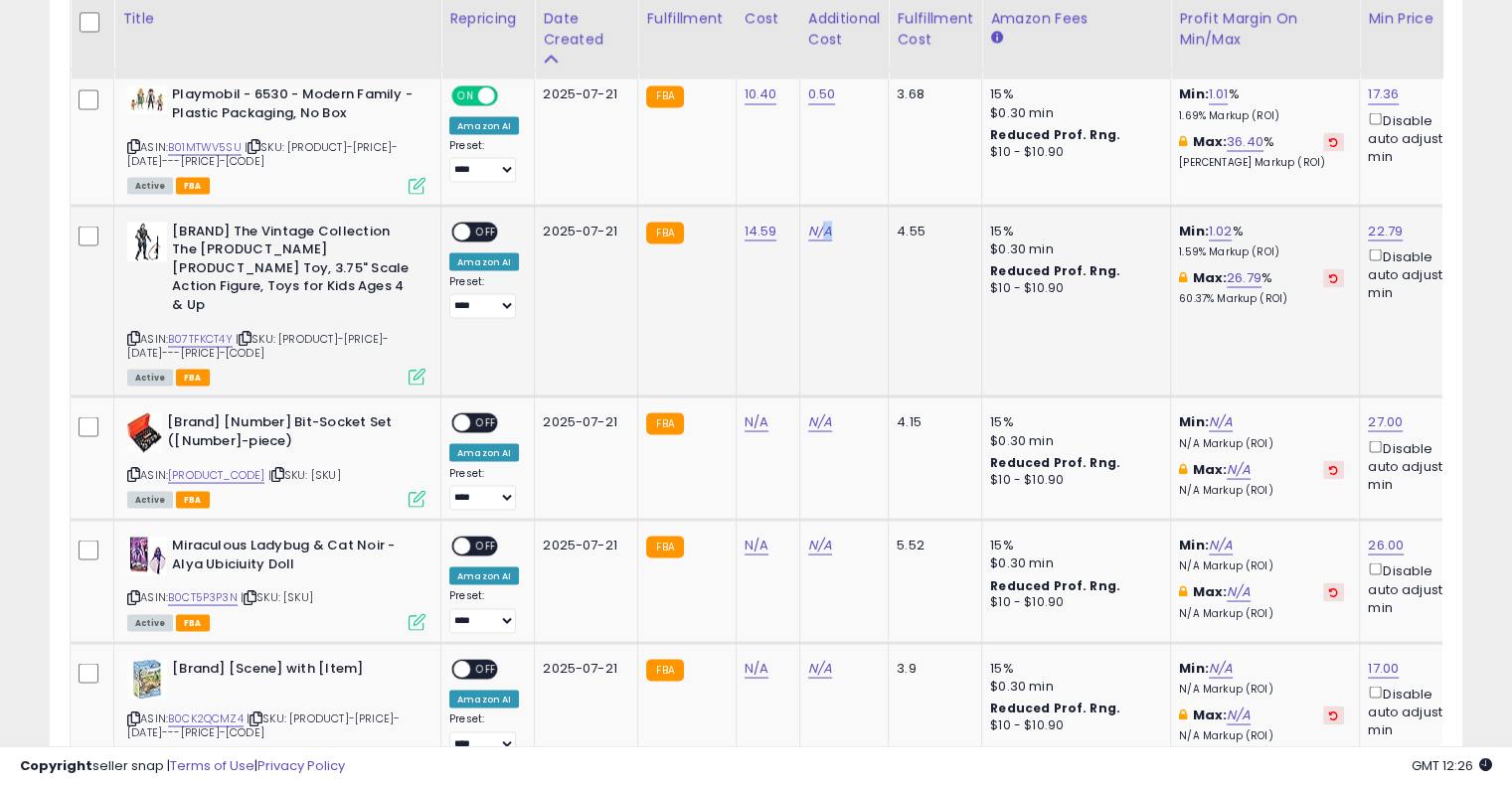 click on "N/A" 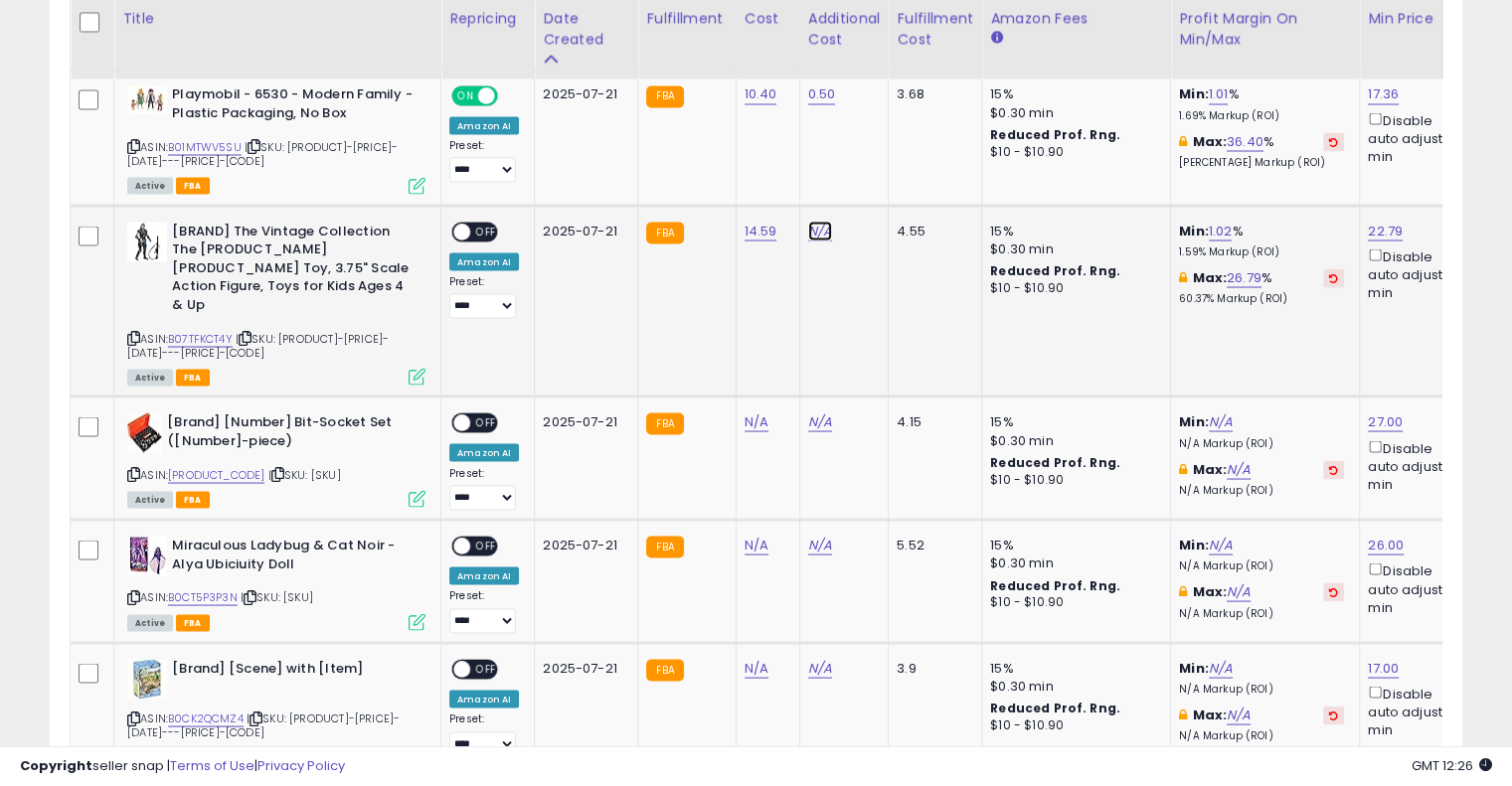 click on "N/A" at bounding box center (820, 231) 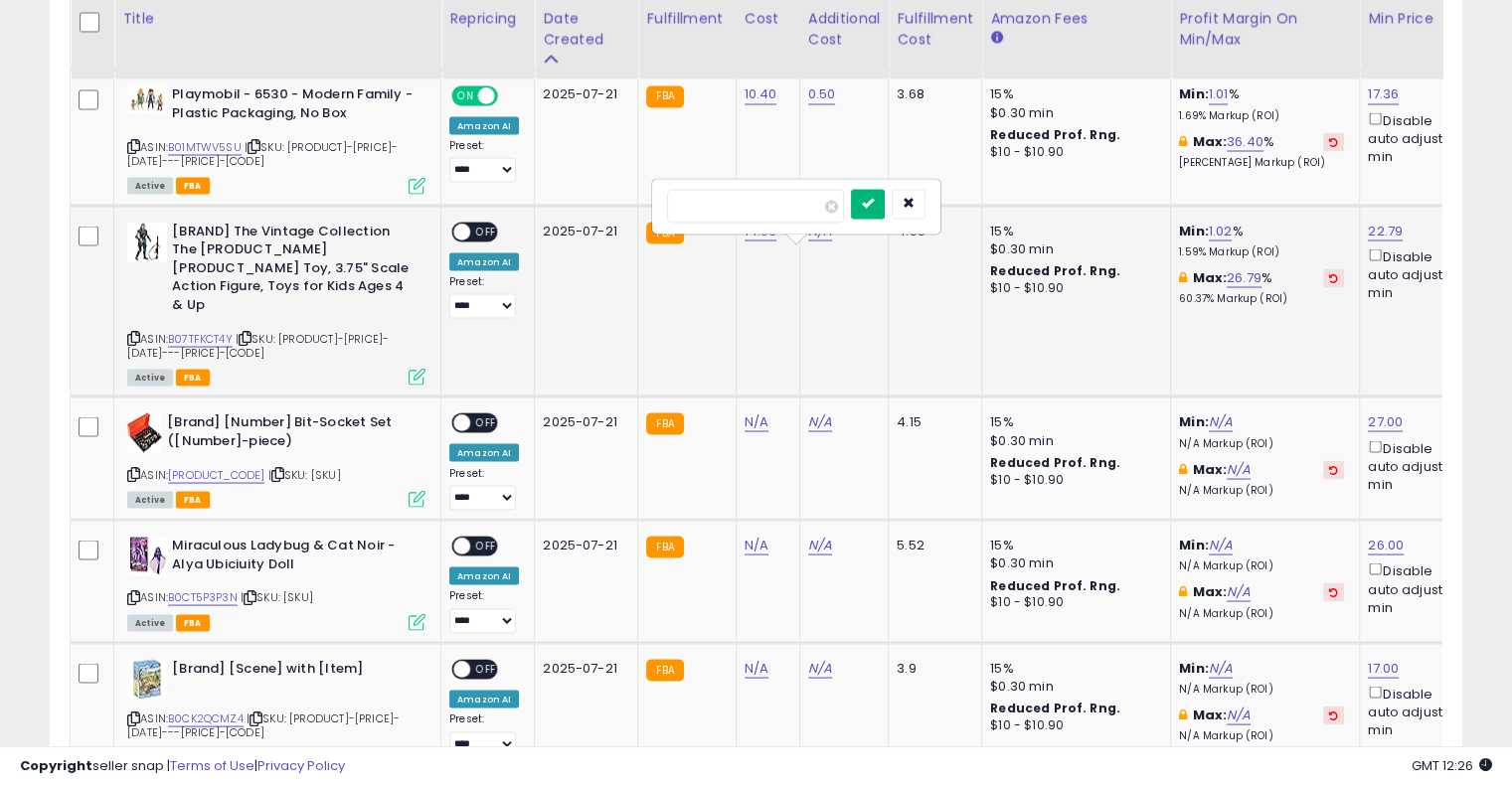 type on "****" 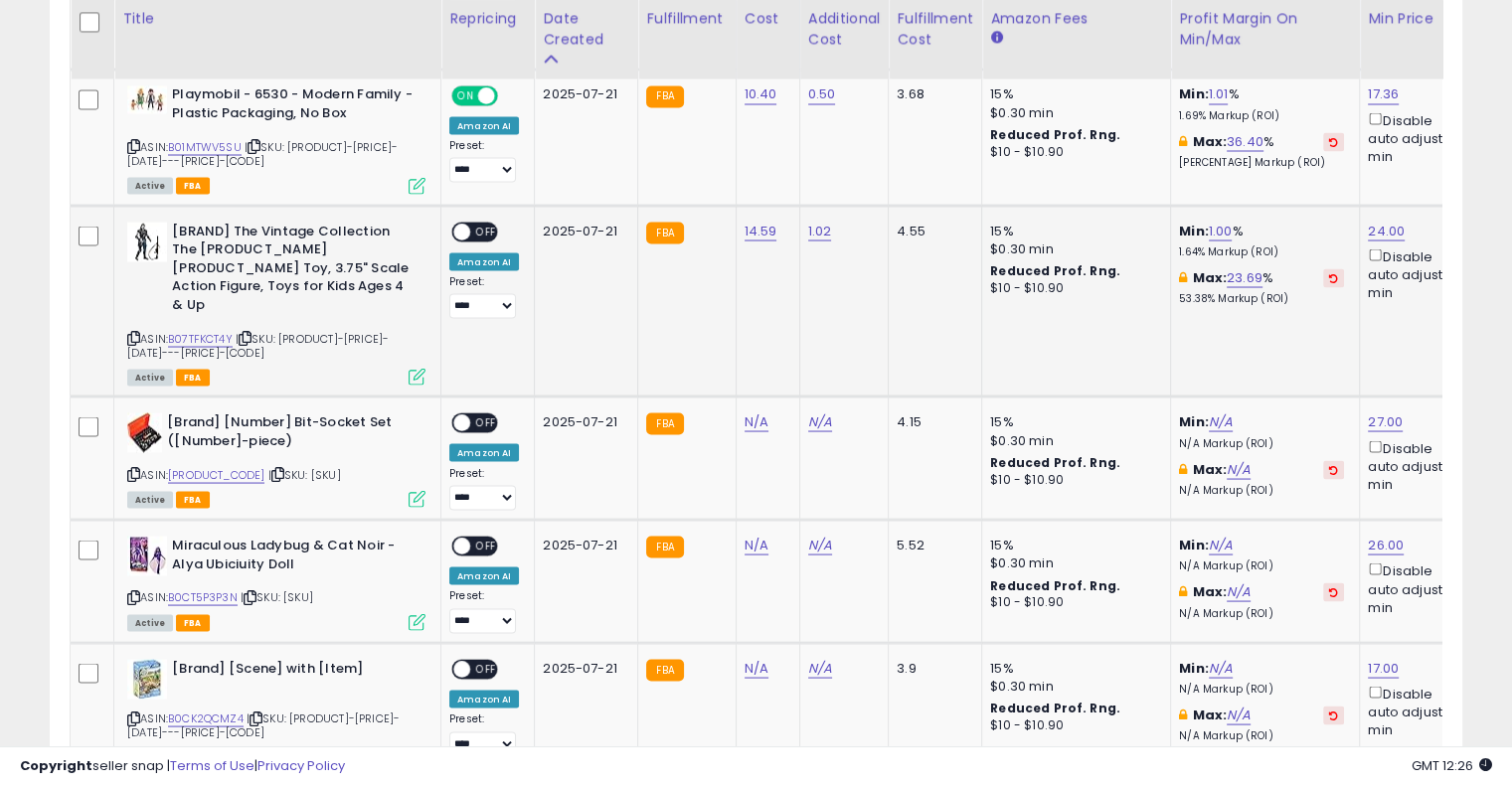 click on "OFF" at bounding box center (486, 231) 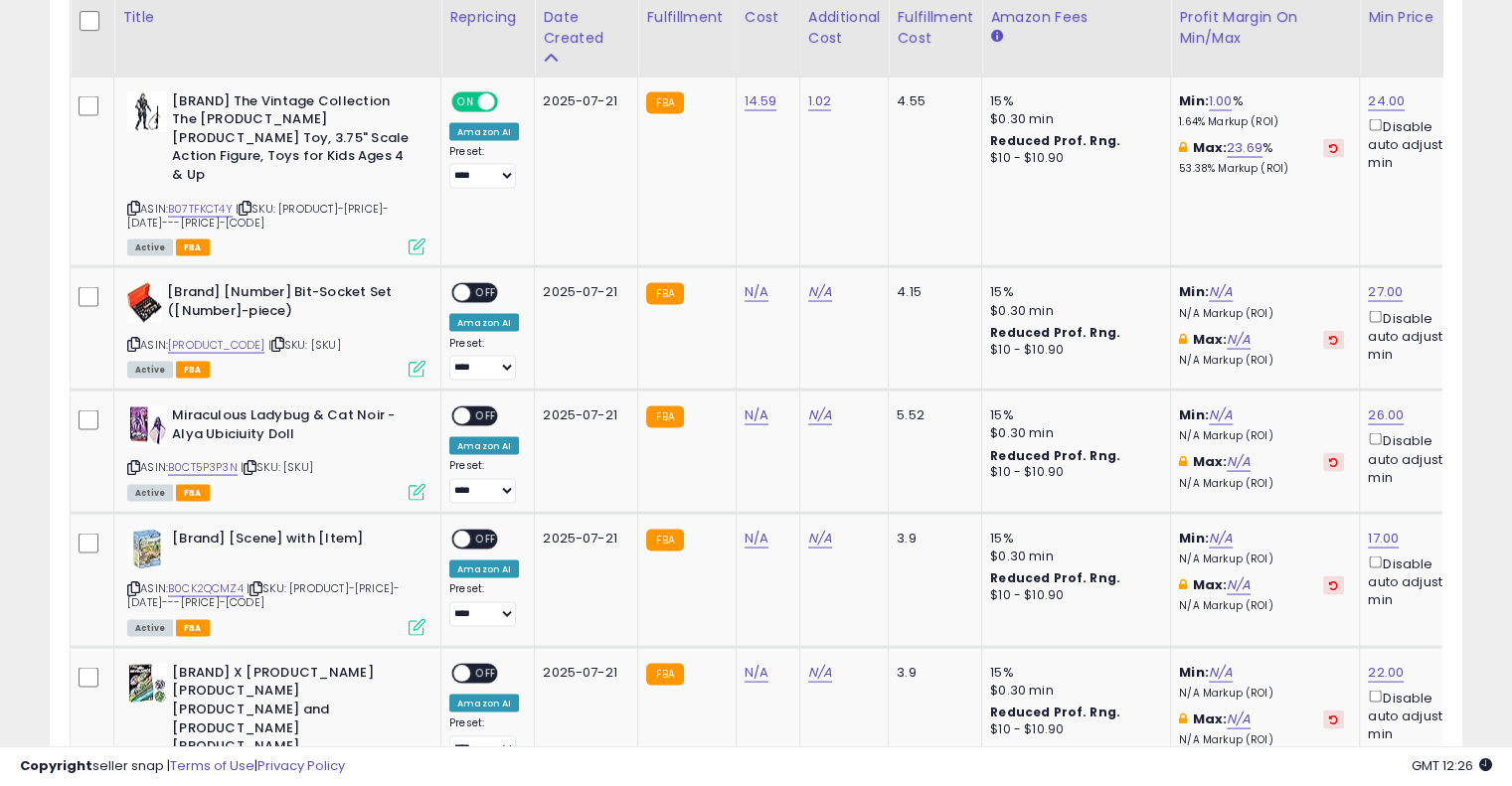 scroll, scrollTop: 3790, scrollLeft: 0, axis: vertical 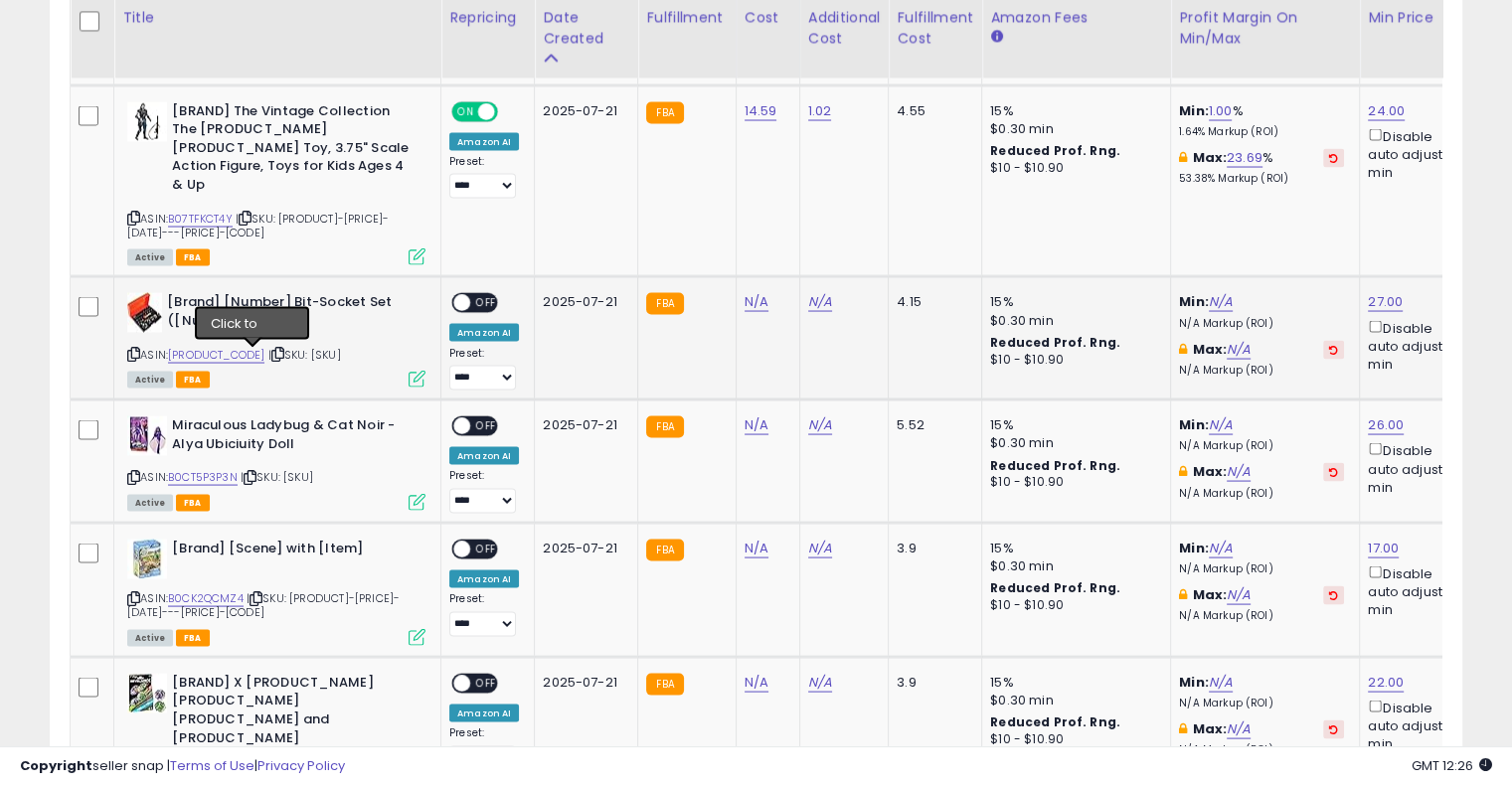 click at bounding box center (277, 354) 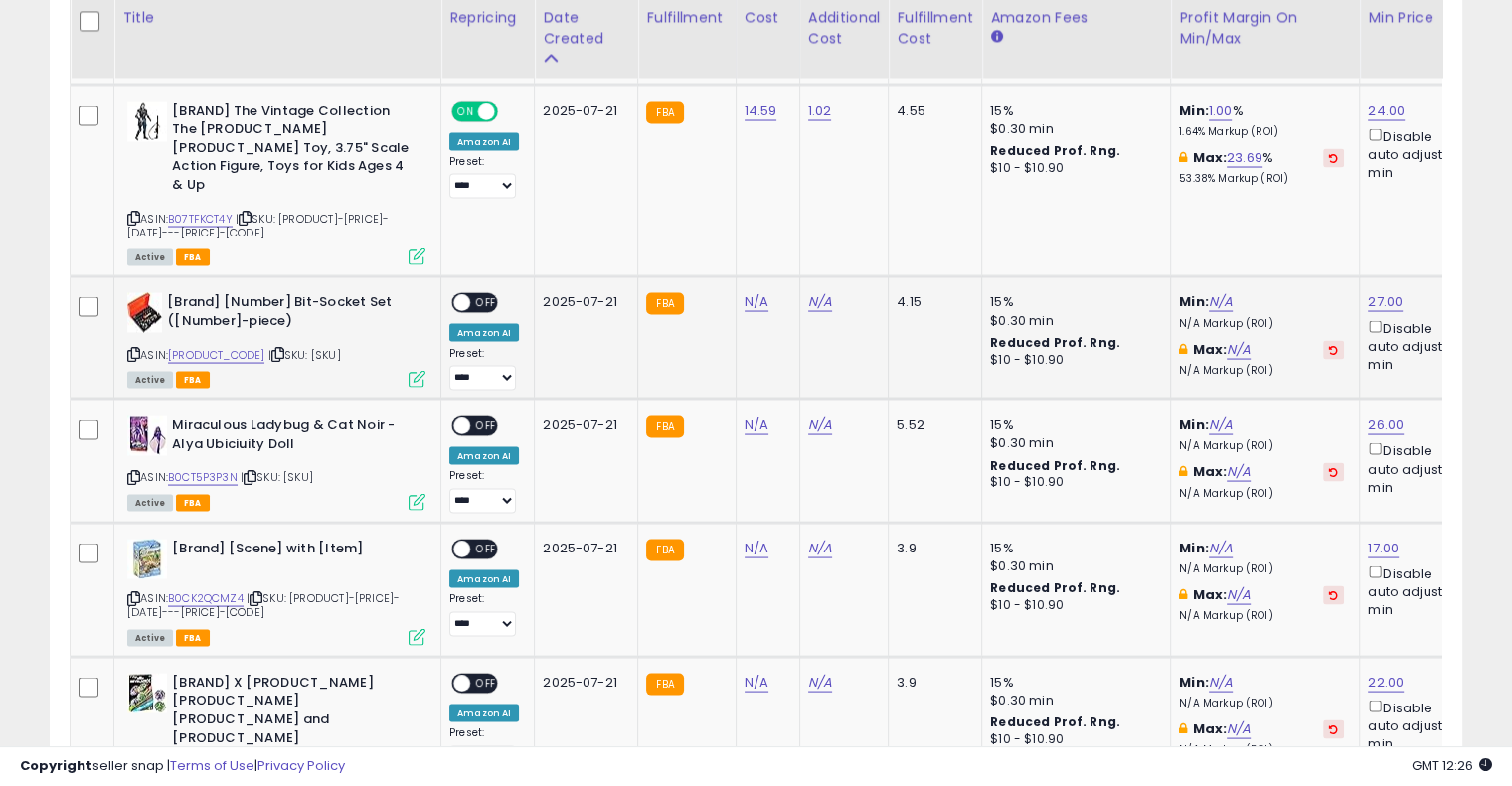 click at bounding box center [277, 354] 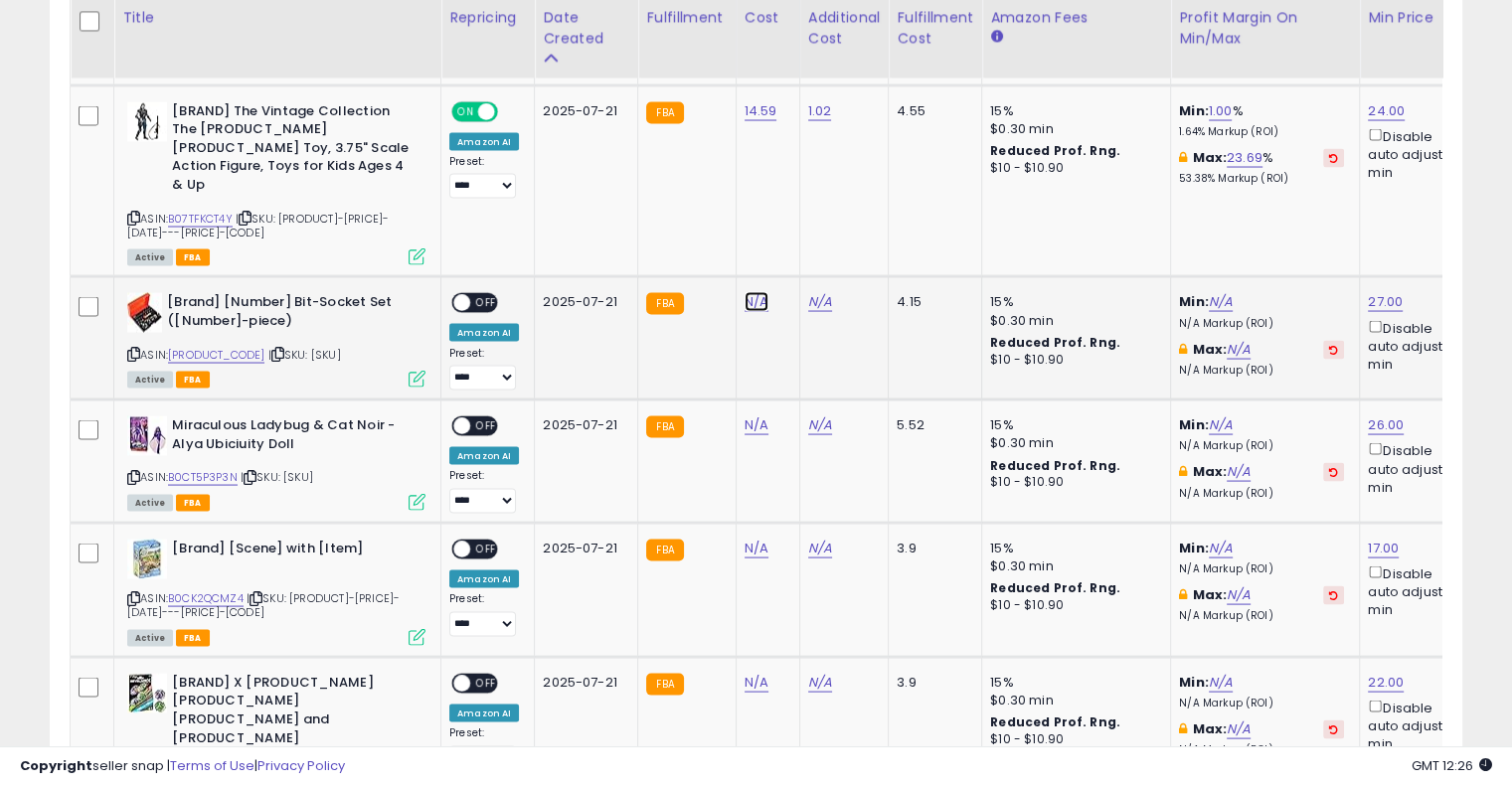 click on "N/A" at bounding box center [756, 302] 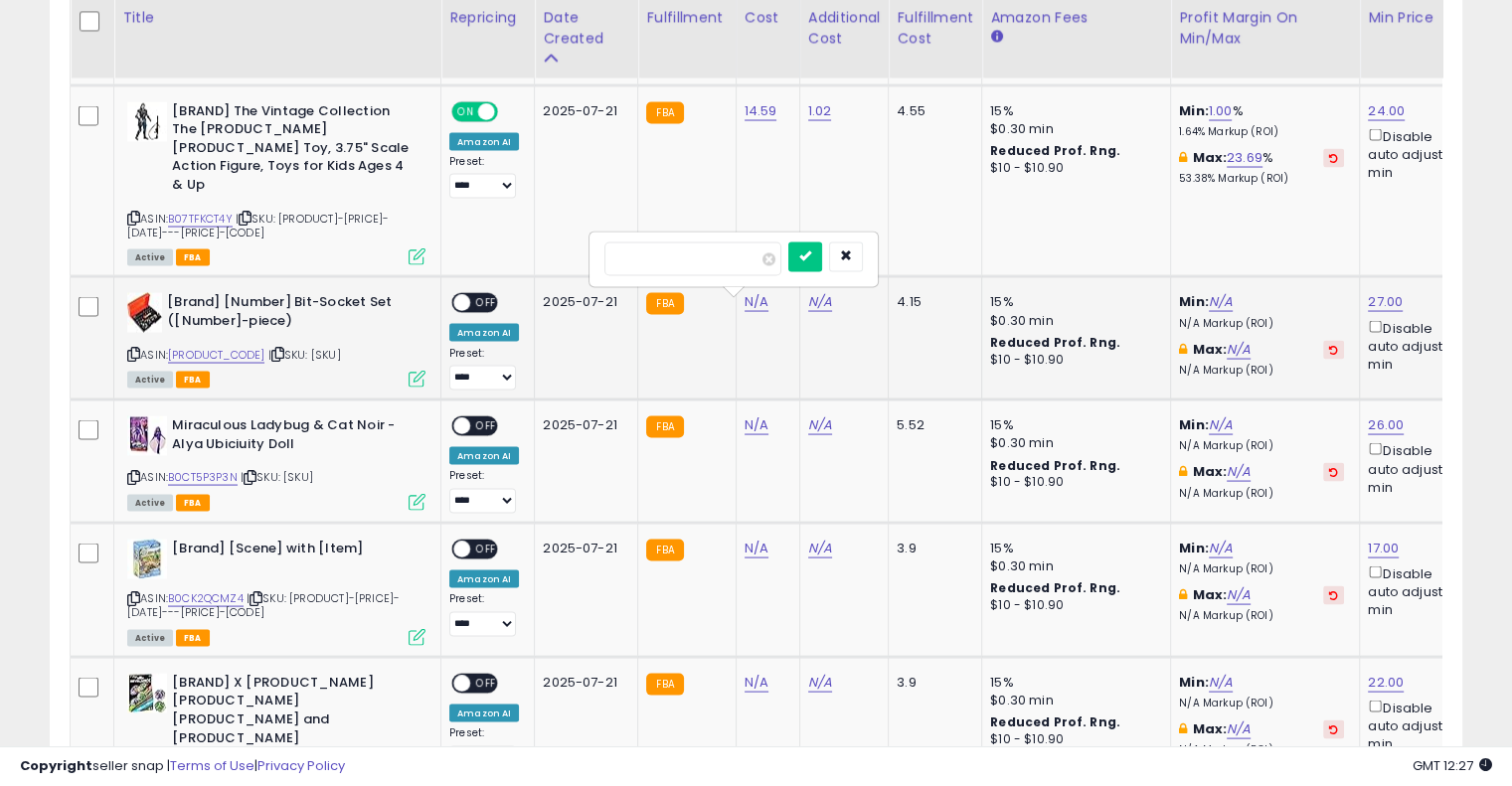 type on "*****" 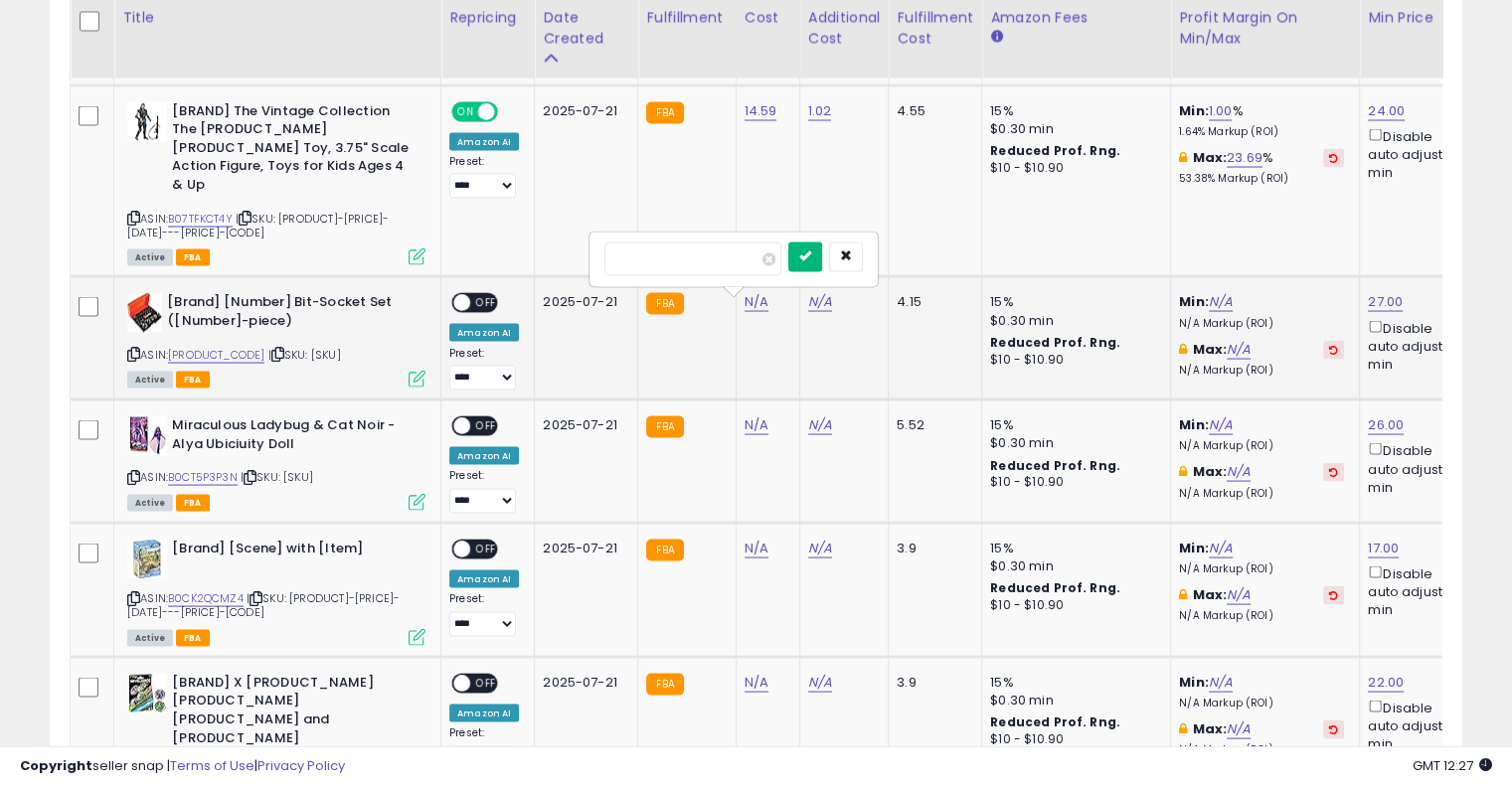 click on "*****" at bounding box center [734, 259] 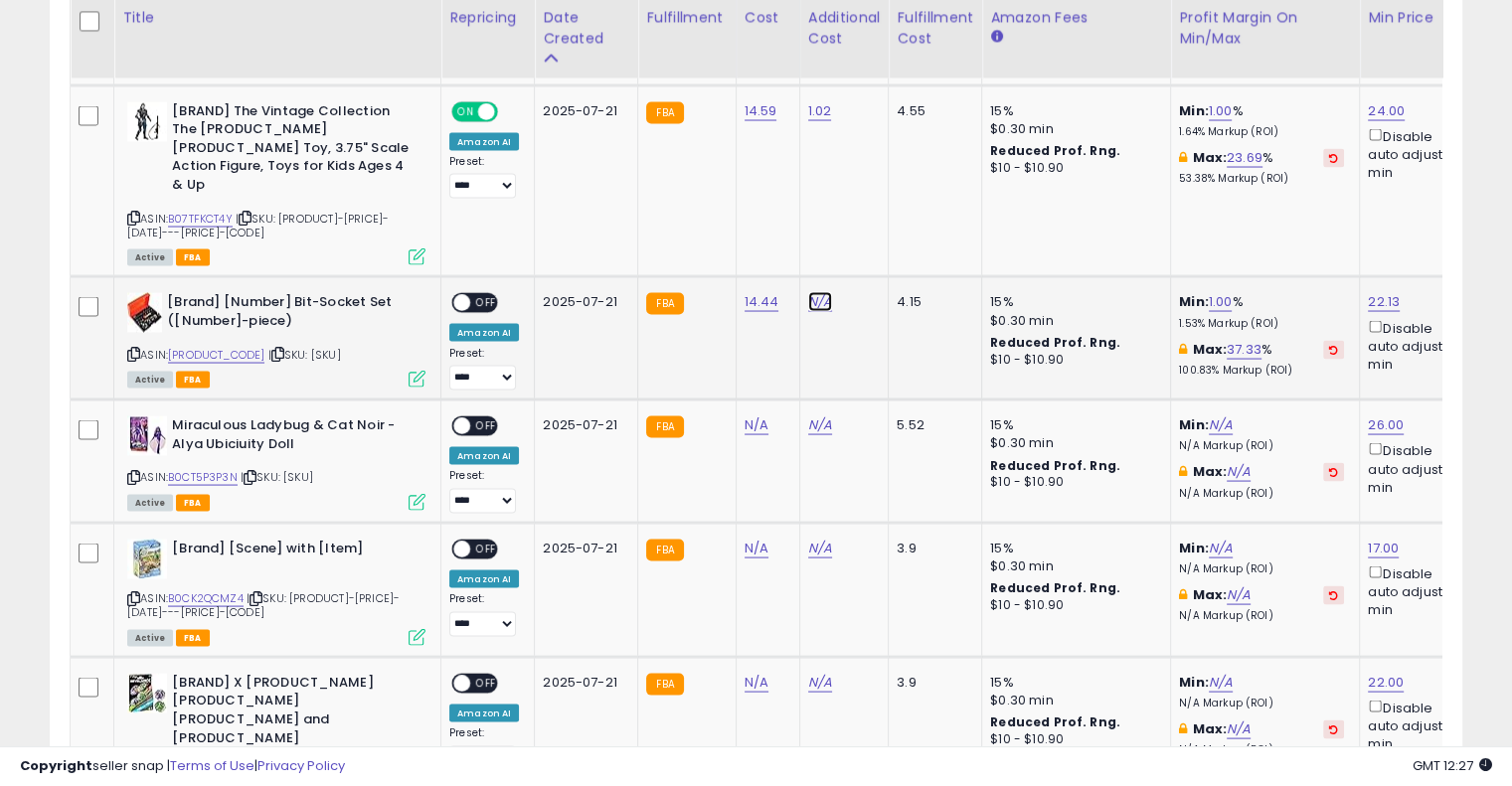 click on "N/A" at bounding box center [820, 302] 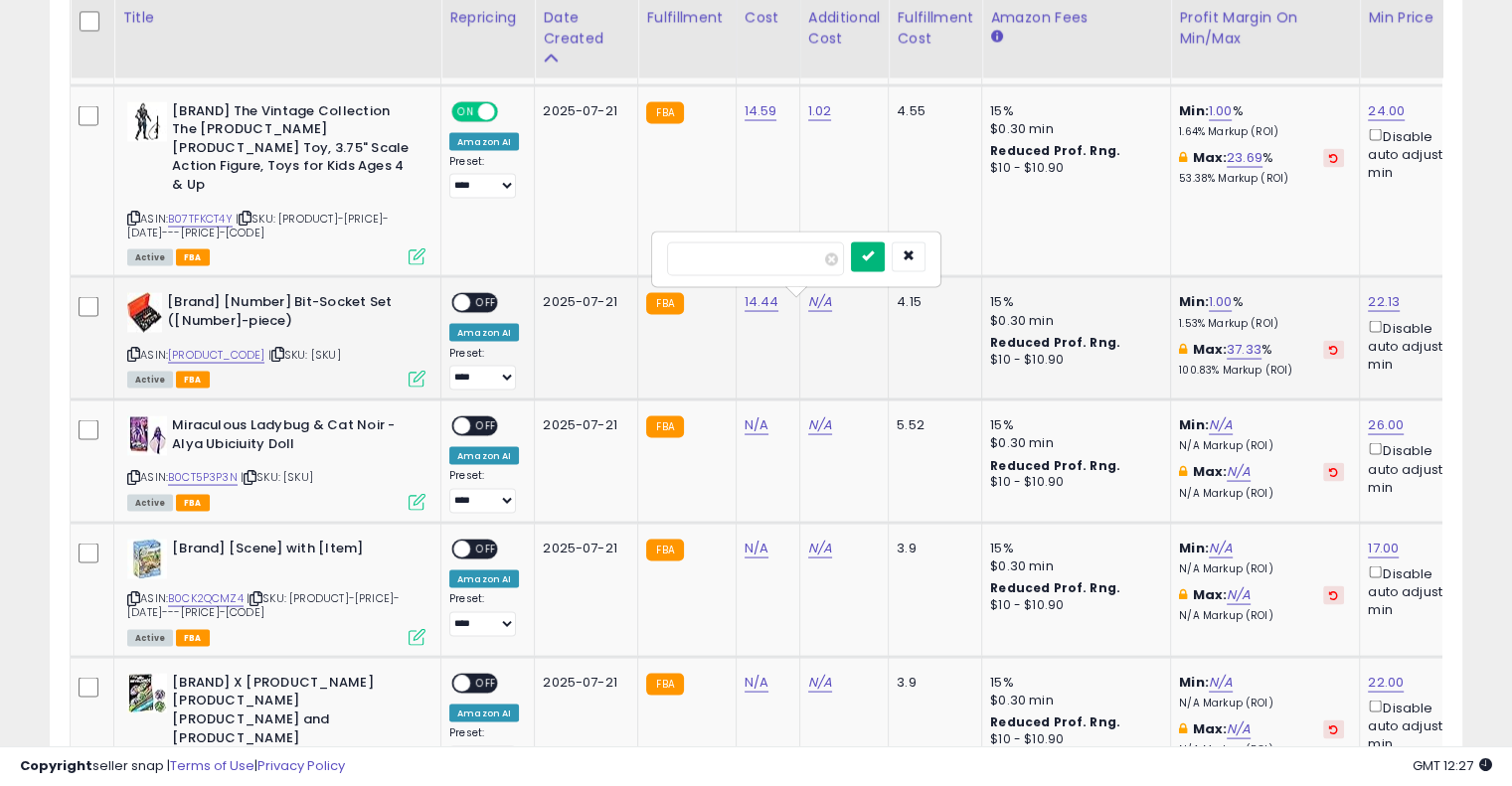 type on "****" 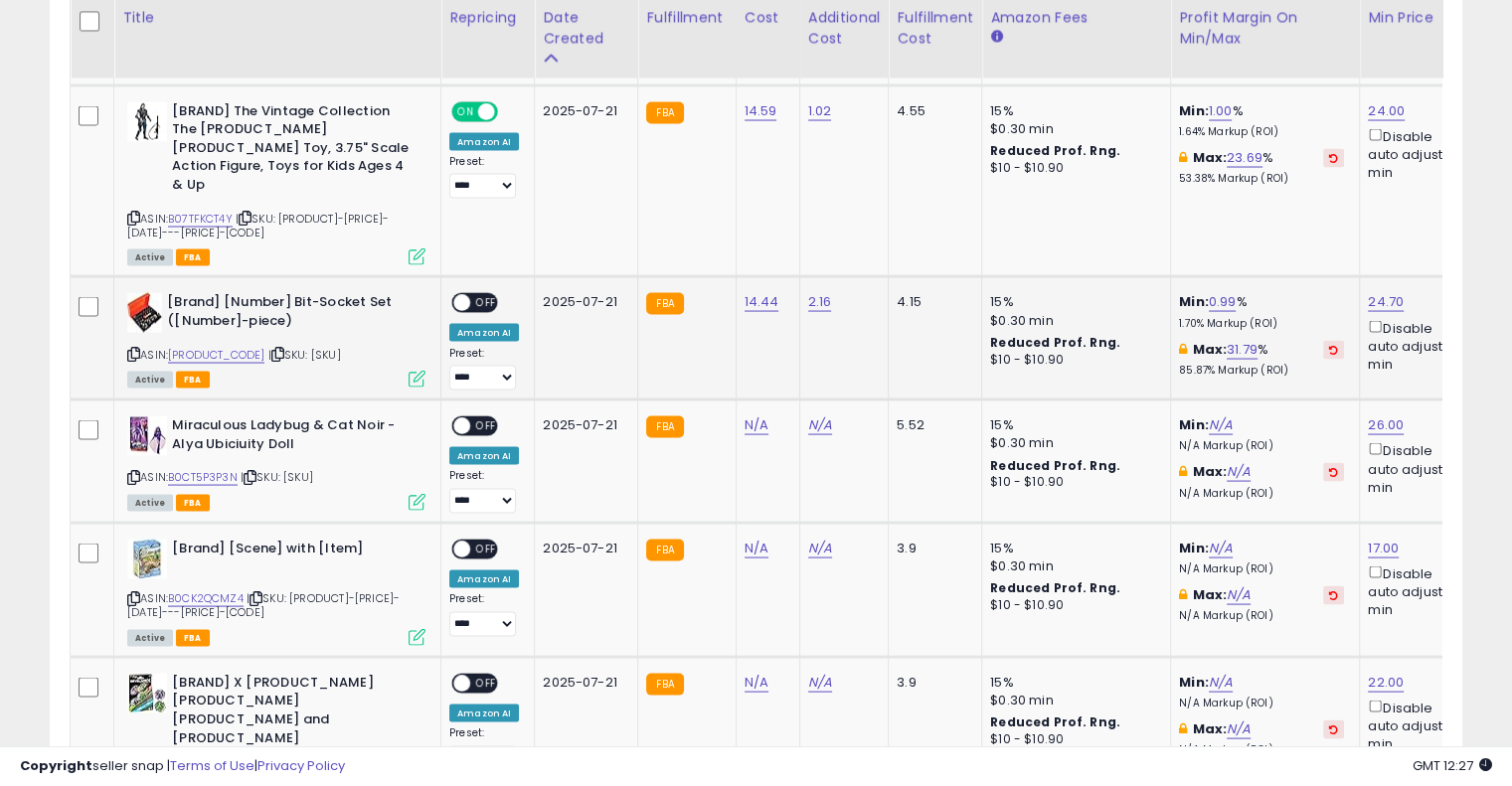 click on "OFF" at bounding box center (486, 303) 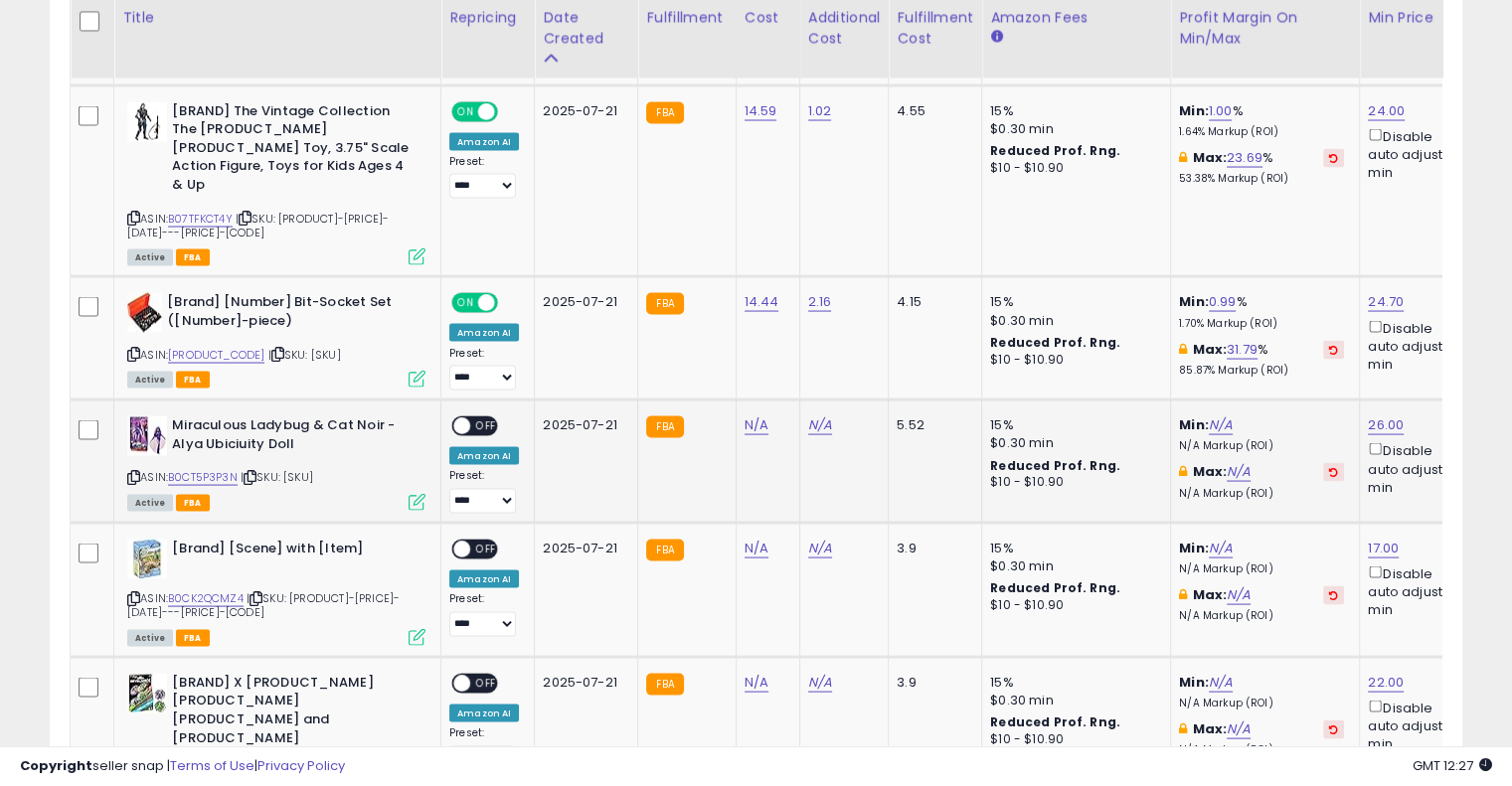 click at bounding box center [250, 477] 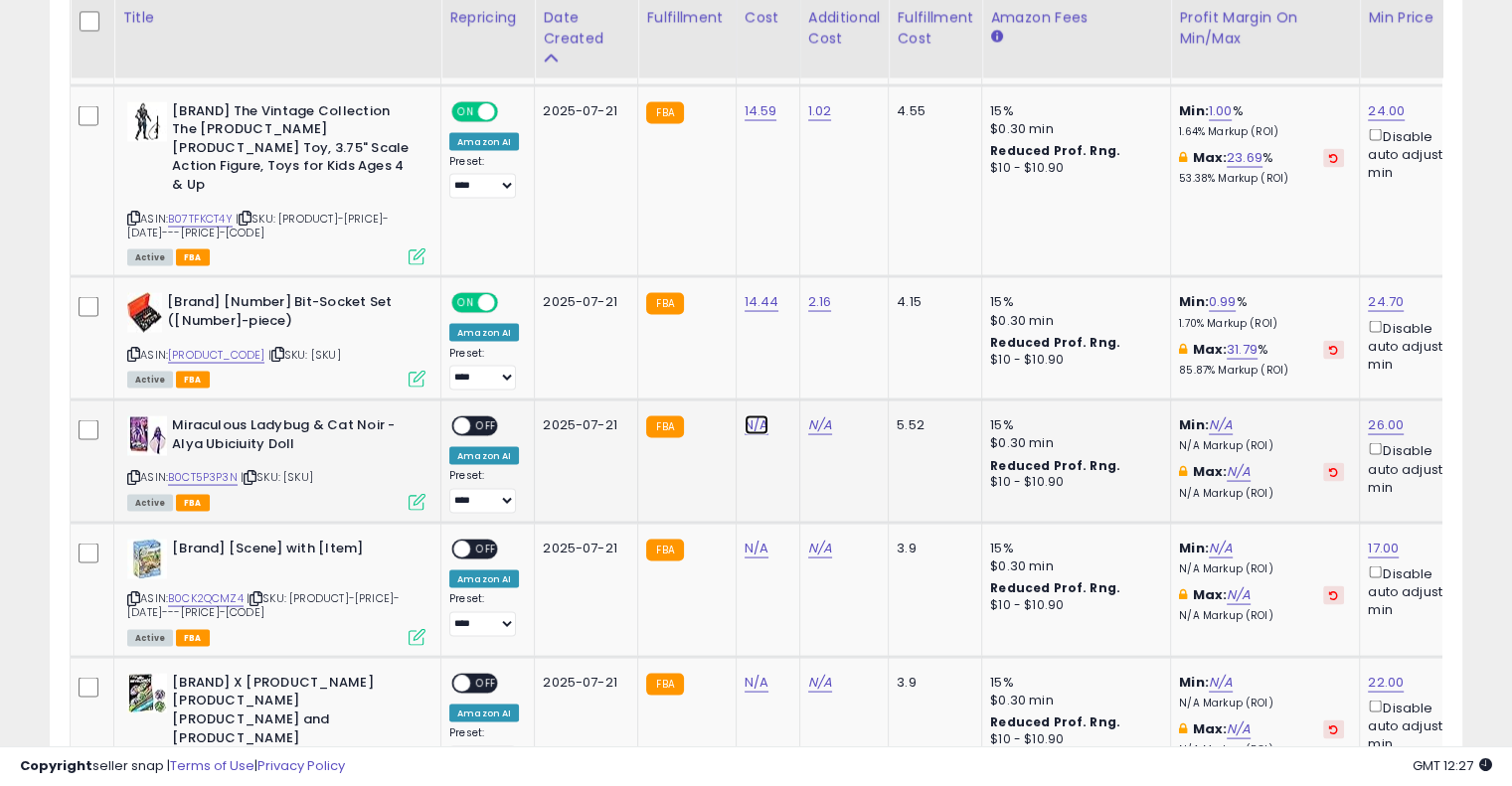 click on "N/A" at bounding box center [756, 425] 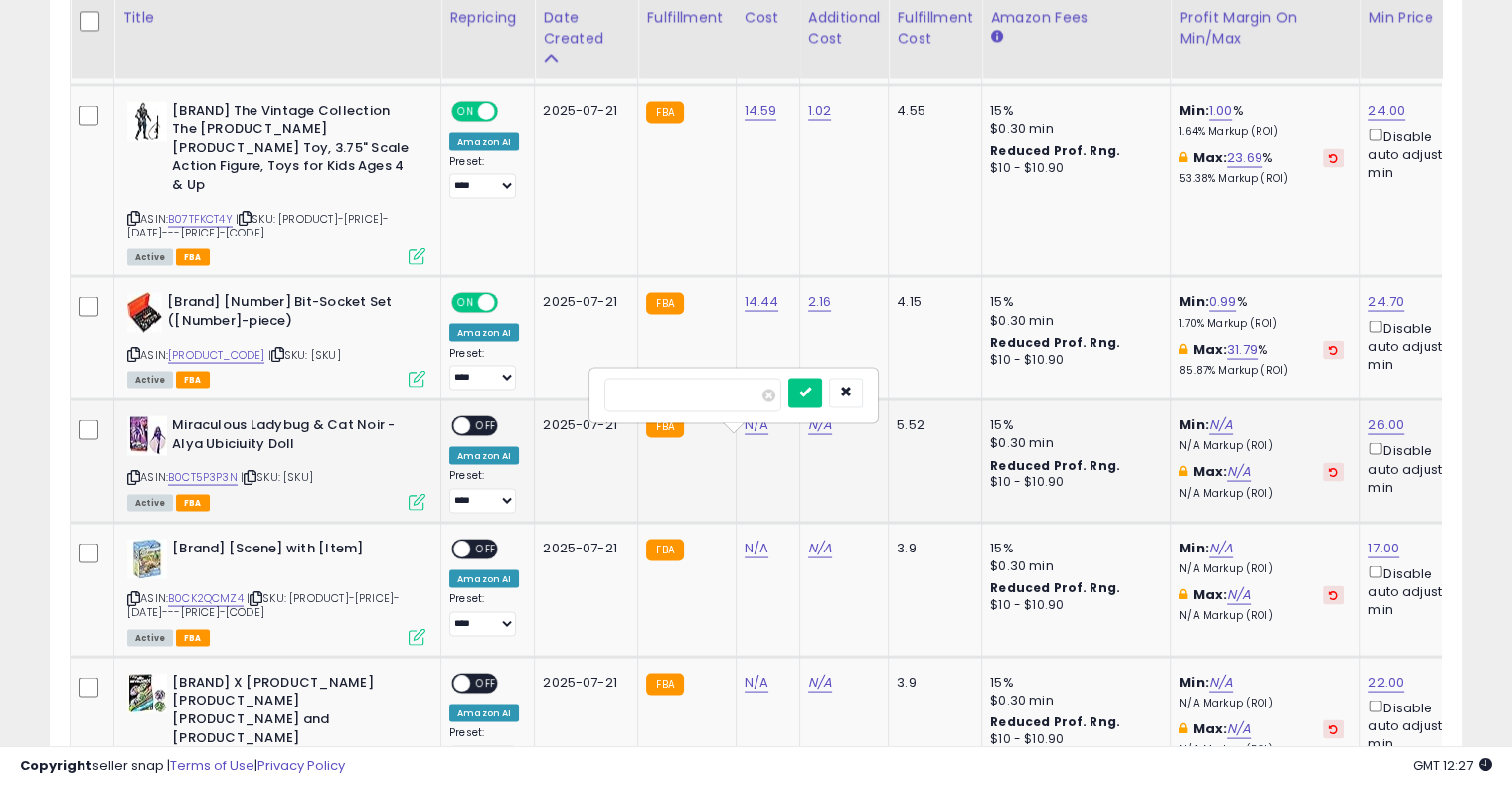 type on "****" 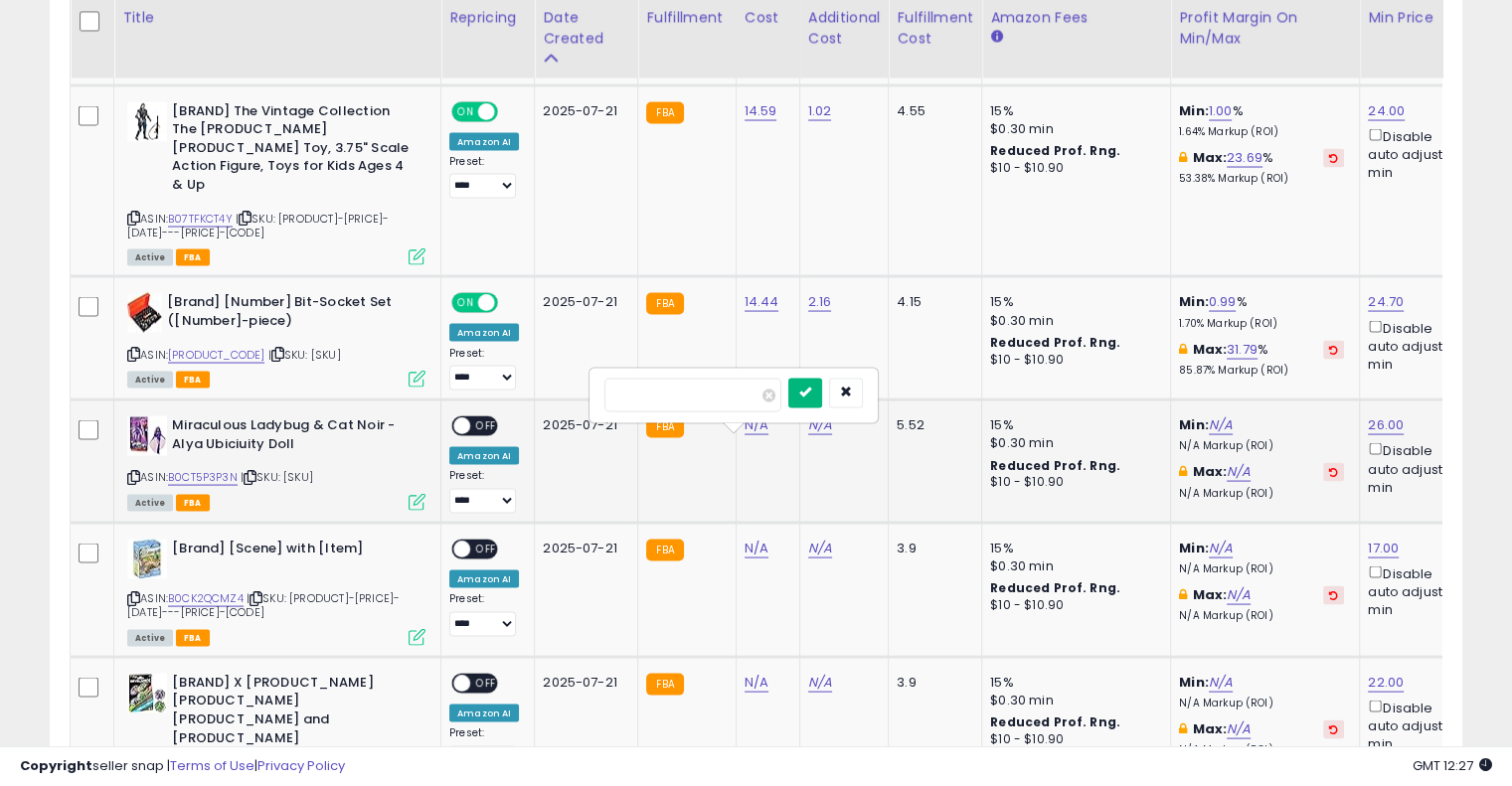 click at bounding box center [805, 393] 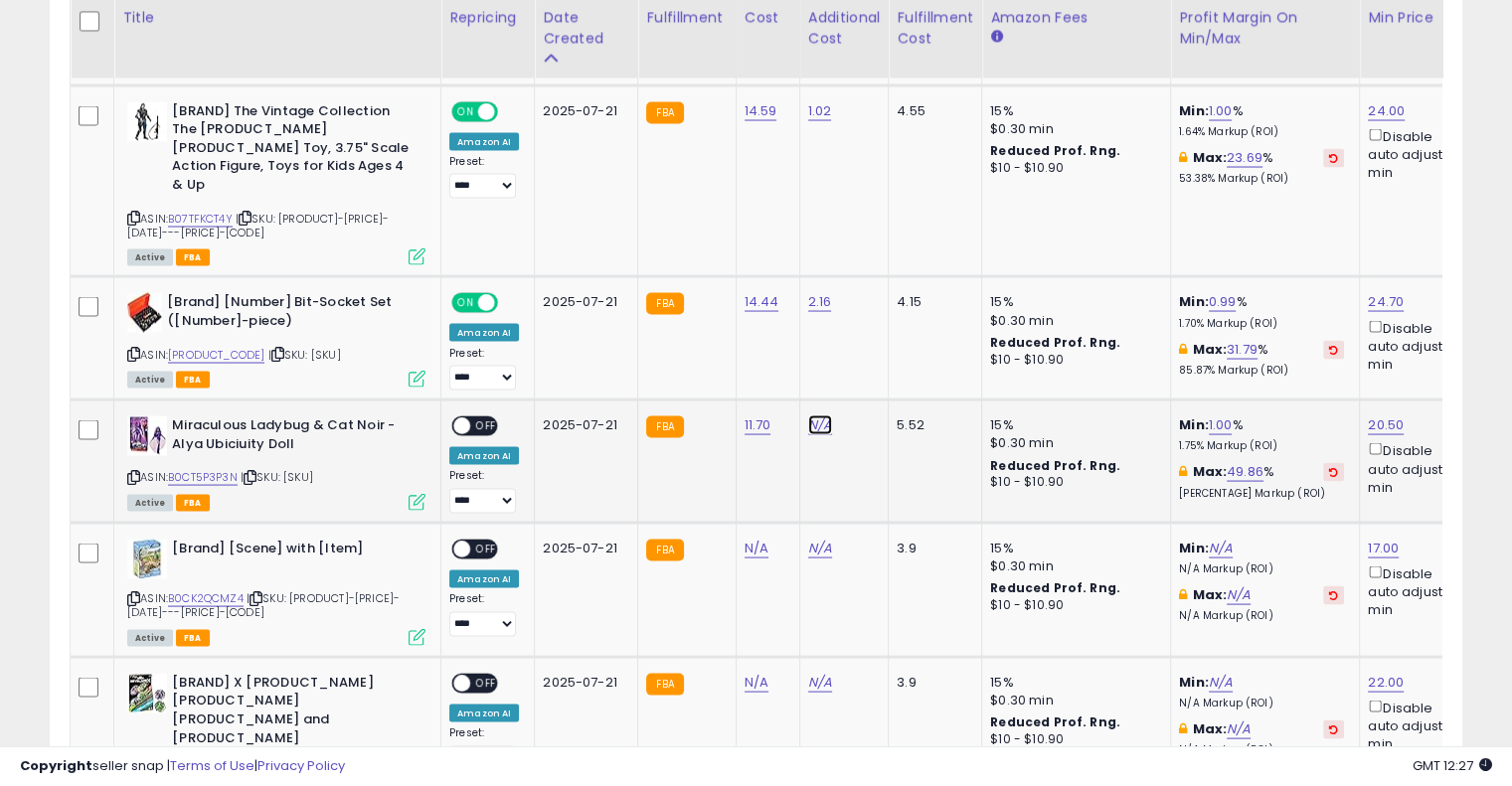 click on "N/A" at bounding box center [820, 425] 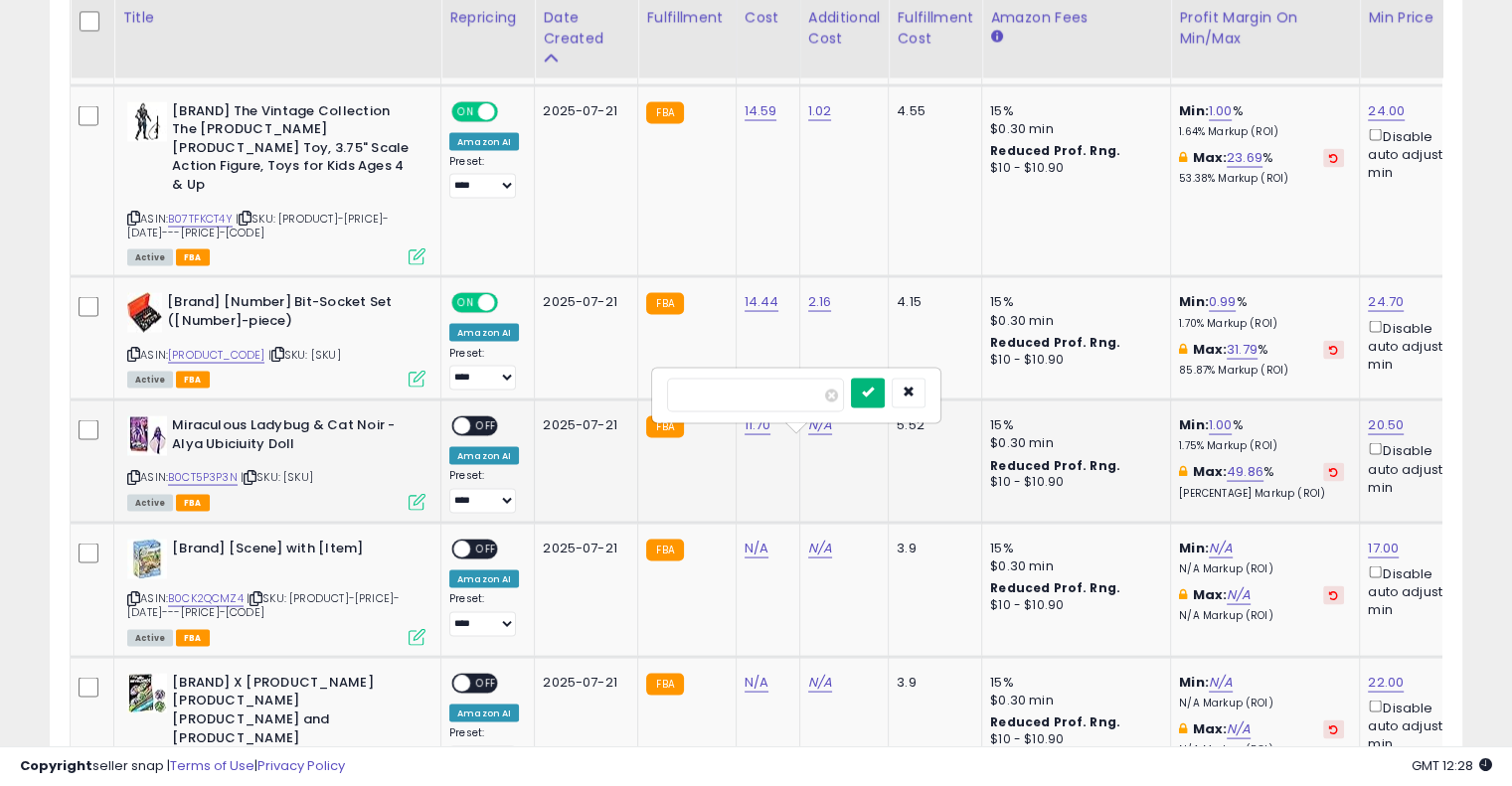 type on "****" 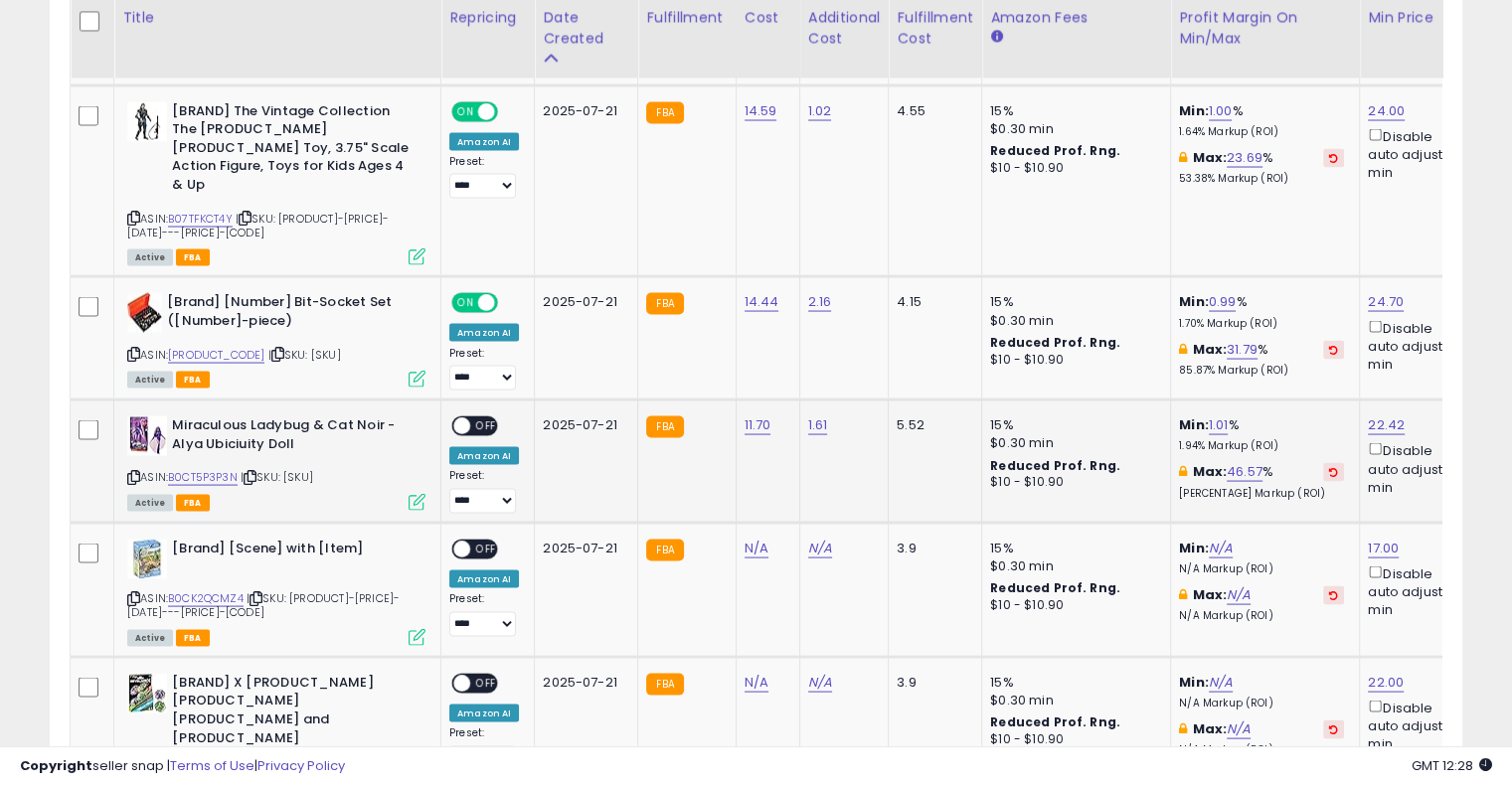 click on "OFF" at bounding box center (486, 426) 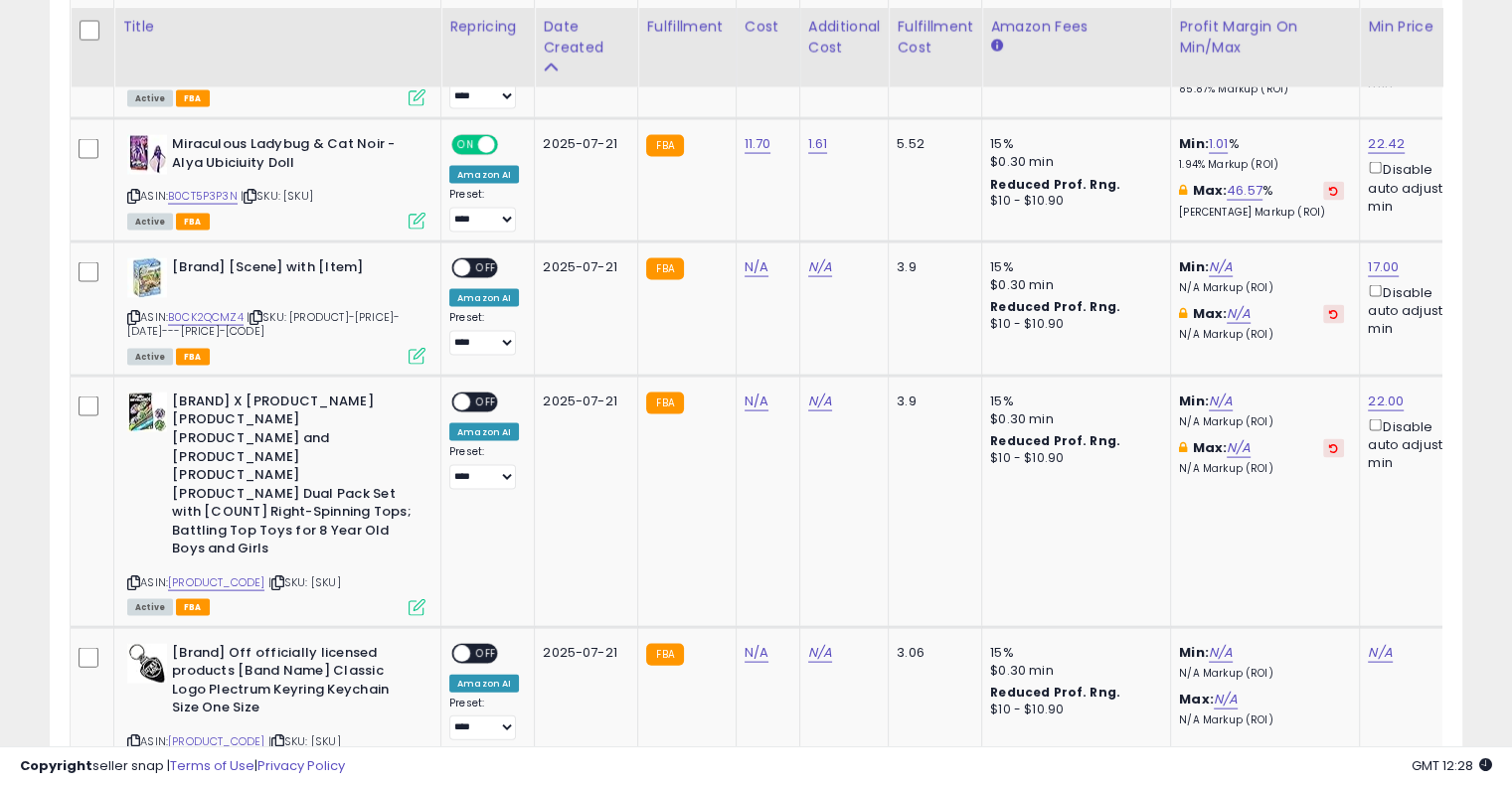 scroll, scrollTop: 4080, scrollLeft: 0, axis: vertical 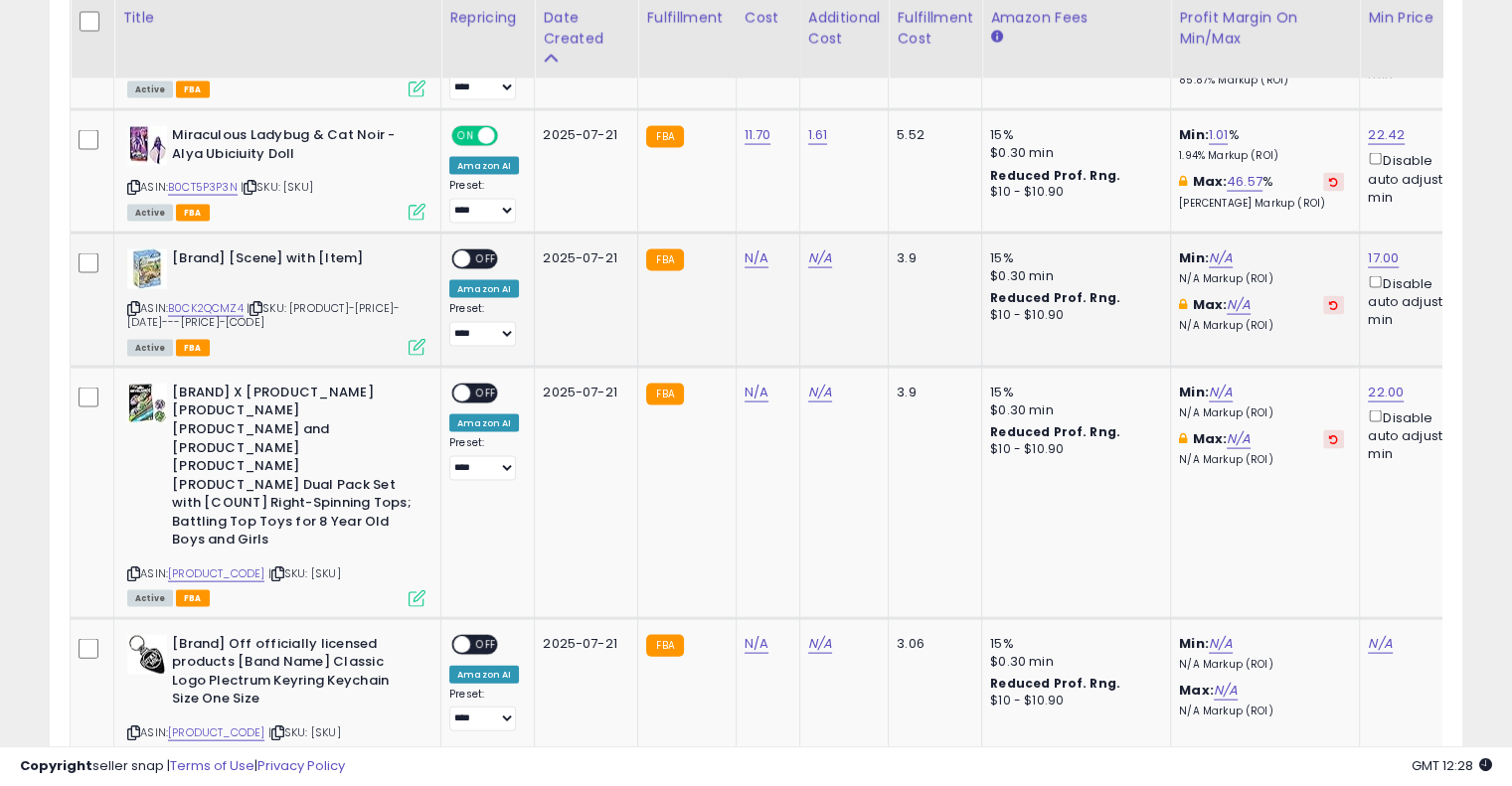 click at bounding box center (255, 308) 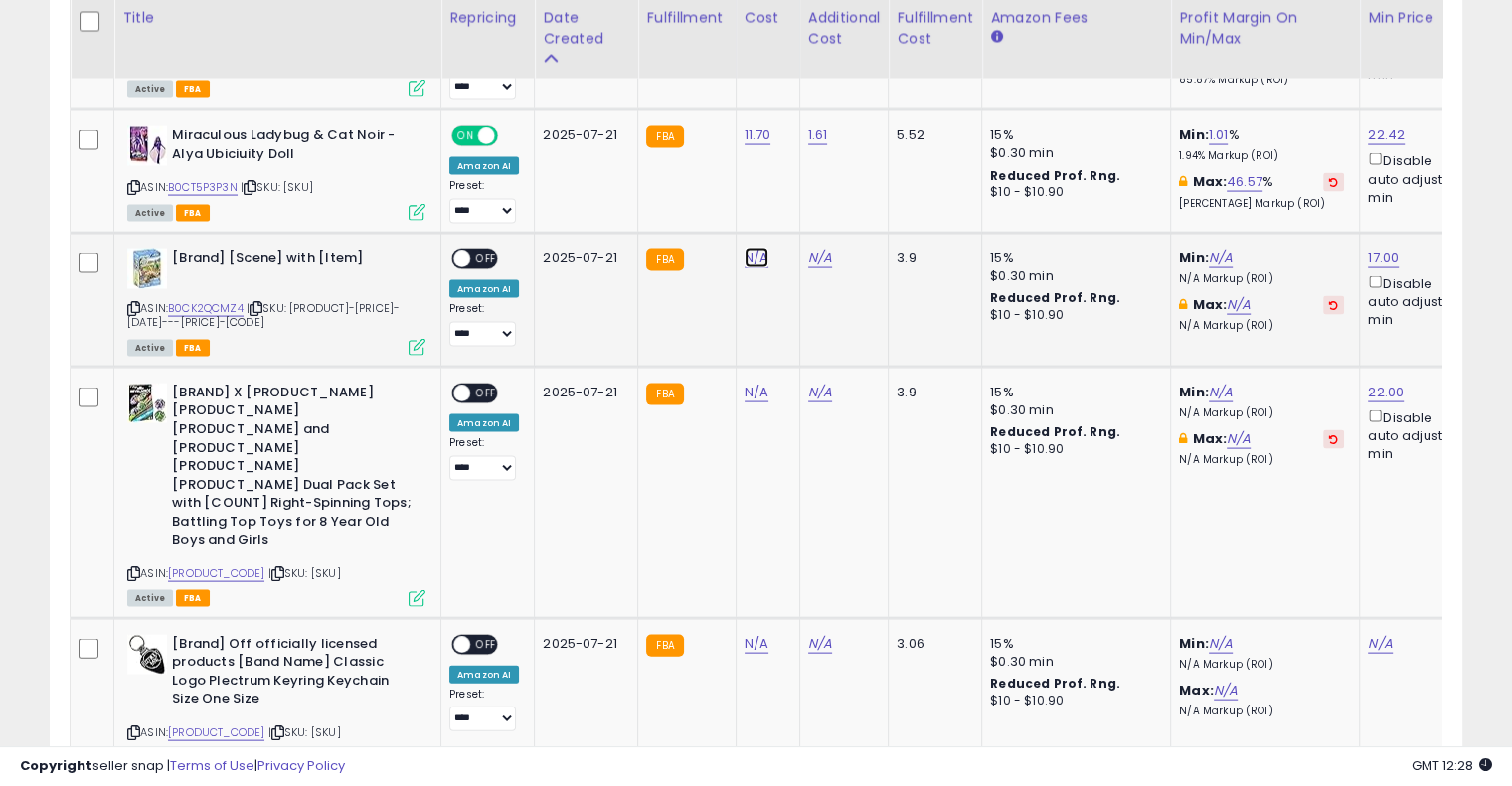 click on "N/A" at bounding box center [756, 258] 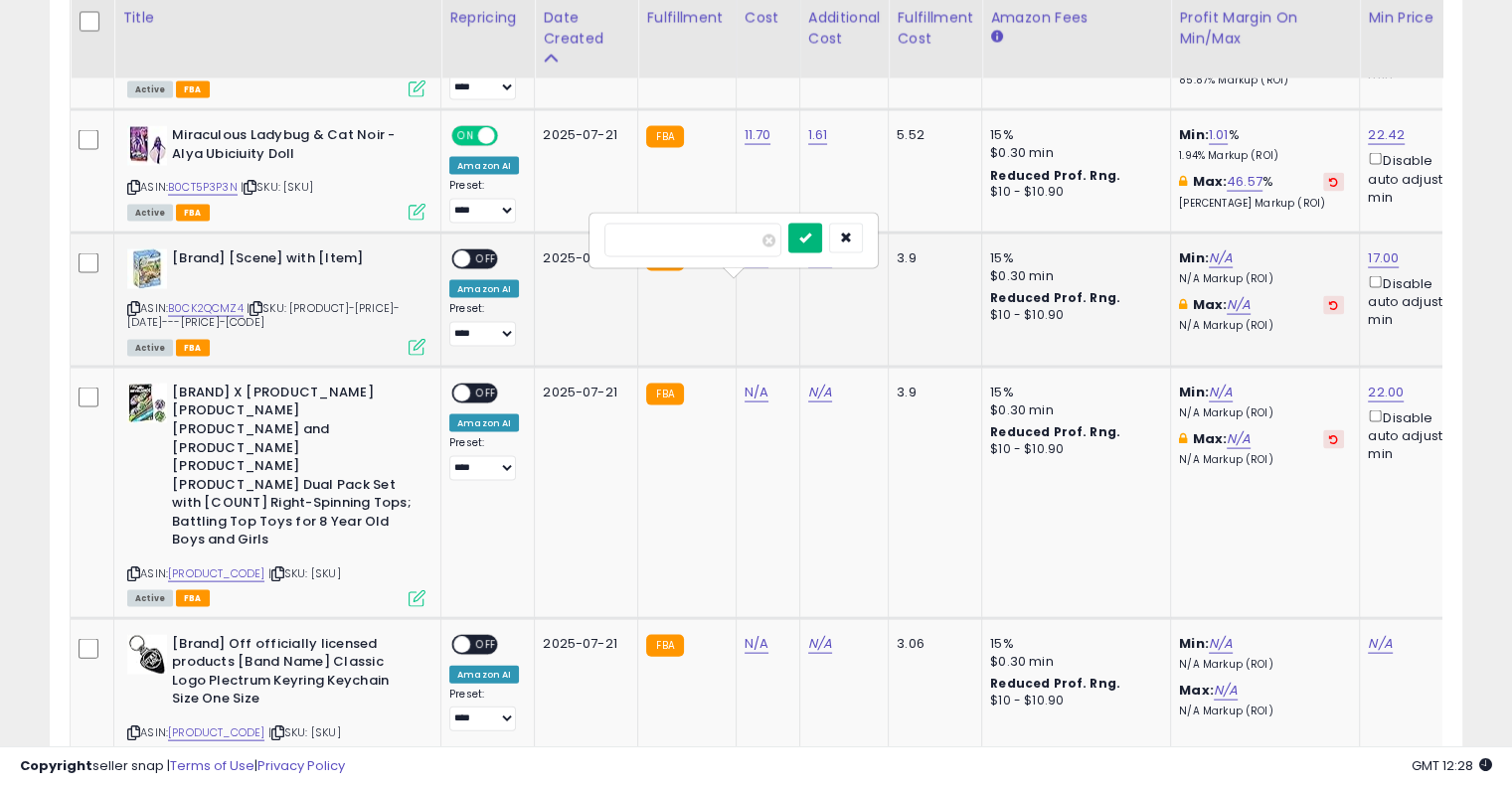 type on "****" 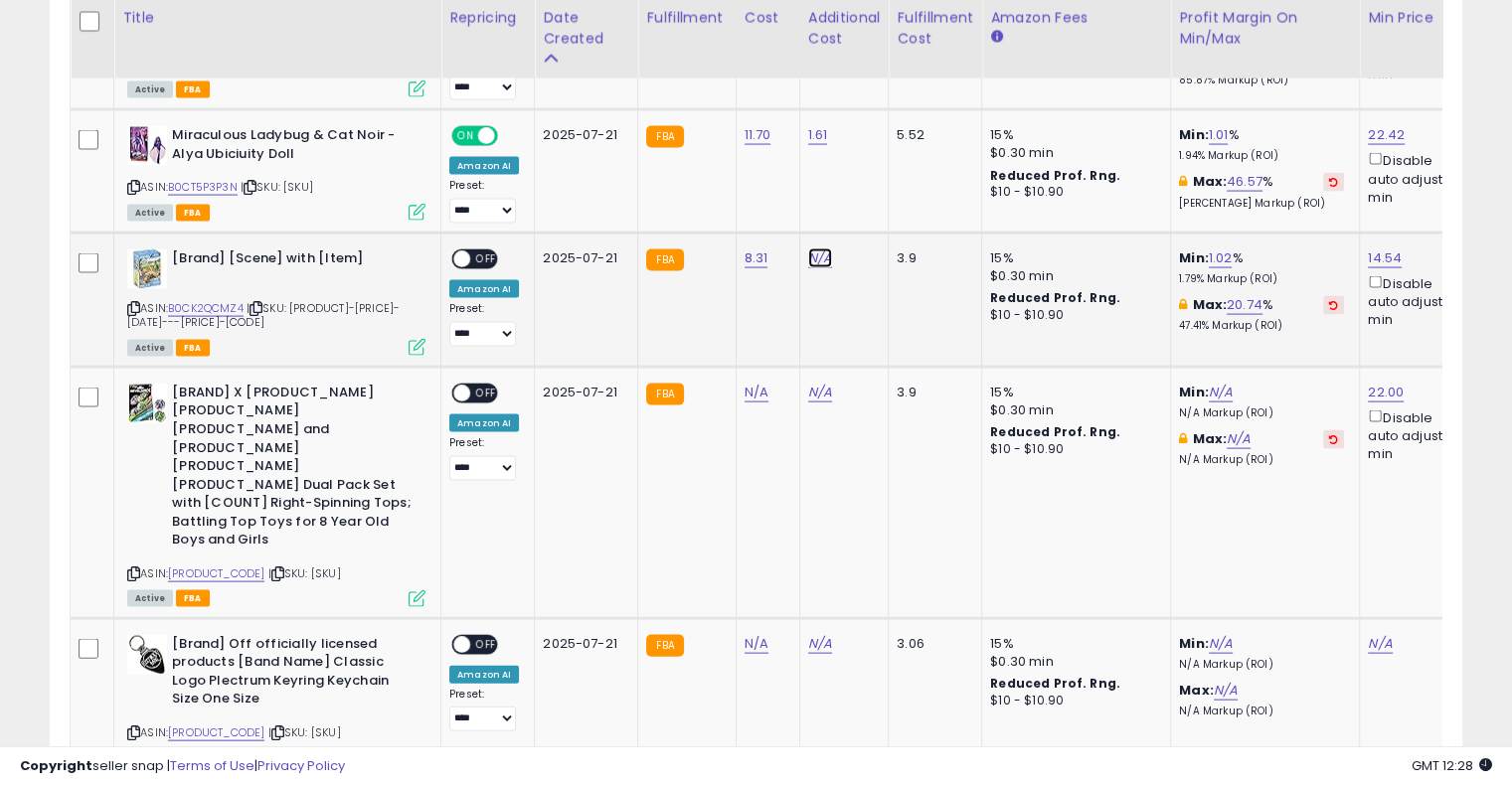 click on "N/A" at bounding box center [820, 258] 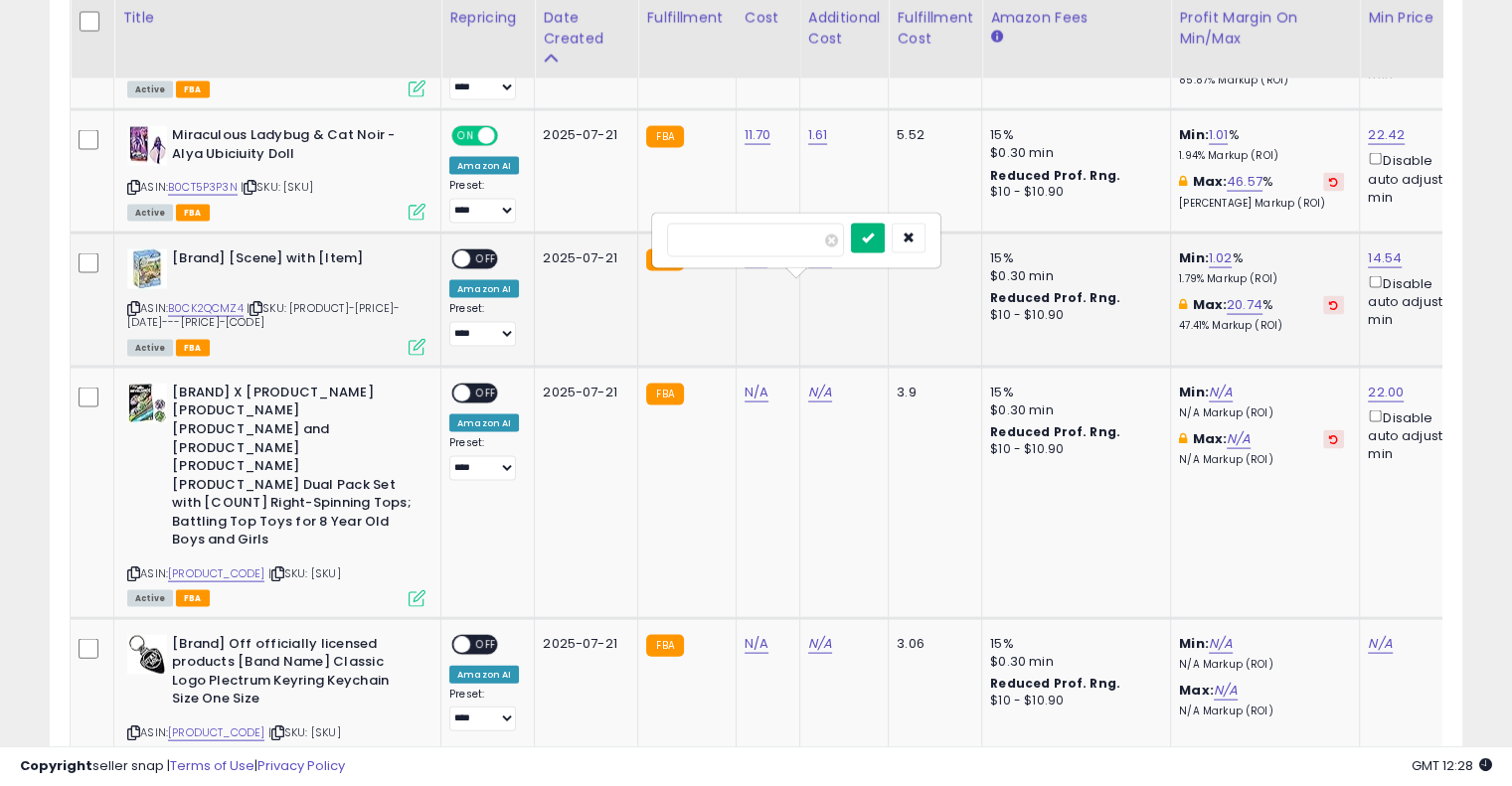 type on "****" 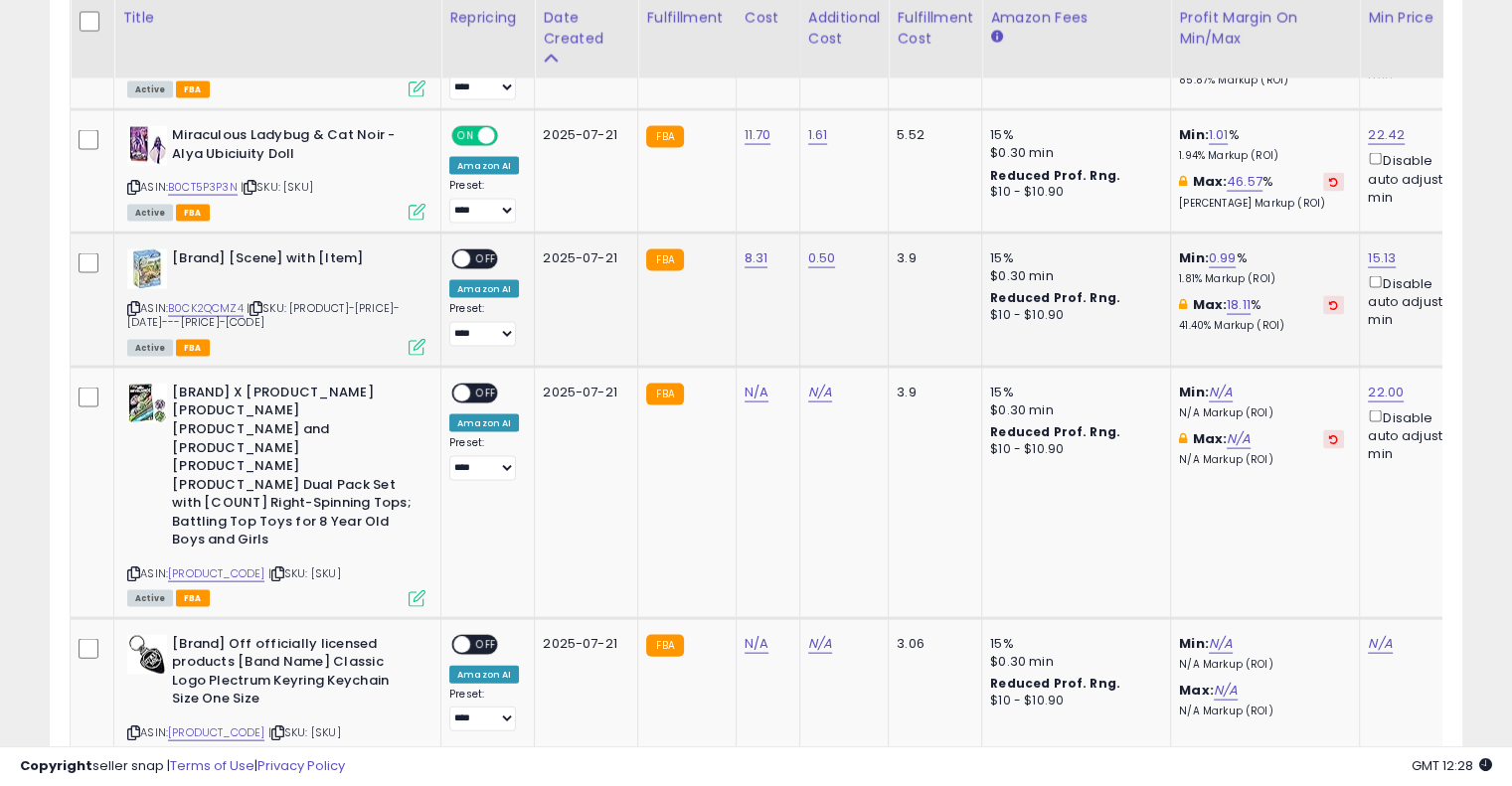 click on "OFF" at bounding box center [486, 259] 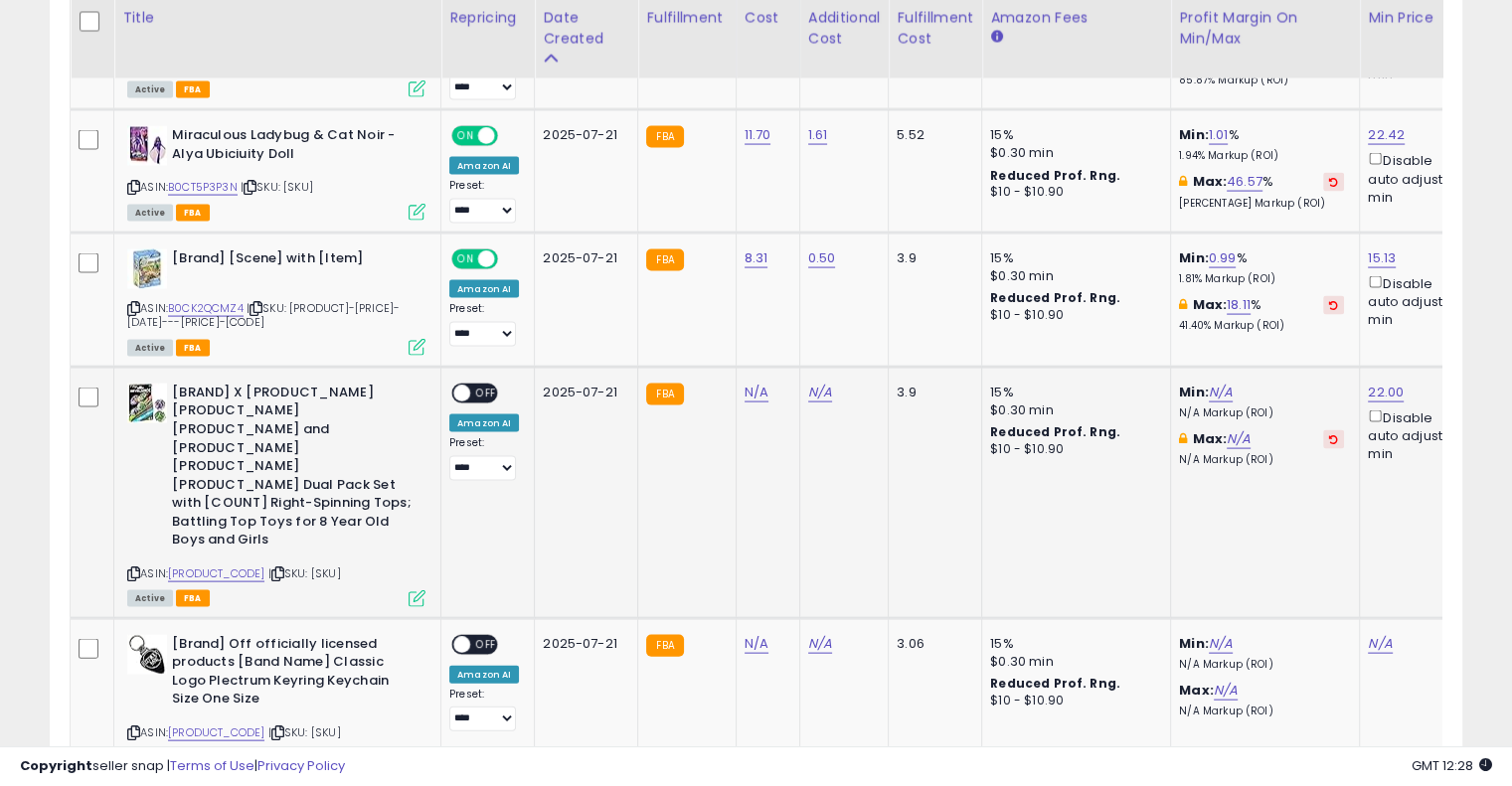 click at bounding box center [277, 573] 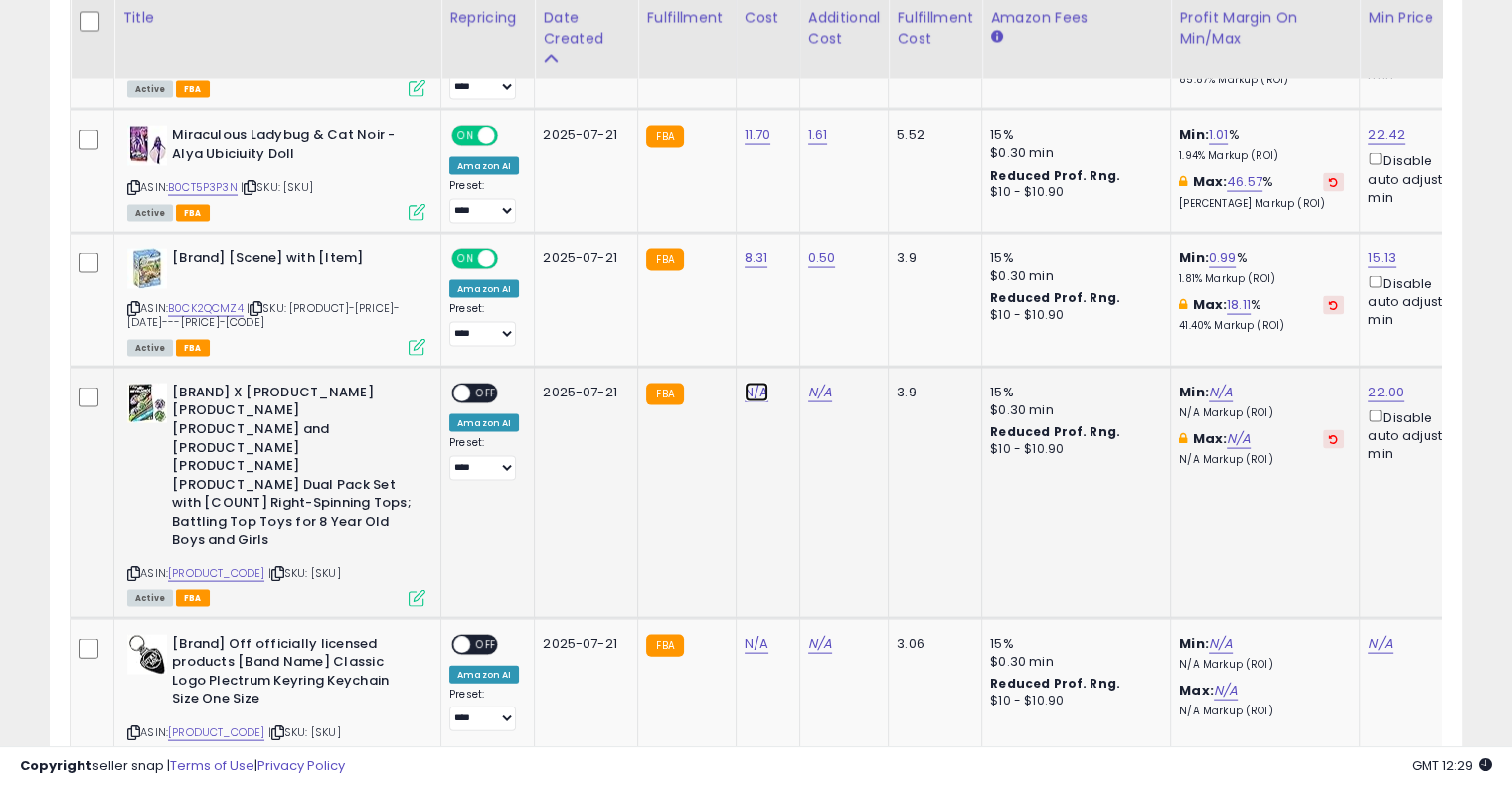 click on "N/A" at bounding box center [756, 393] 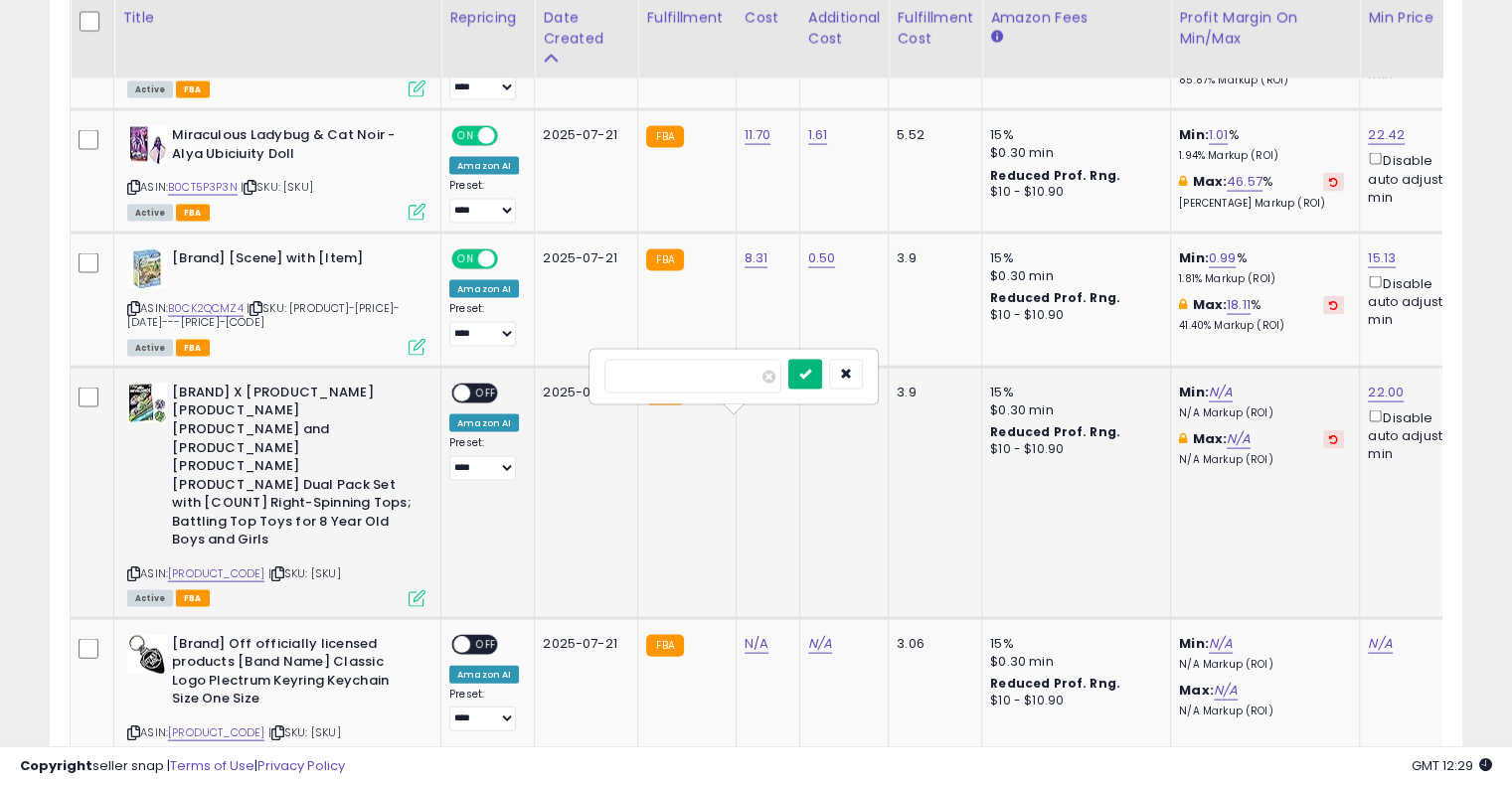 type on "*****" 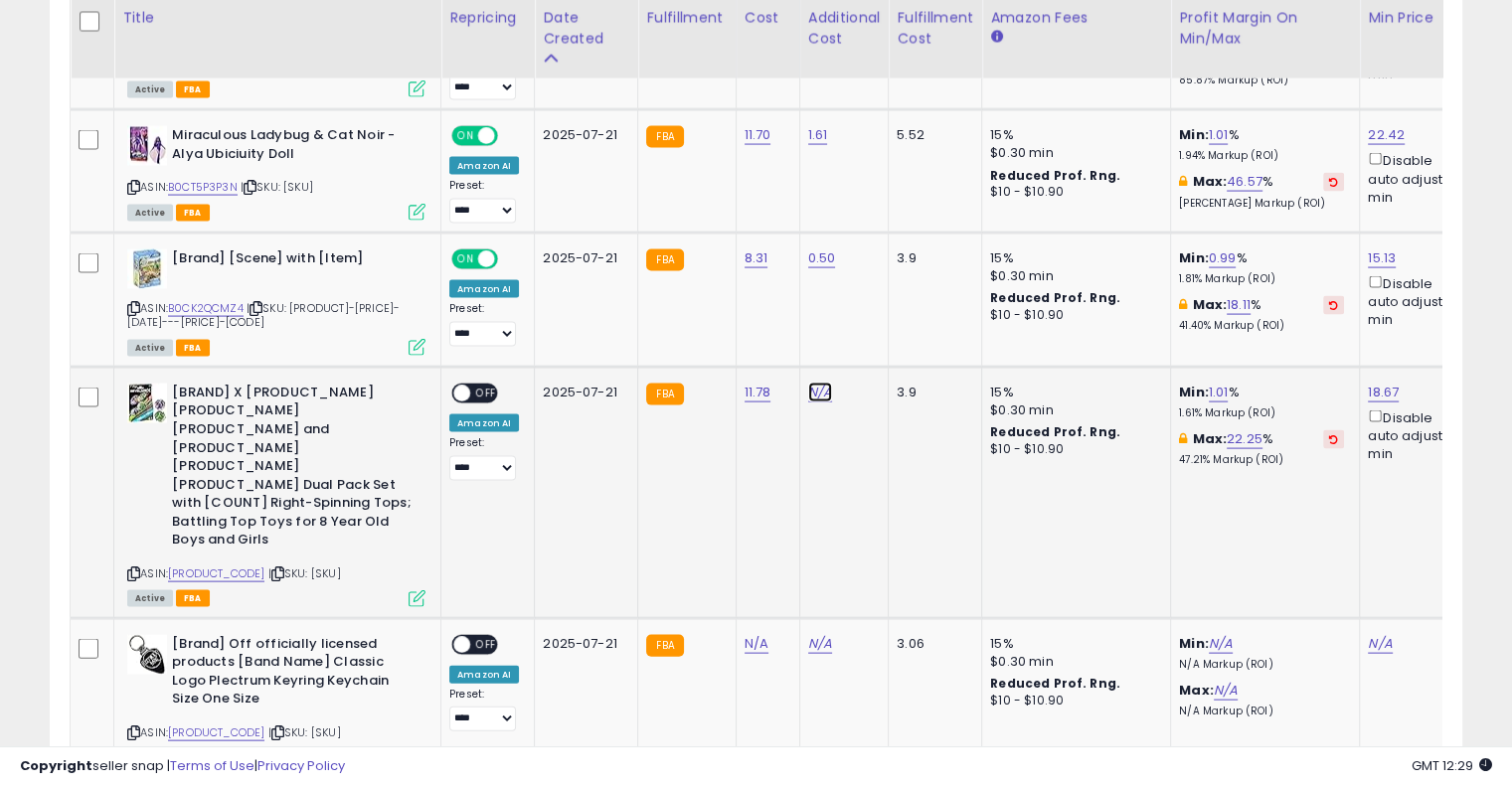 click on "N/A" at bounding box center [820, 393] 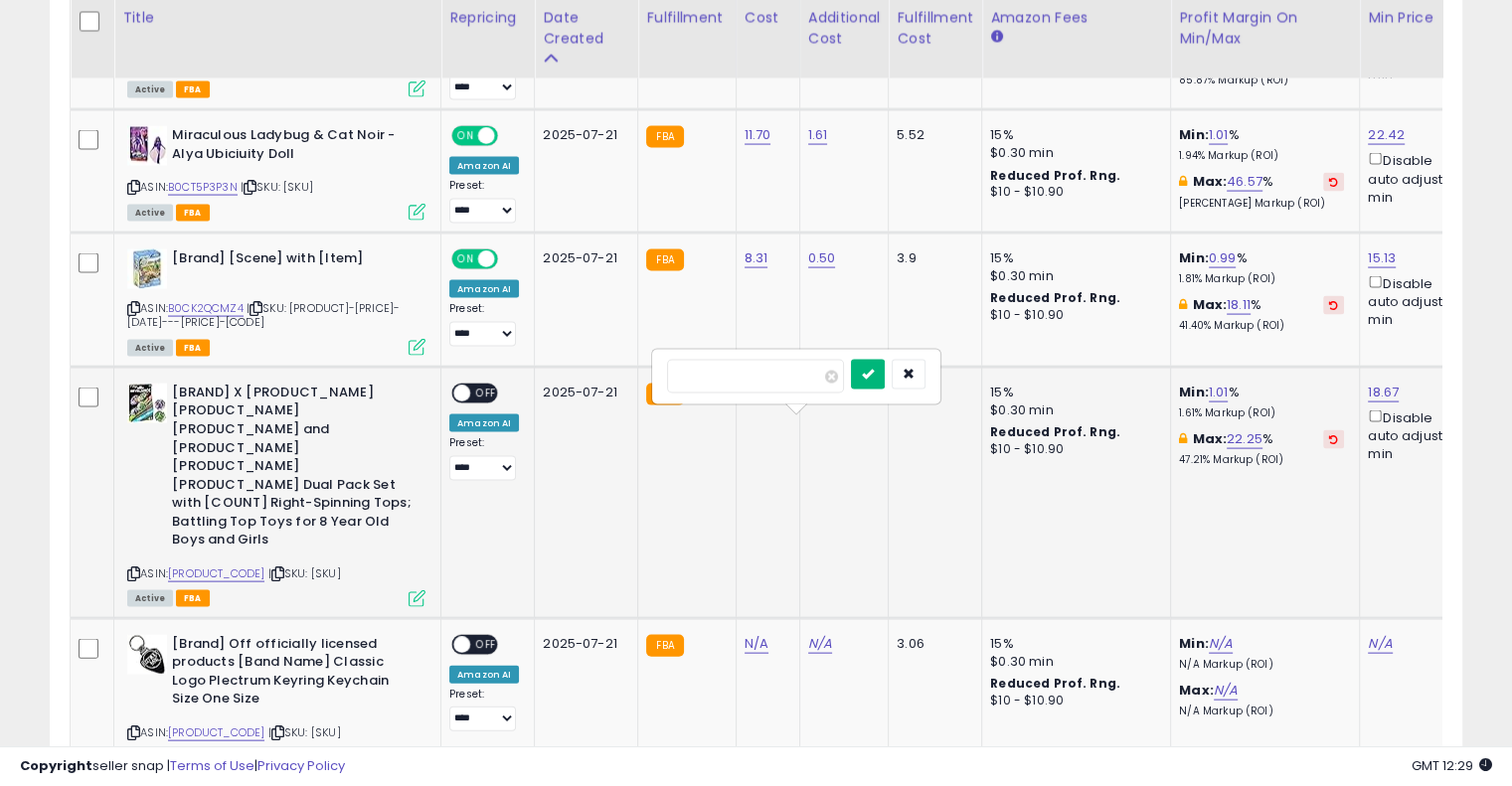 type on "****" 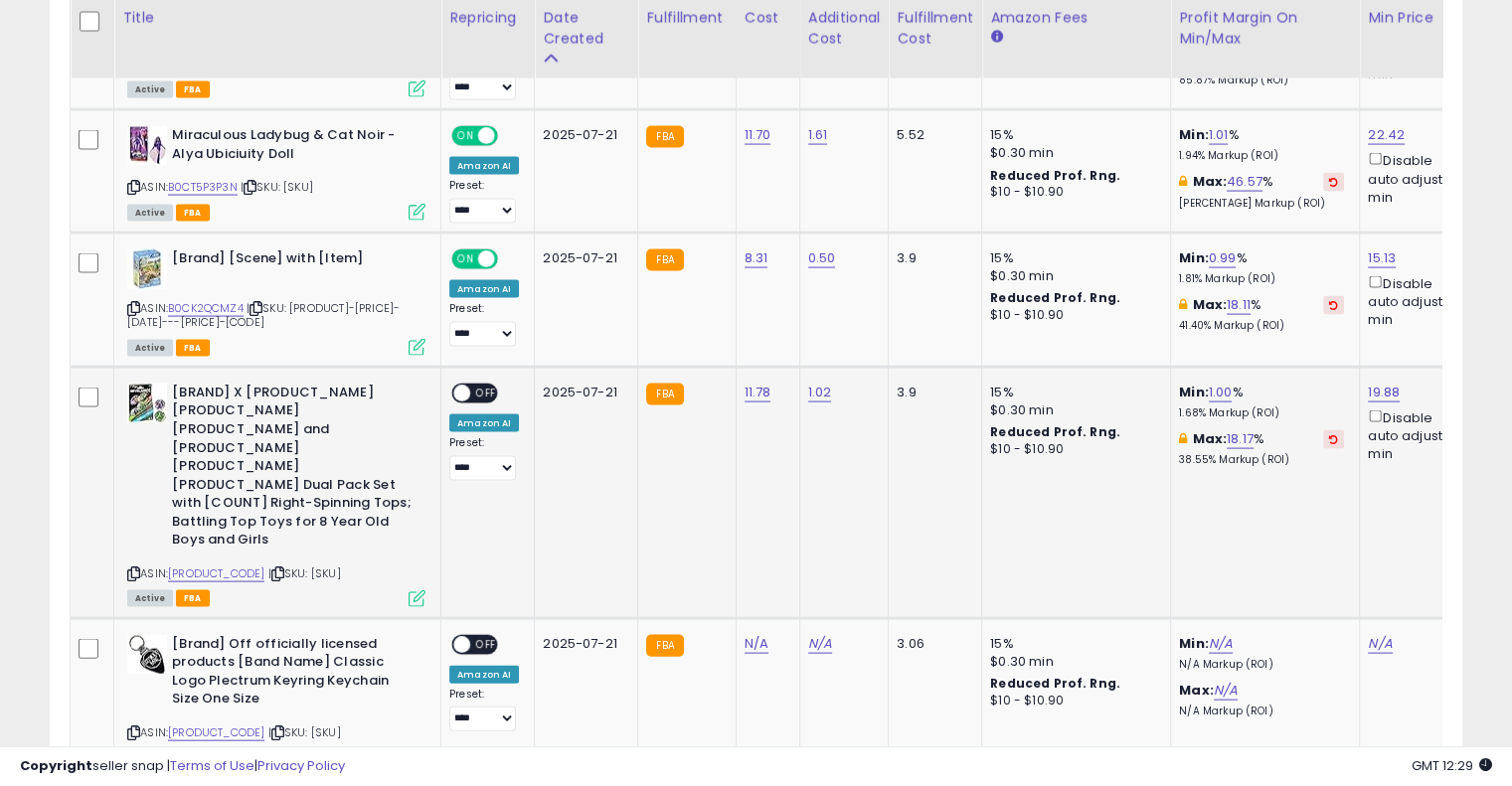 drag, startPoint x: 480, startPoint y: 424, endPoint x: 513, endPoint y: 427, distance: 33.13608 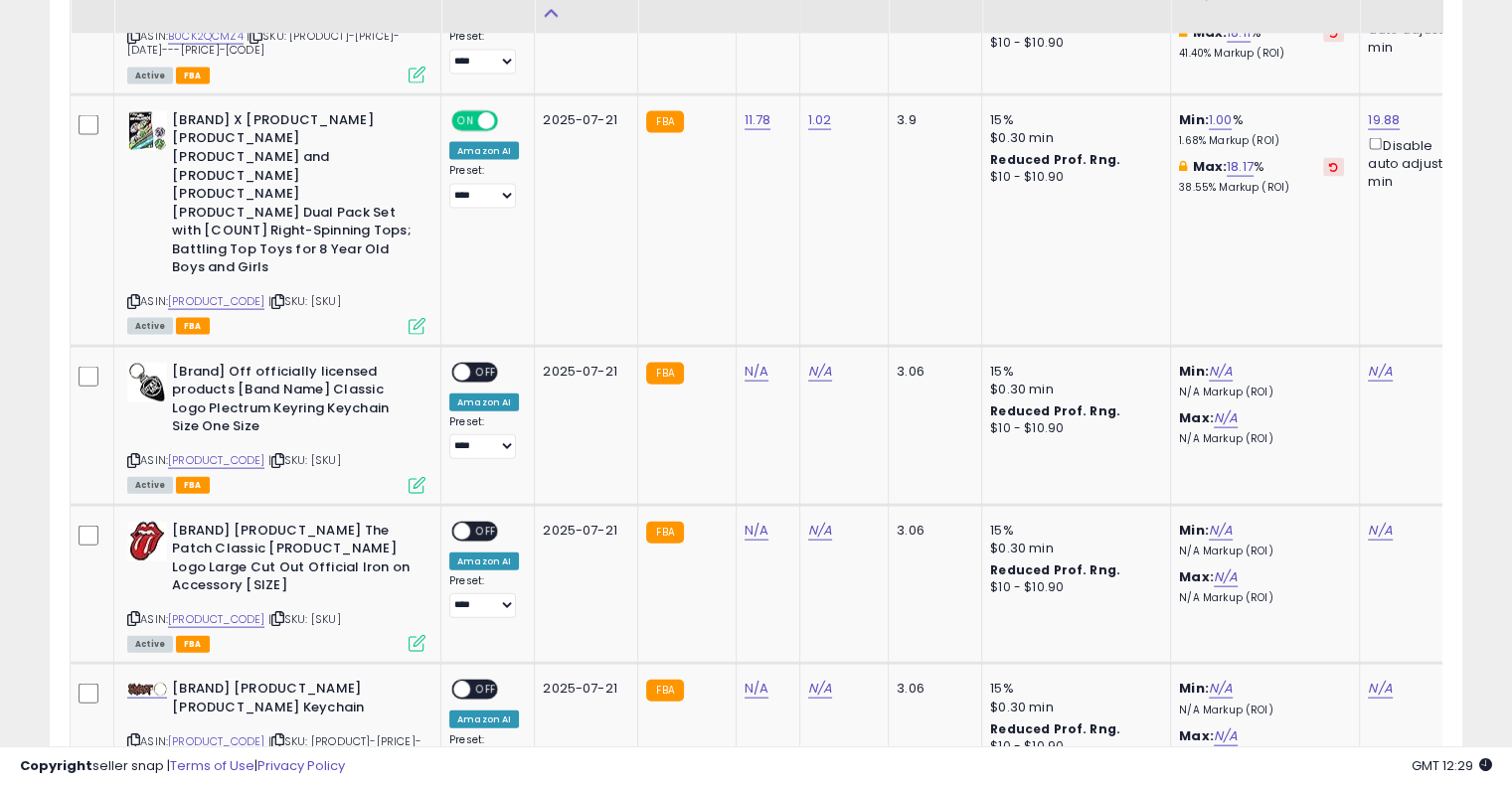 scroll, scrollTop: 4416, scrollLeft: 0, axis: vertical 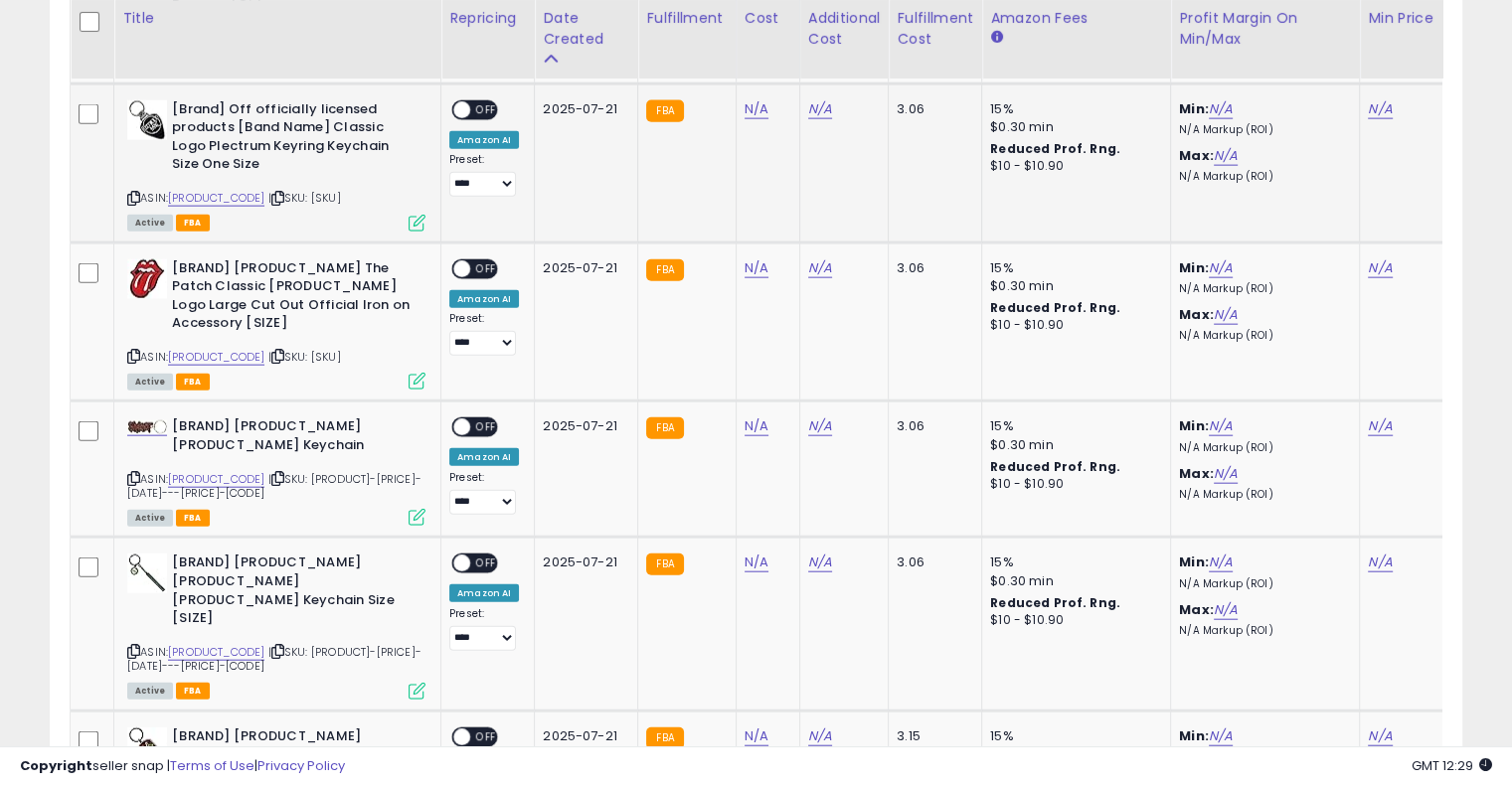 click at bounding box center [277, 198] 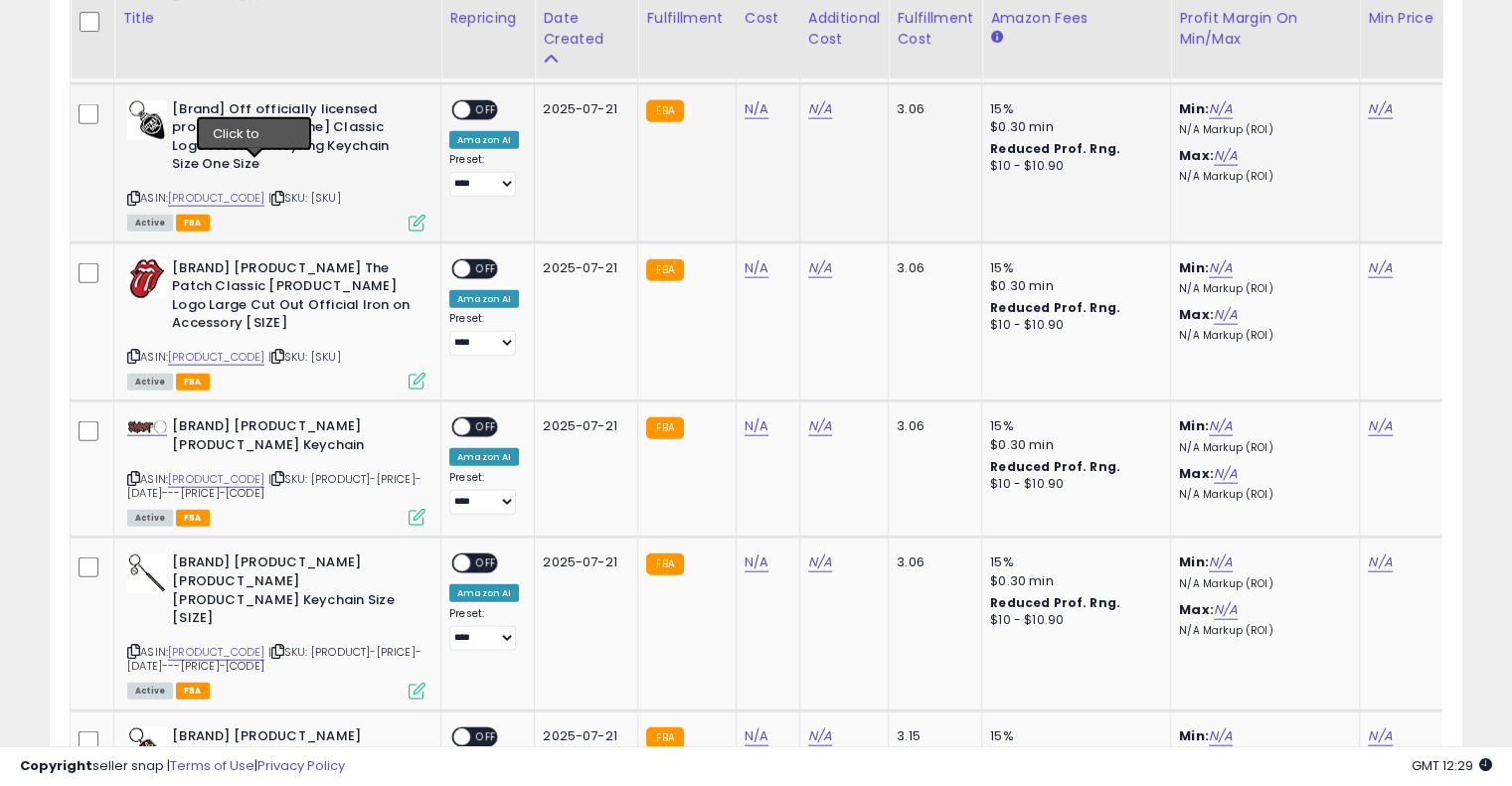 click at bounding box center (277, 198) 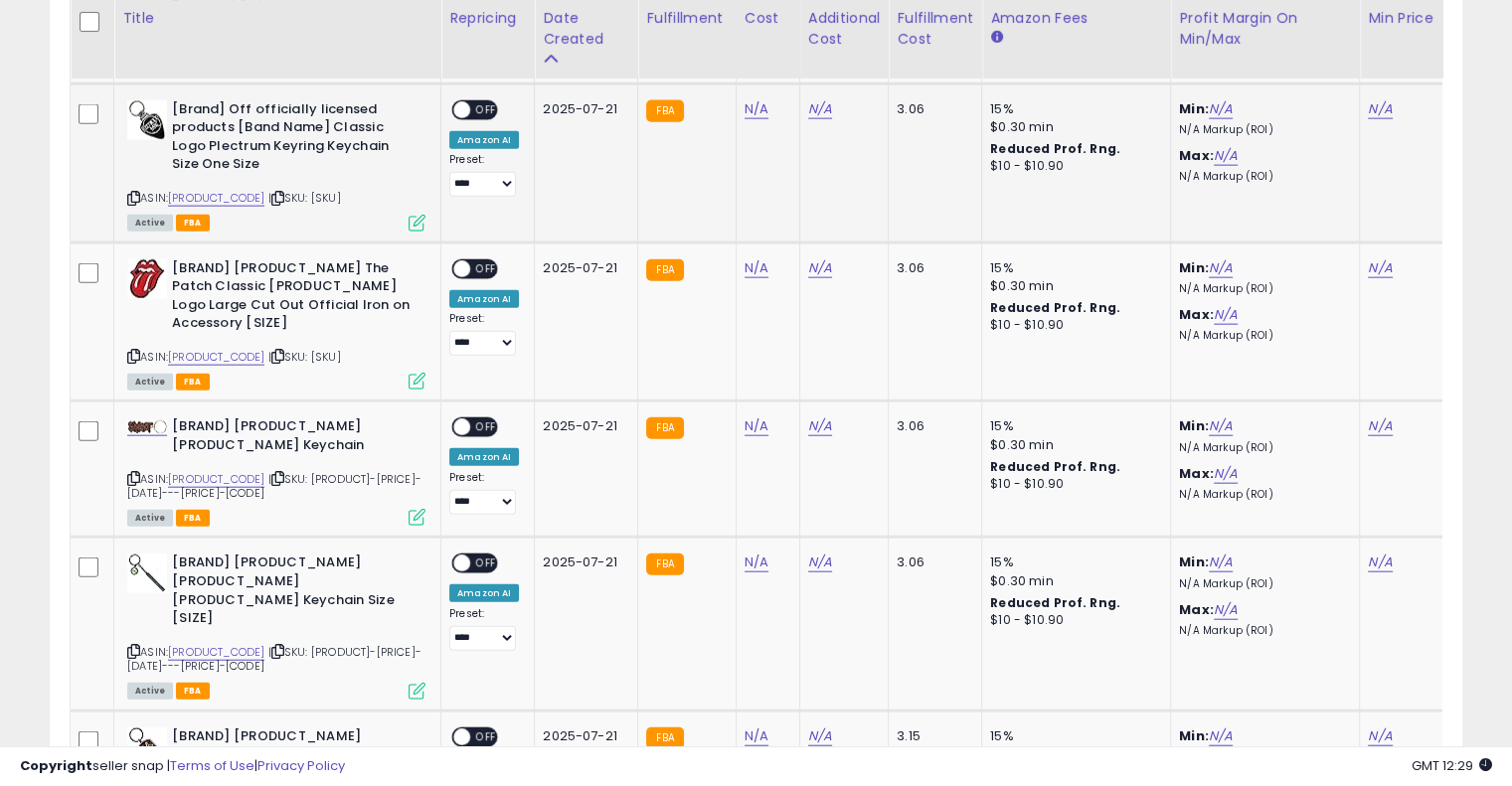 scroll, scrollTop: 4285, scrollLeft: 0, axis: vertical 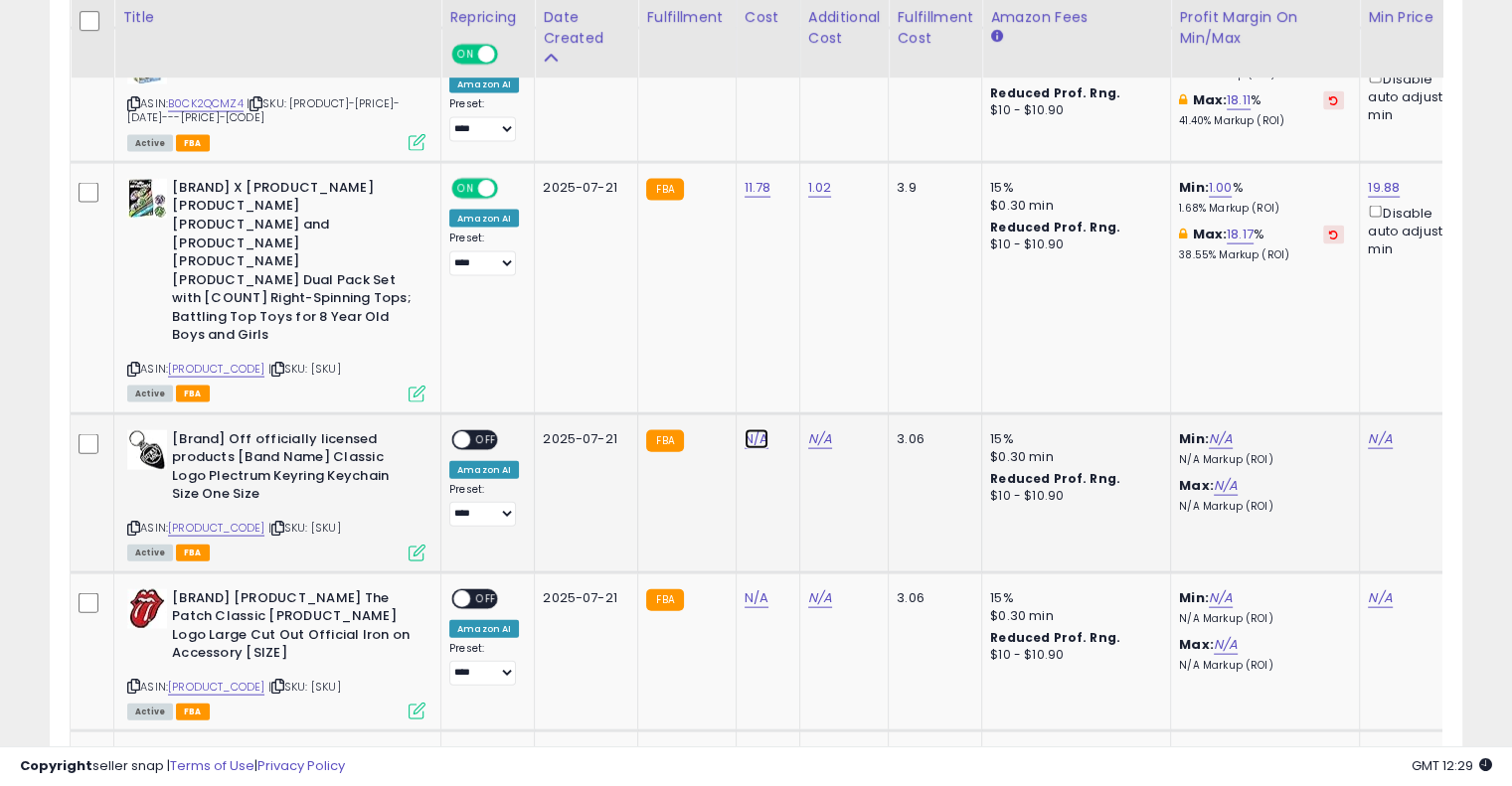 drag, startPoint x: 739, startPoint y: 406, endPoint x: 836, endPoint y: 426, distance: 99.04 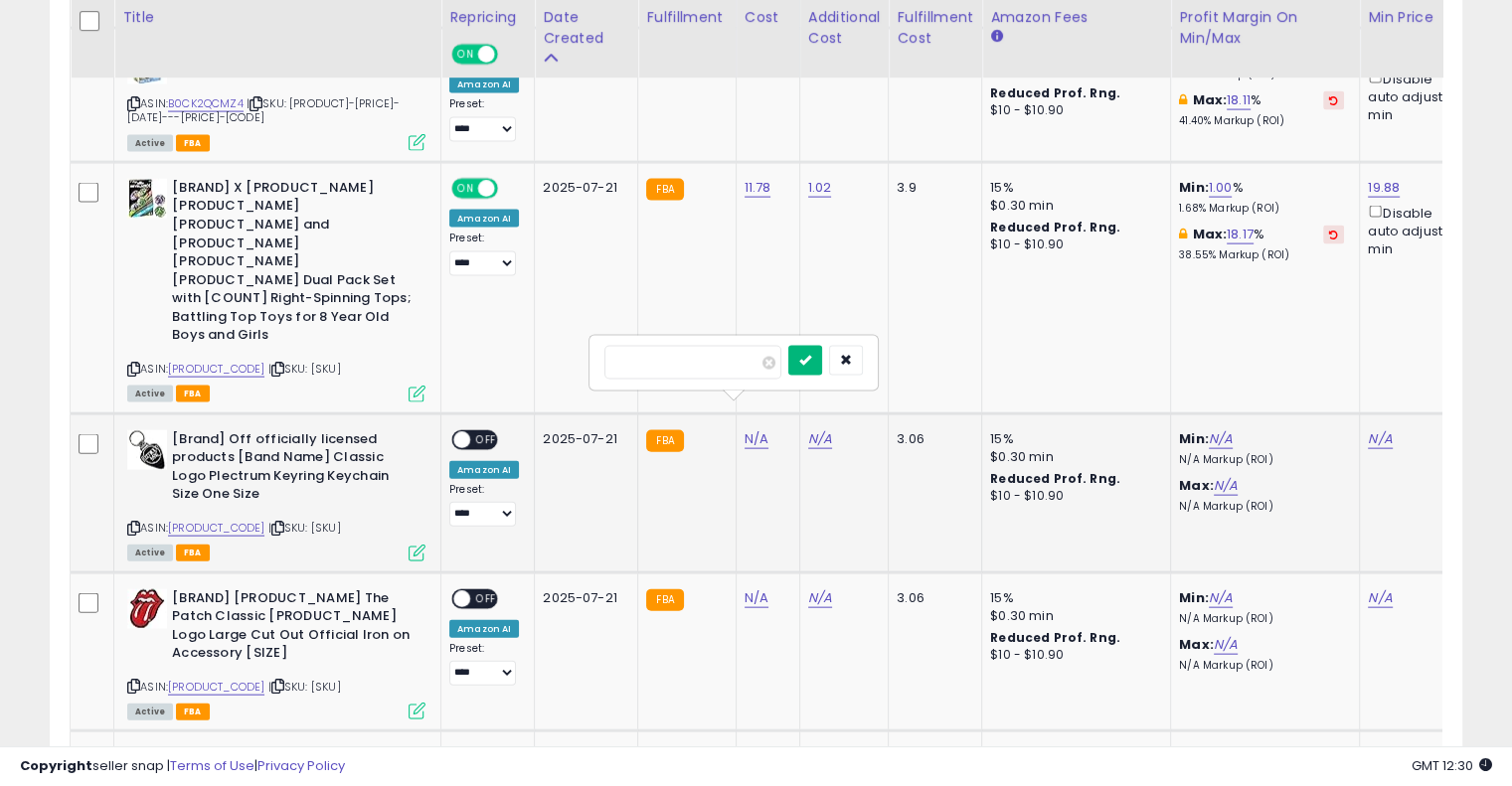 type on "****" 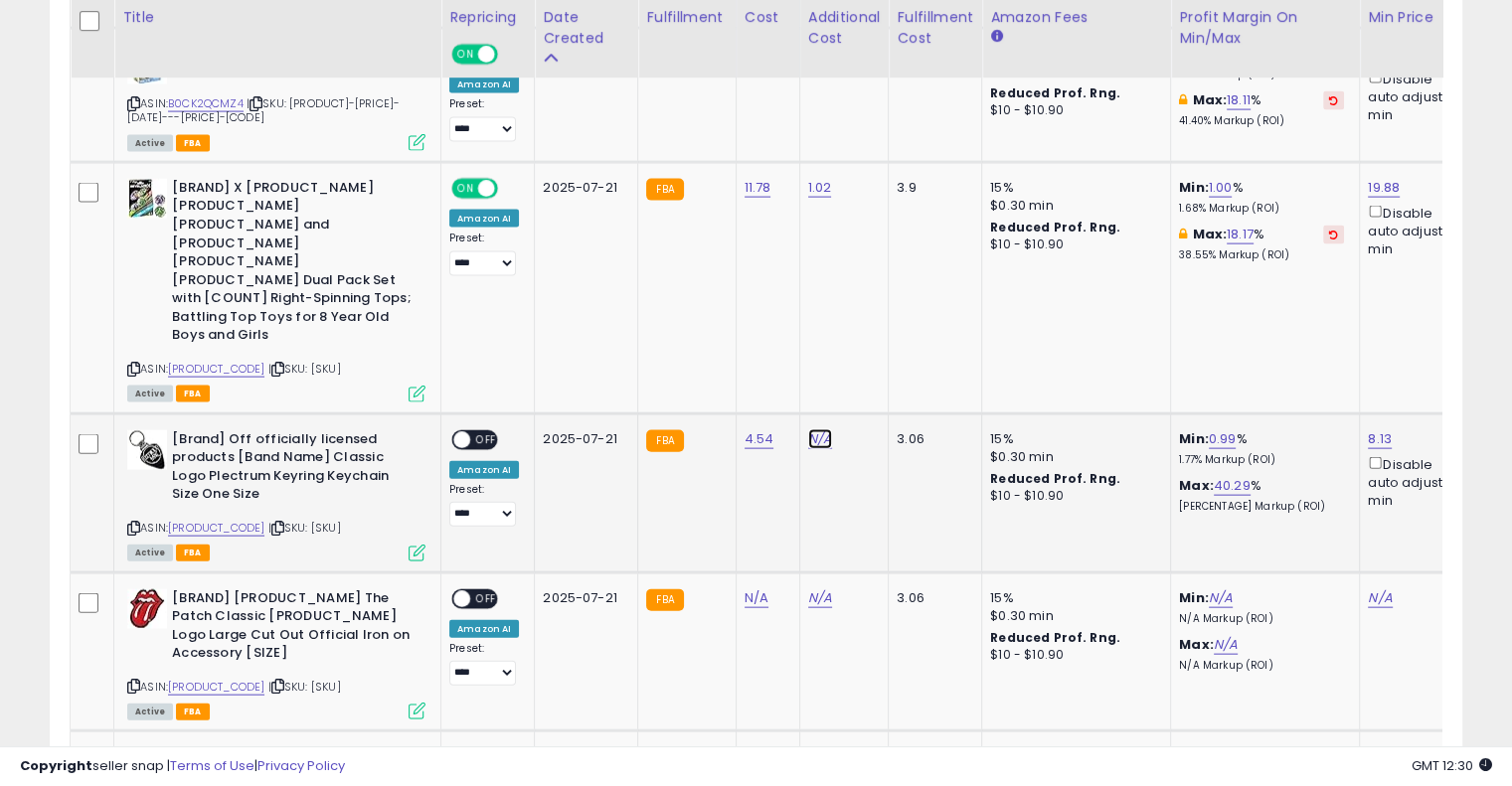 click on "N/A" at bounding box center [820, 439] 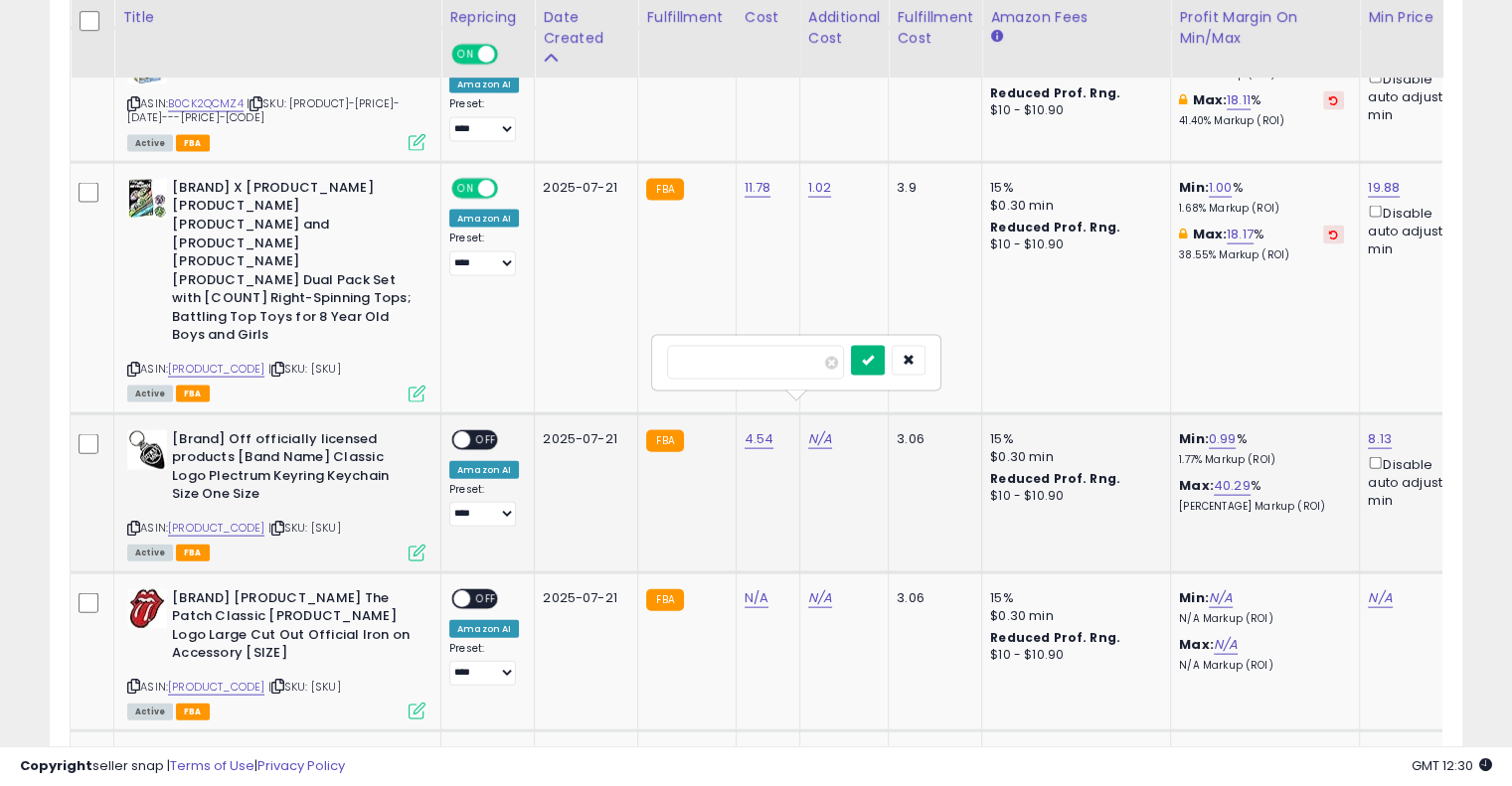 type on "****" 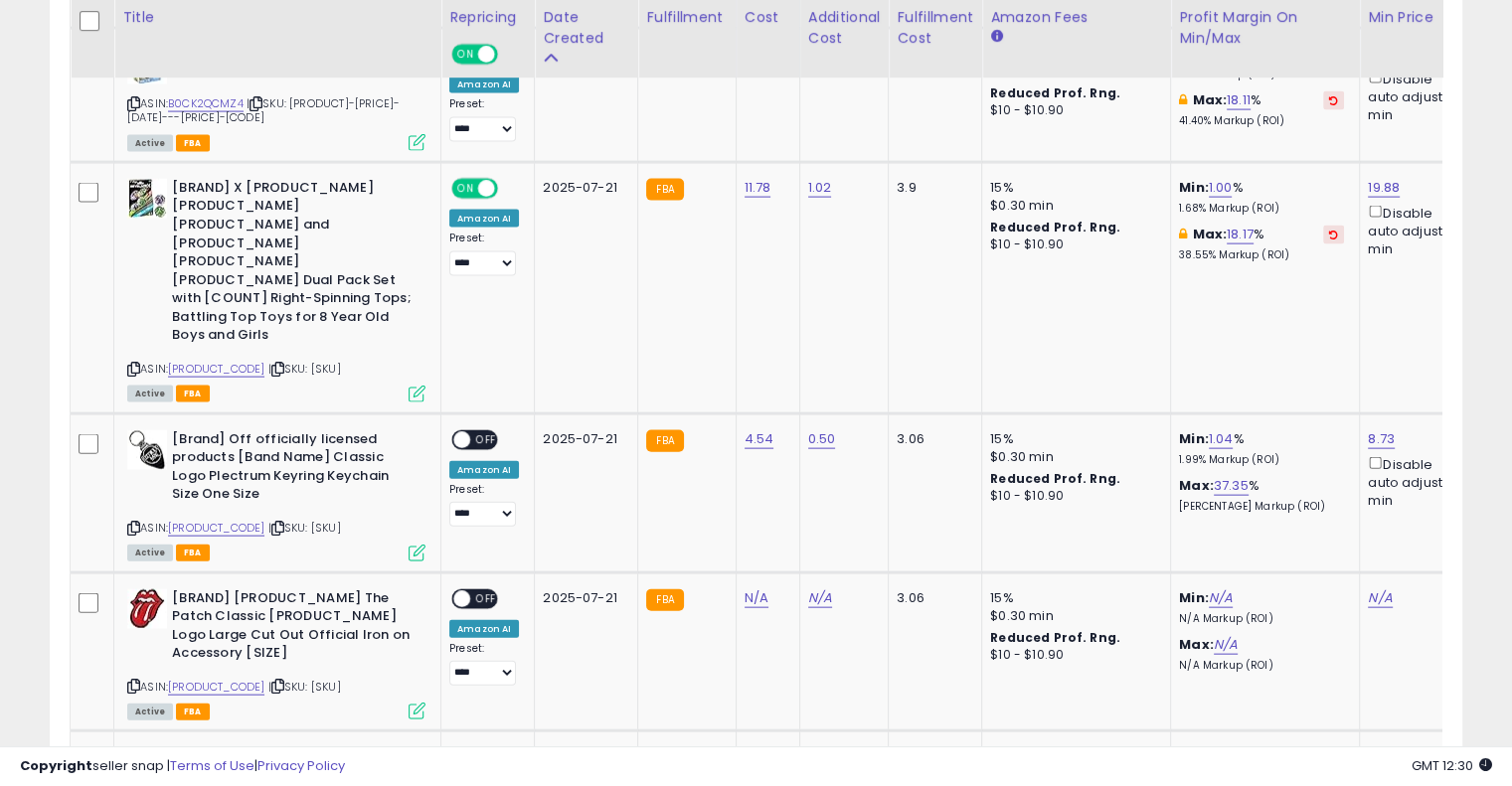 drag, startPoint x: 485, startPoint y: 416, endPoint x: 761, endPoint y: 416, distance: 276 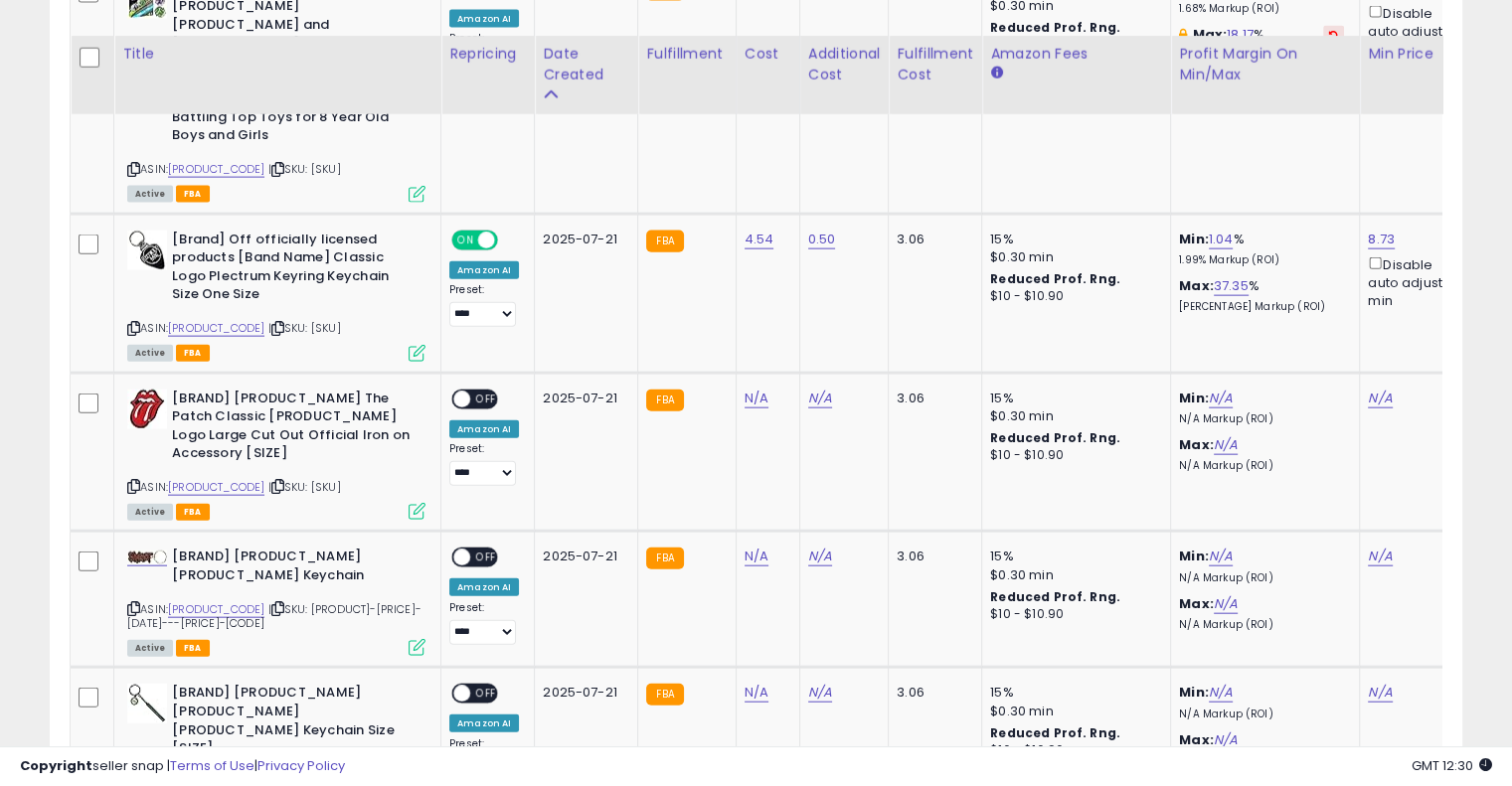 scroll, scrollTop: 4583, scrollLeft: 0, axis: vertical 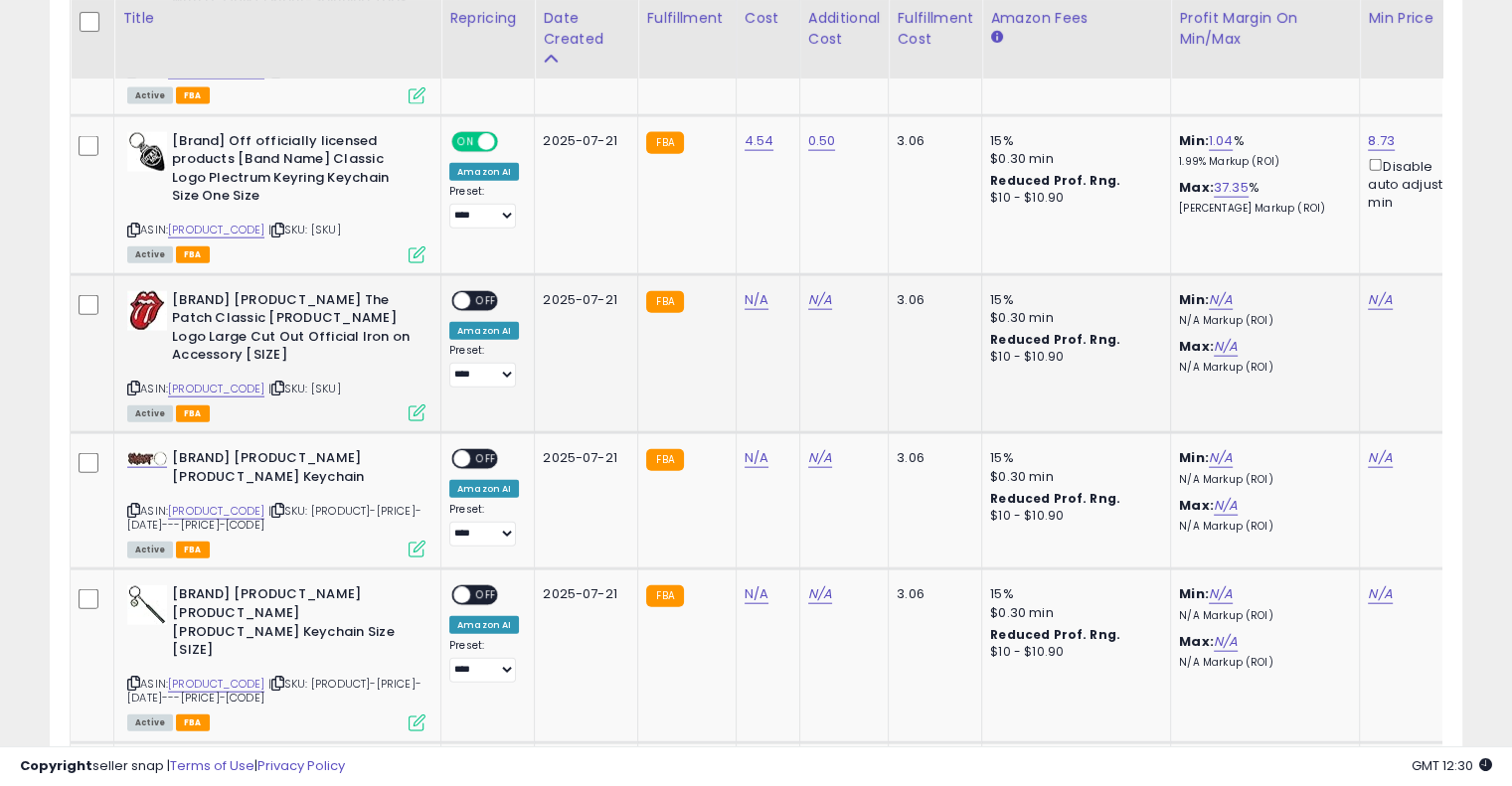 click at bounding box center [277, 388] 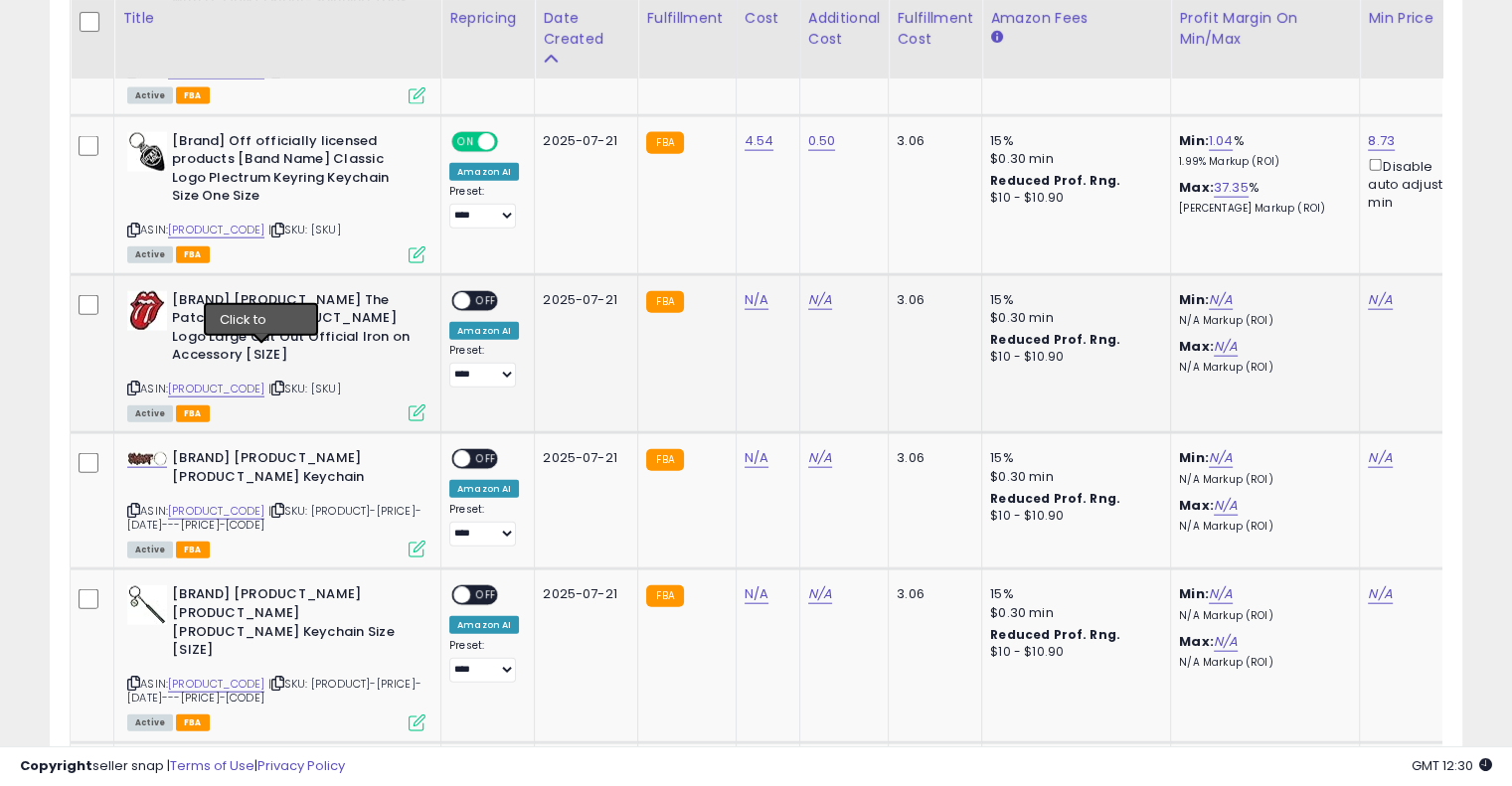 click at bounding box center (277, 388) 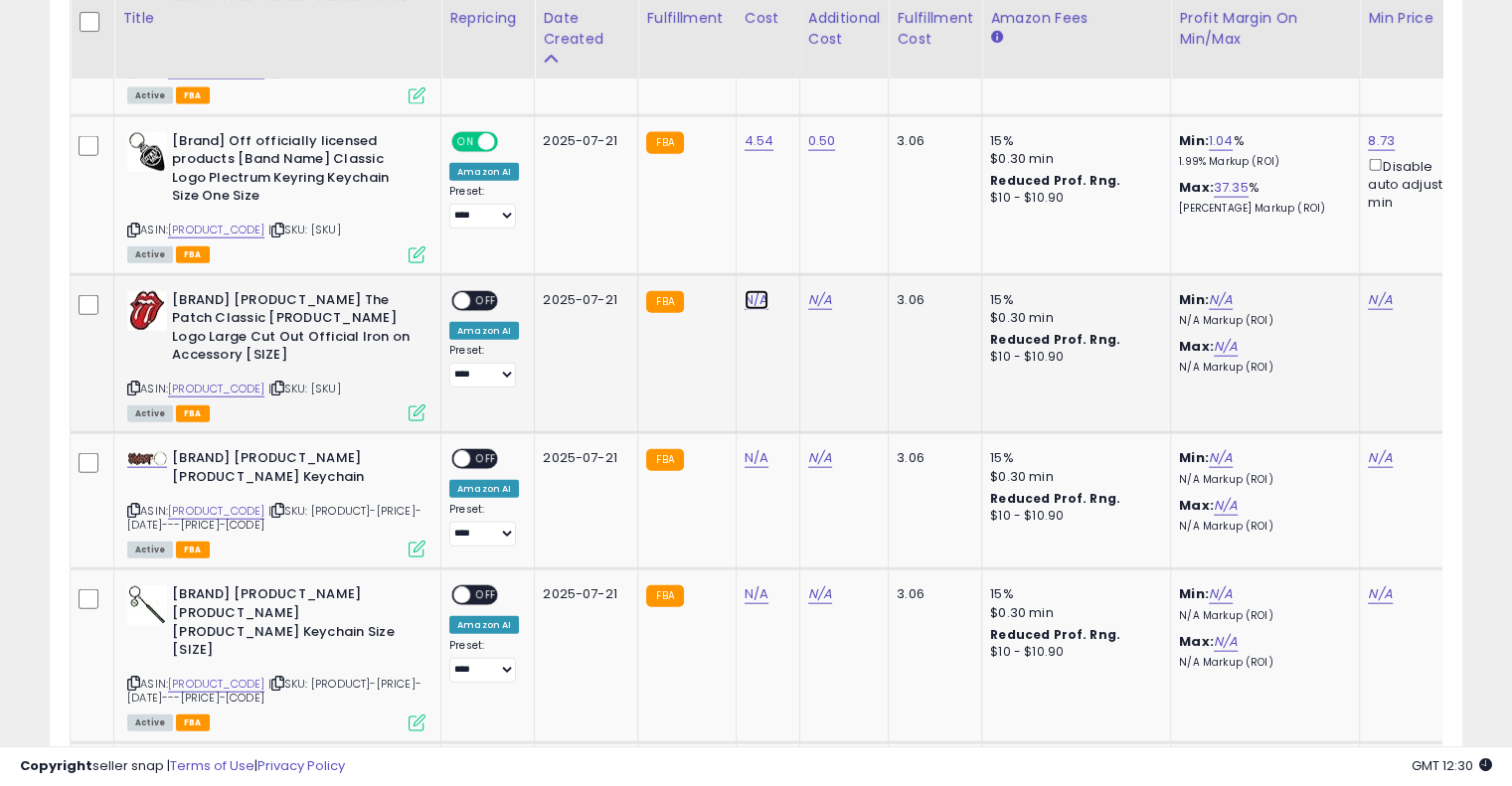 click on "N/A" at bounding box center (756, 300) 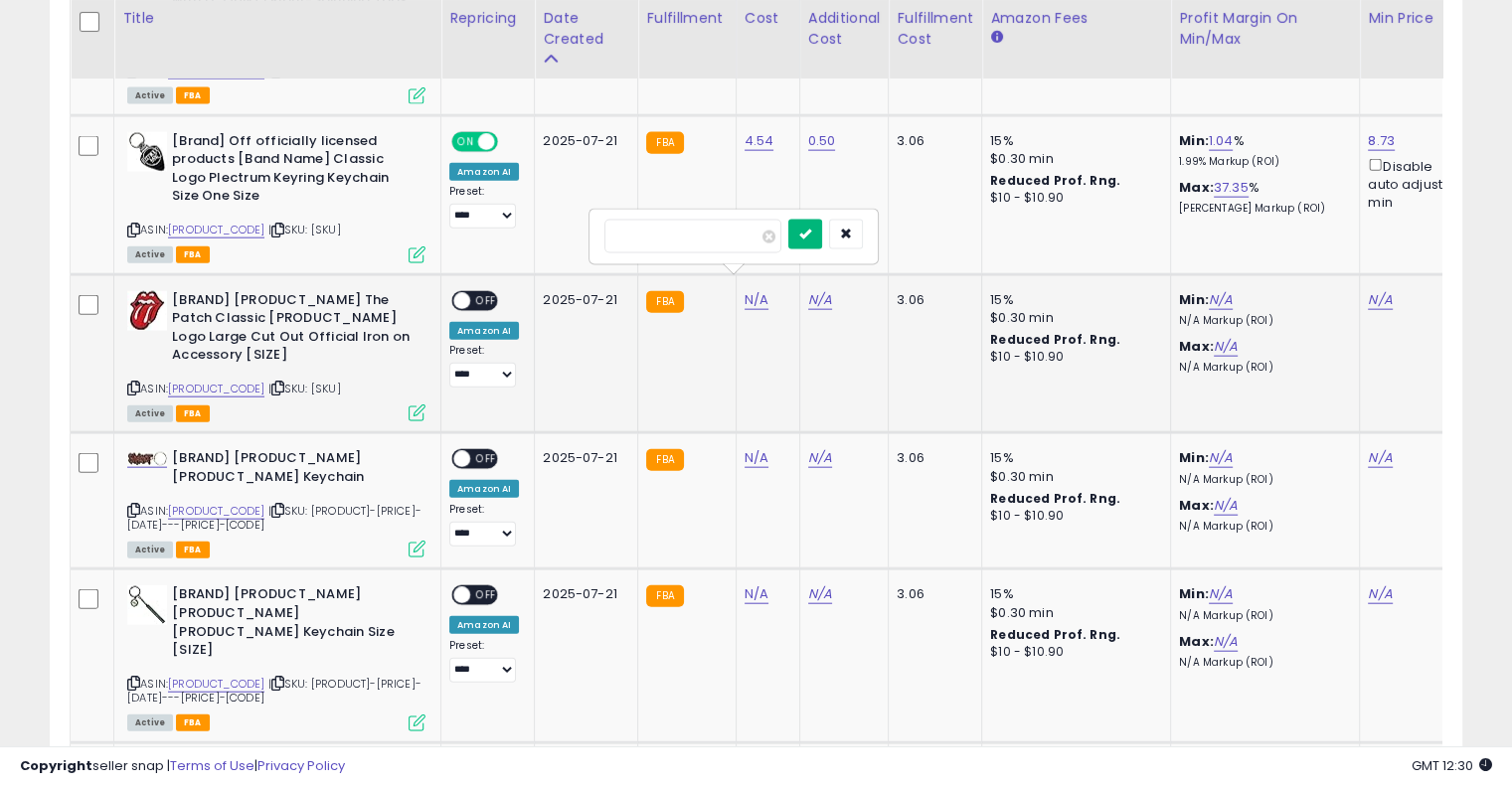 type on "****" 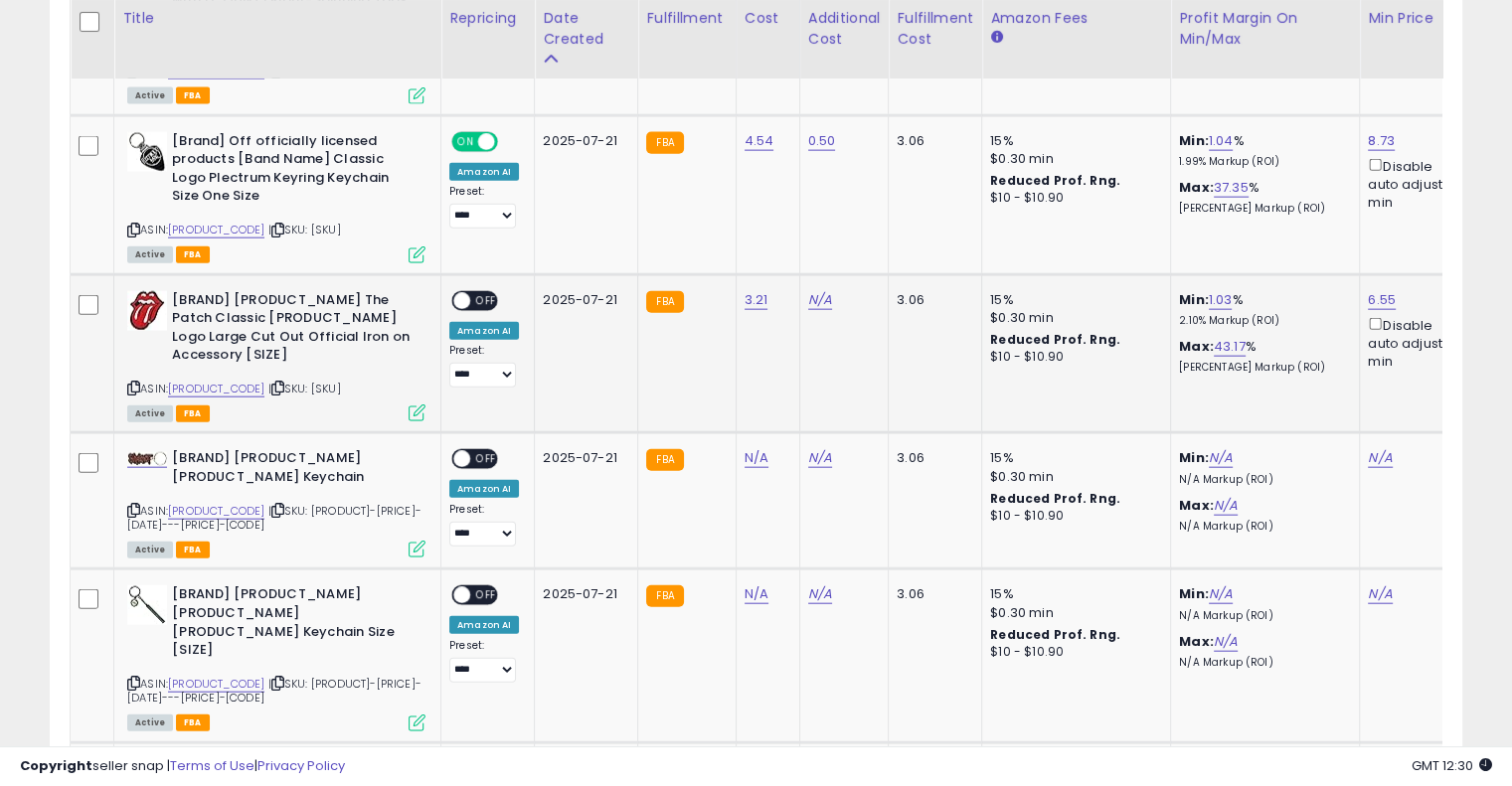 click on "N/A" 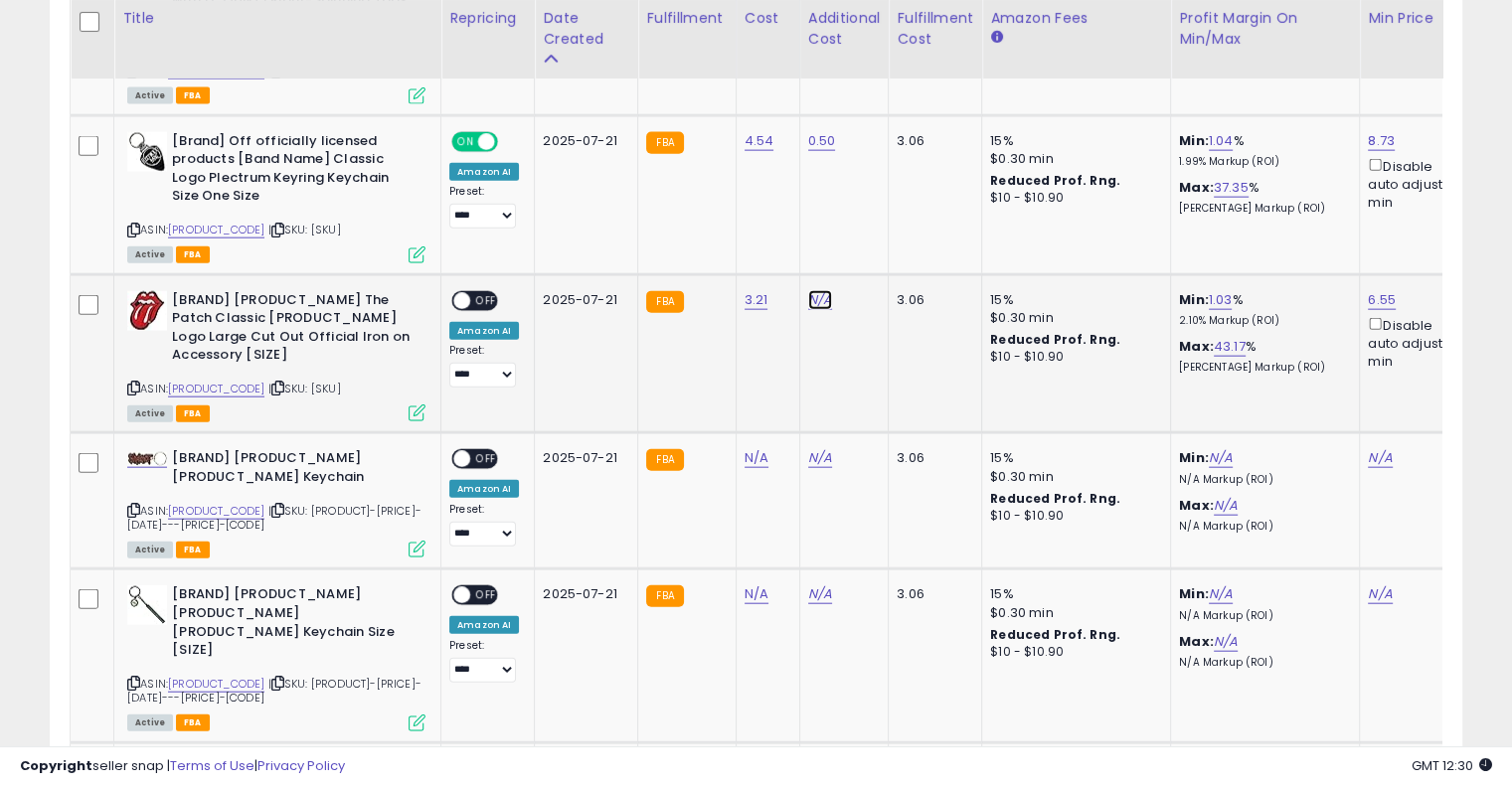 click on "N/A" at bounding box center (820, 300) 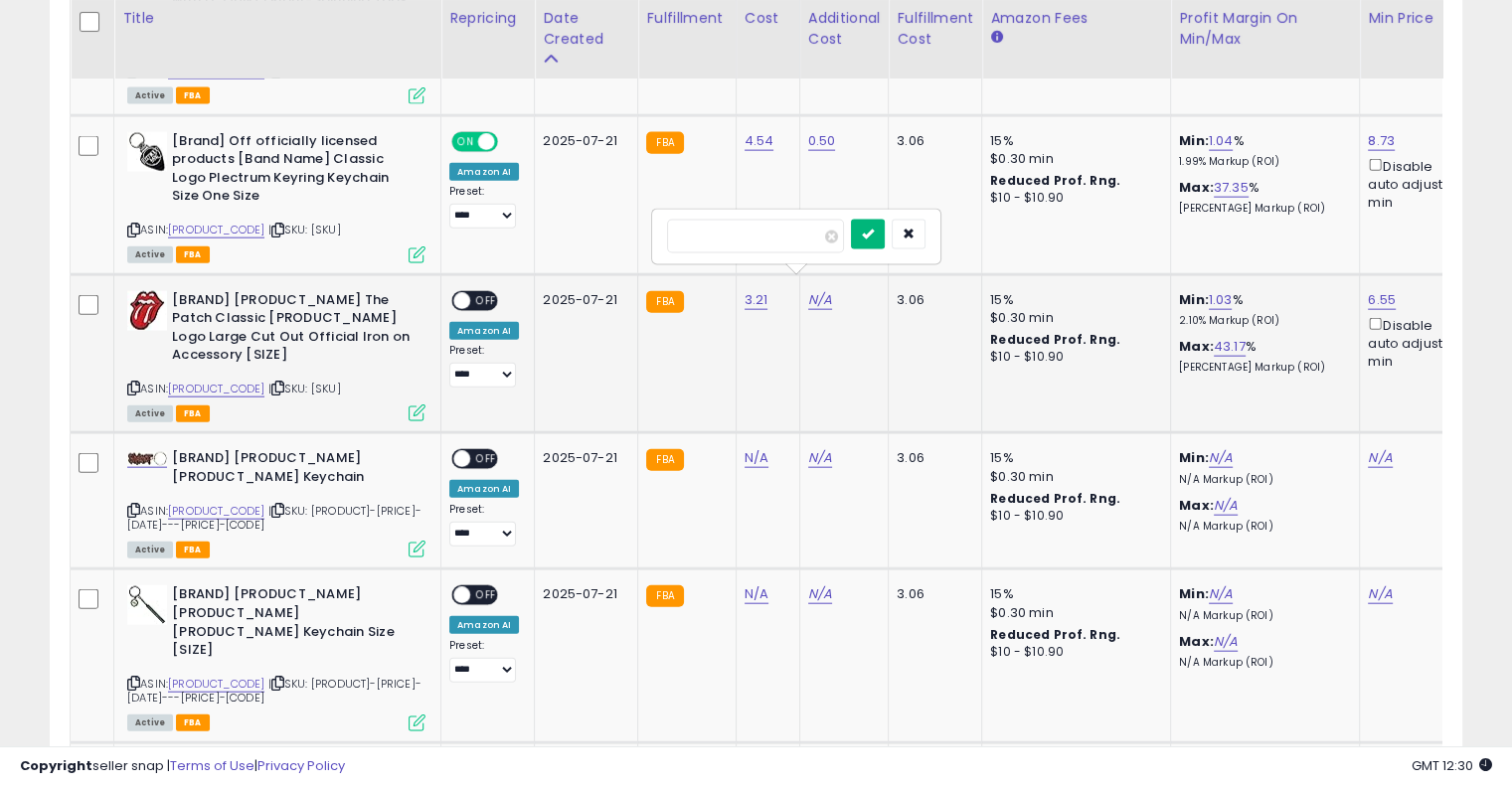 type on "****" 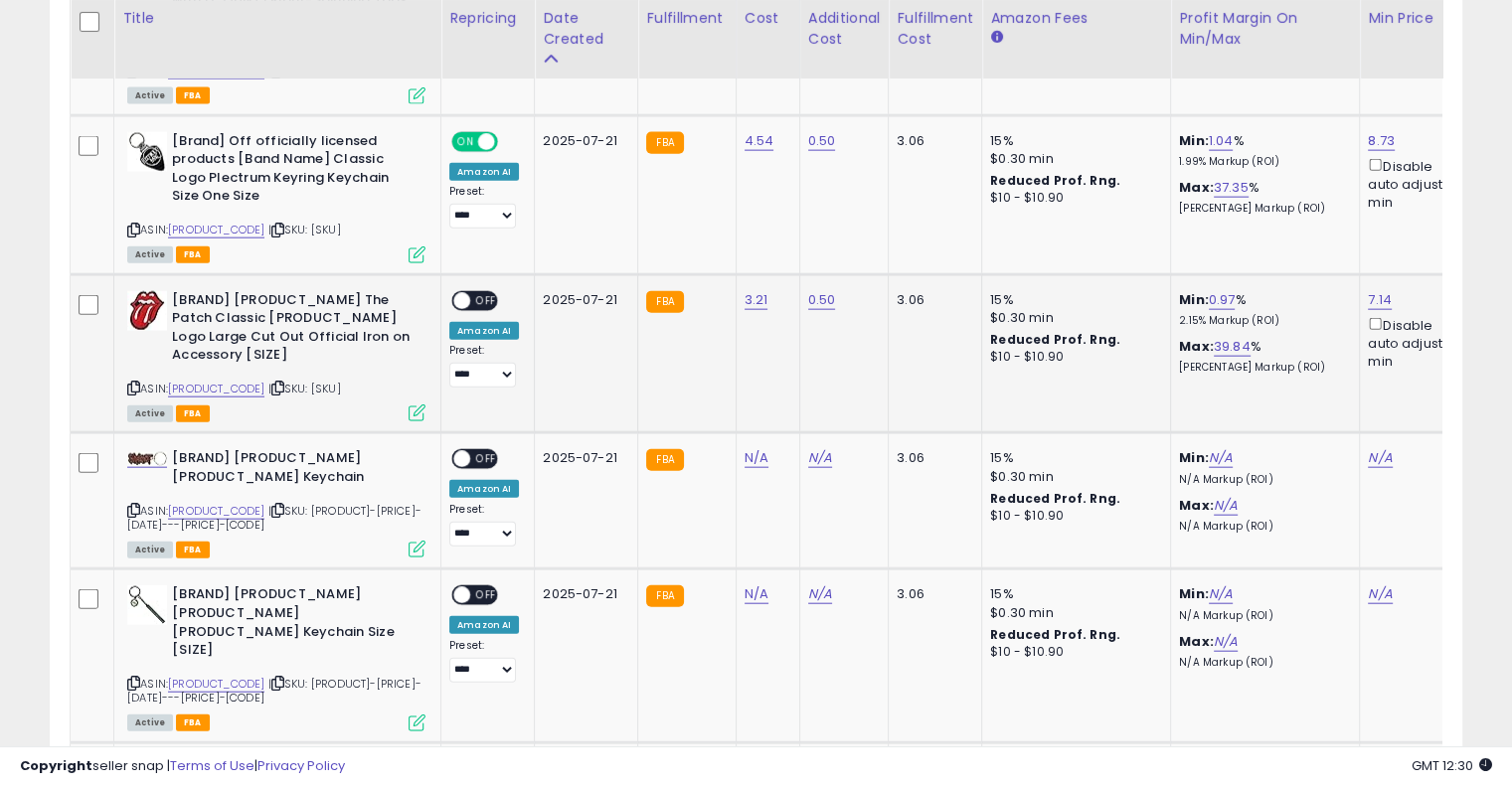 click on "ON   OFF" at bounding box center (452, 300) 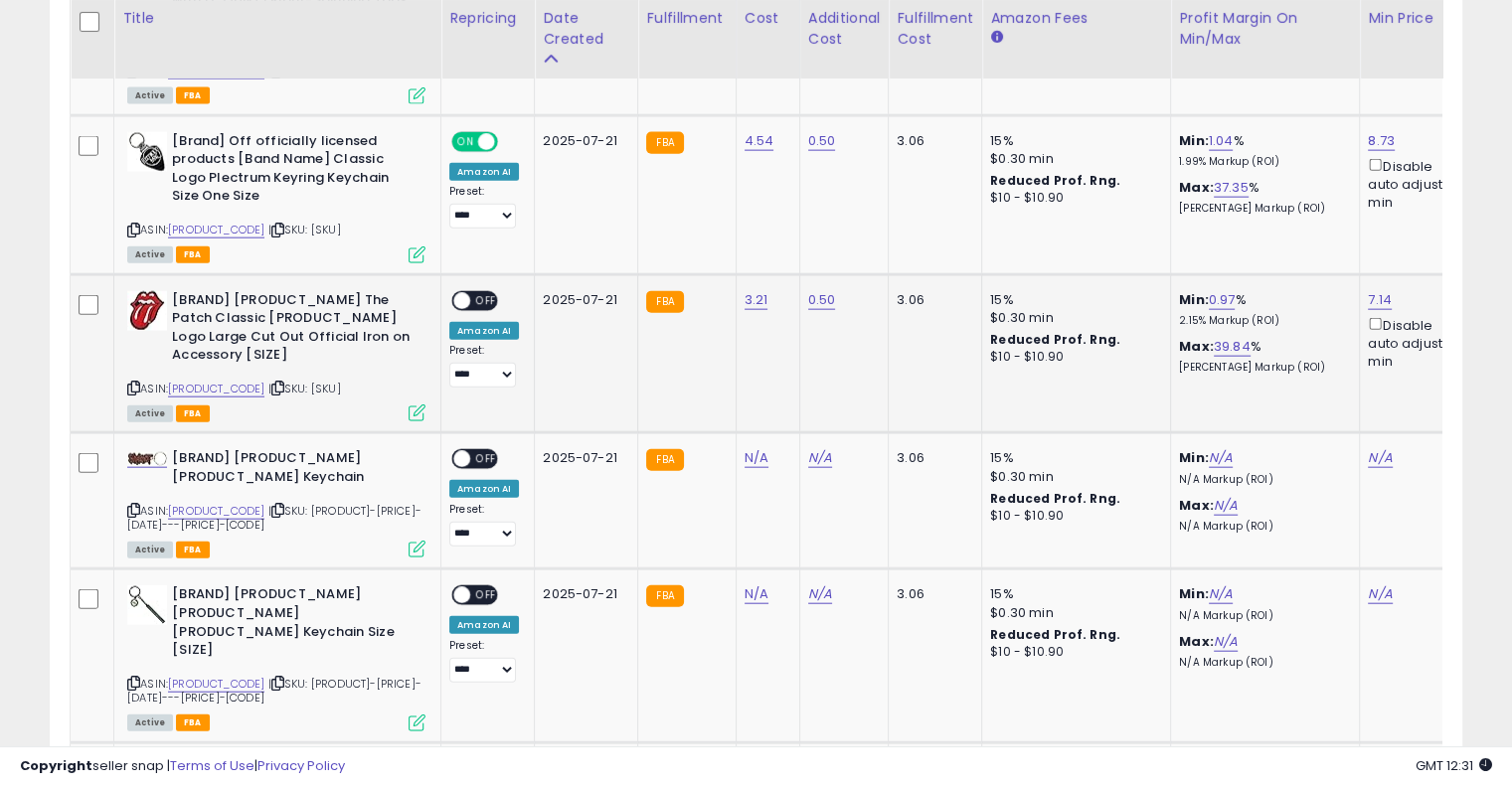 drag, startPoint x: 485, startPoint y: 283, endPoint x: 615, endPoint y: 318, distance: 134.62912 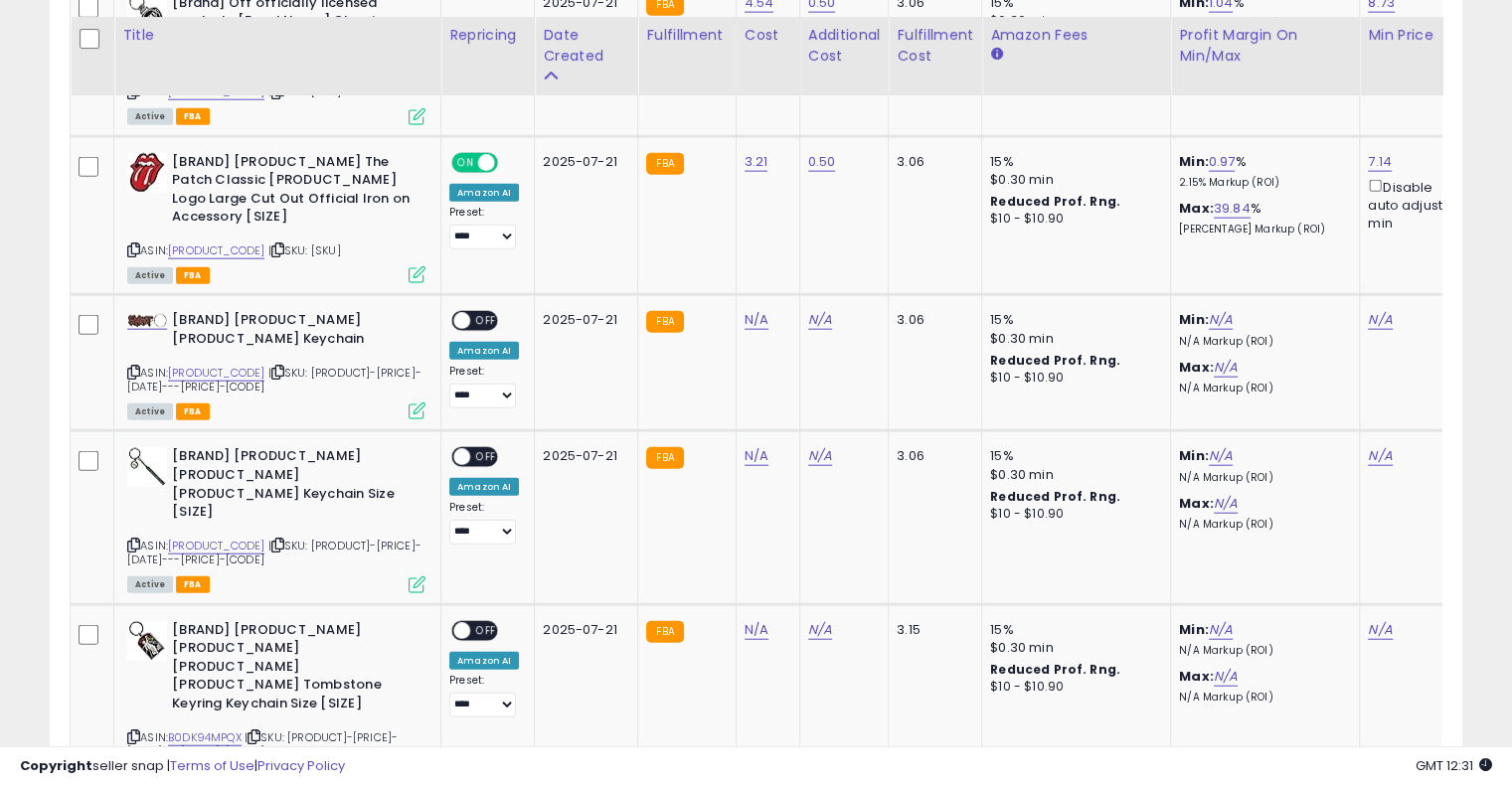 scroll, scrollTop: 4748, scrollLeft: 0, axis: vertical 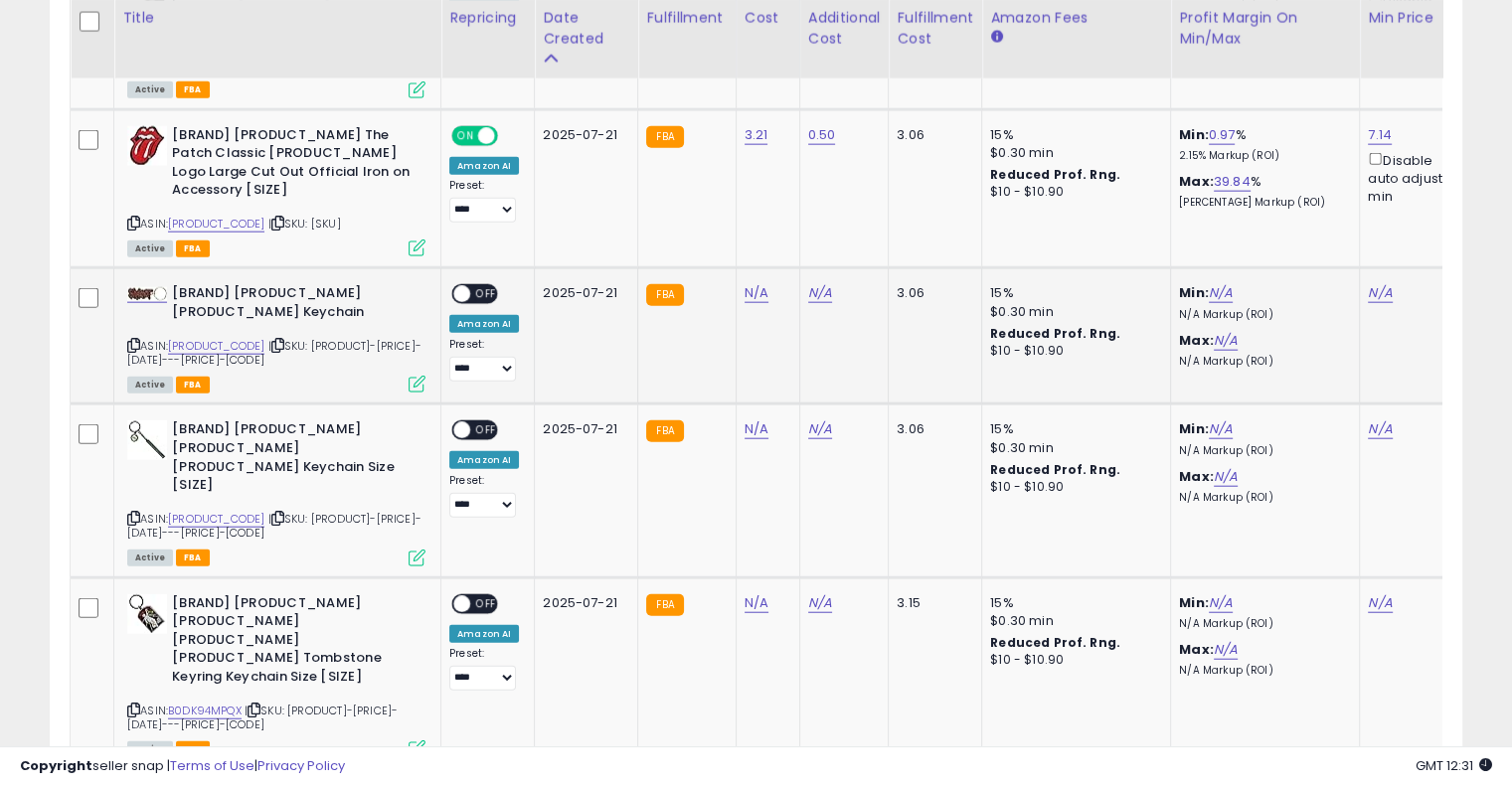 click at bounding box center (277, 345) 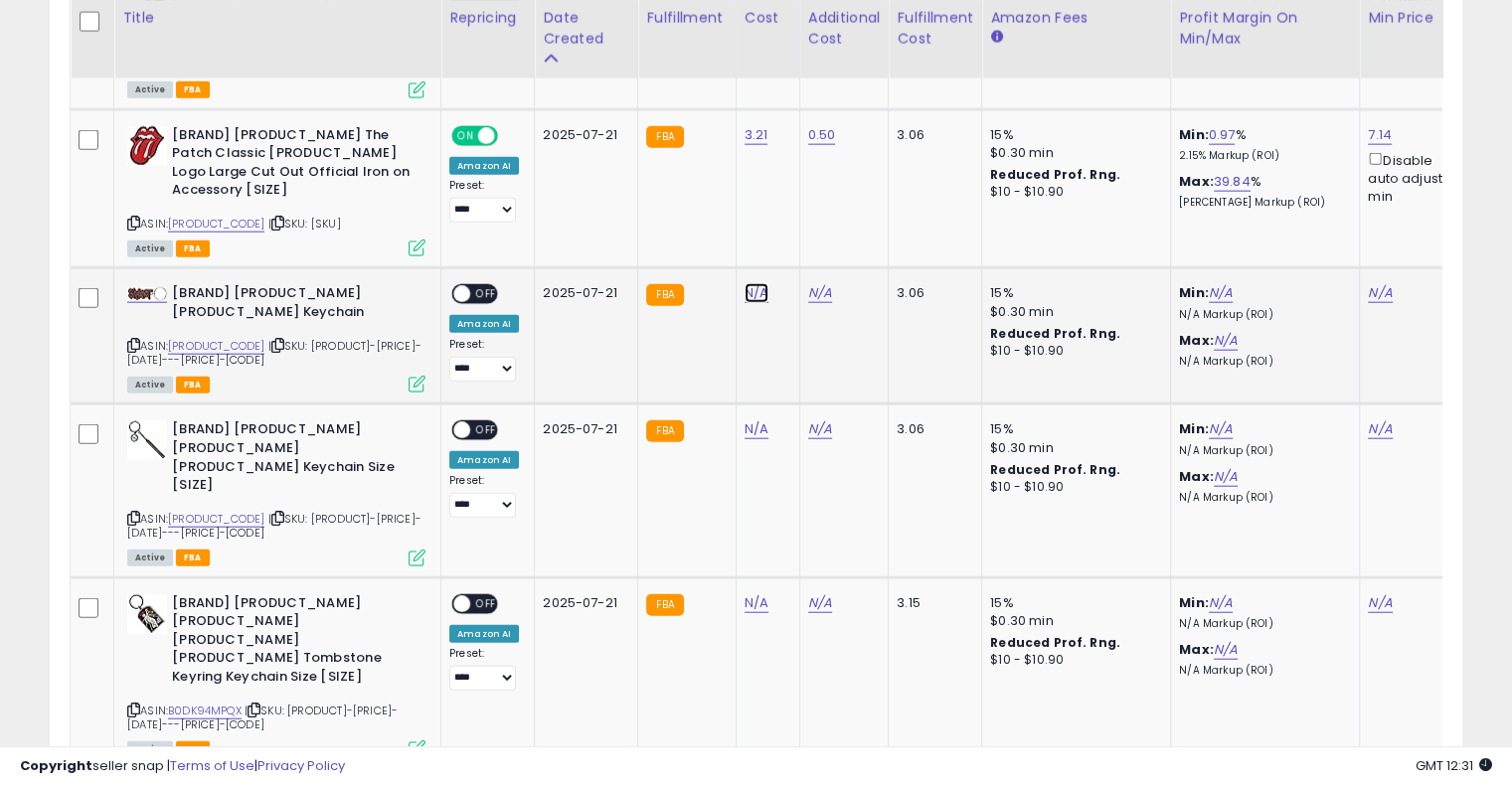 click on "N/A" at bounding box center (756, 293) 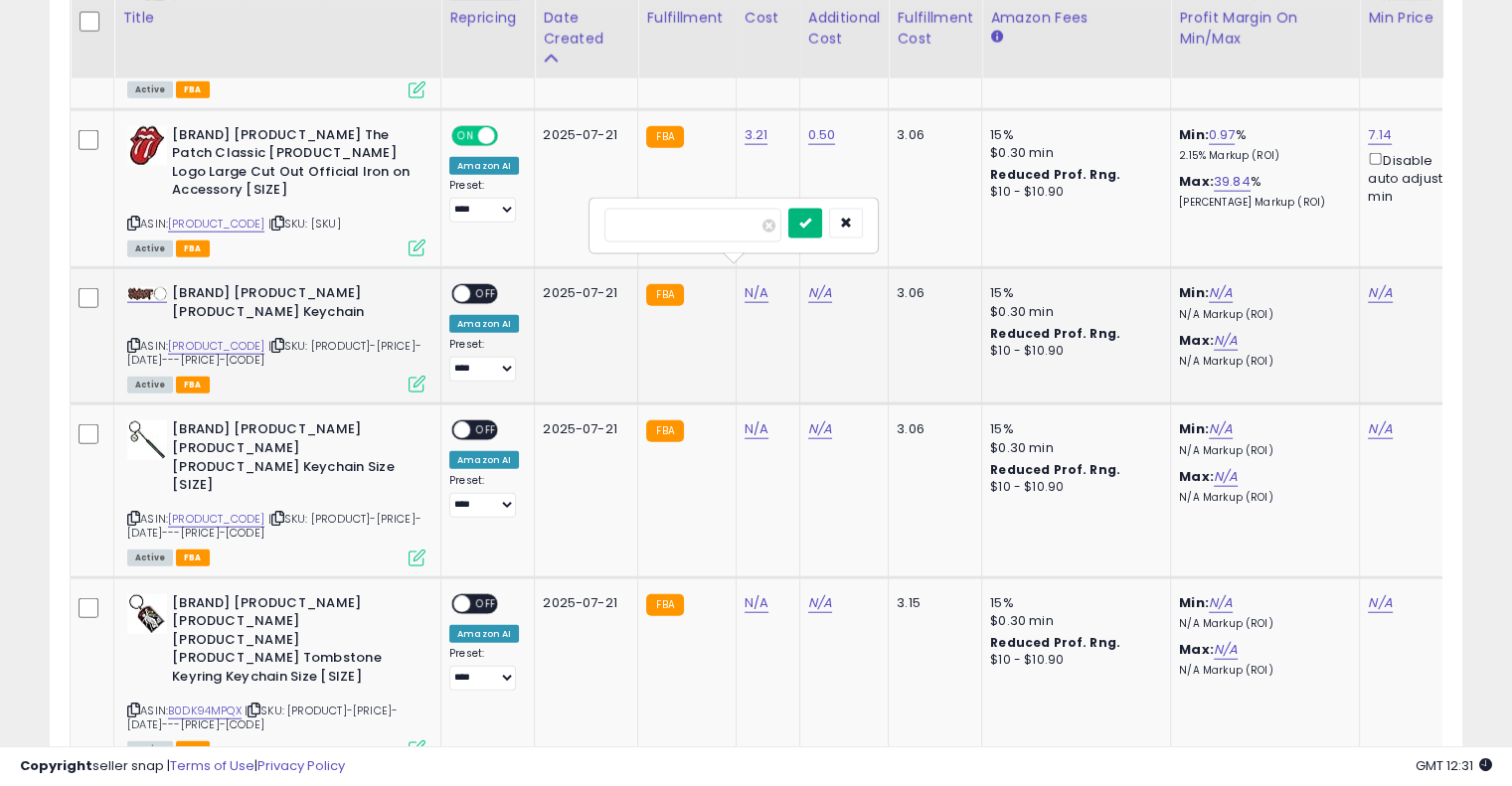 type on "****" 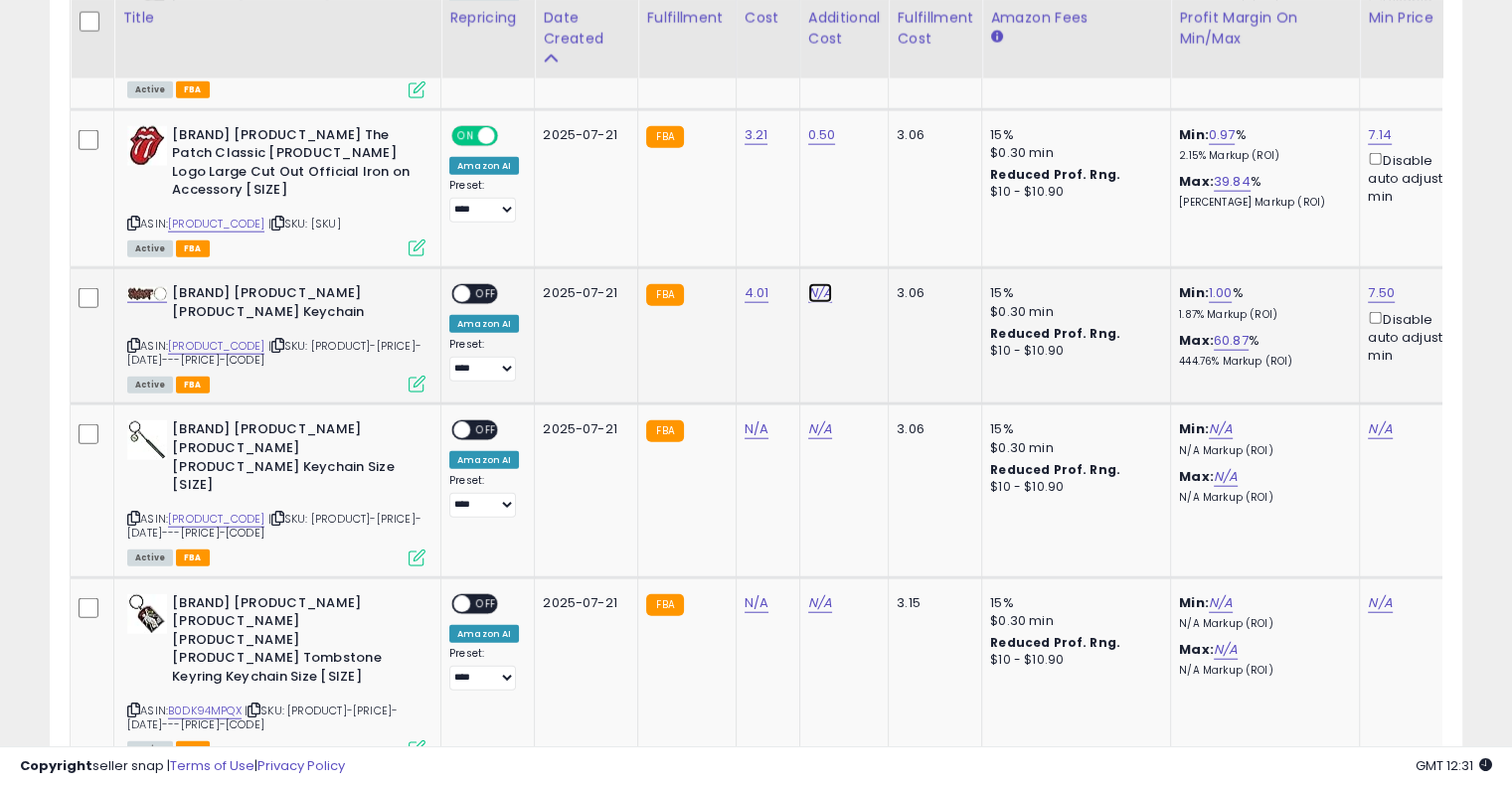 click on "N/A" at bounding box center (820, 293) 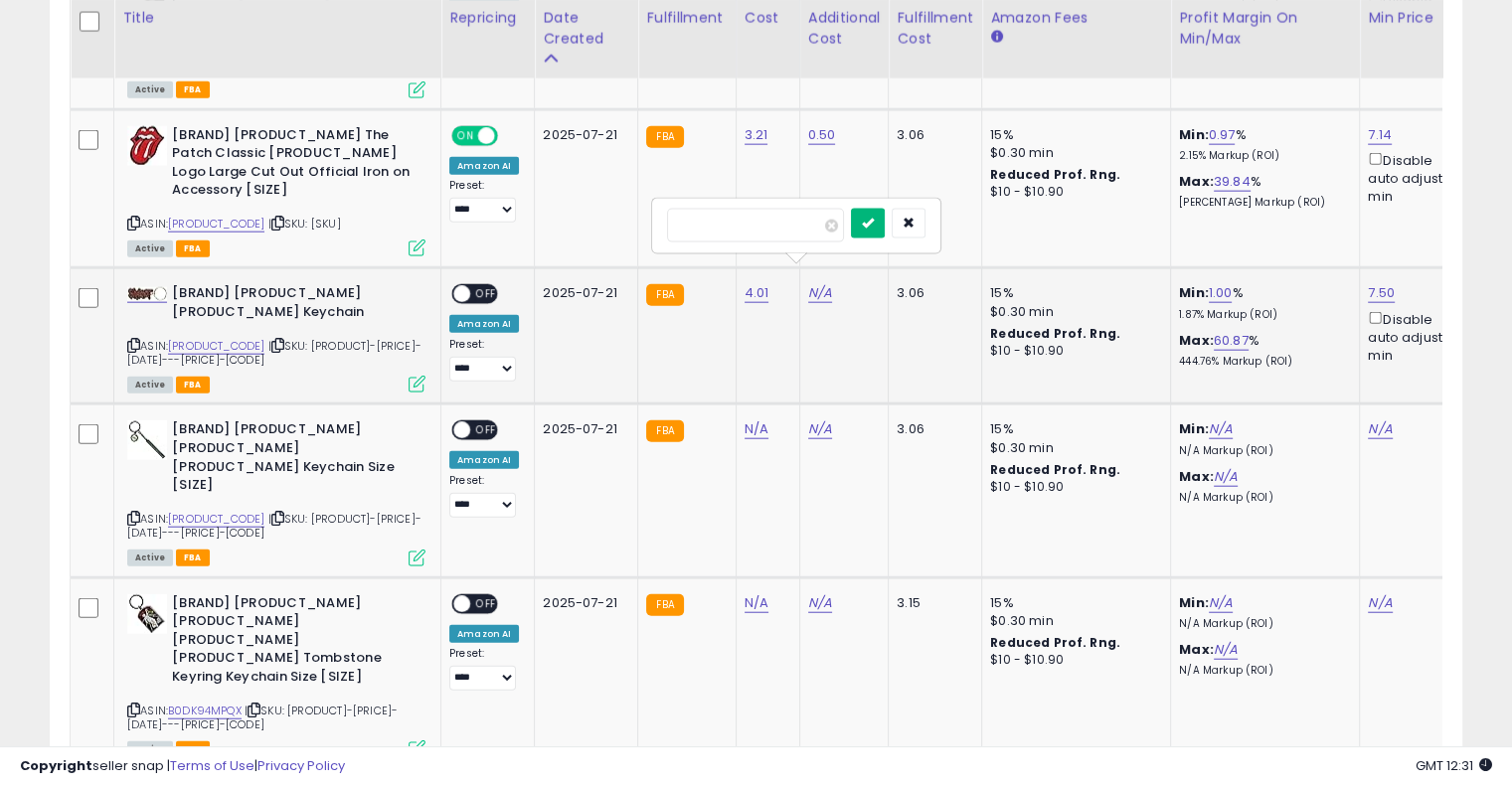 type on "****" 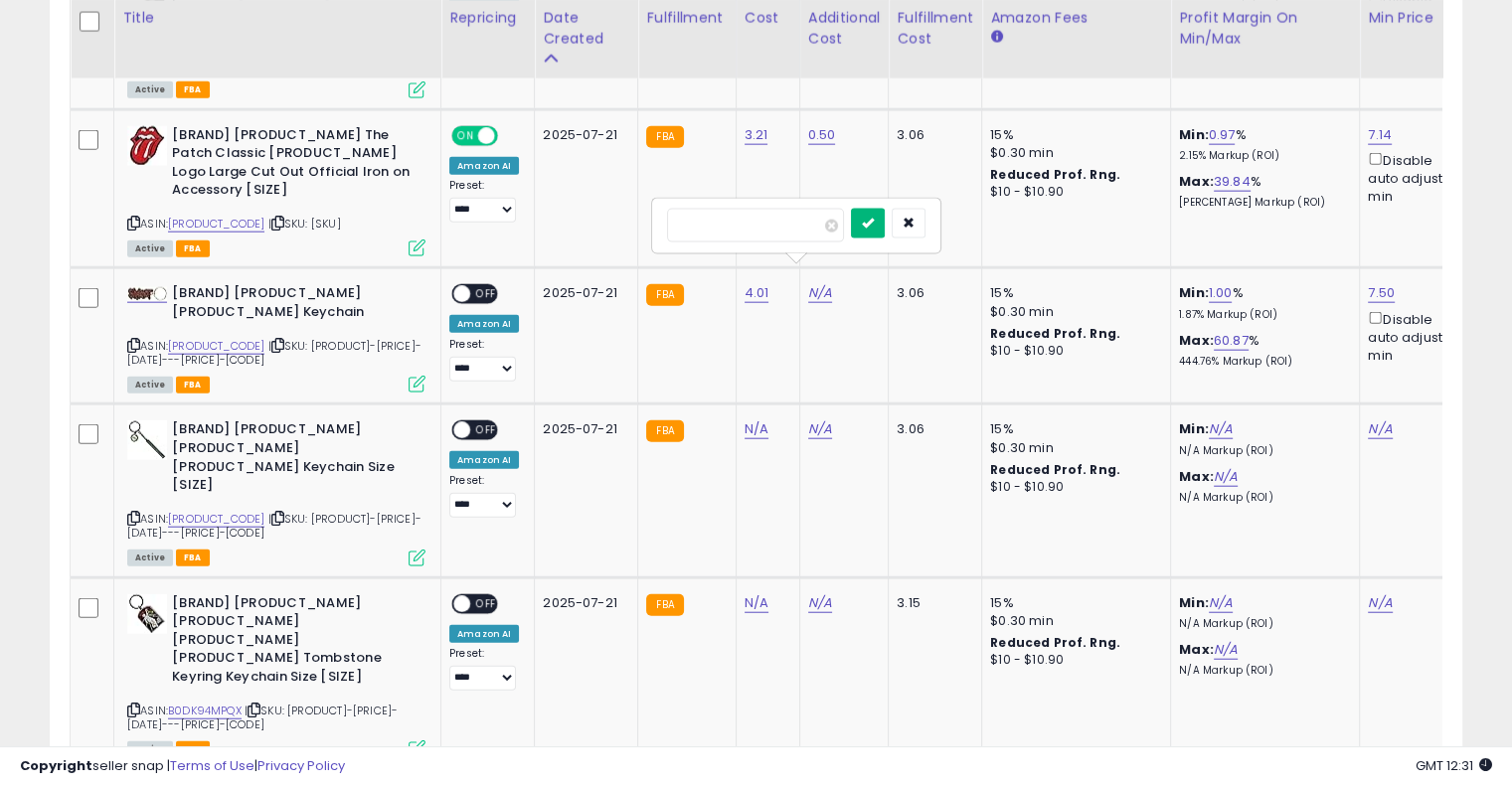 drag, startPoint x: 905, startPoint y: 225, endPoint x: 783, endPoint y: 264, distance: 128.082 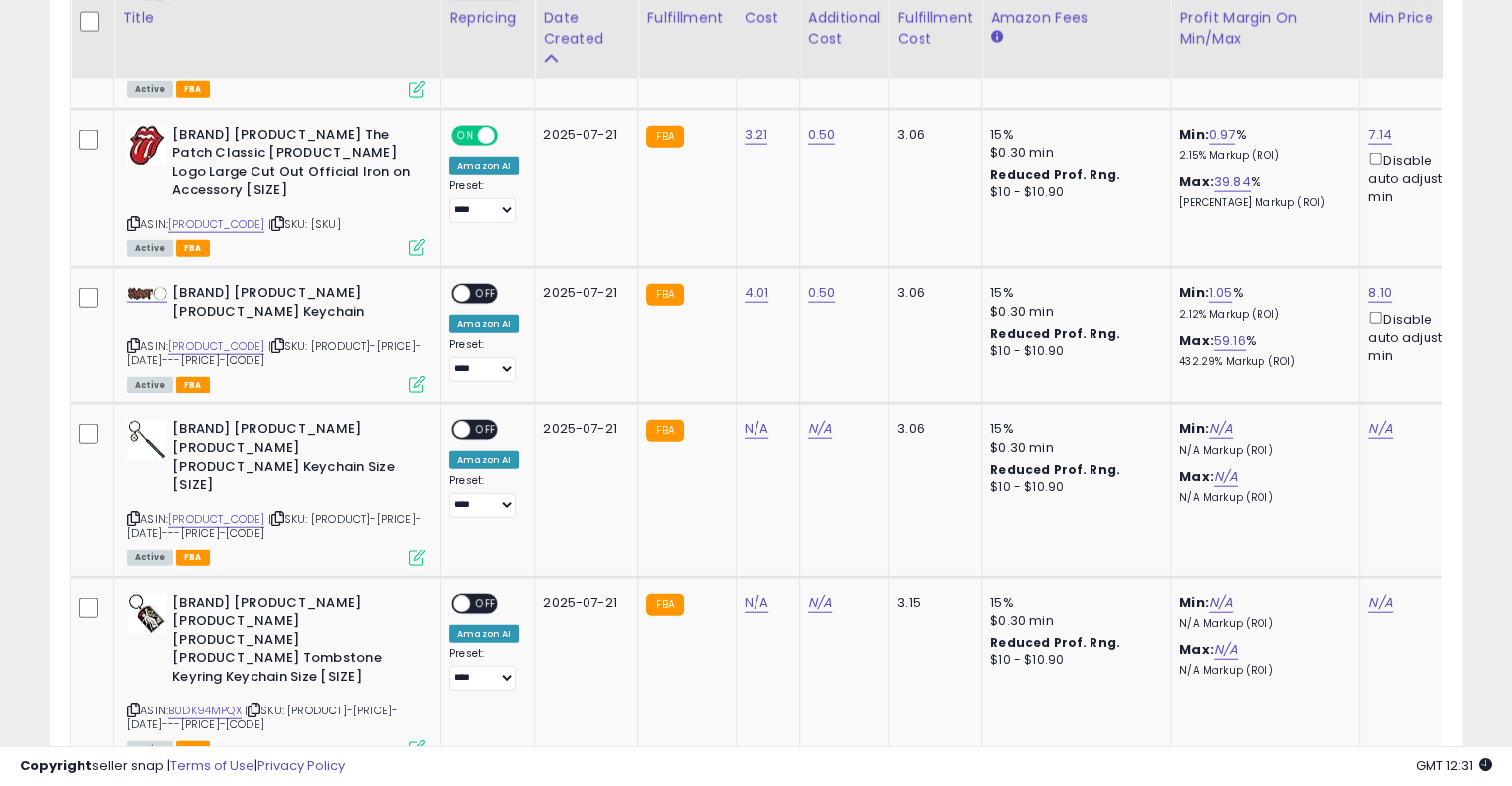 drag, startPoint x: 485, startPoint y: 272, endPoint x: 496, endPoint y: 275, distance: 11.401754 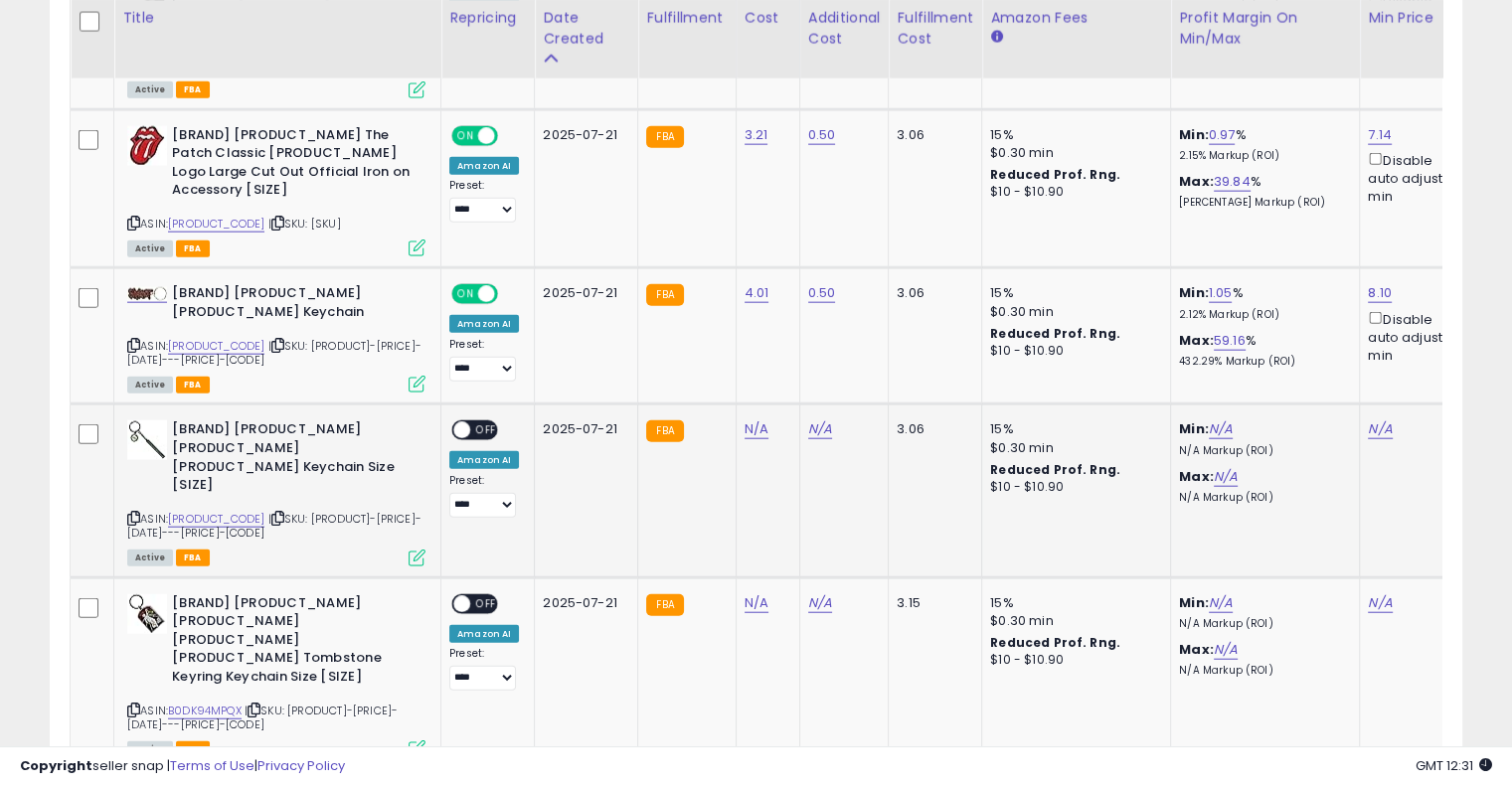 click at bounding box center (277, 518) 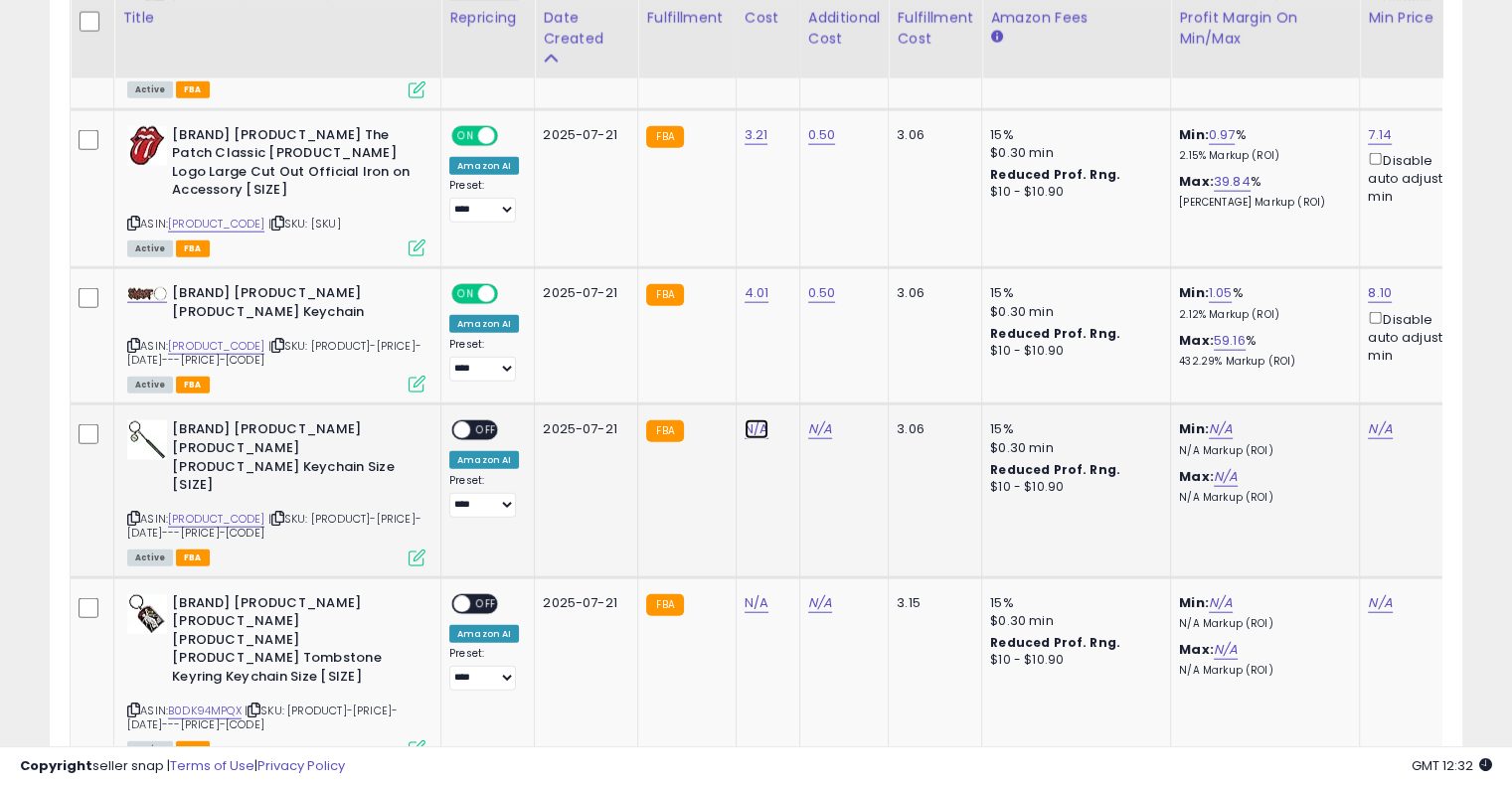 click on "N/A" at bounding box center (756, 429) 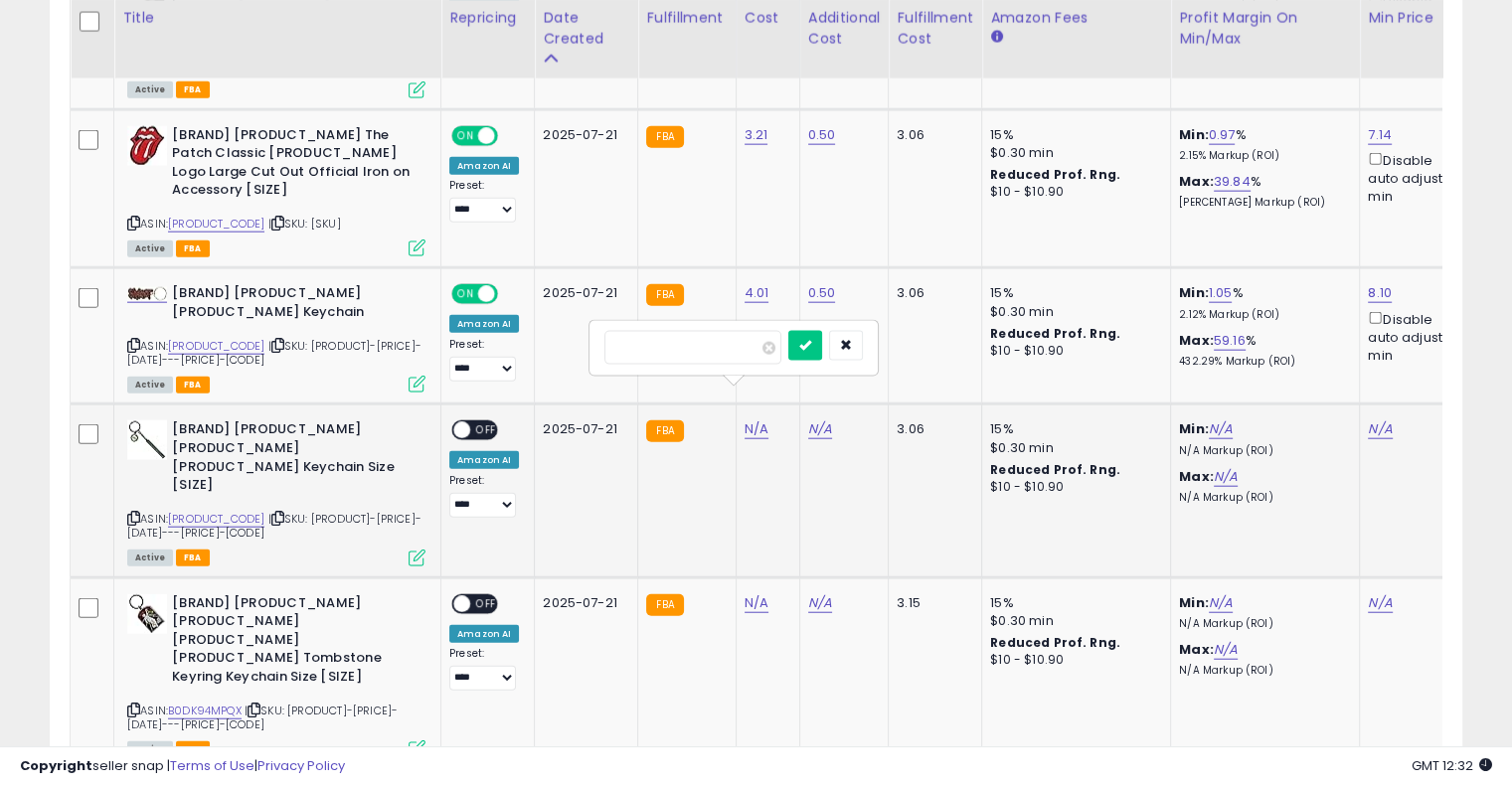 type on "****" 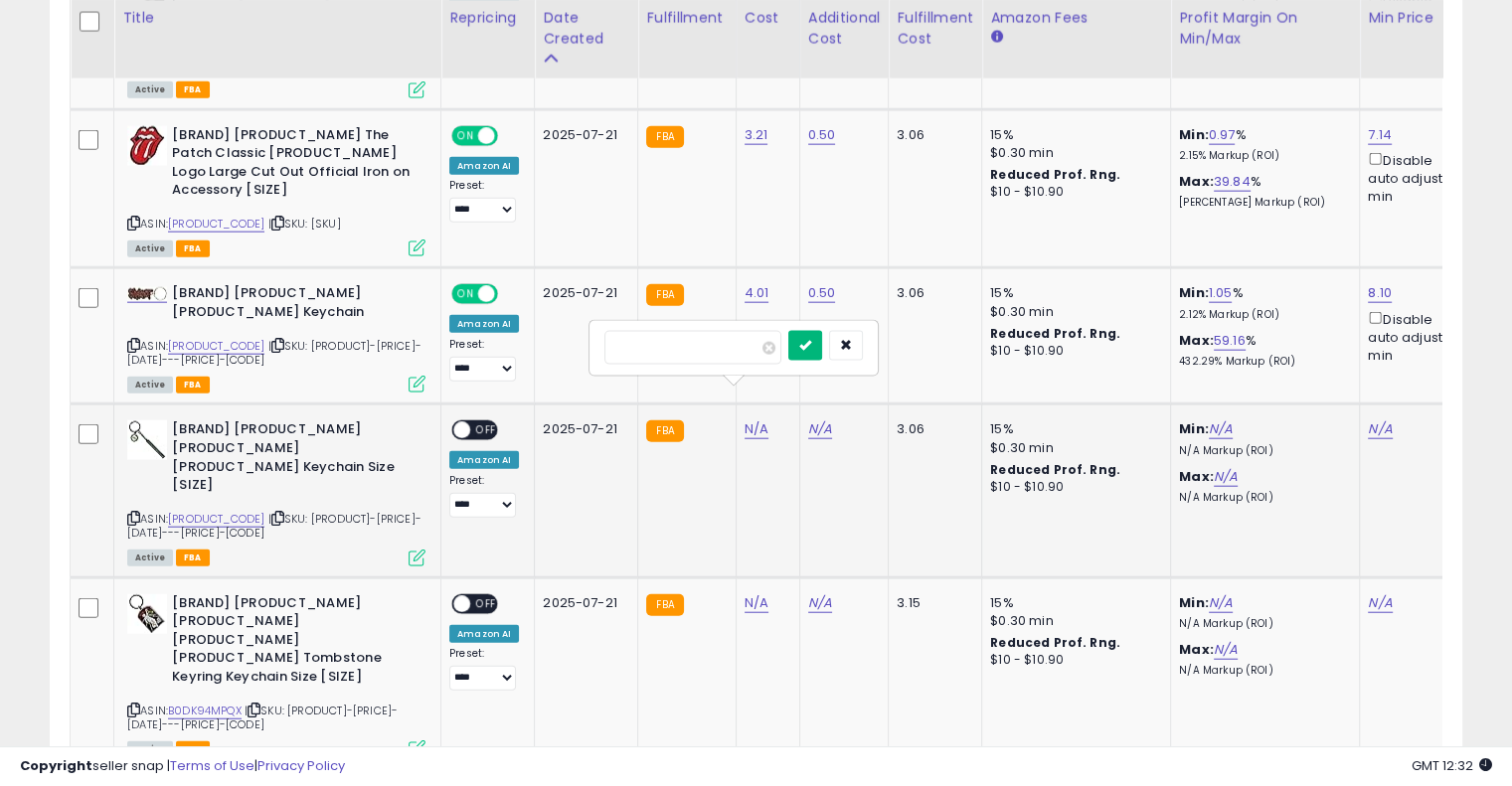 click at bounding box center [805, 345] 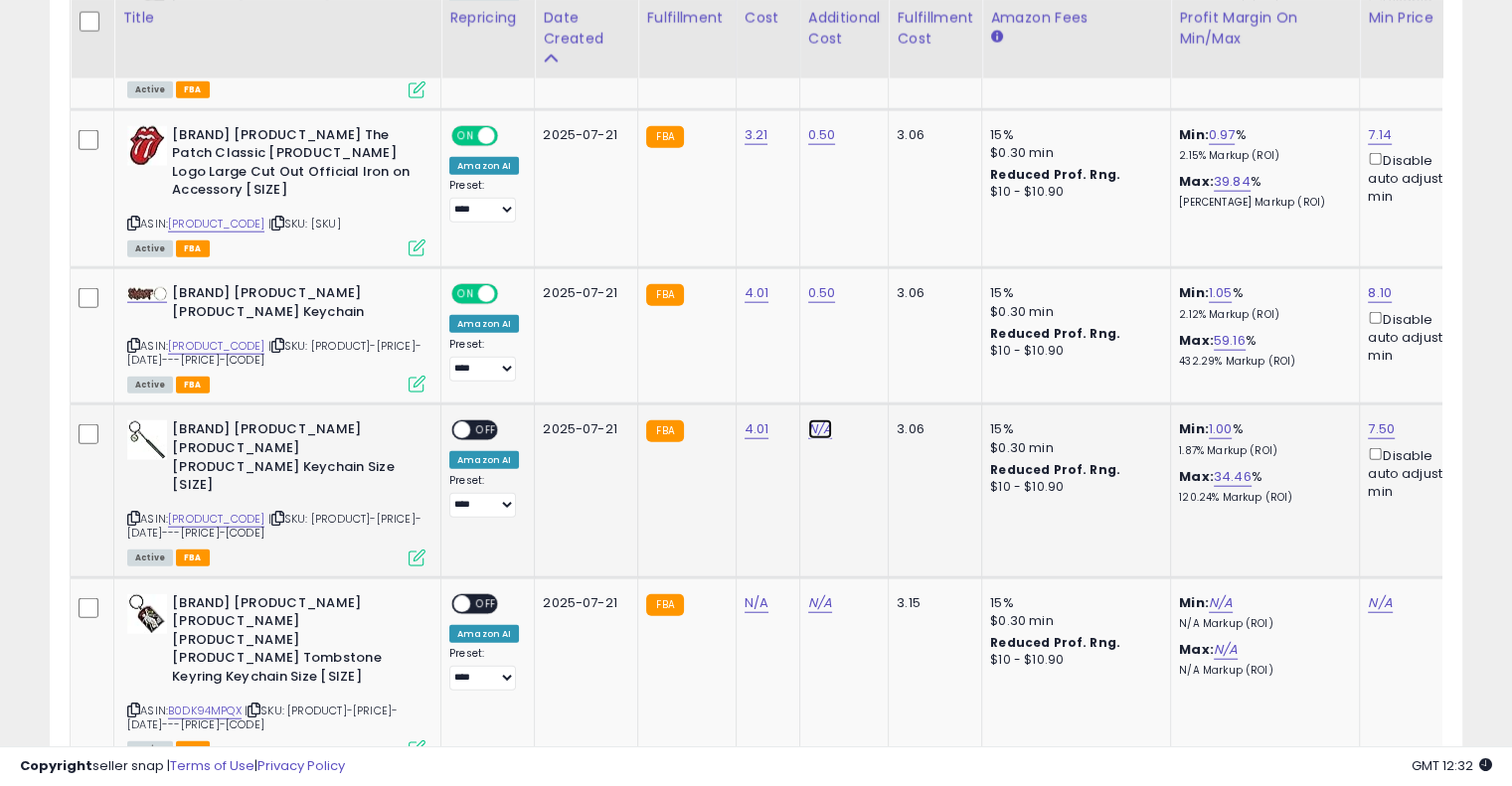 click on "N/A" at bounding box center [820, 429] 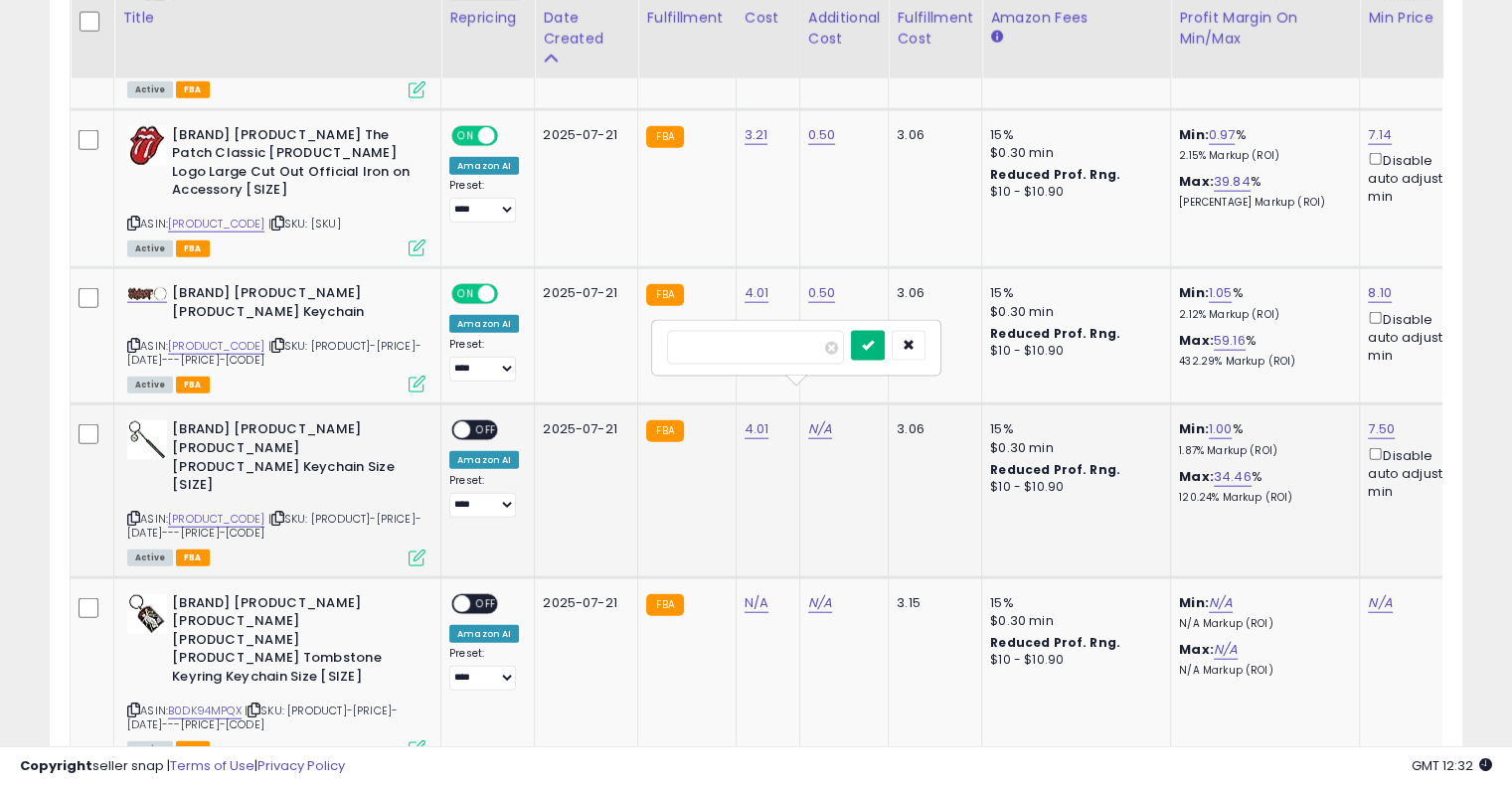 type on "****" 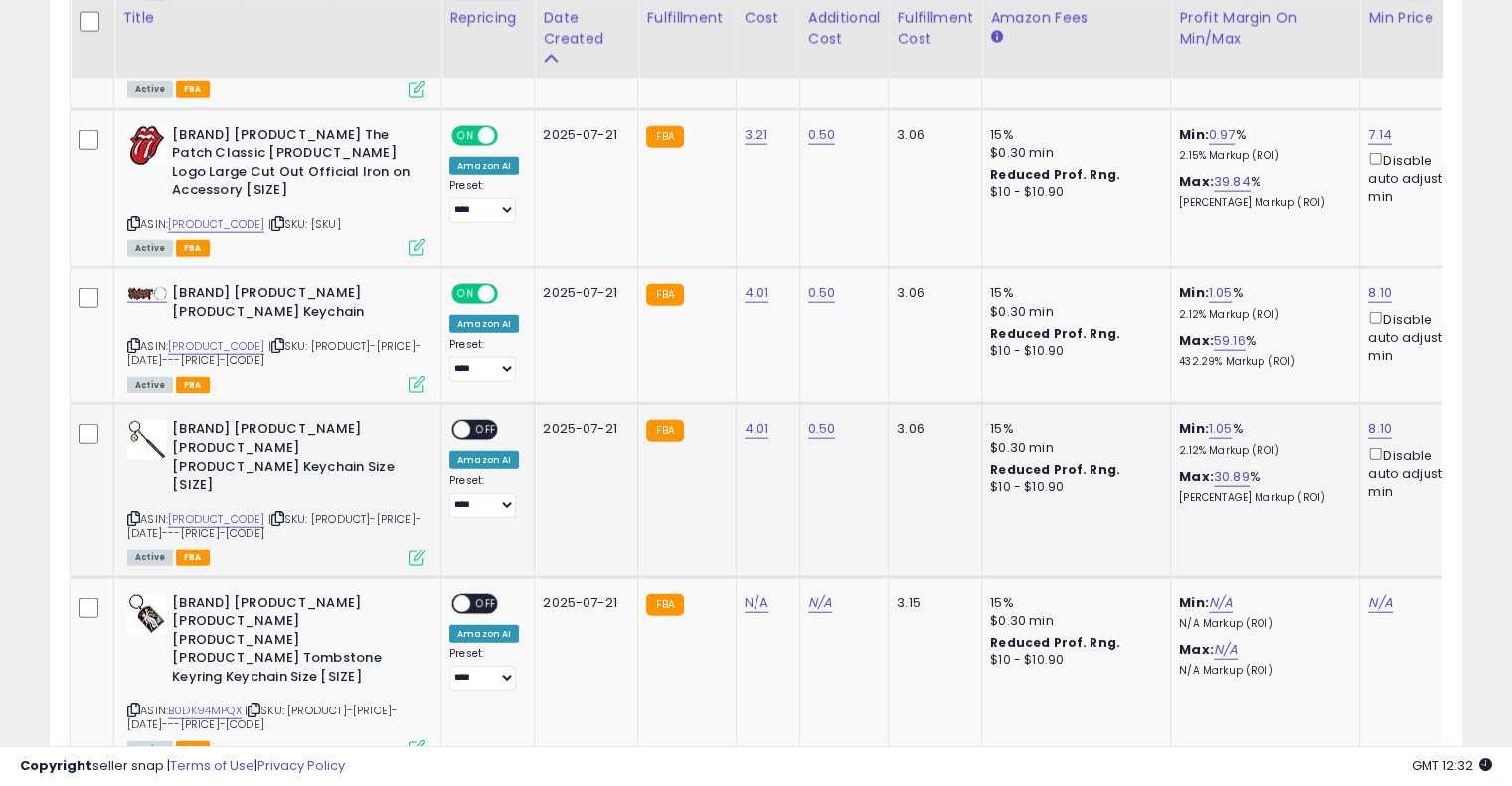 drag, startPoint x: 477, startPoint y: 393, endPoint x: 572, endPoint y: 416, distance: 97.744565 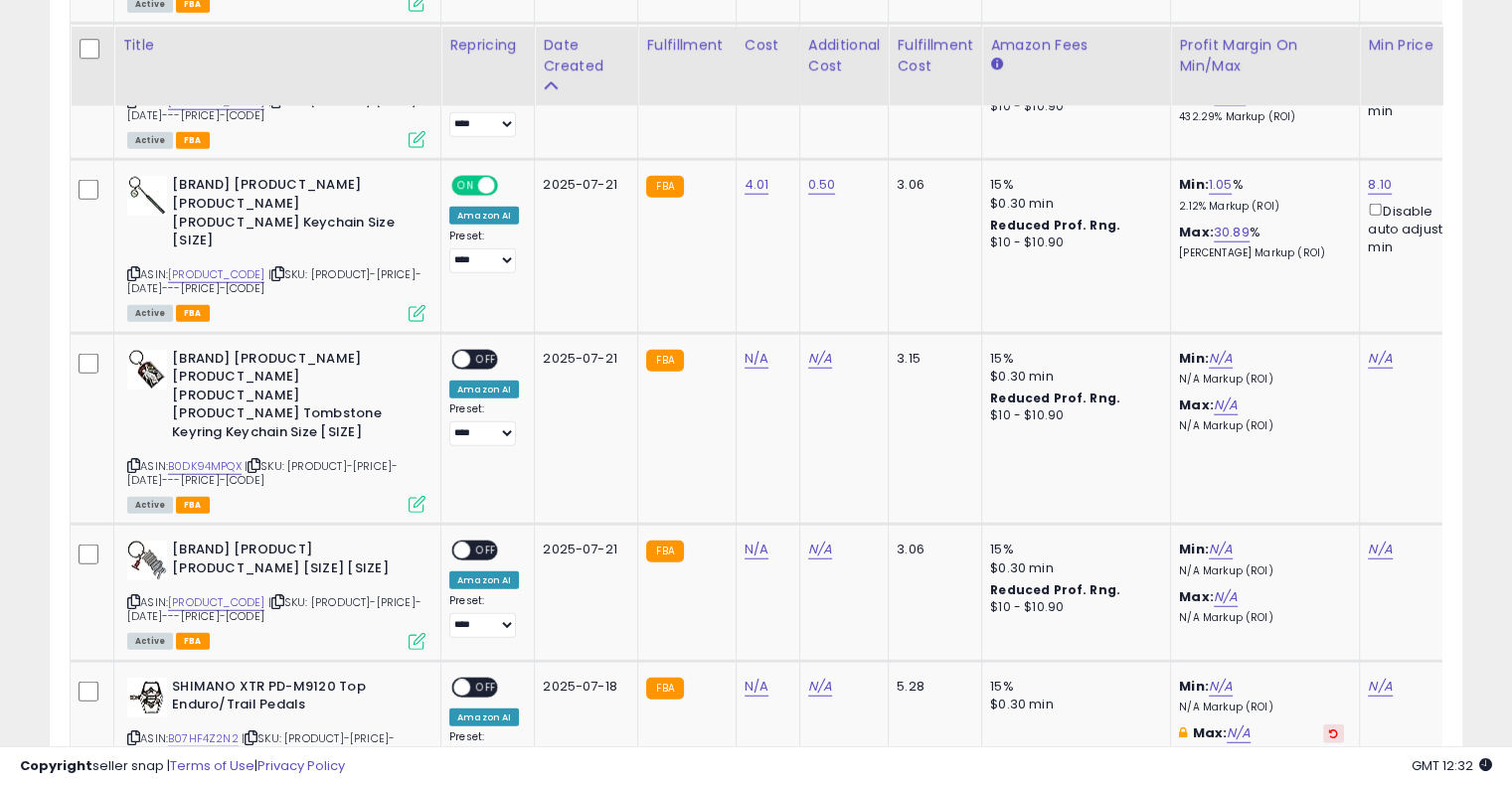 scroll, scrollTop: 5028, scrollLeft: 0, axis: vertical 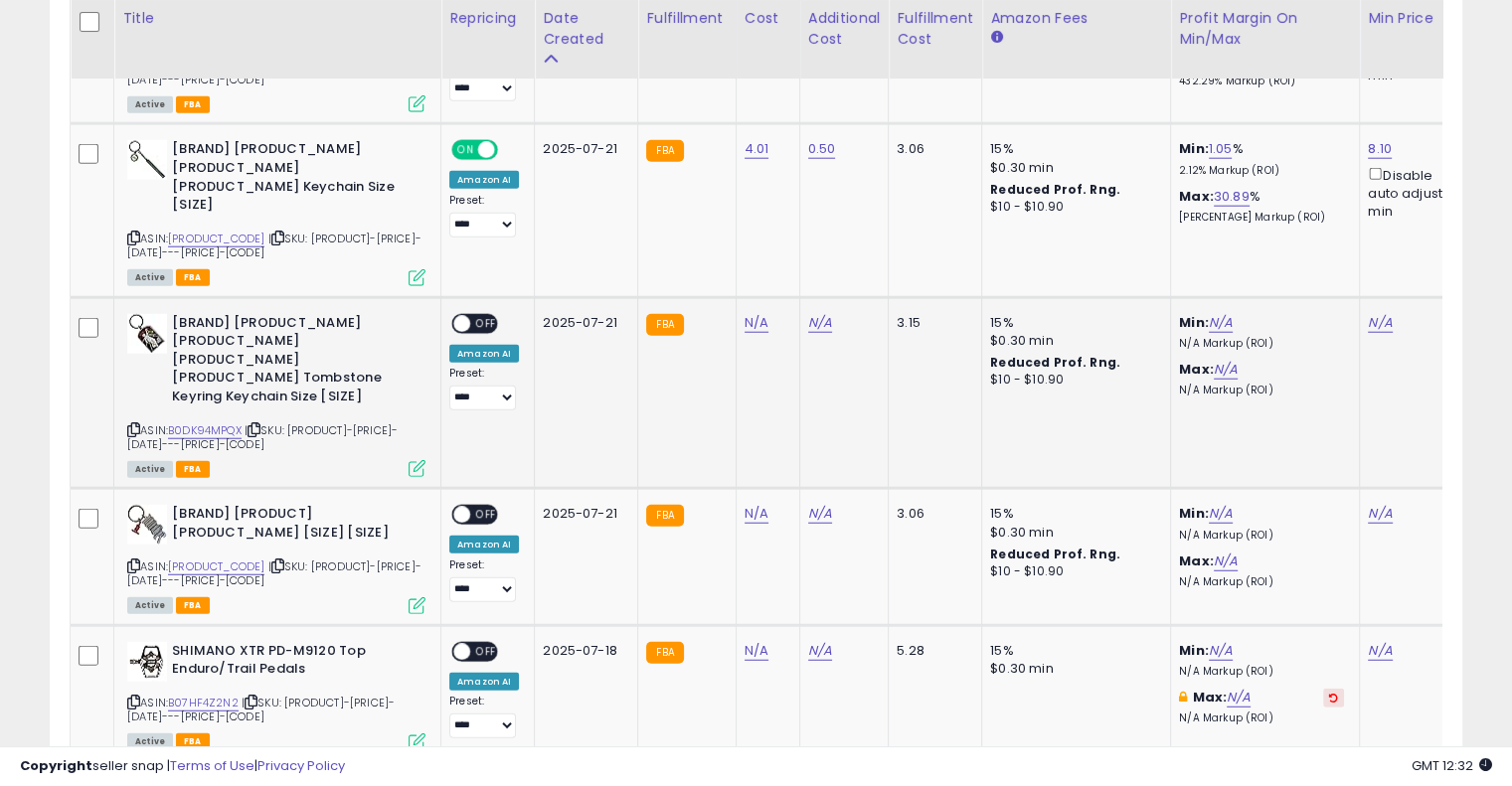 click at bounding box center (253, 429) 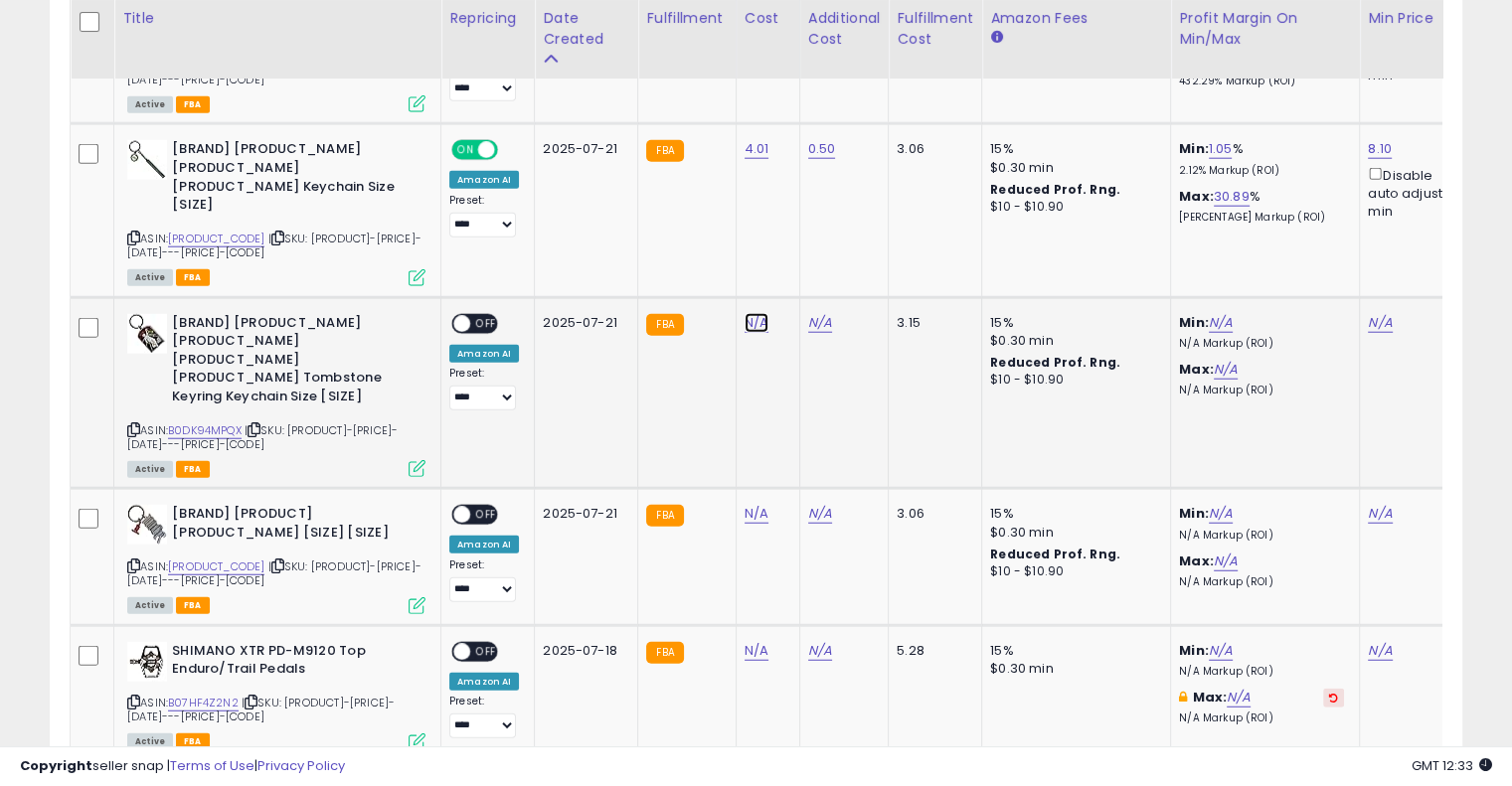 click on "N/A" at bounding box center [756, 323] 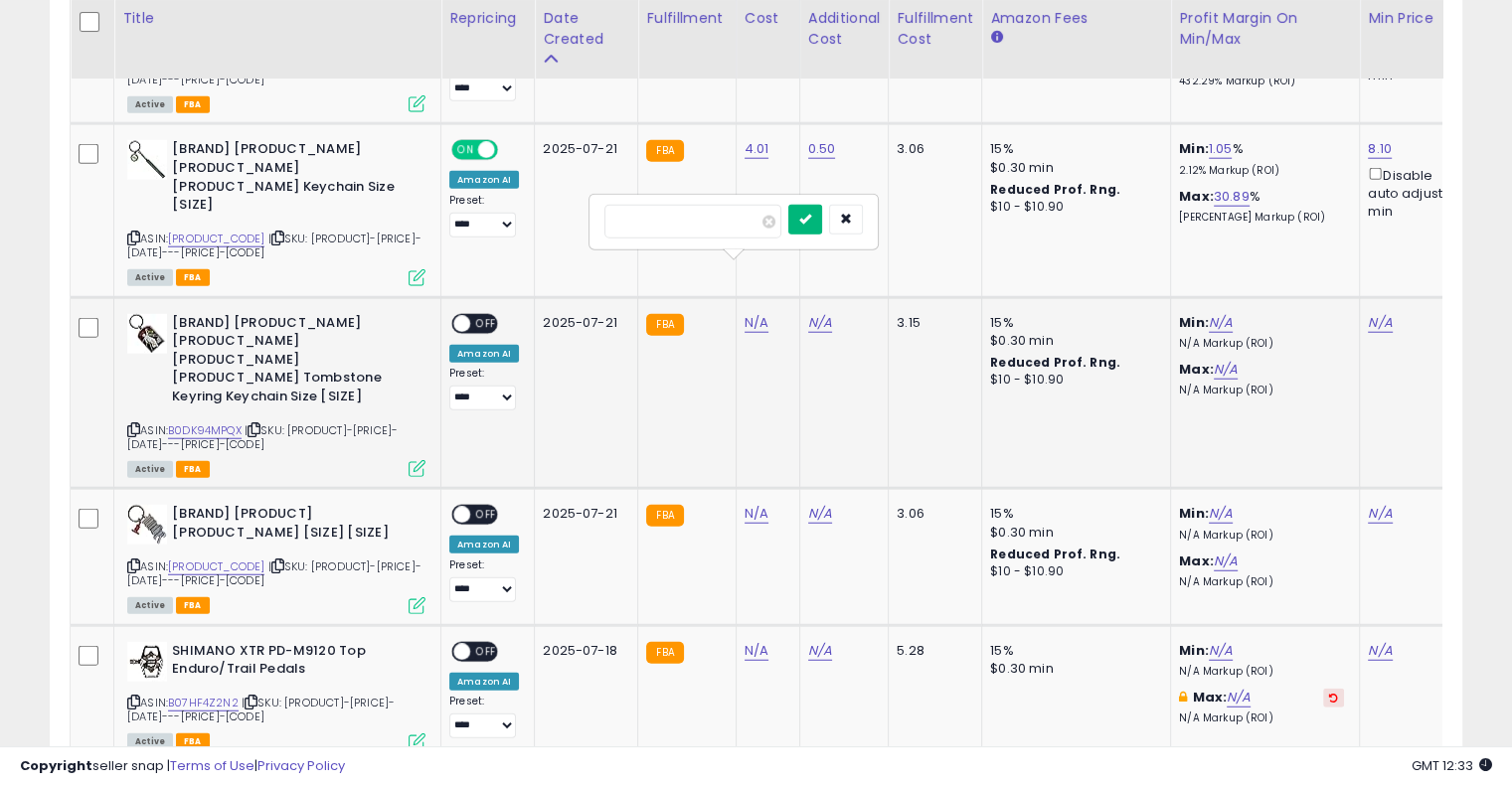 type on "****" 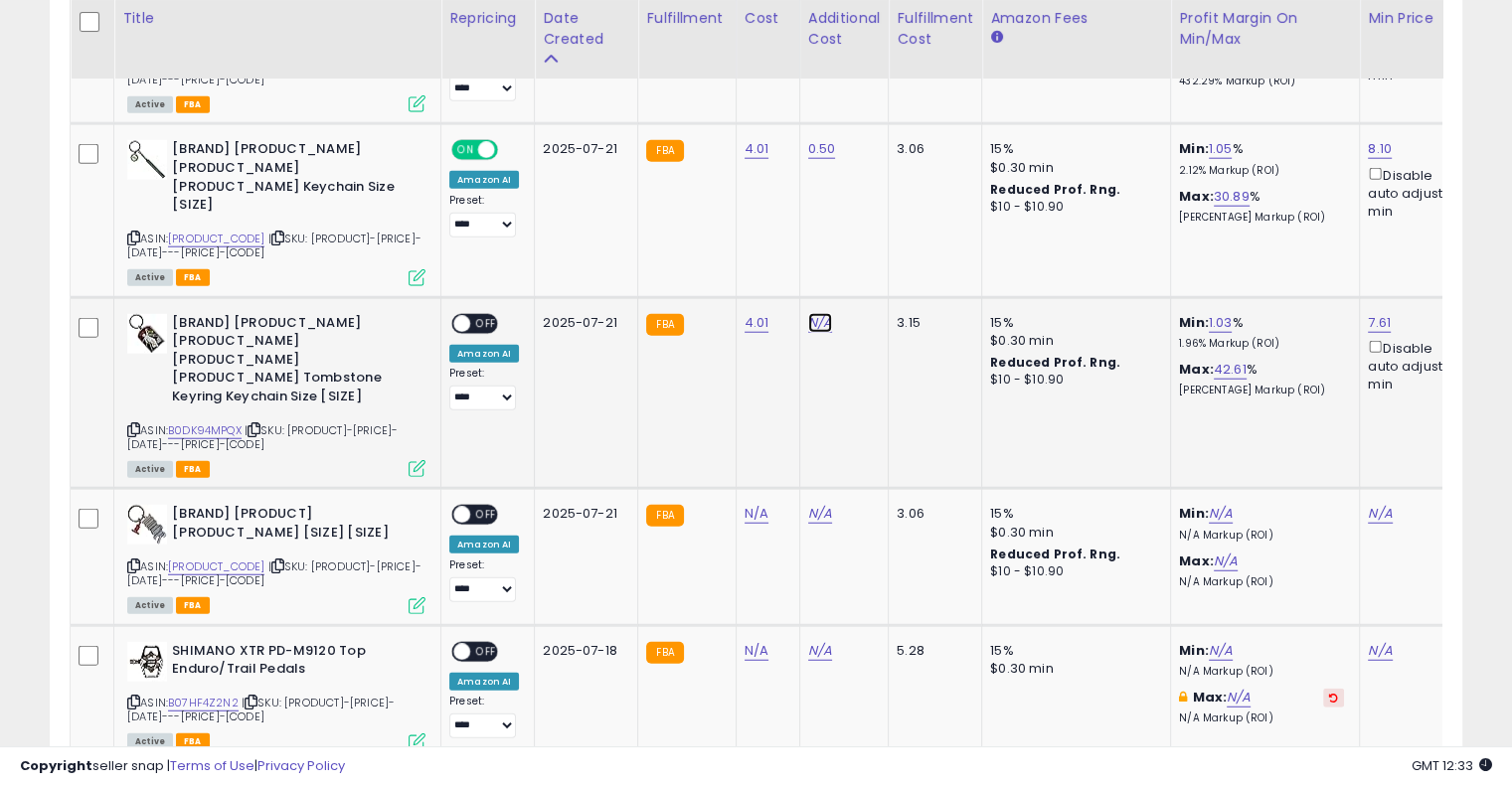 click on "N/A" at bounding box center (820, 323) 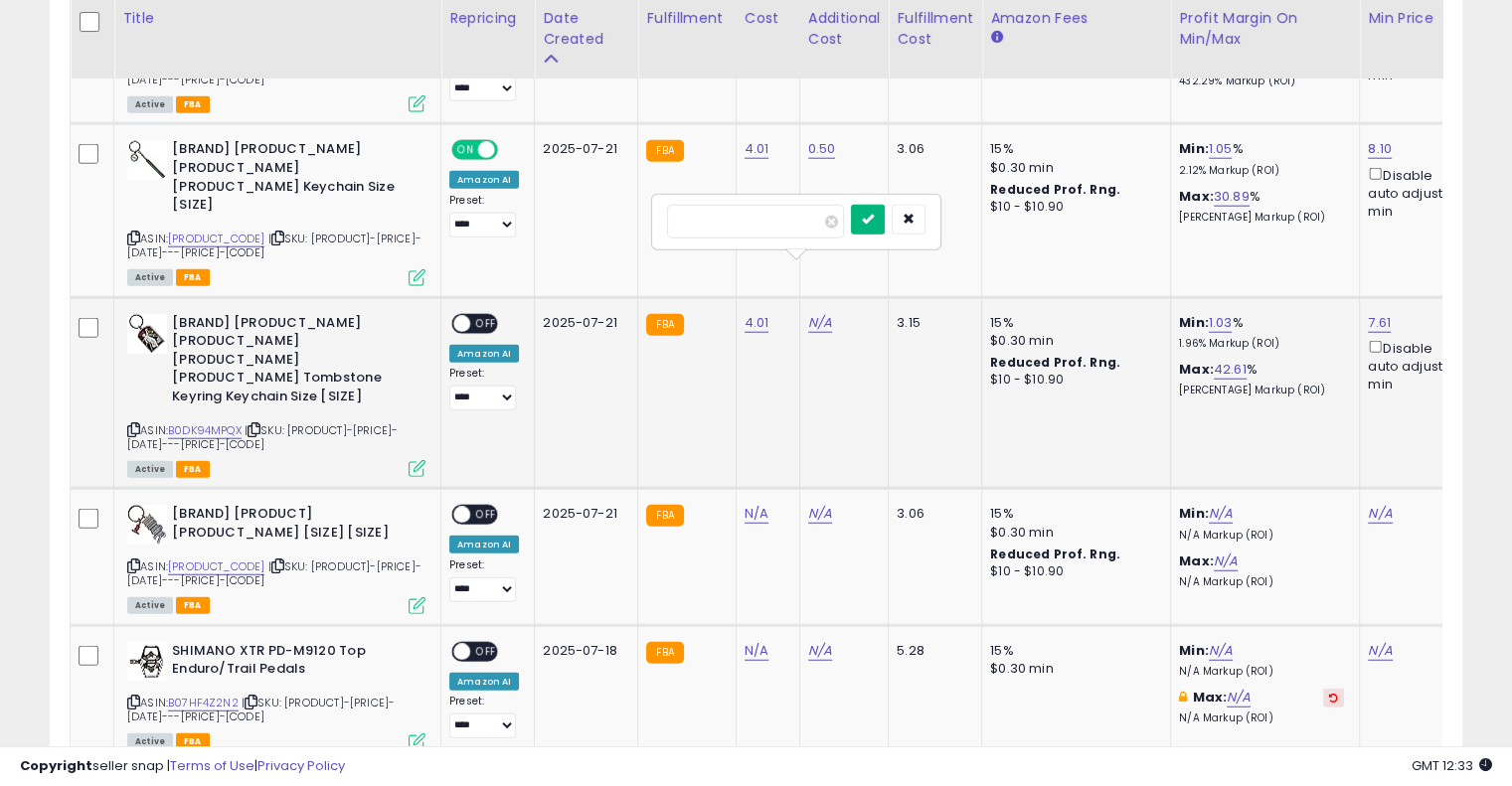 type on "****" 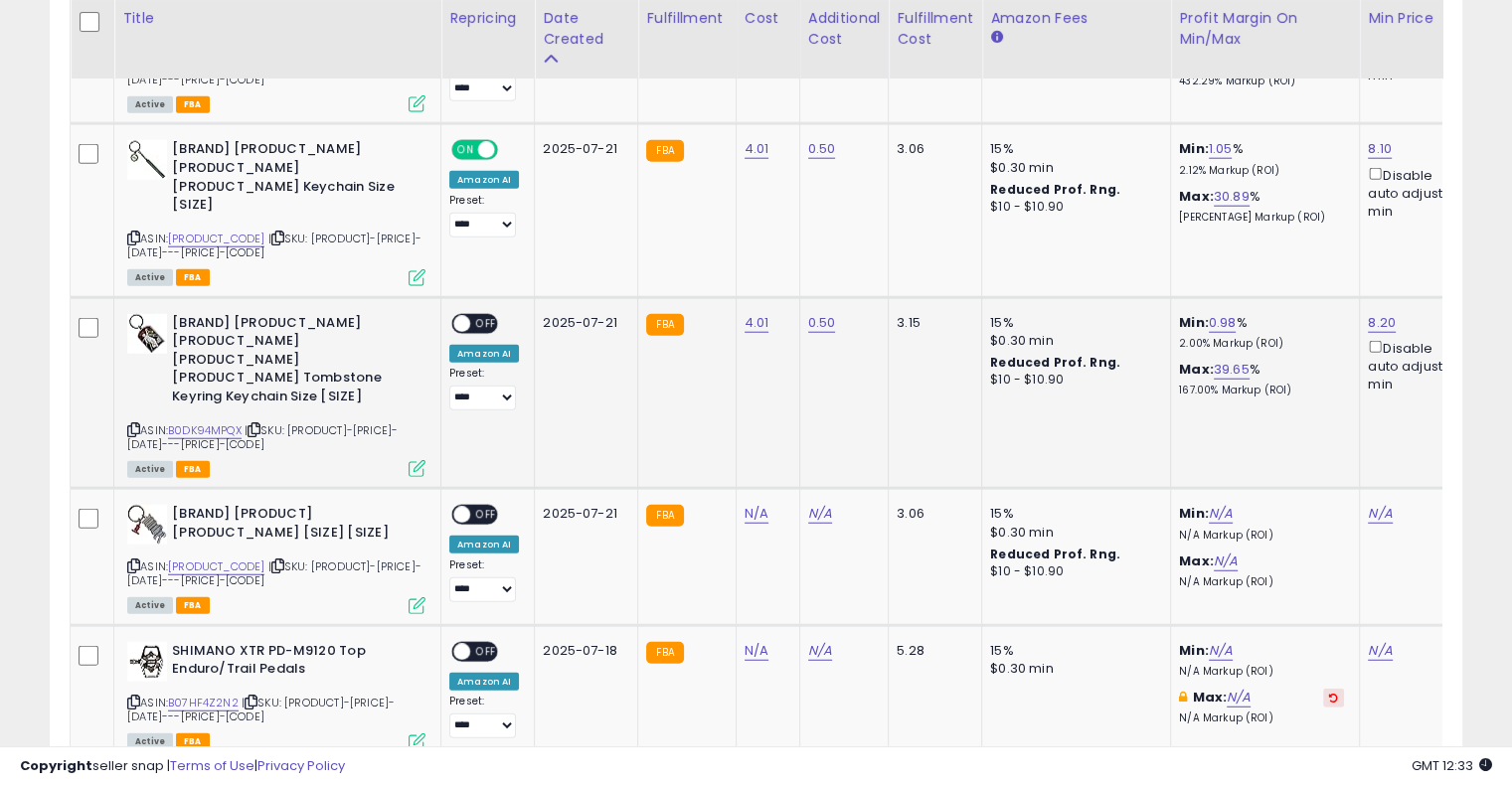 click on "OFF" at bounding box center [486, 323] 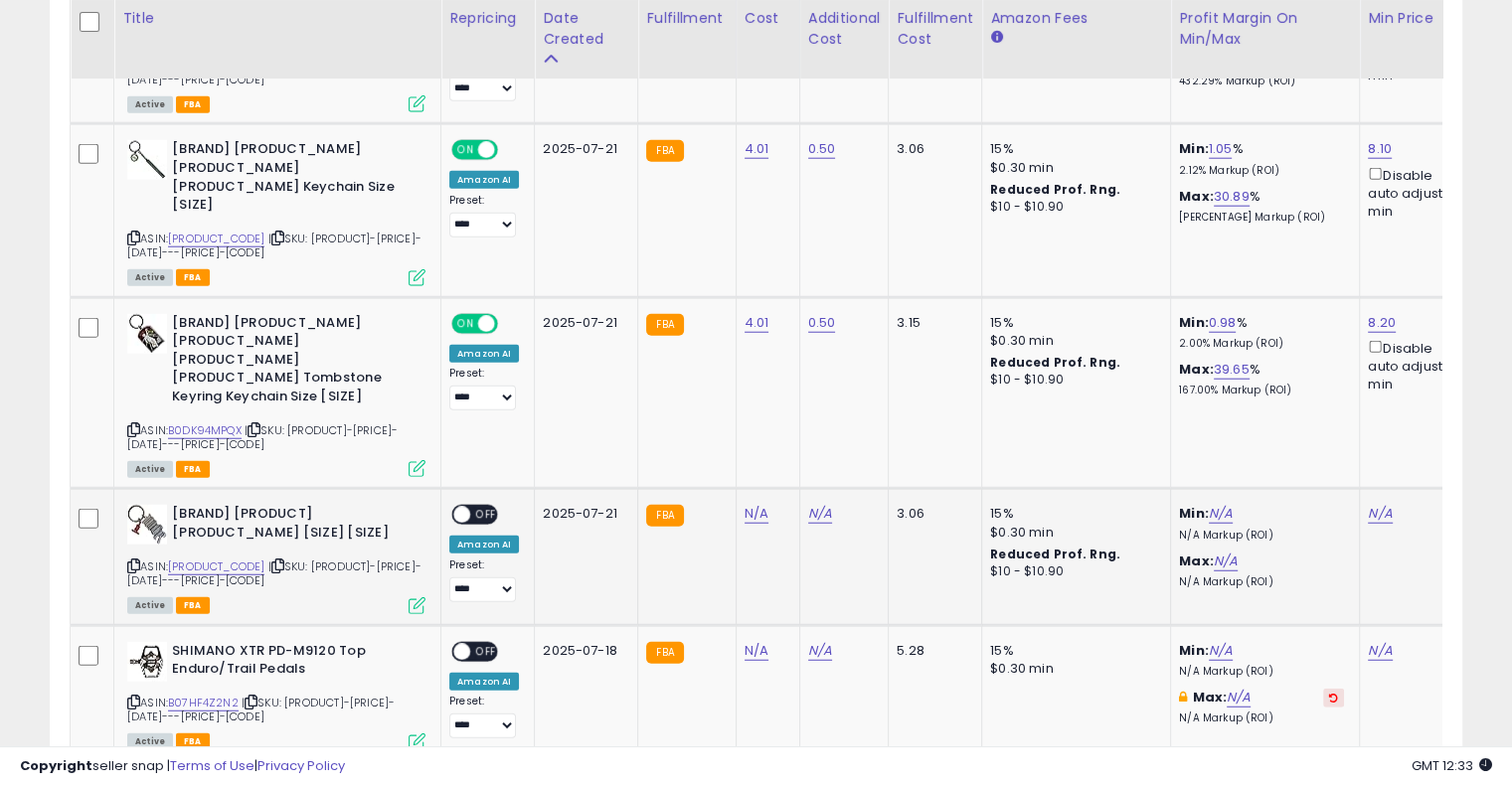 click at bounding box center (277, 565) 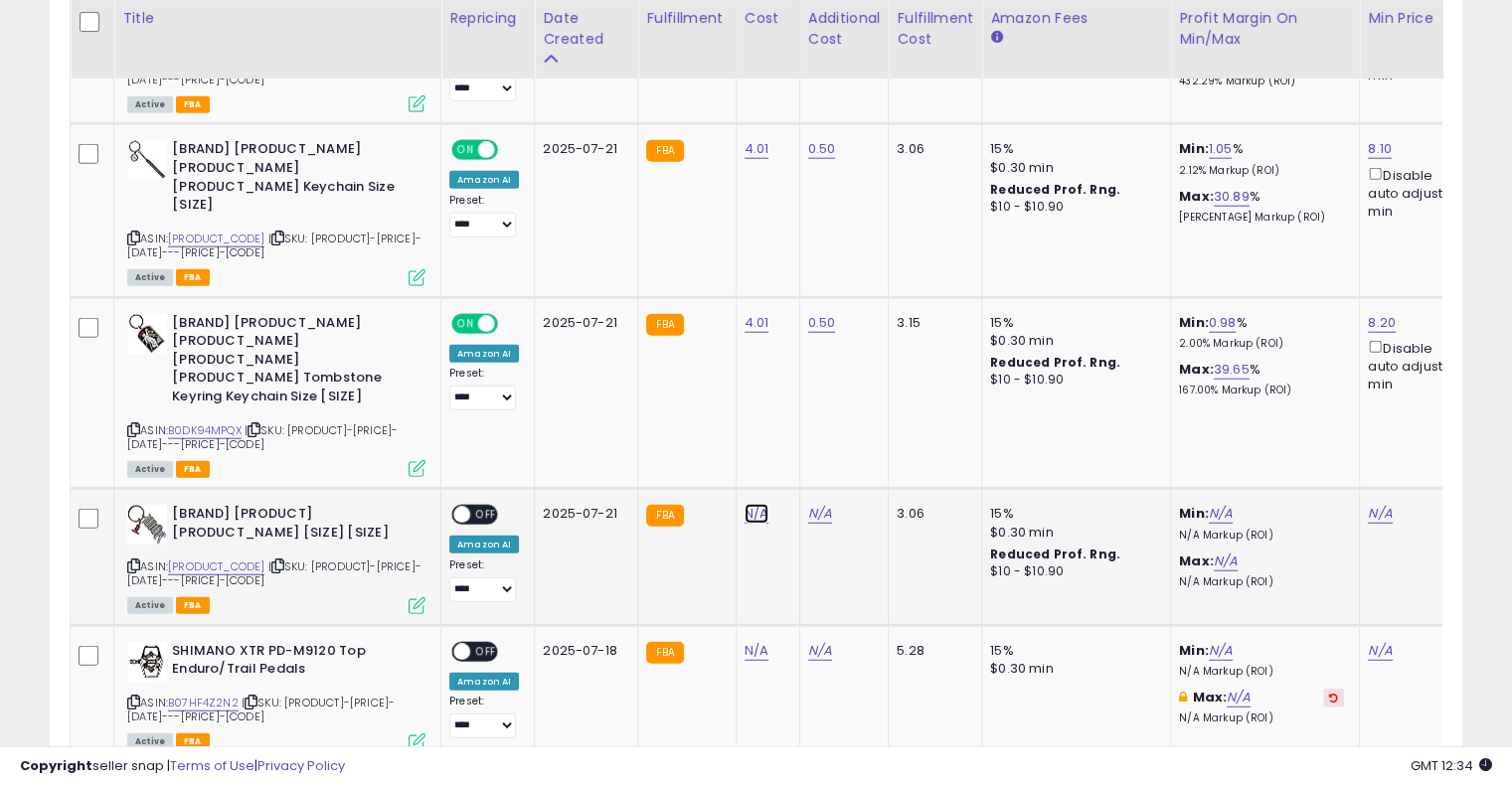 click on "N/A" at bounding box center (756, 514) 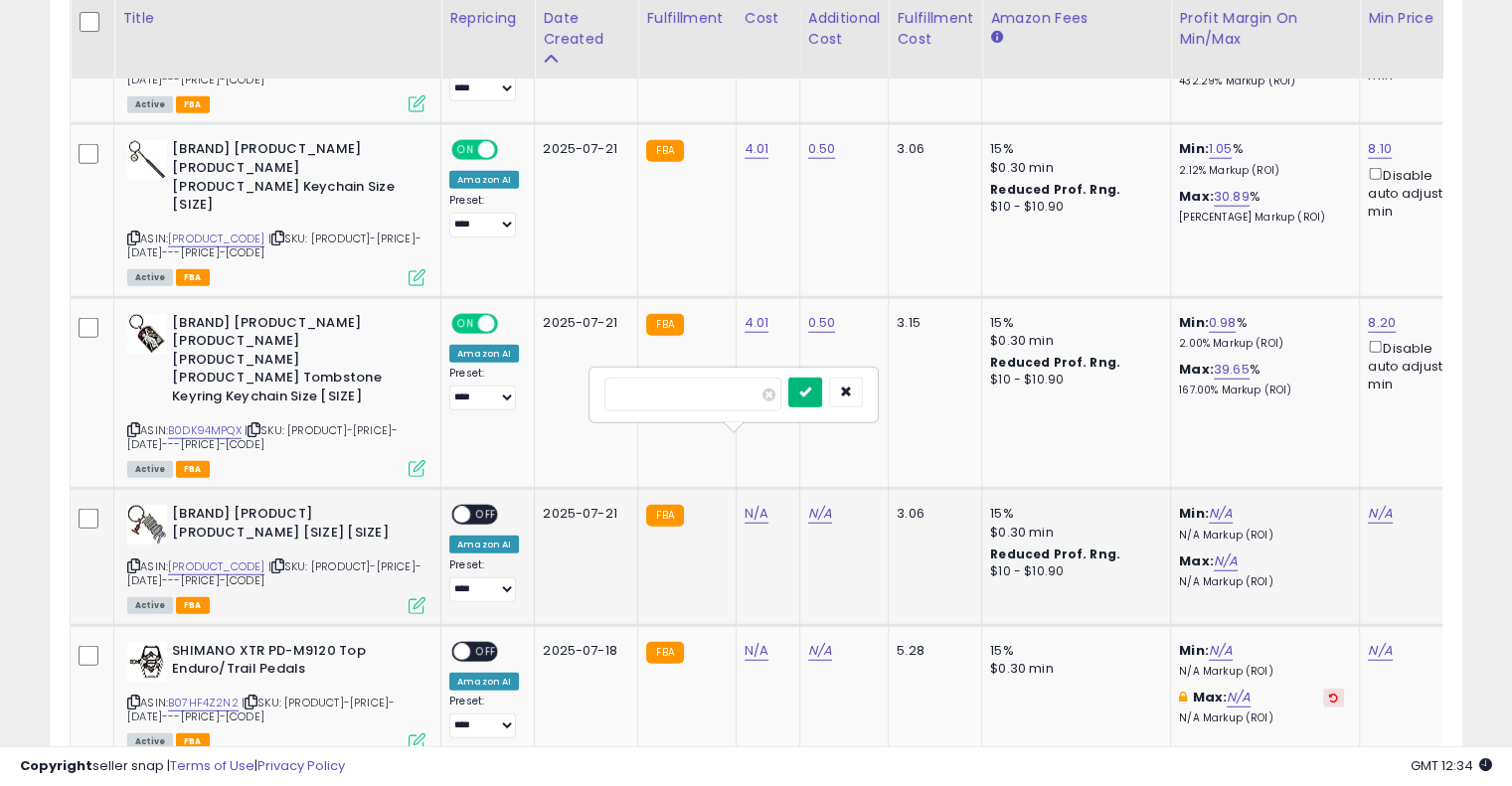 type on "****" 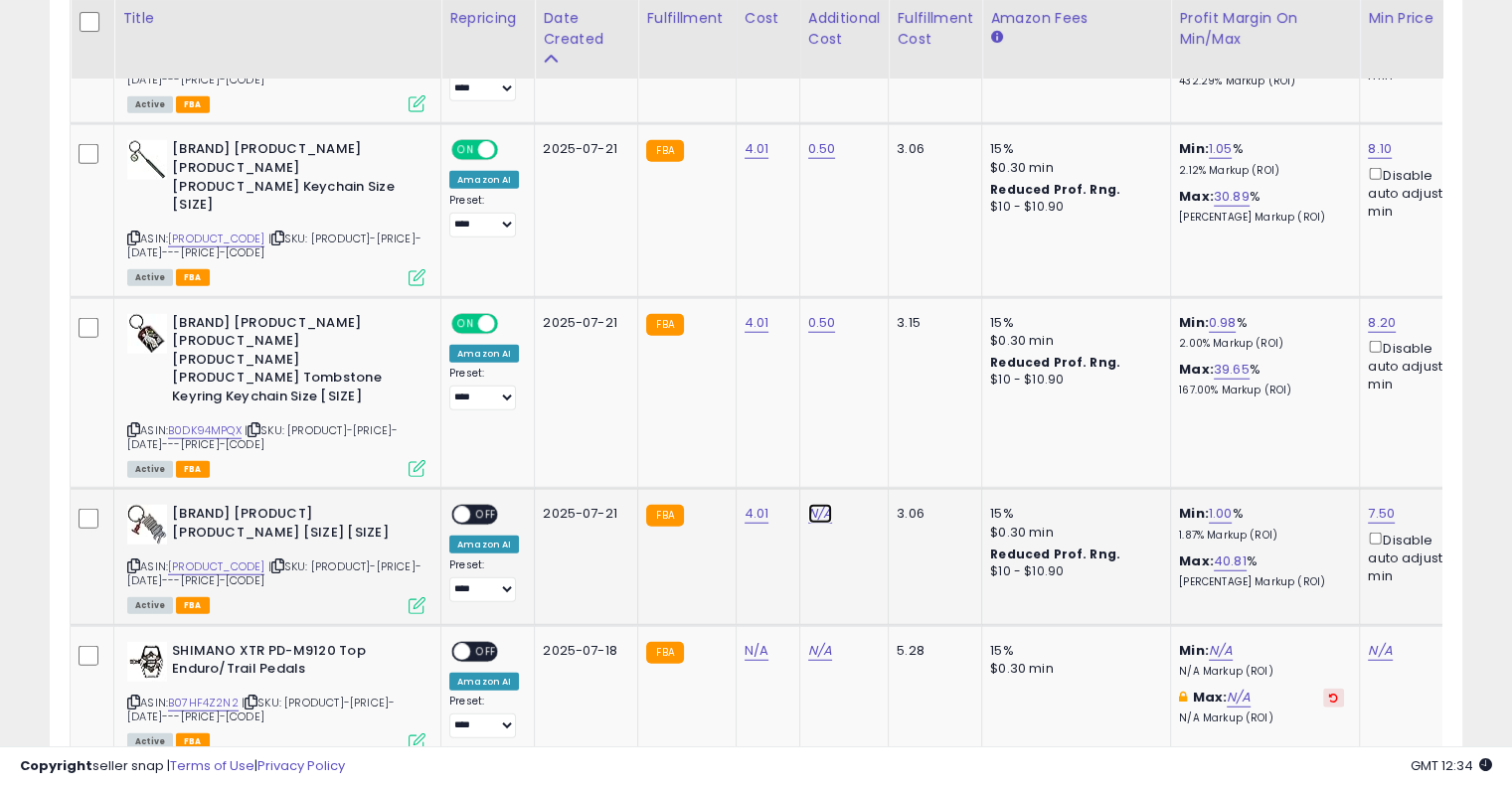 click on "N/A" at bounding box center [820, 514] 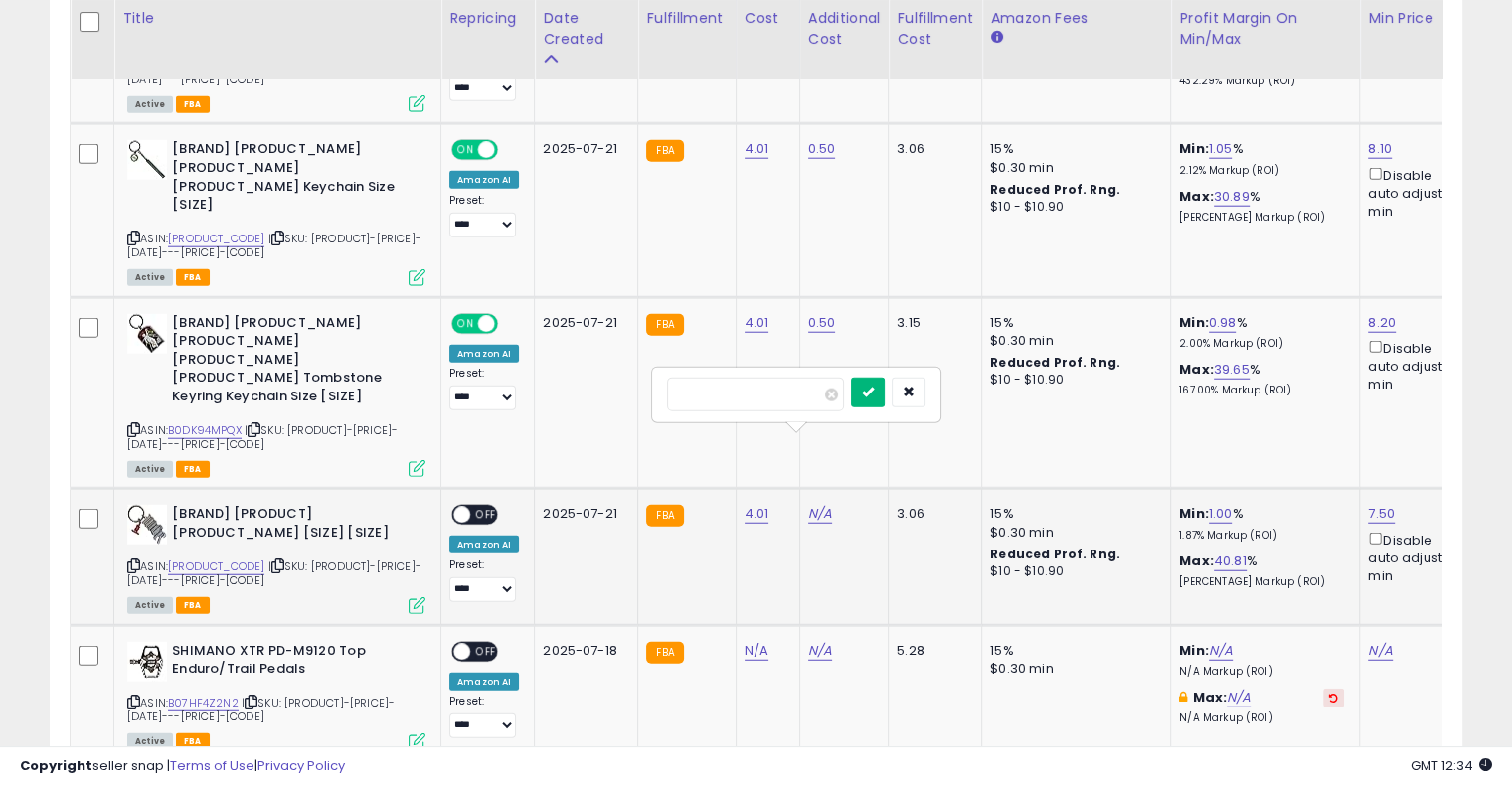type on "****" 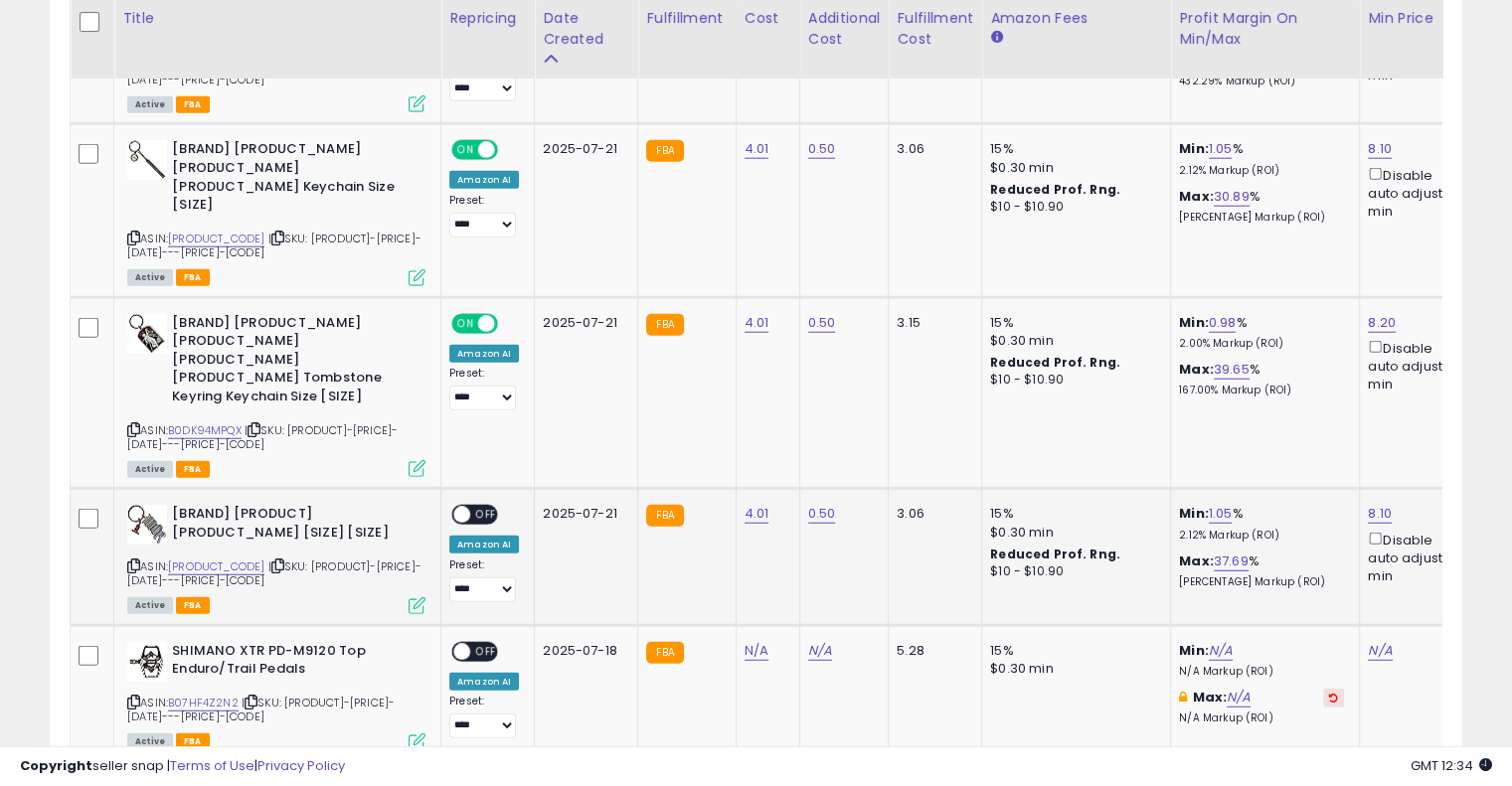 drag, startPoint x: 470, startPoint y: 436, endPoint x: 485, endPoint y: 440, distance: 15.524175 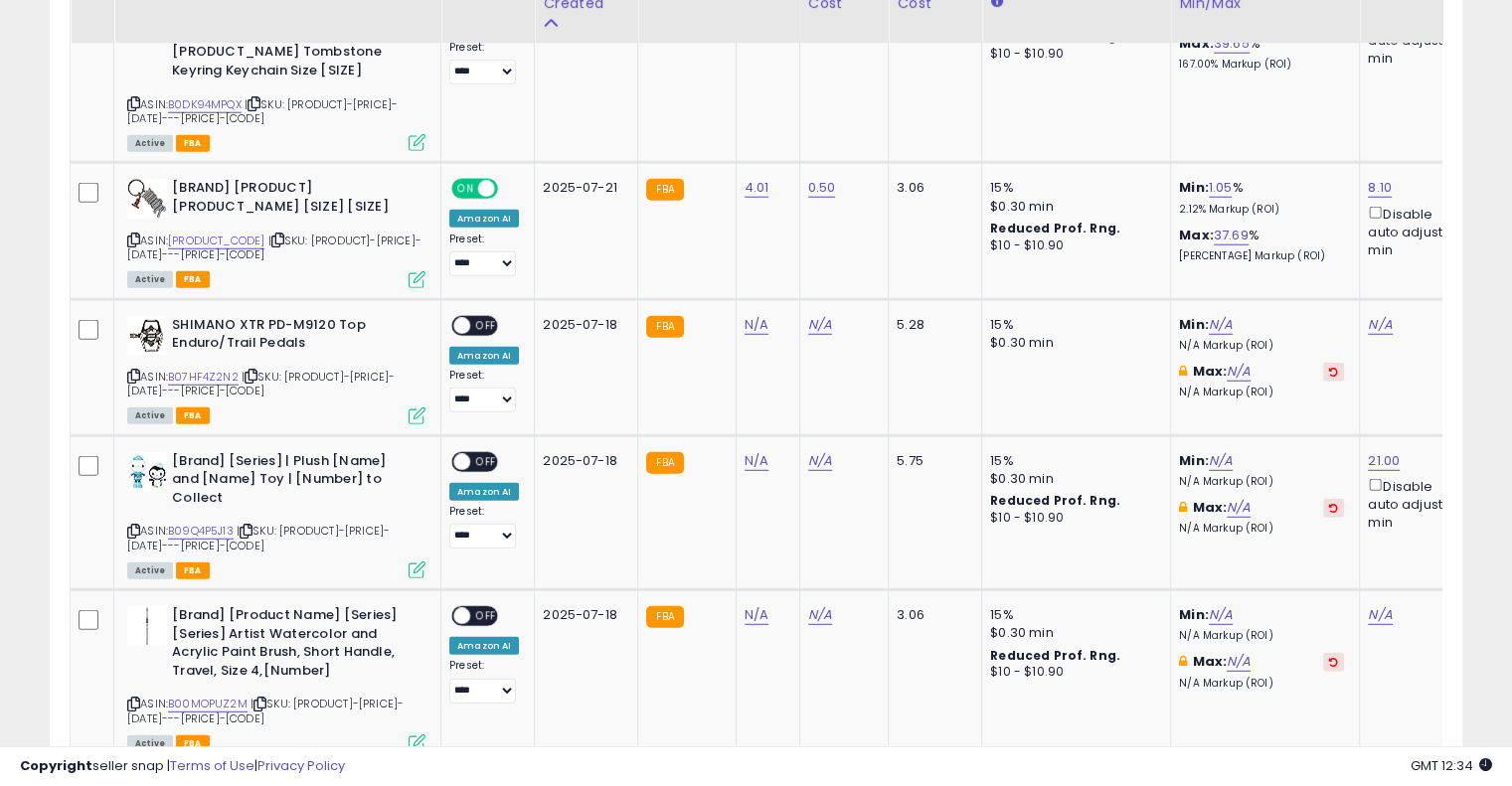 scroll, scrollTop: 5364, scrollLeft: 0, axis: vertical 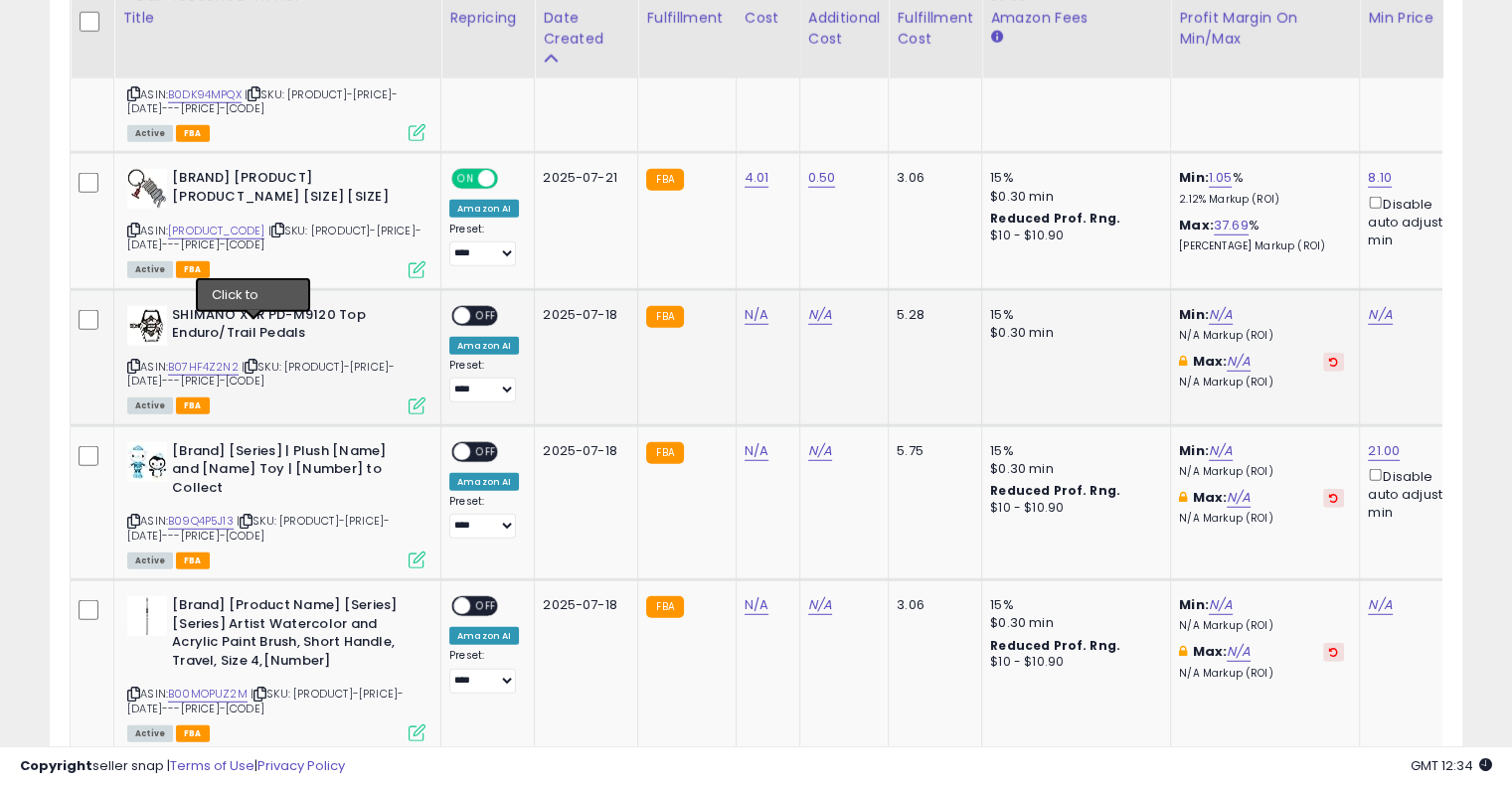 click at bounding box center [251, 366] 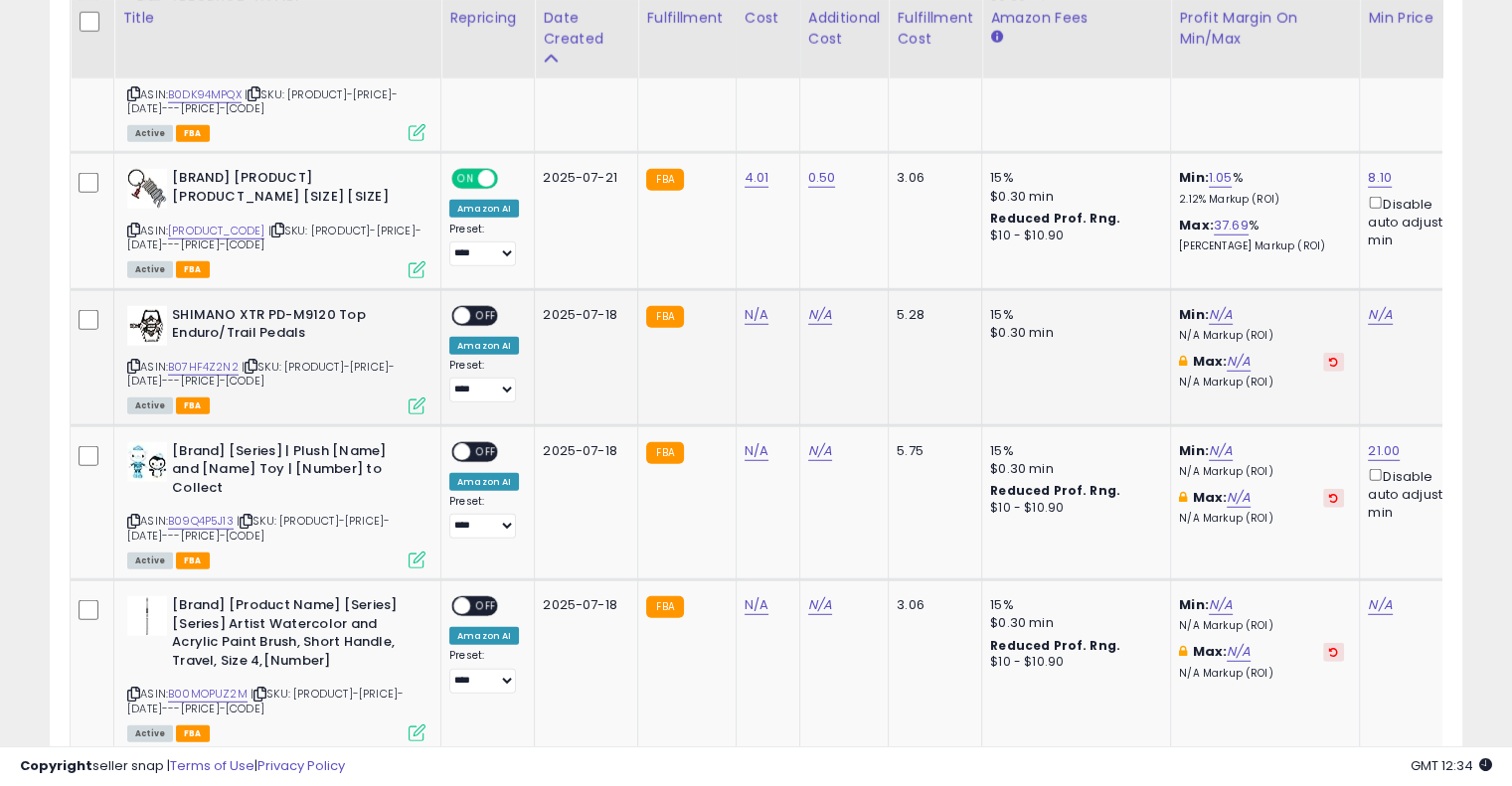 click at bounding box center [251, 366] 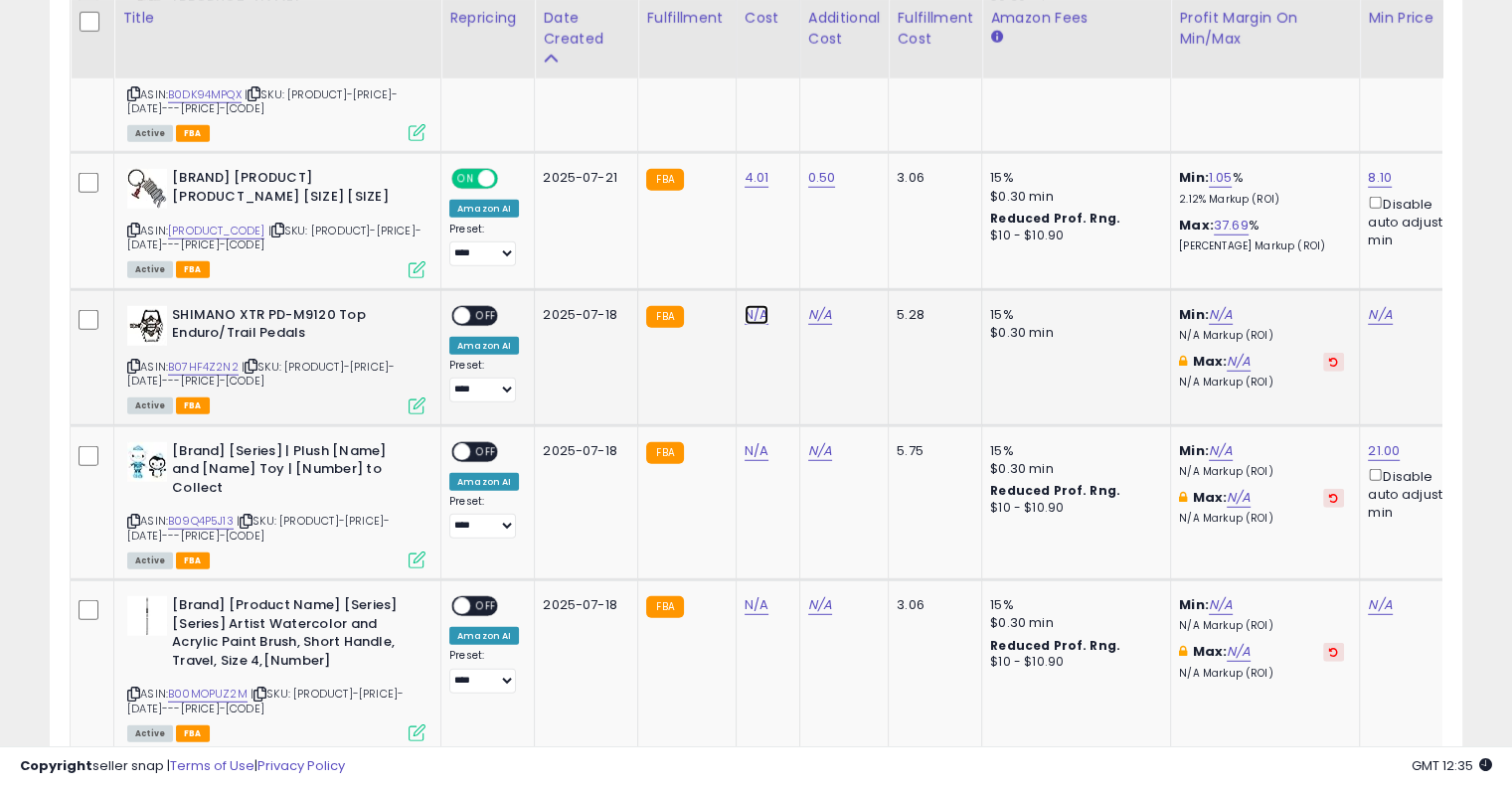 click on "N/A" at bounding box center (756, 315) 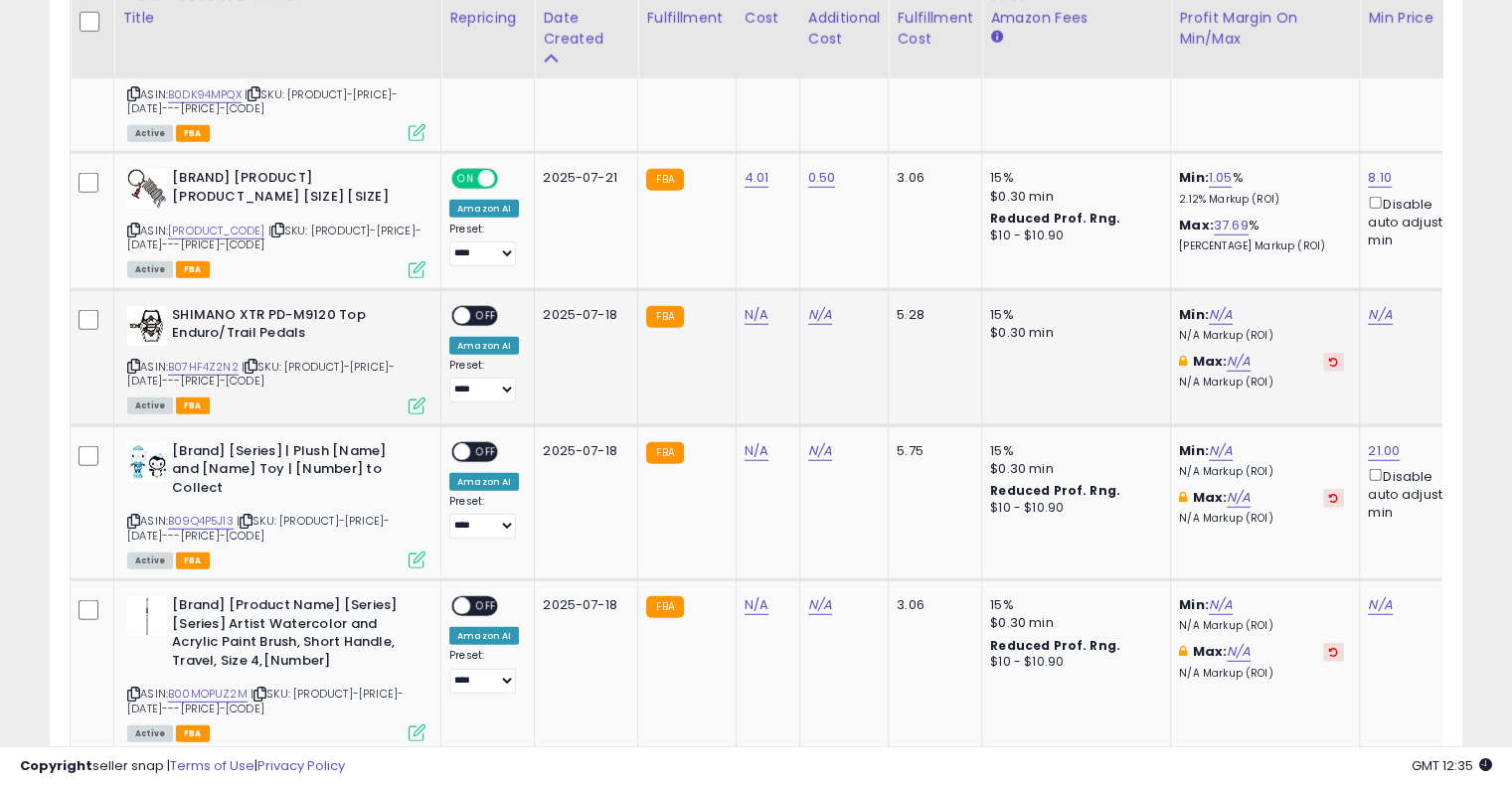 click on "N/A" 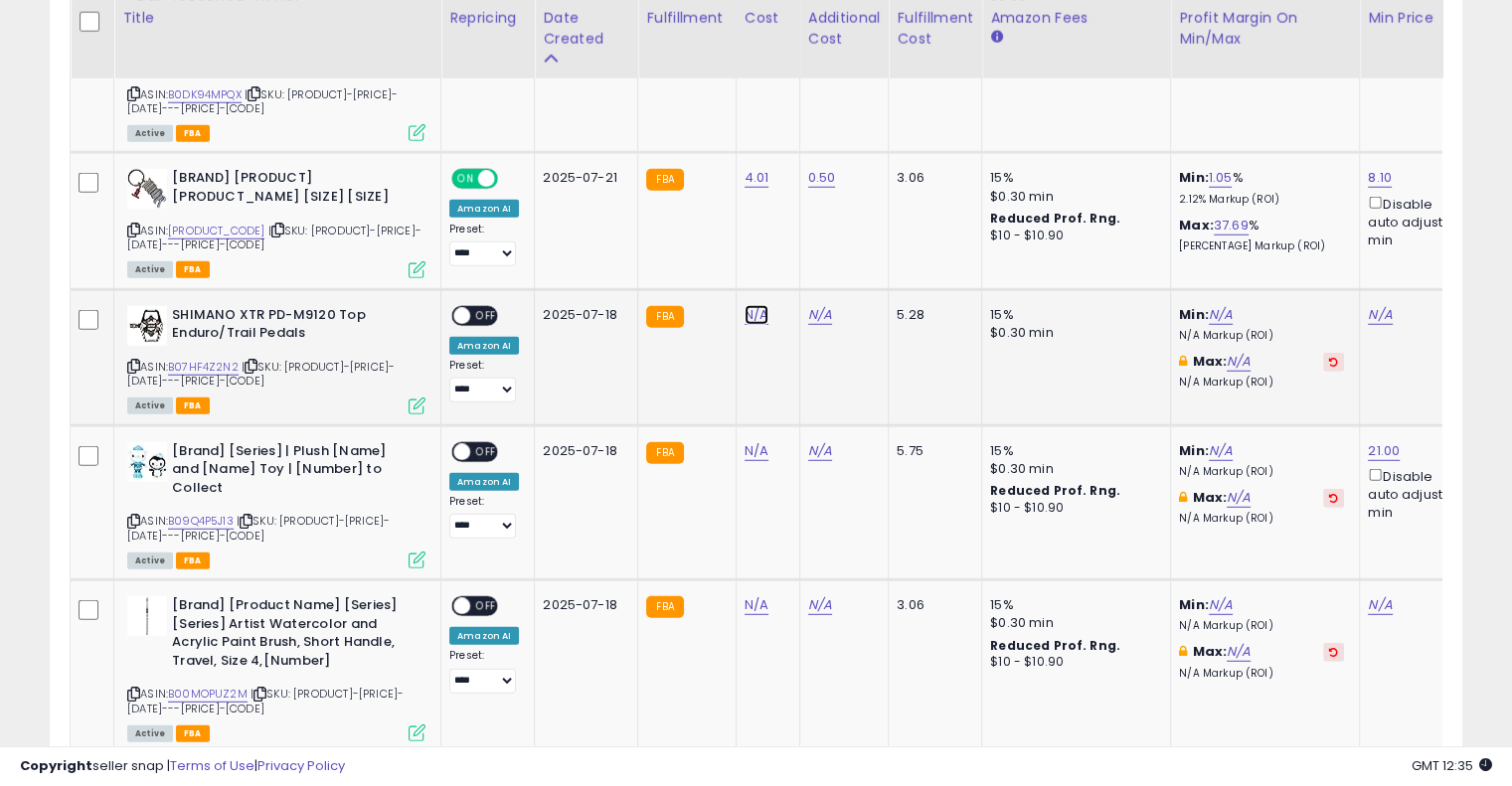click on "N/A" at bounding box center (756, 315) 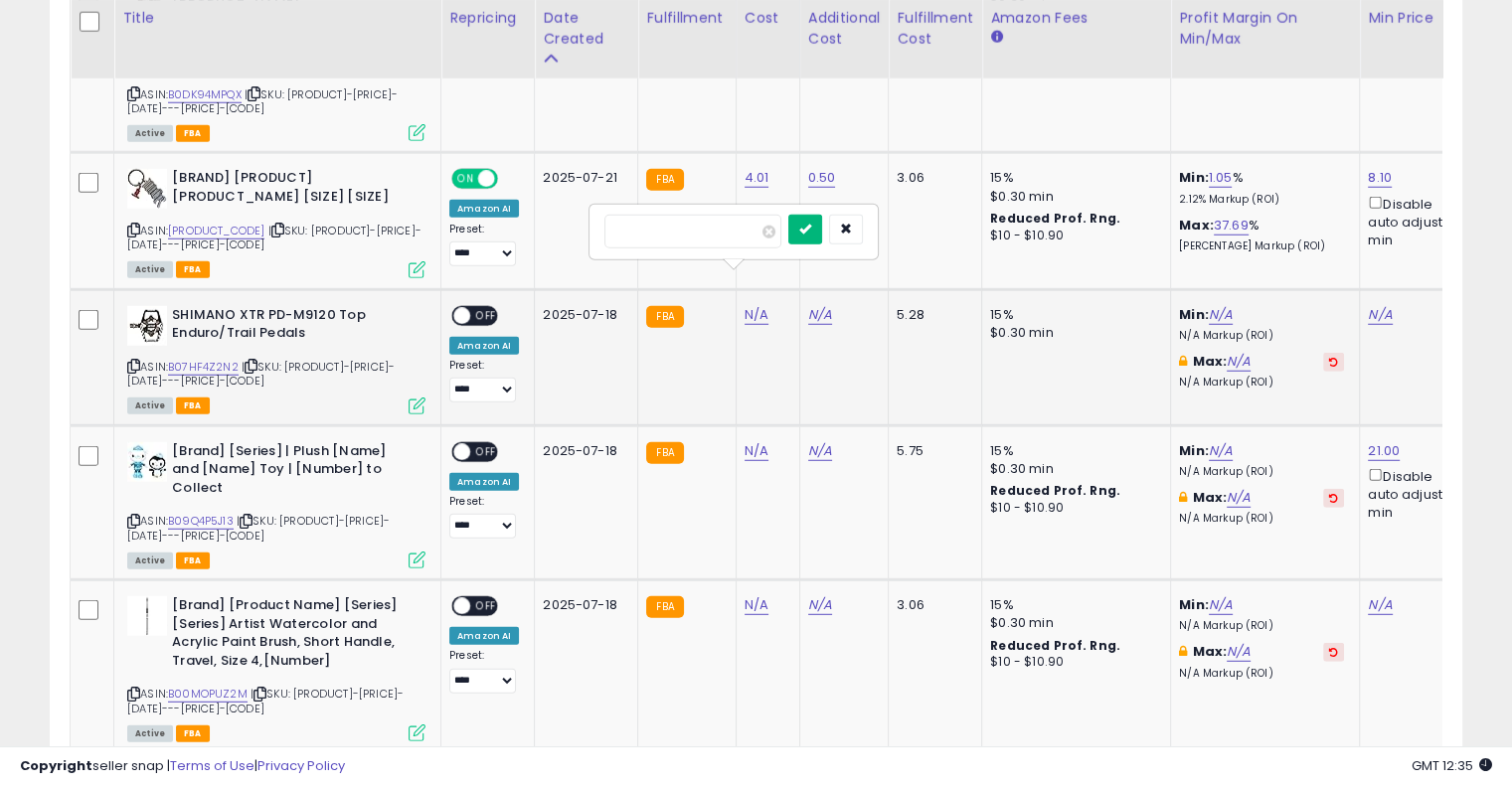 type on "******" 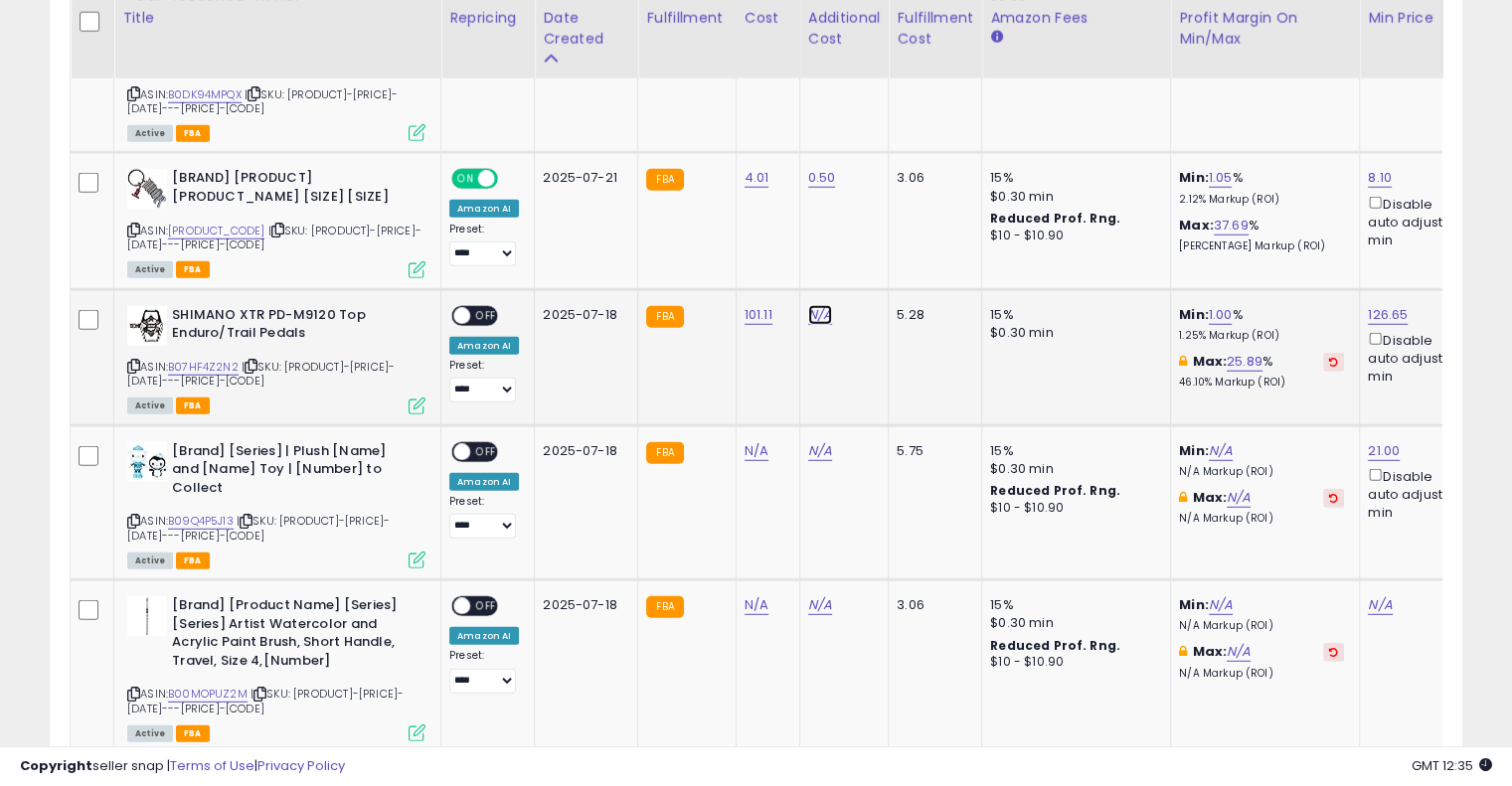 click on "N/A" at bounding box center [820, 315] 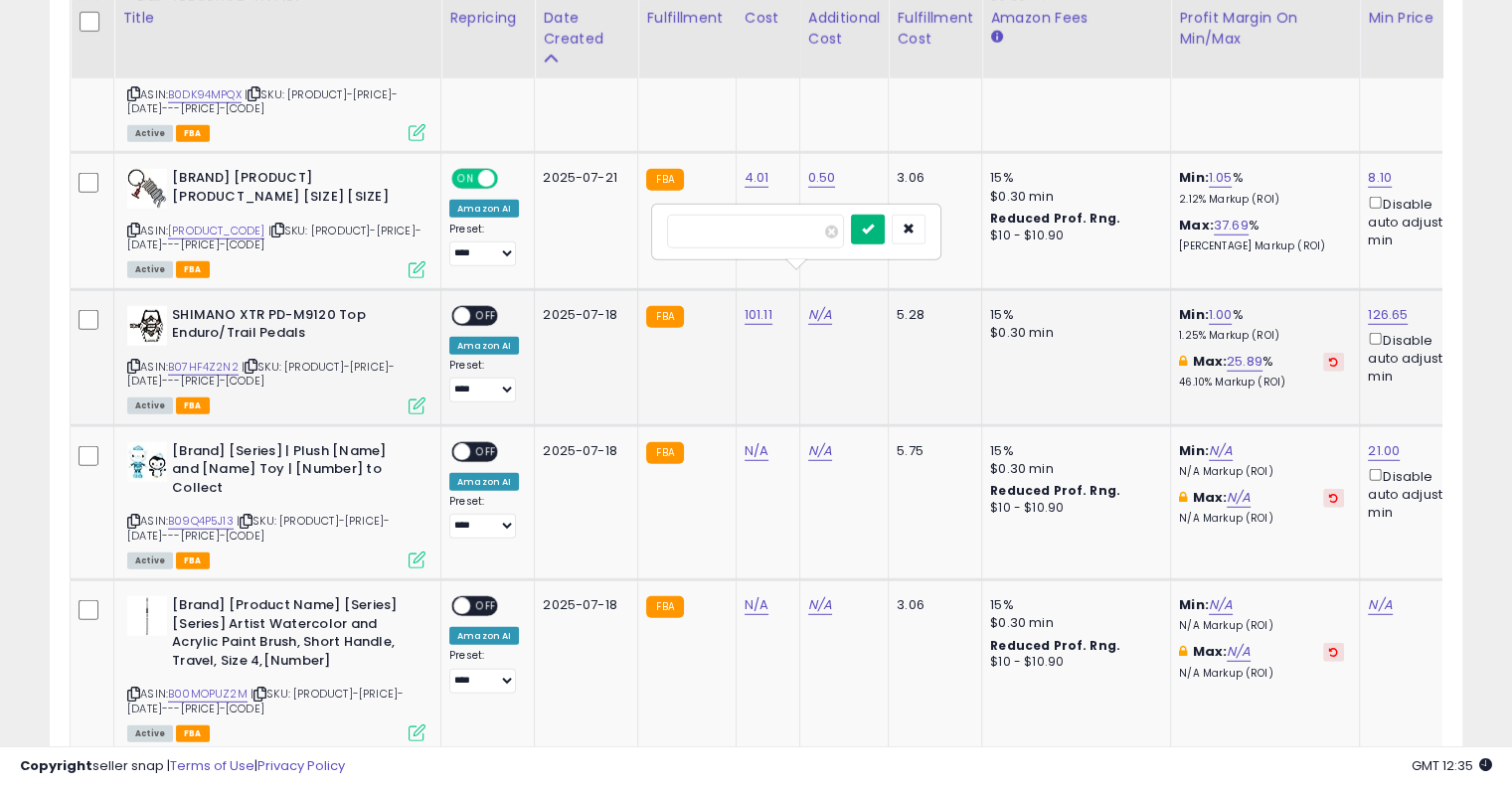 type on "****" 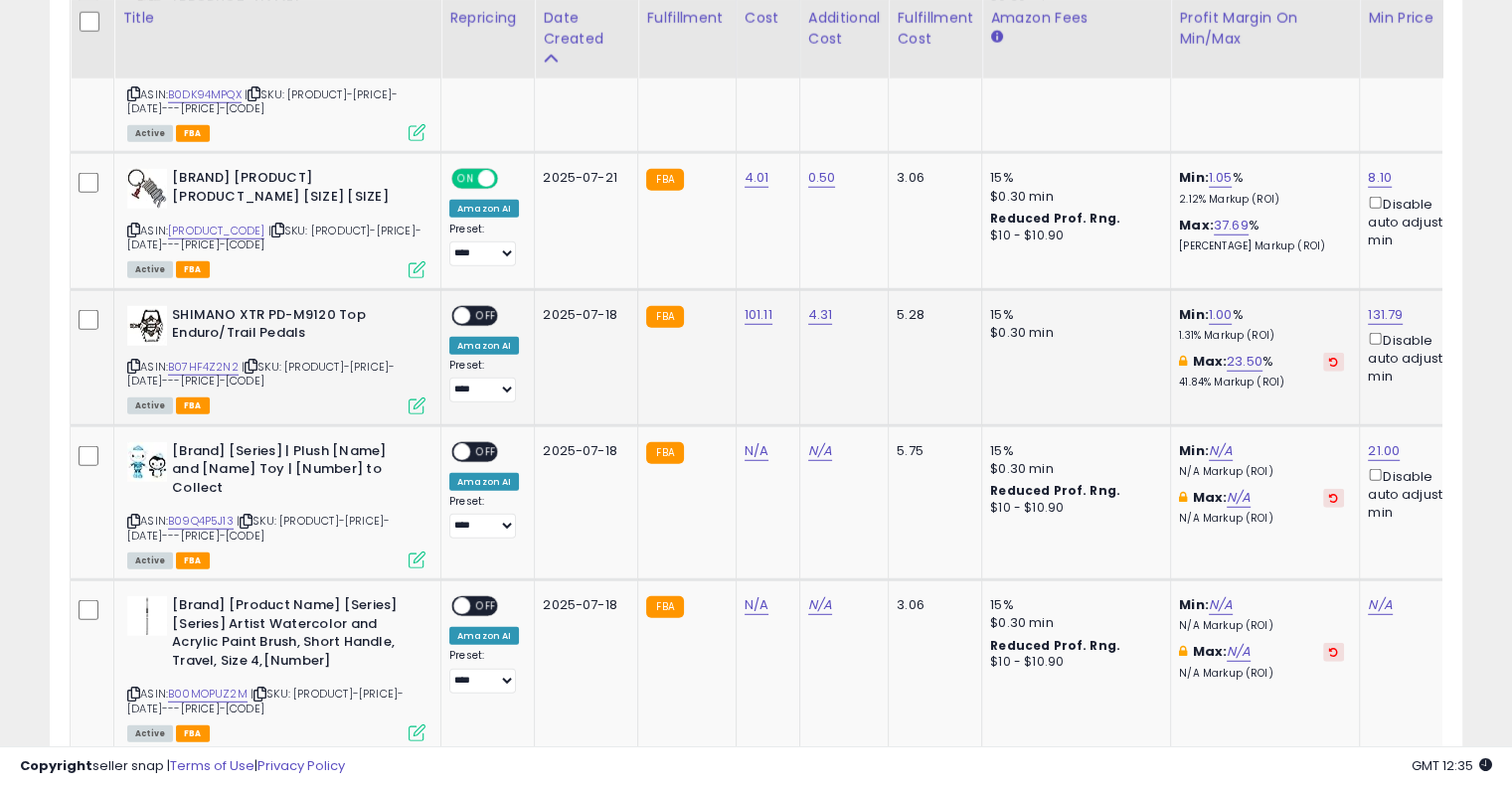 click on "ON   OFF" at bounding box center (452, 315) 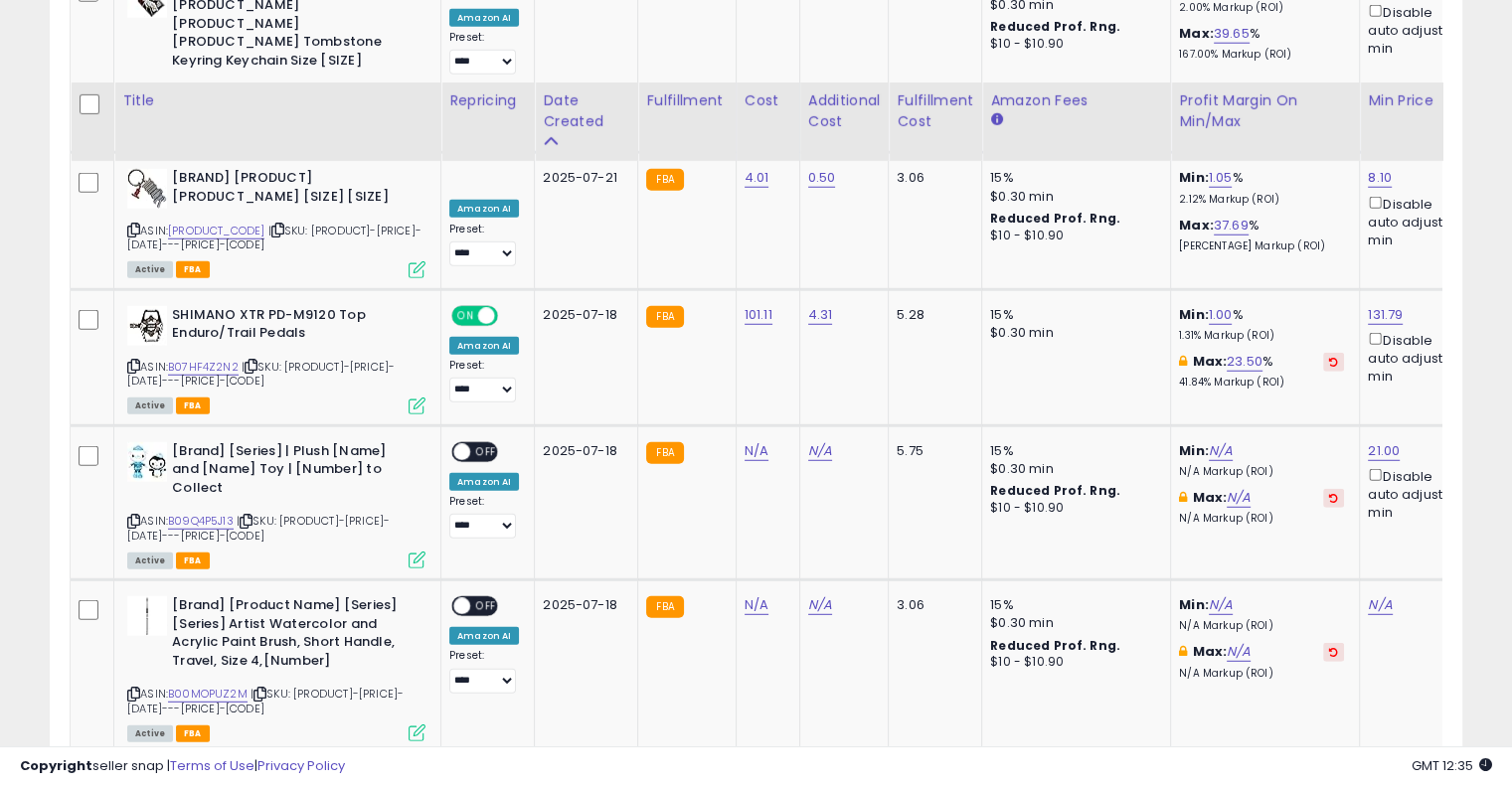 scroll, scrollTop: 5519, scrollLeft: 0, axis: vertical 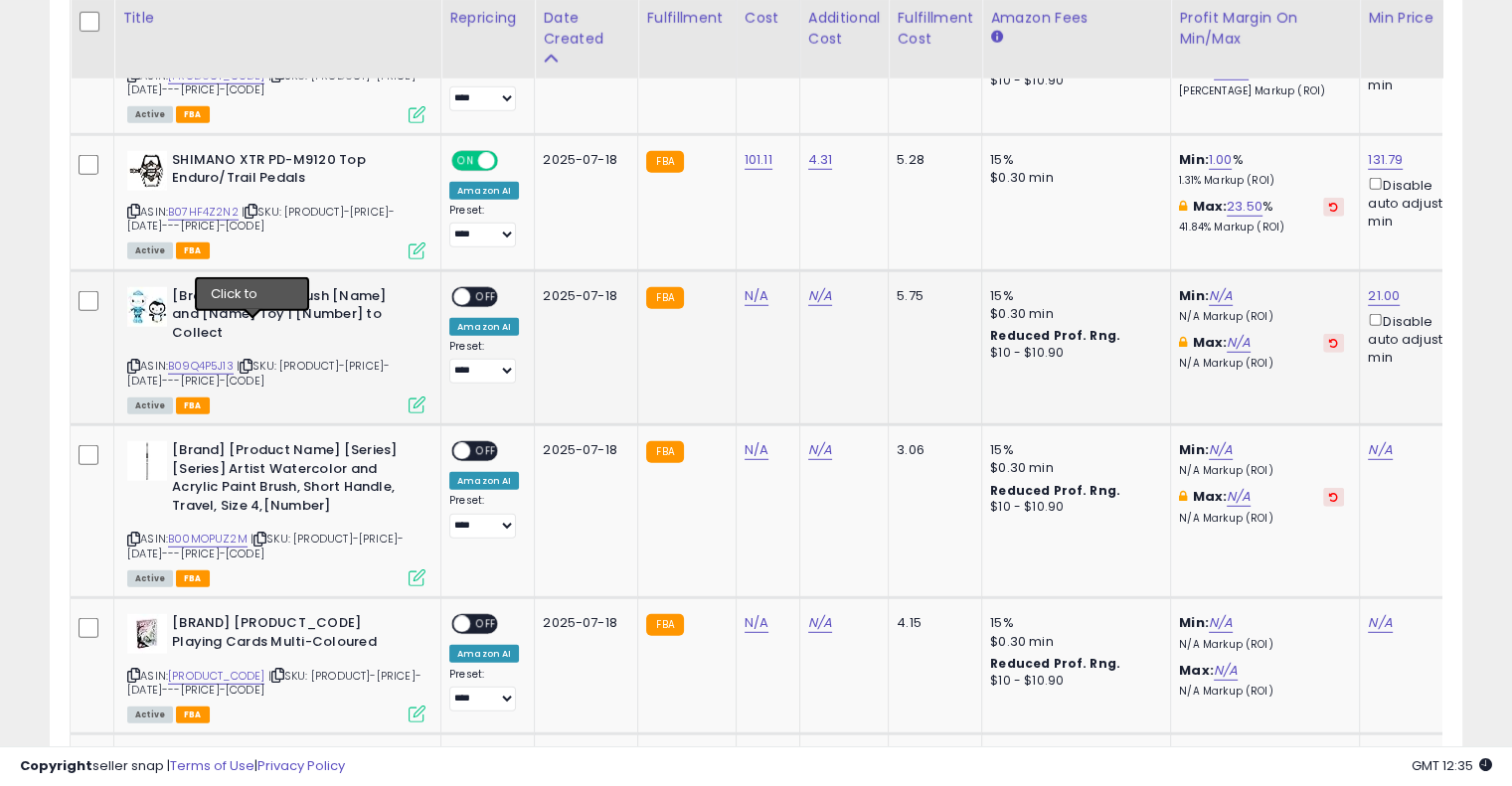 click at bounding box center [246, 366] 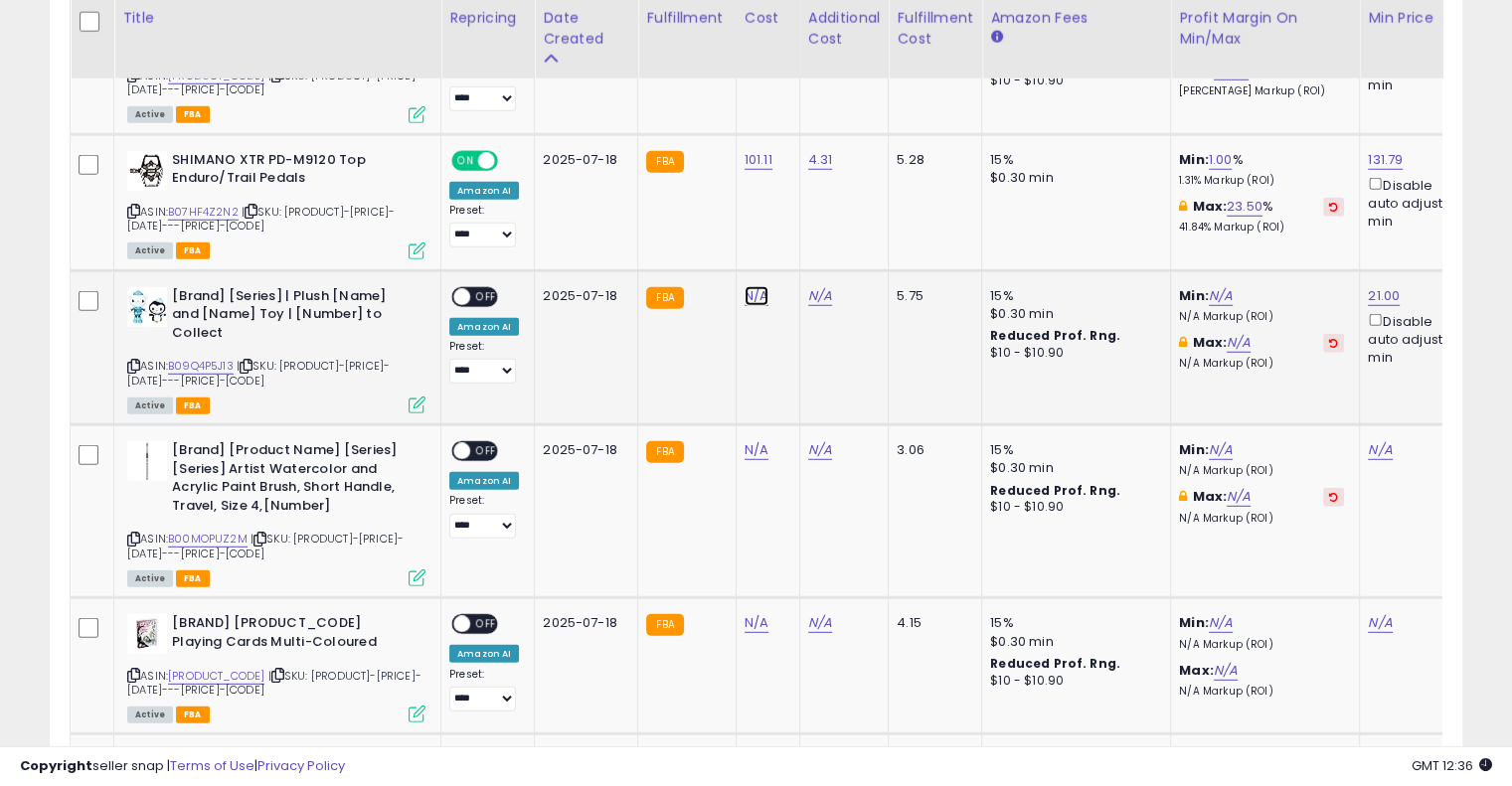 click on "N/A" at bounding box center [756, 296] 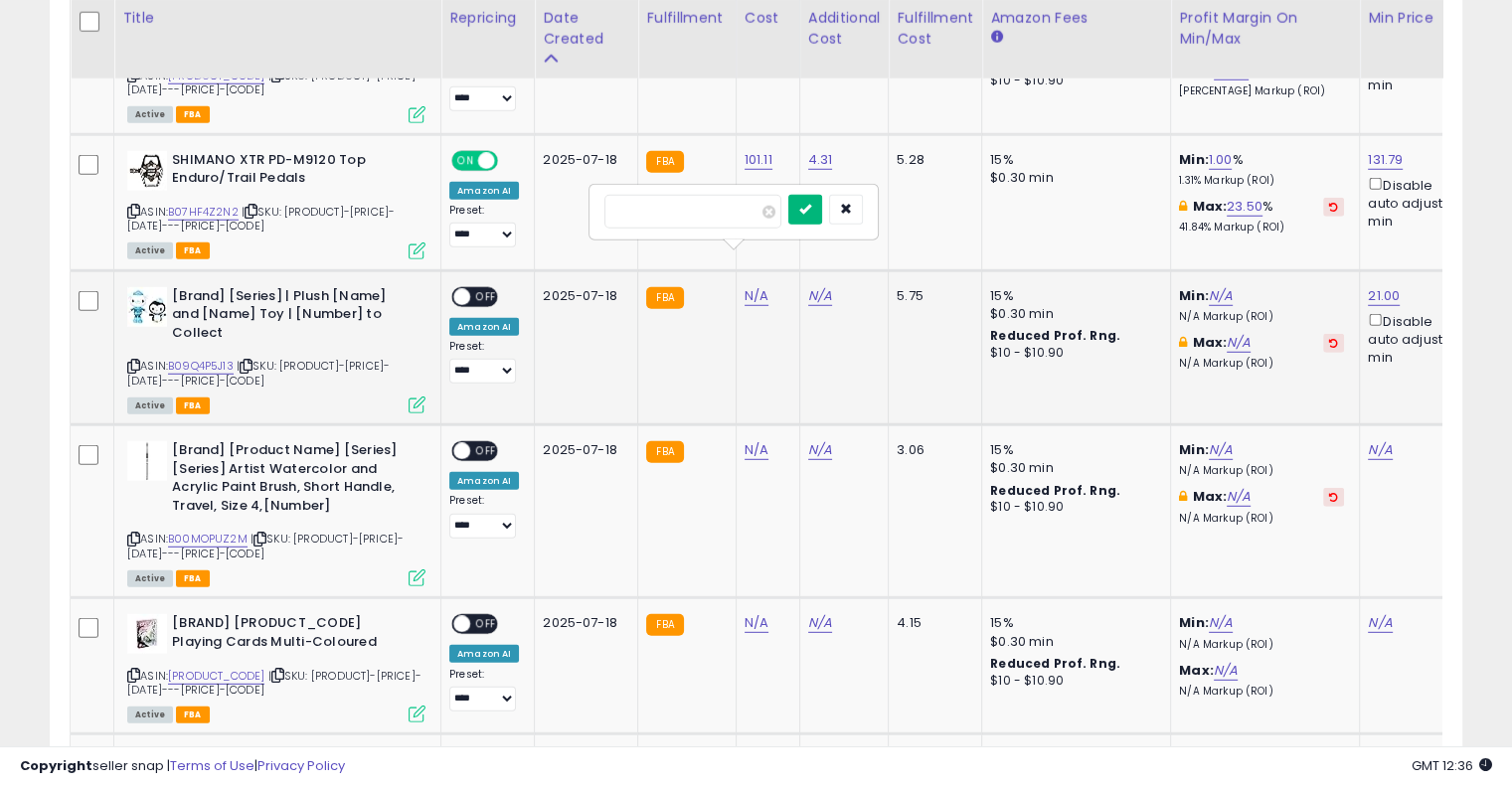 type on "****" 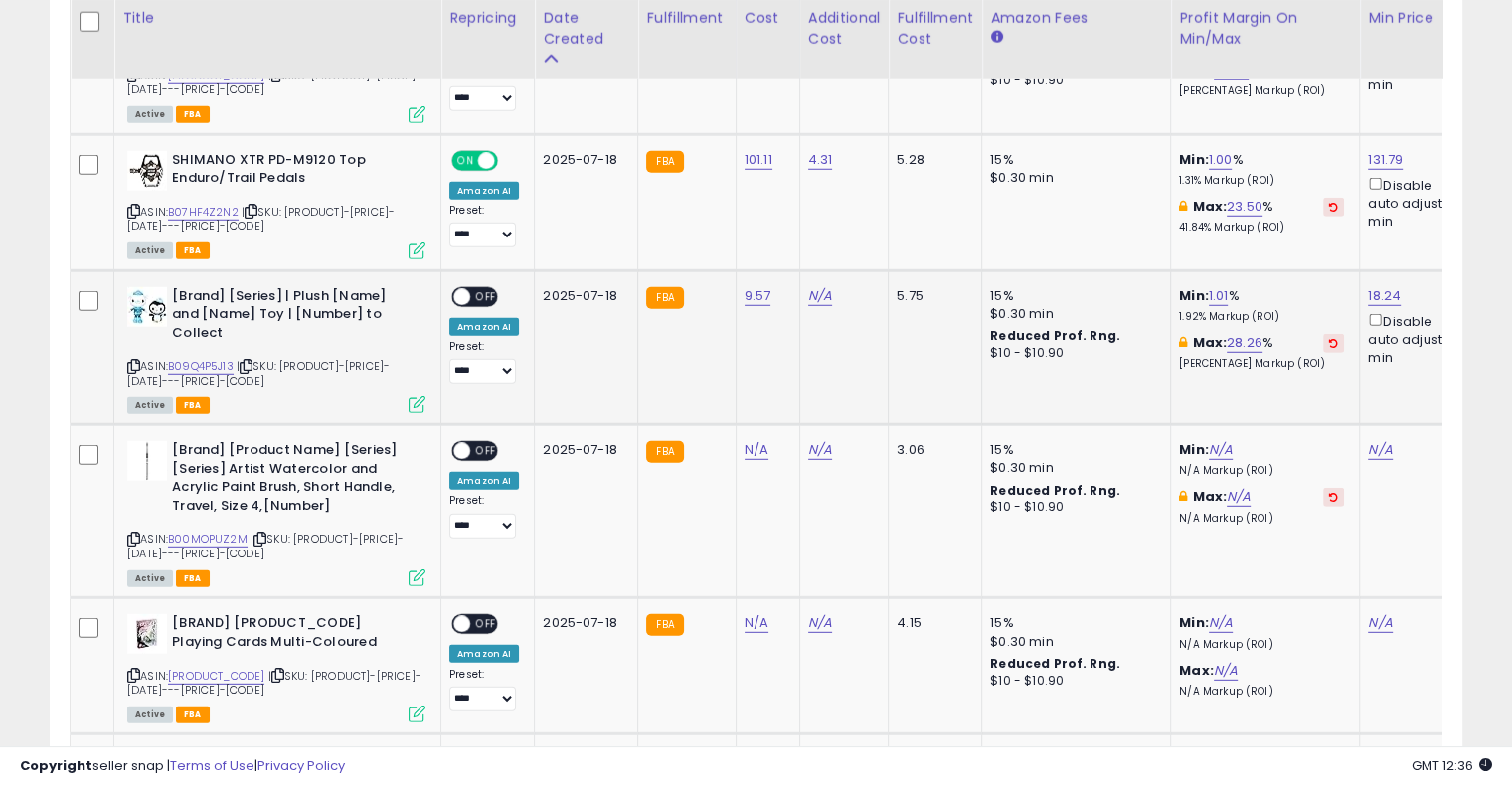 click on "N/A" 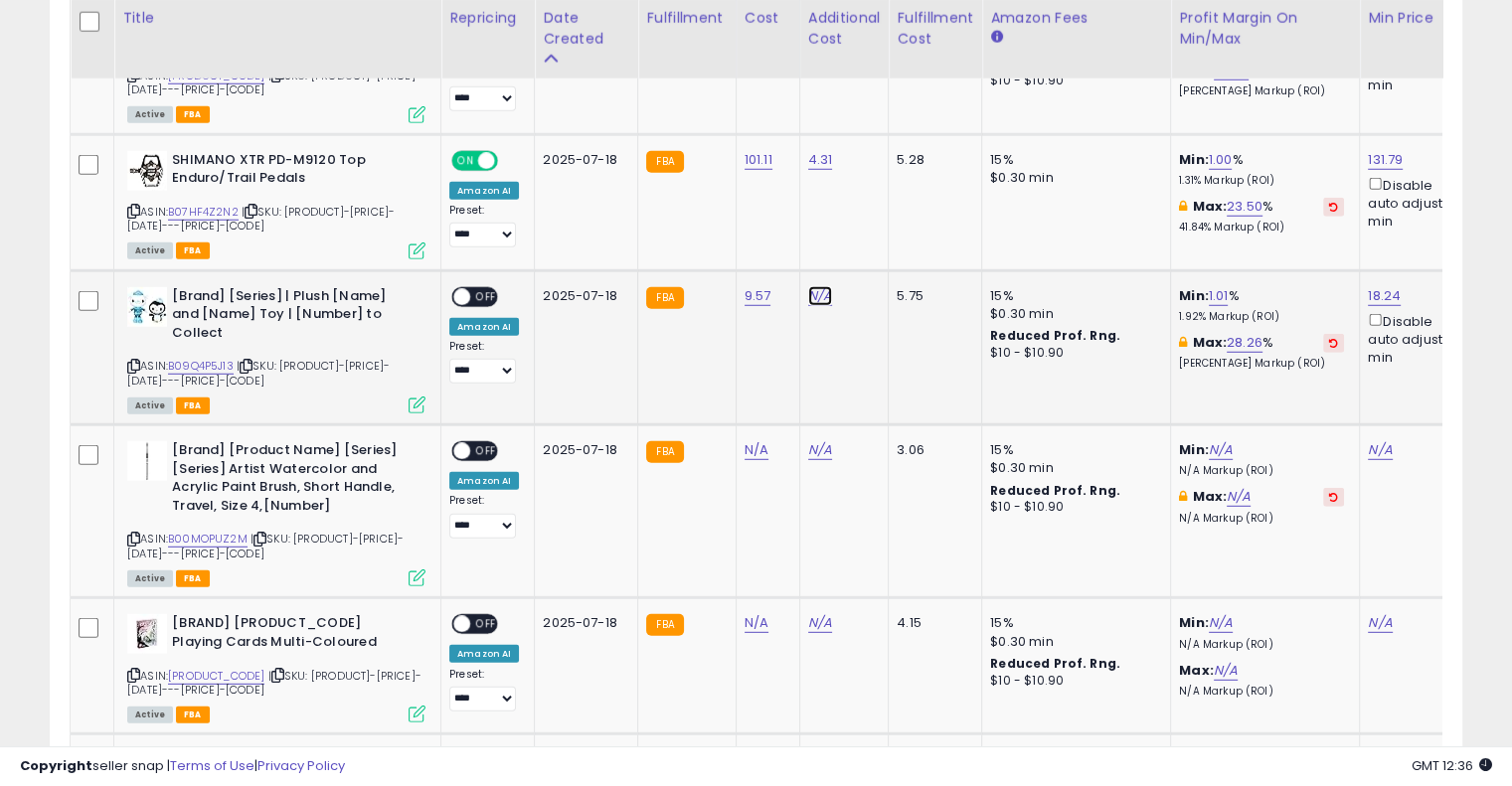 click on "N/A" at bounding box center [820, 296] 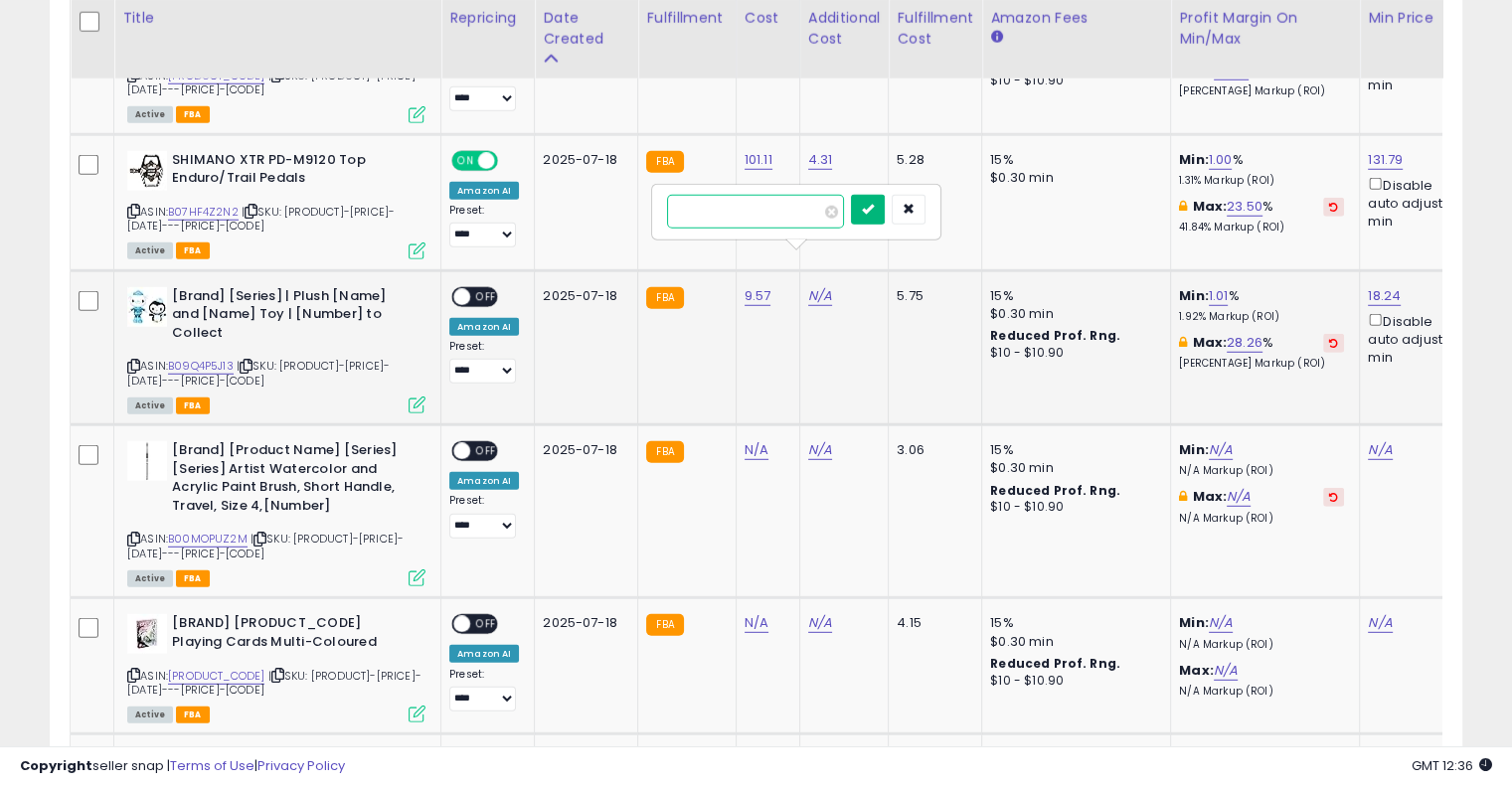 type on "****" 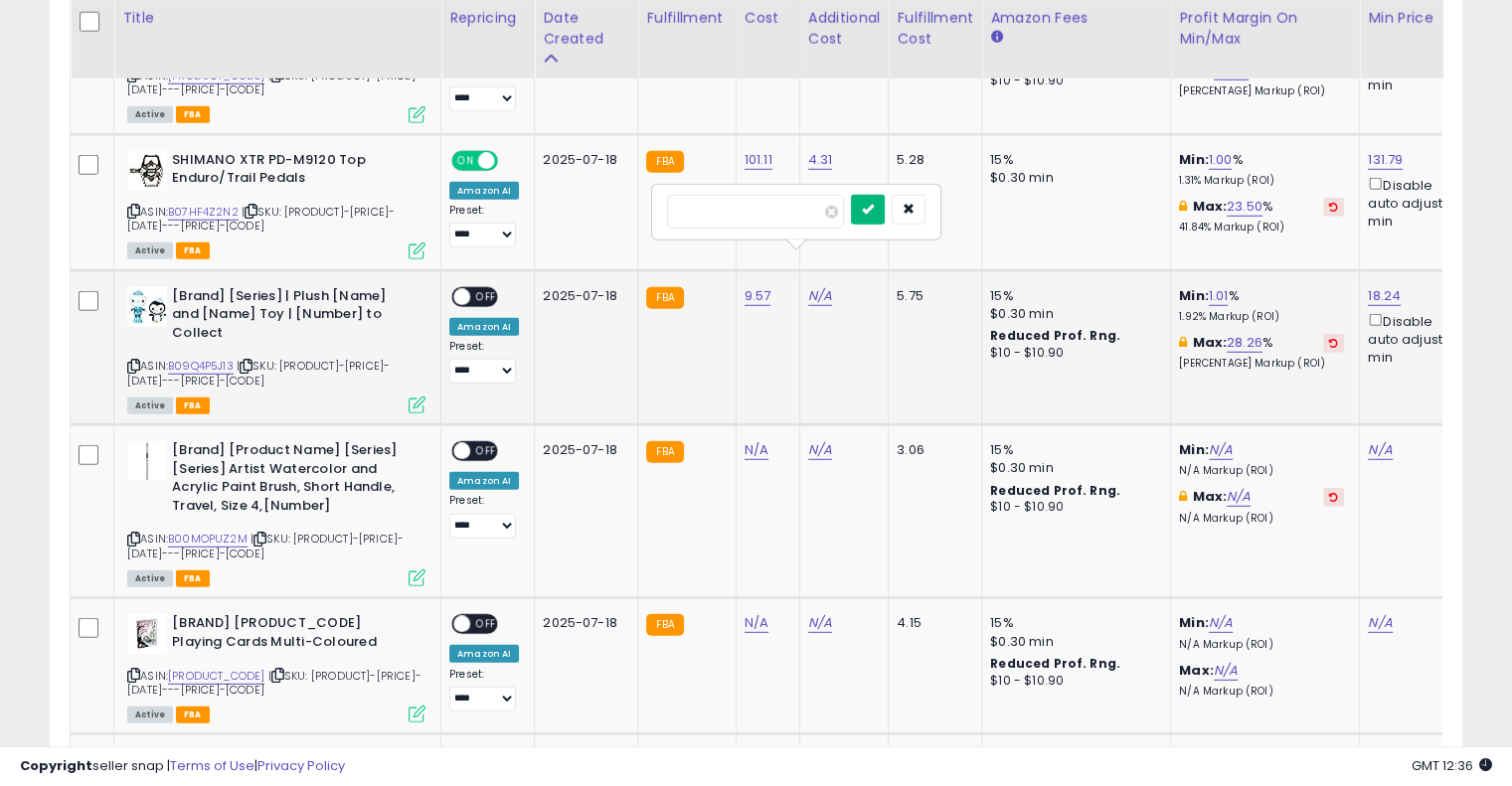 click at bounding box center (868, 210) 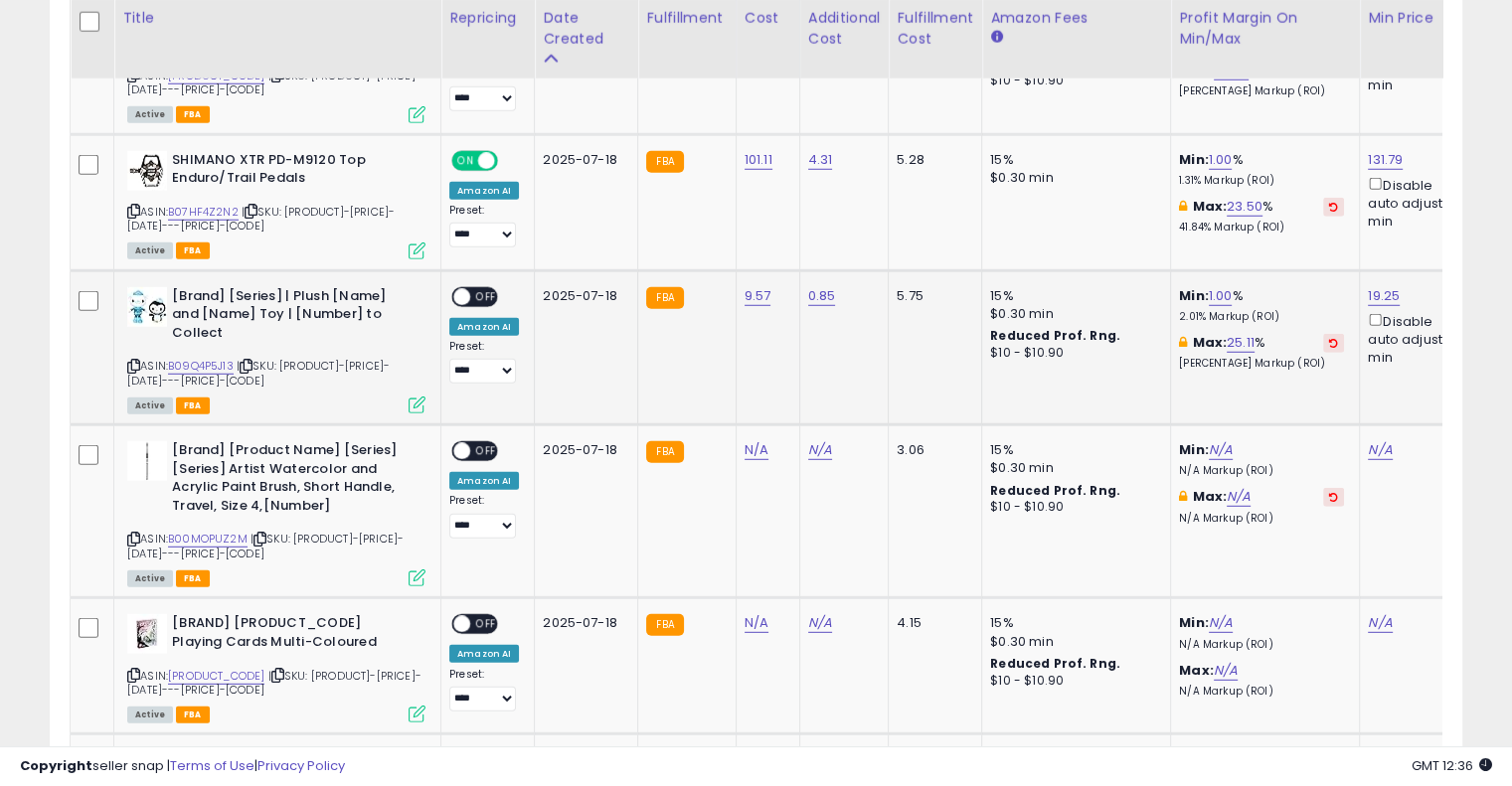 click on "OFF" at bounding box center (486, 296) 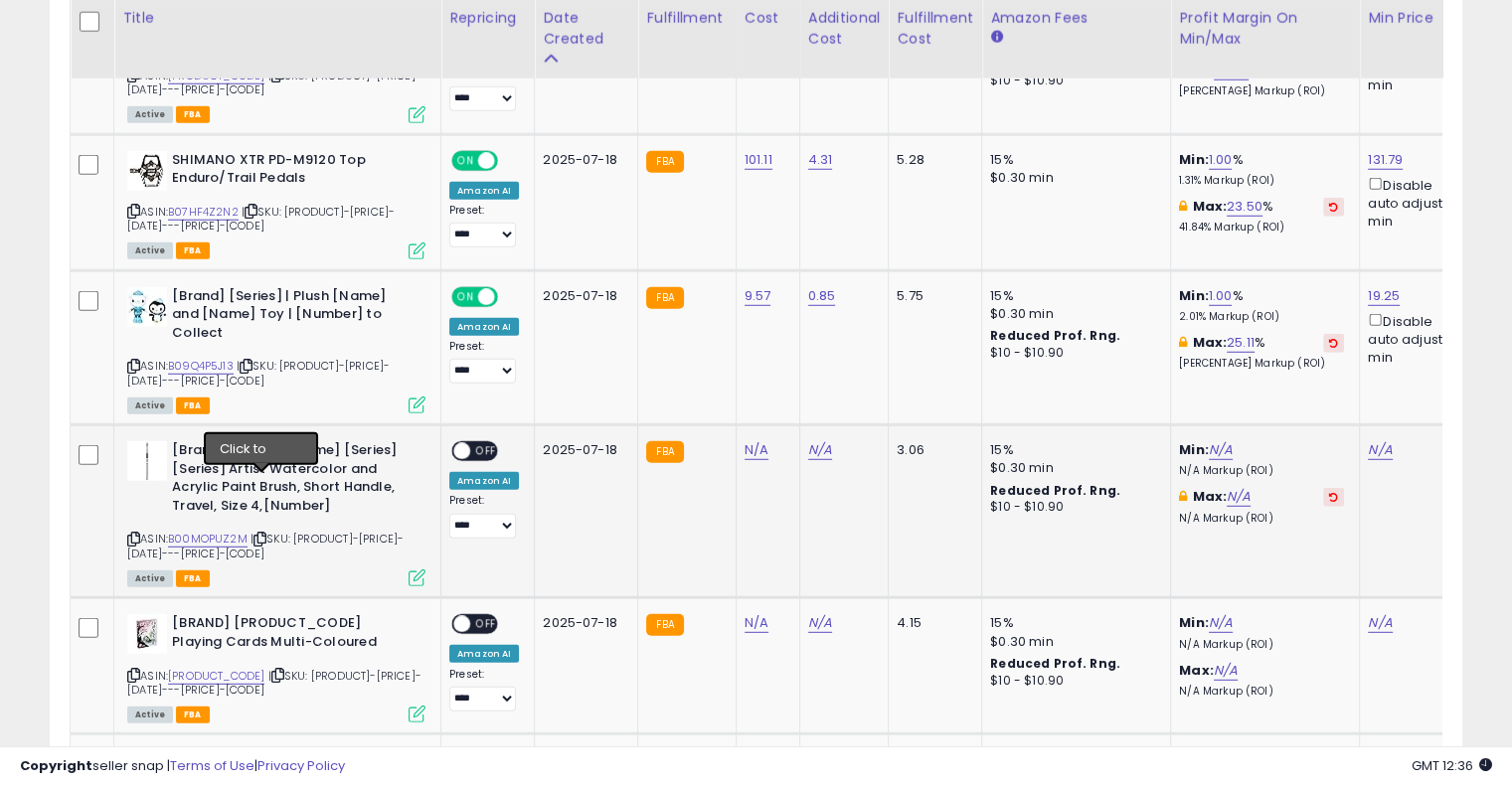 click at bounding box center (259, 539) 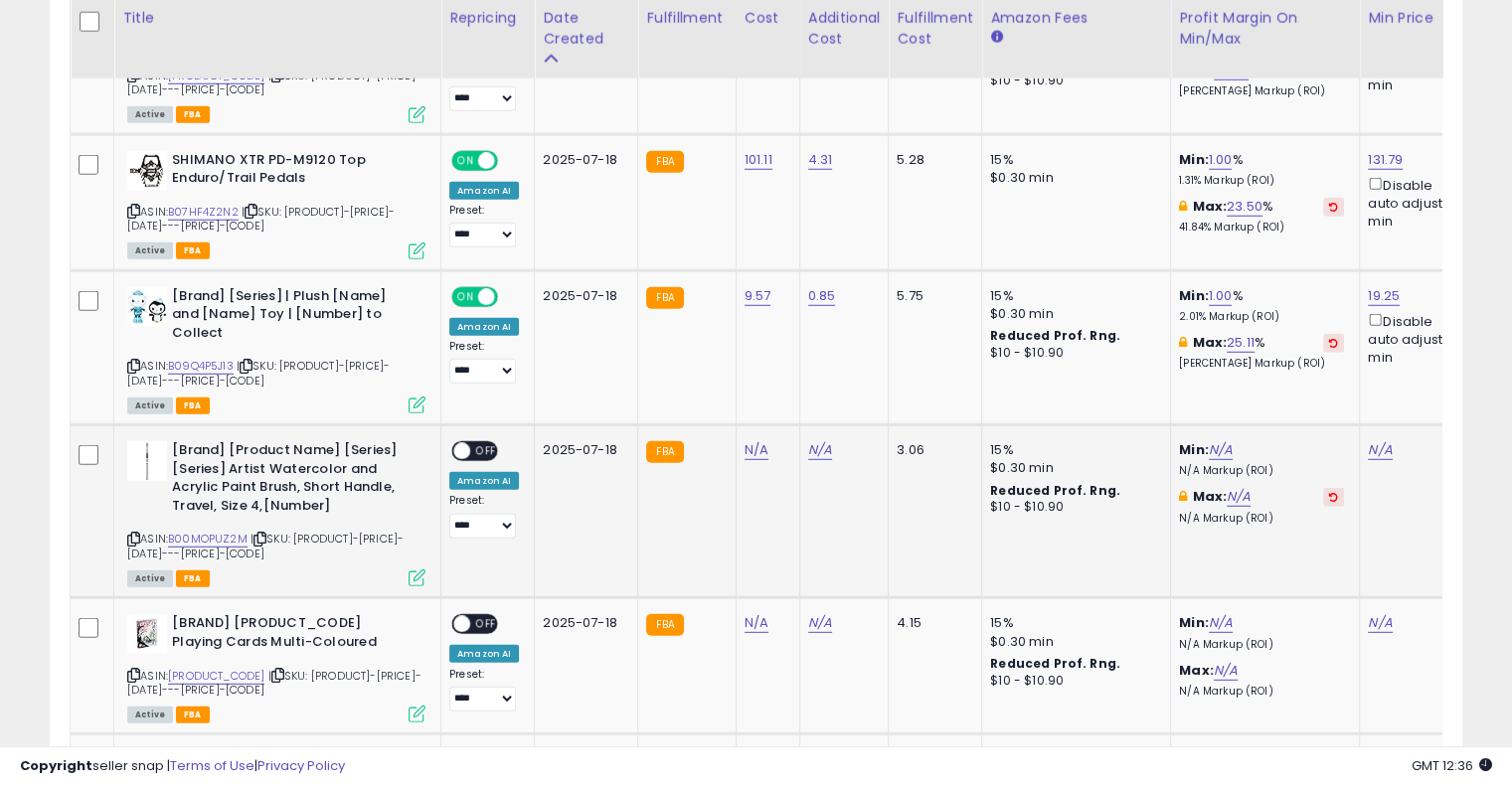 click at bounding box center (259, 539) 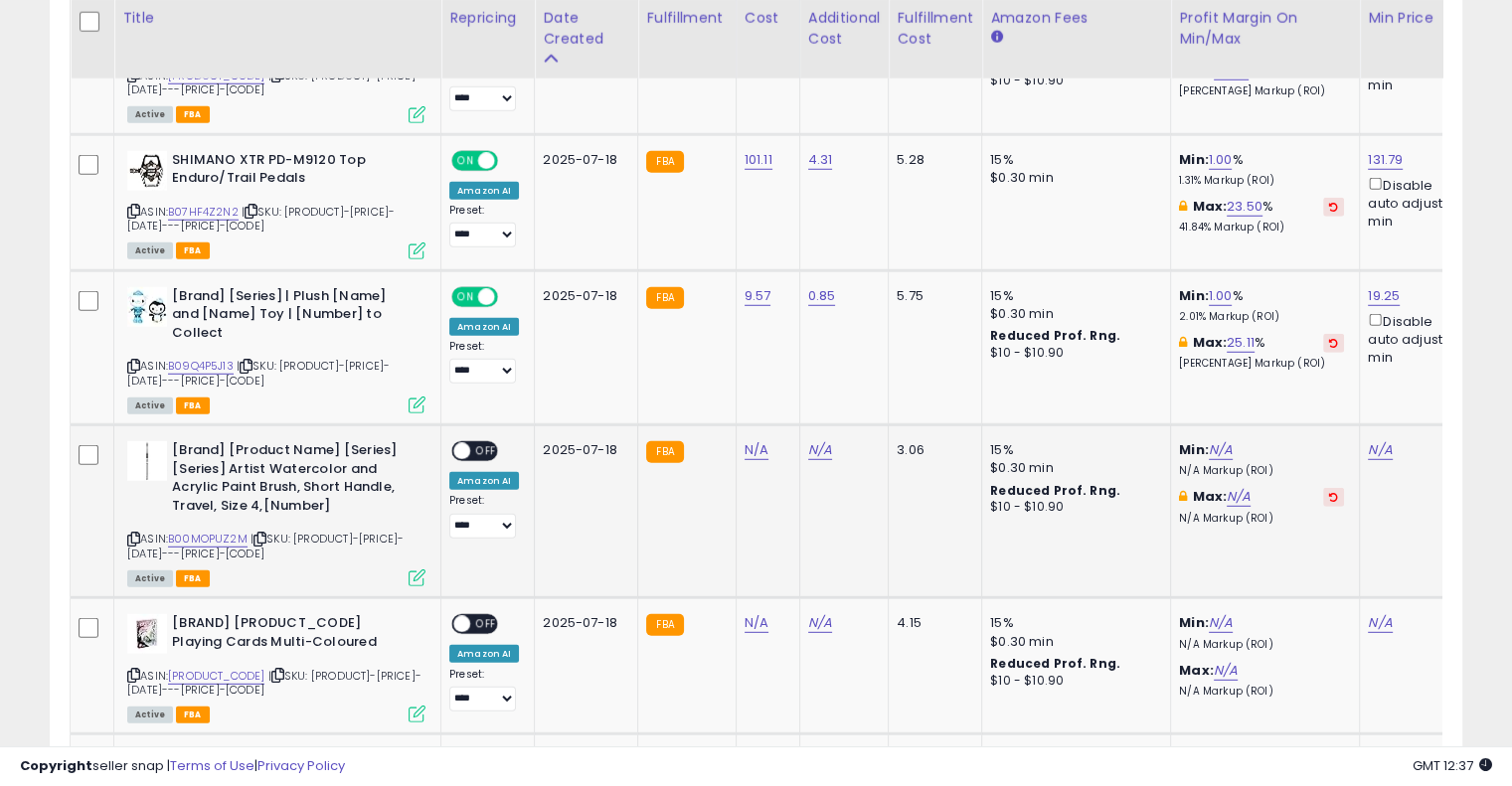 click on "N/A" 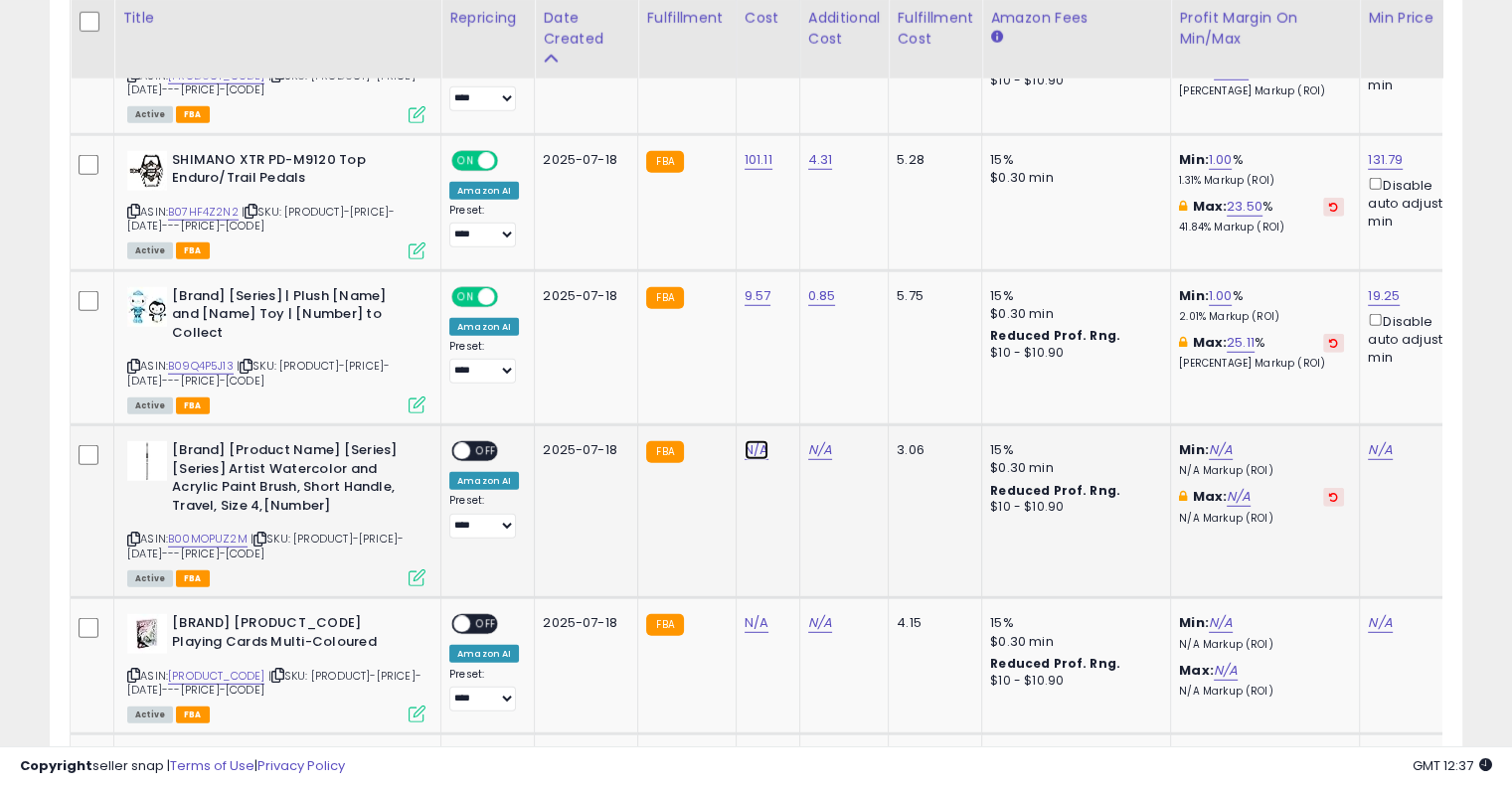 click on "N/A" at bounding box center (756, 450) 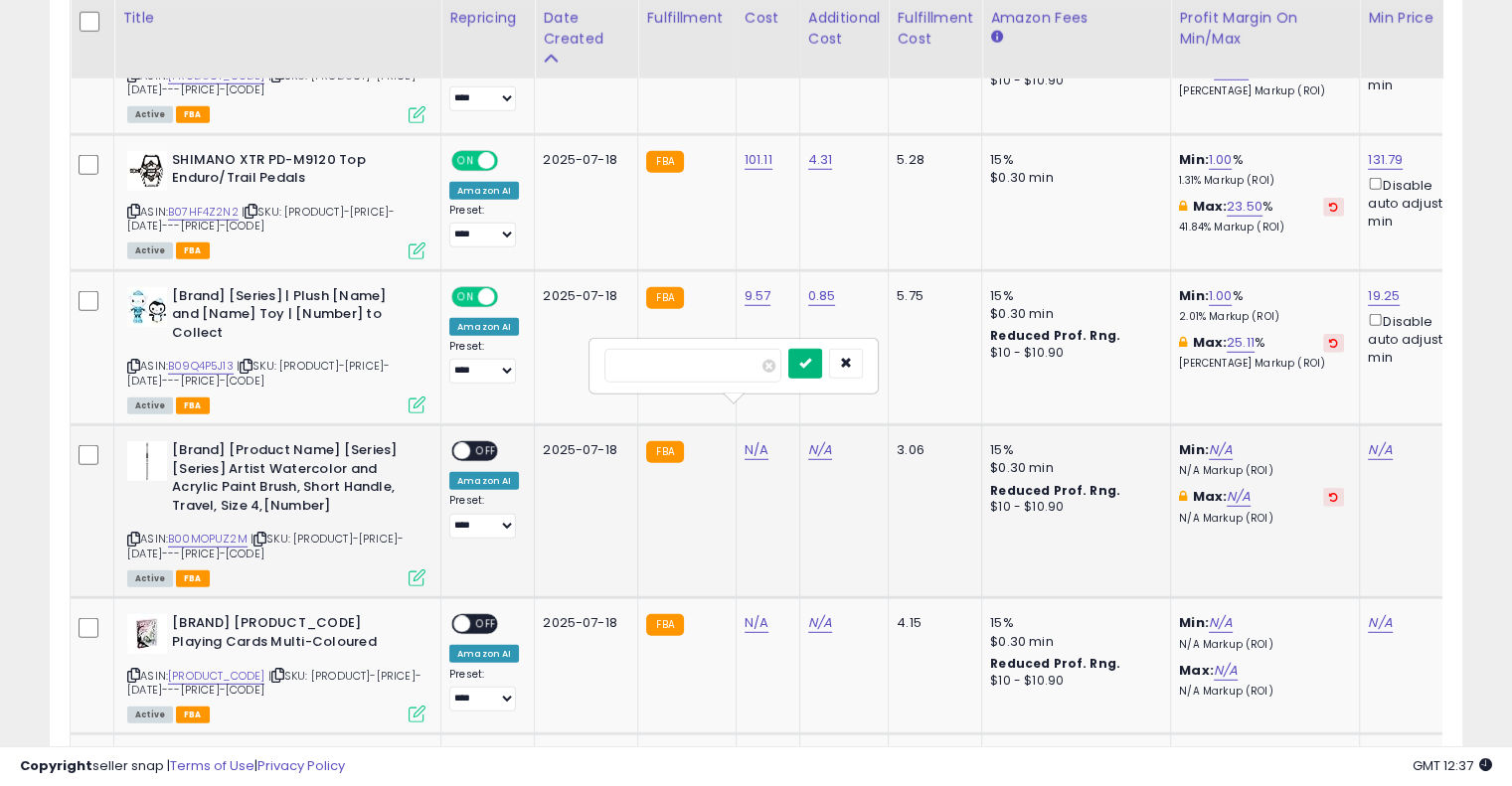 type on "*****" 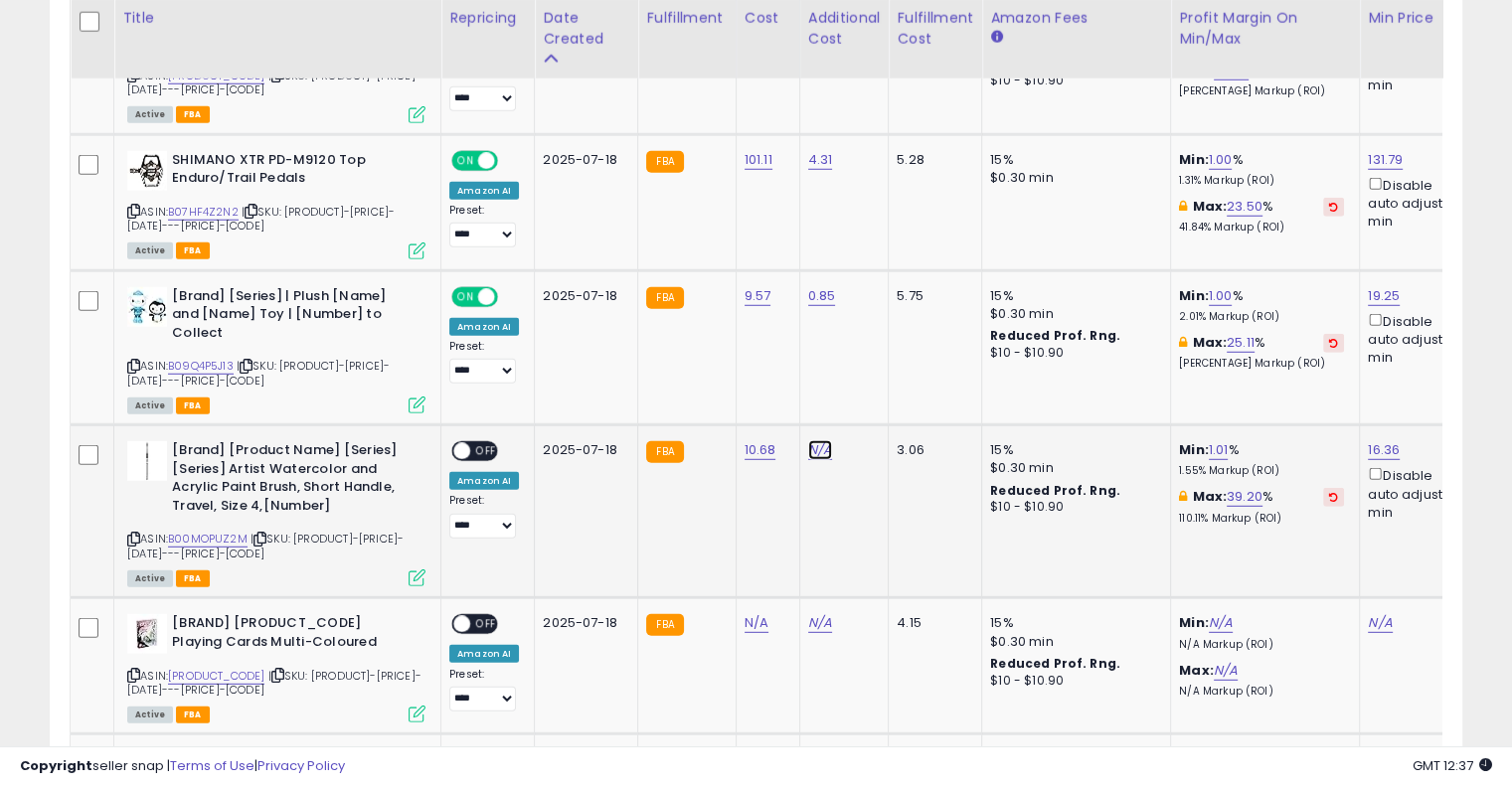 click on "N/A" at bounding box center [820, 450] 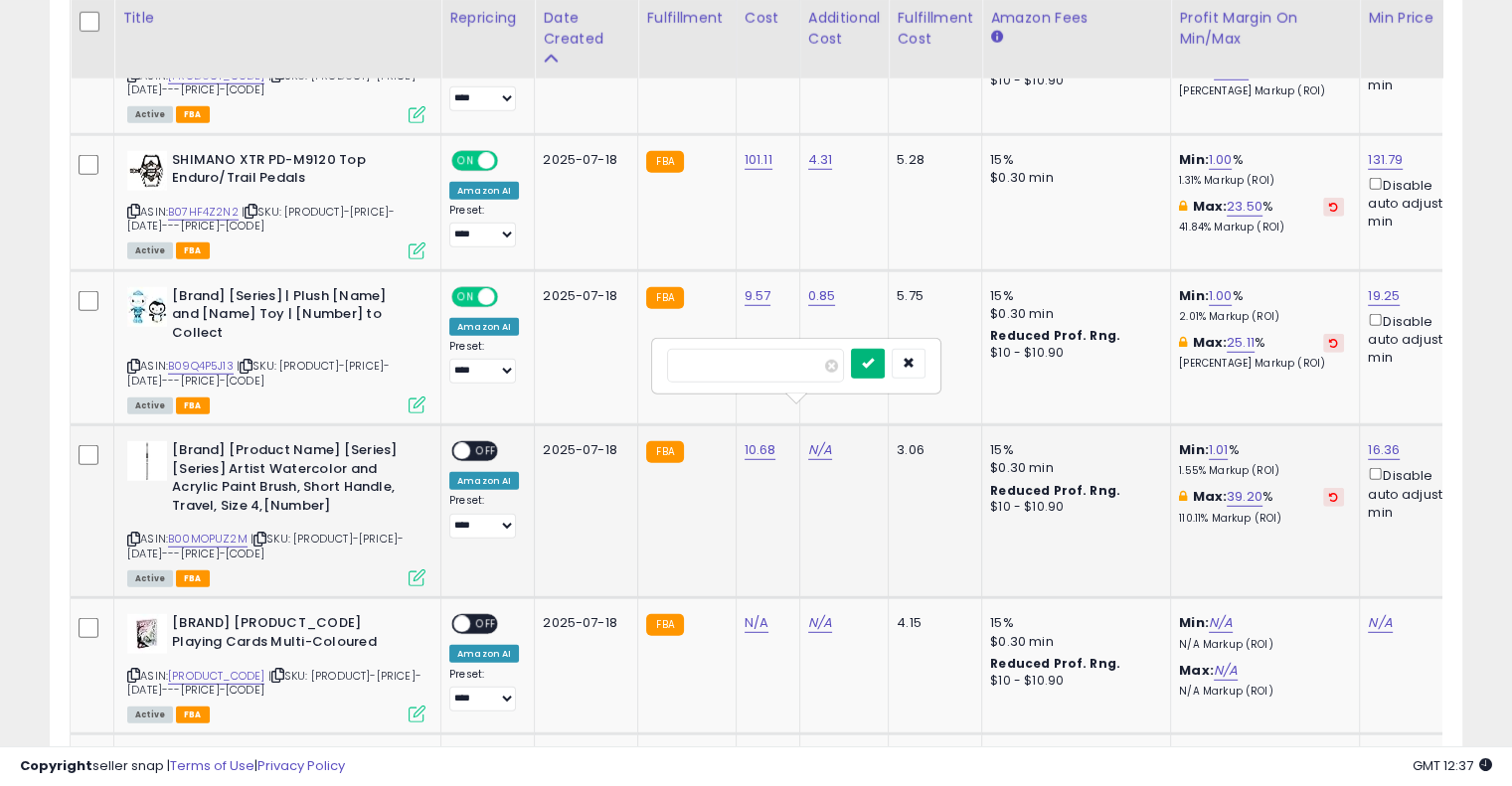 type on "****" 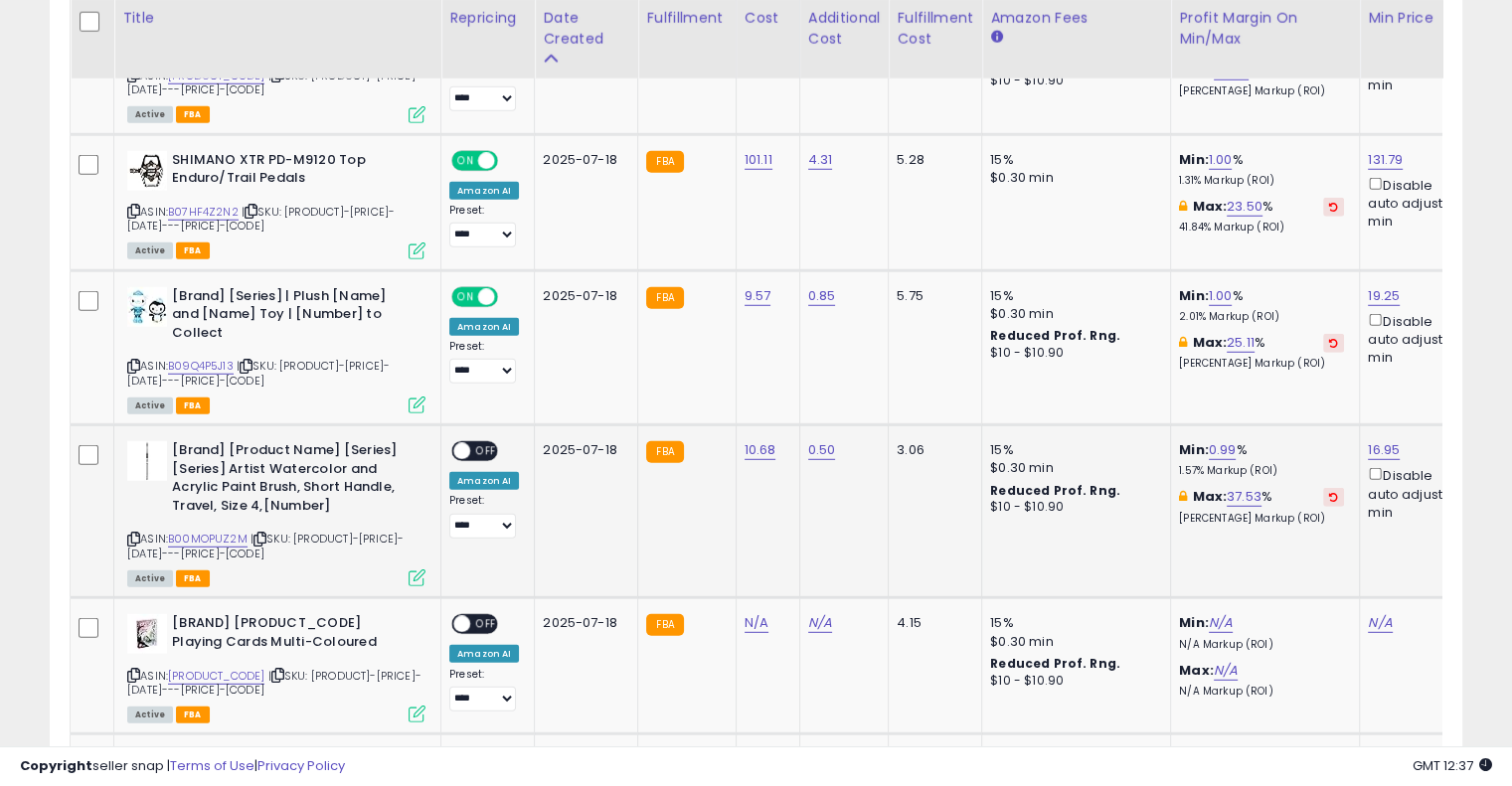 click on "OFF" at bounding box center [486, 451] 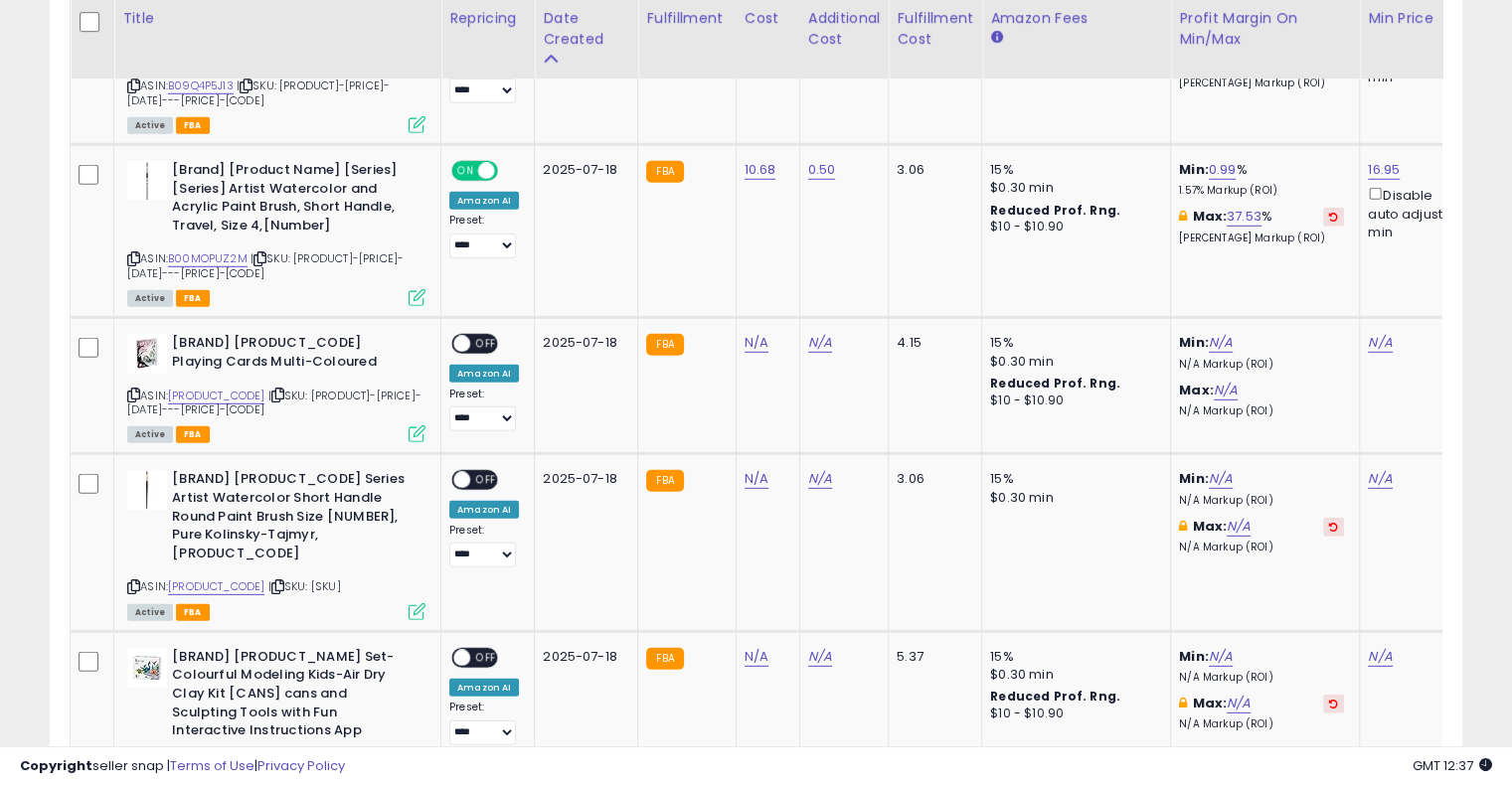 scroll, scrollTop: 5818, scrollLeft: 0, axis: vertical 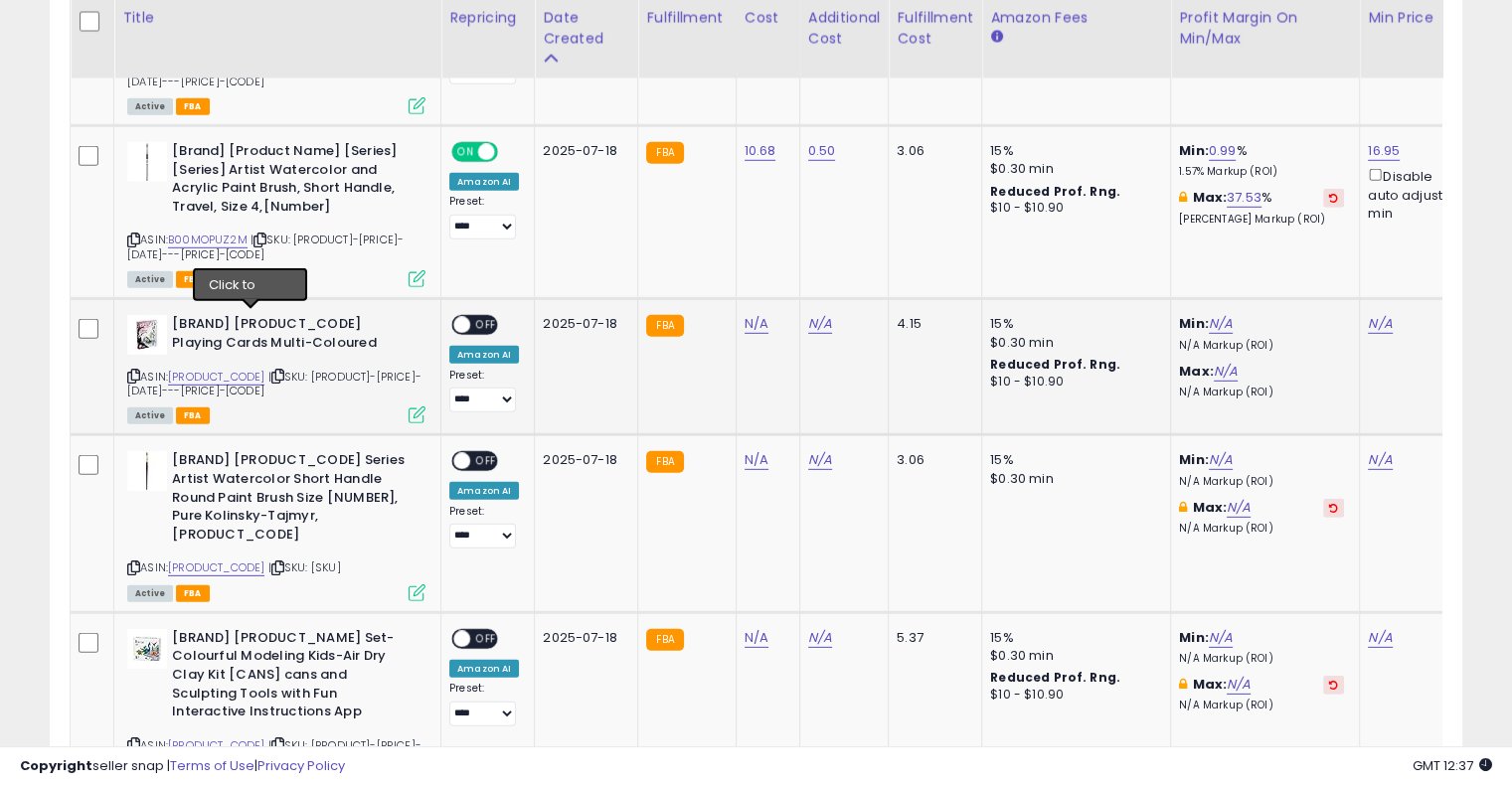 click at bounding box center (277, 376) 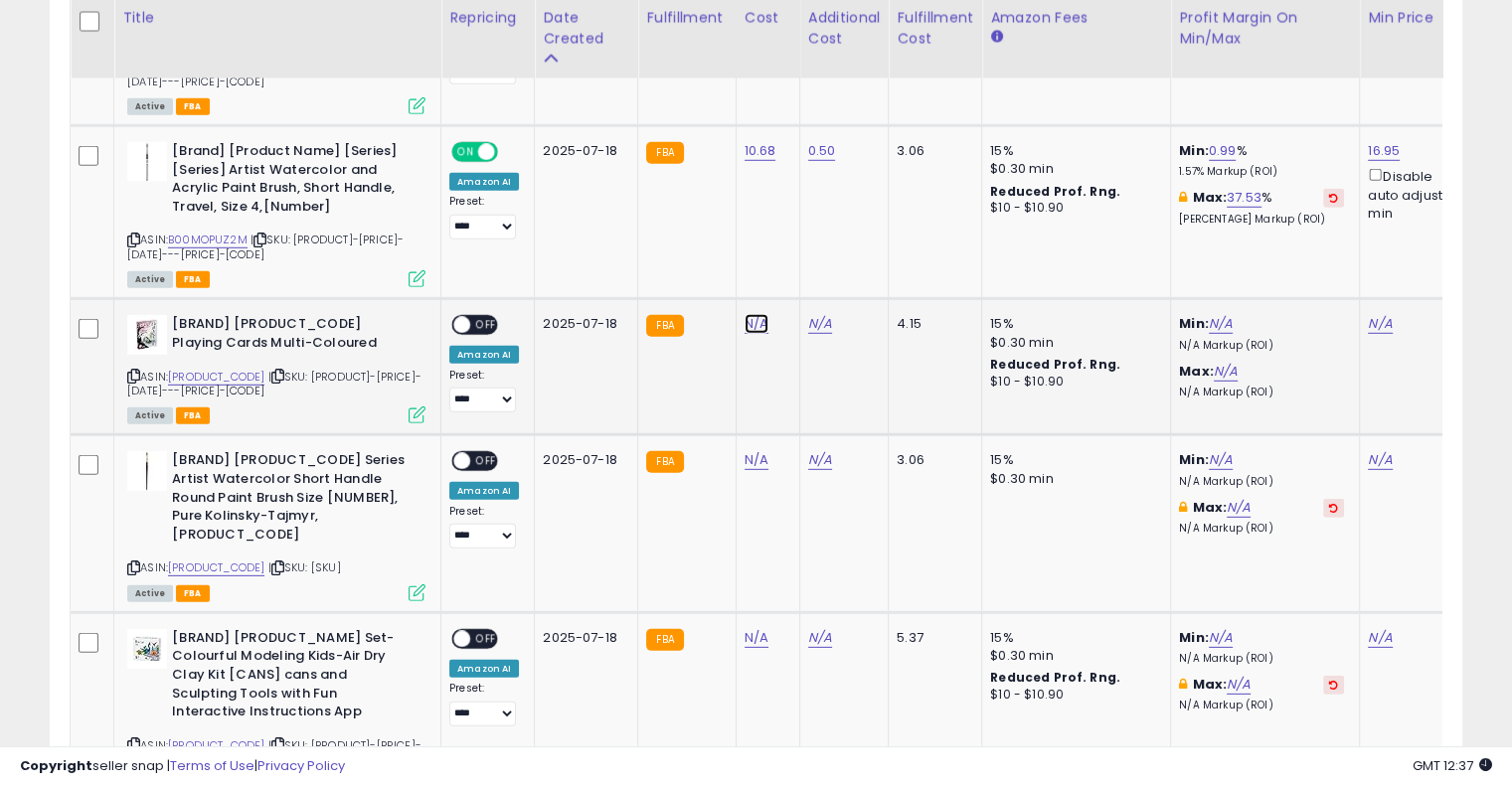 click on "N/A" at bounding box center [756, 324] 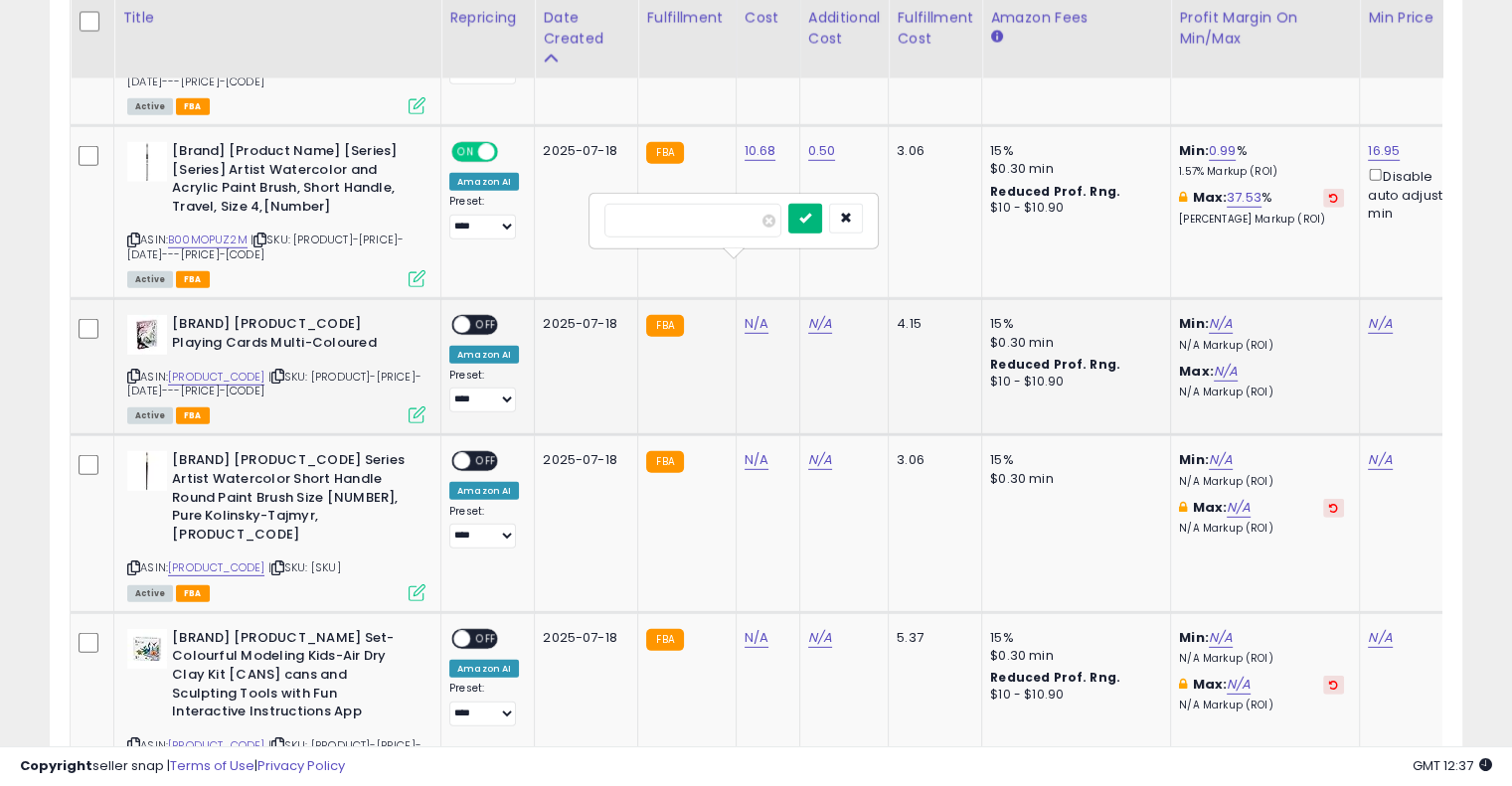 type on "*****" 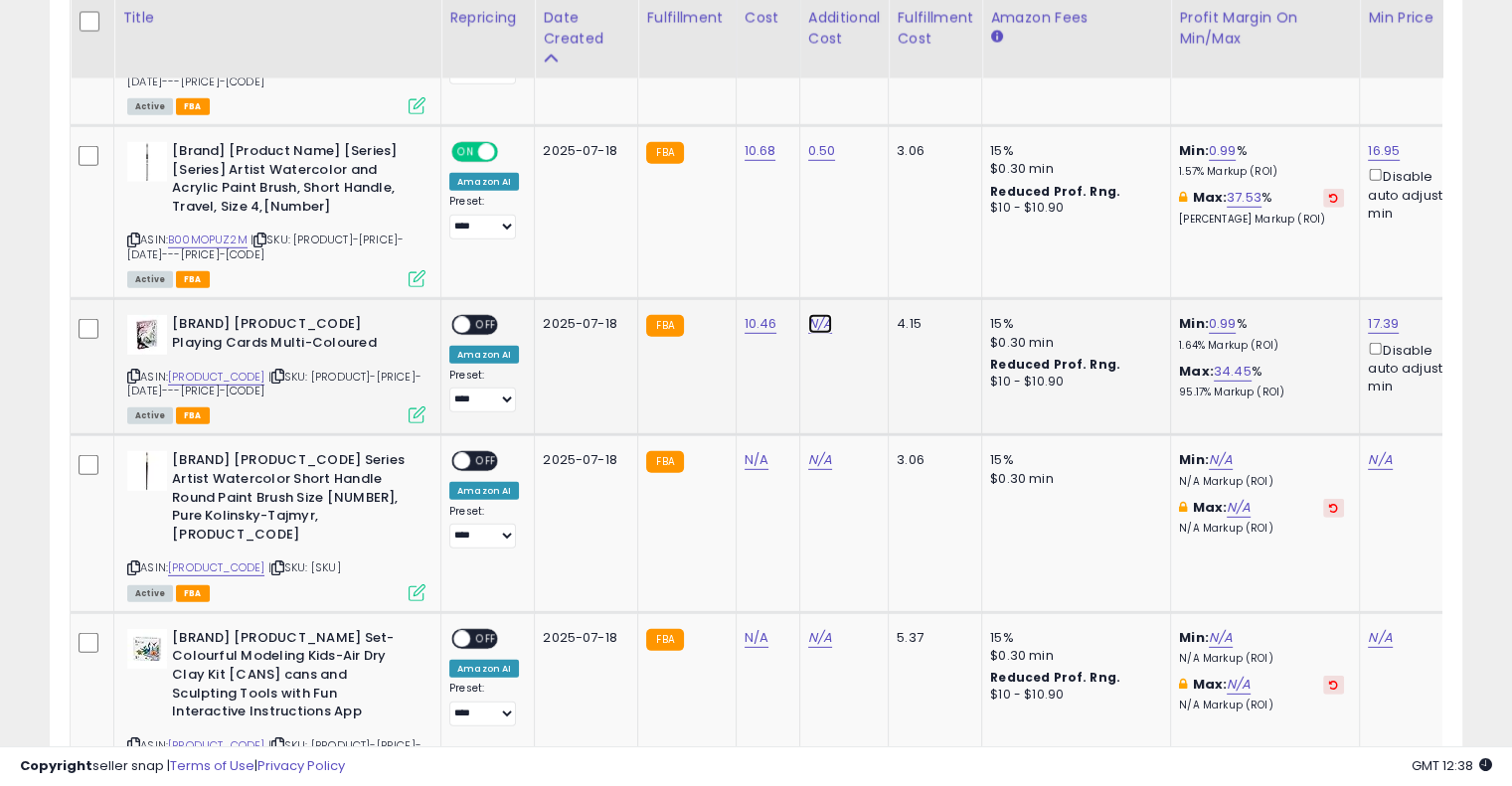 click on "N/A" at bounding box center (820, 324) 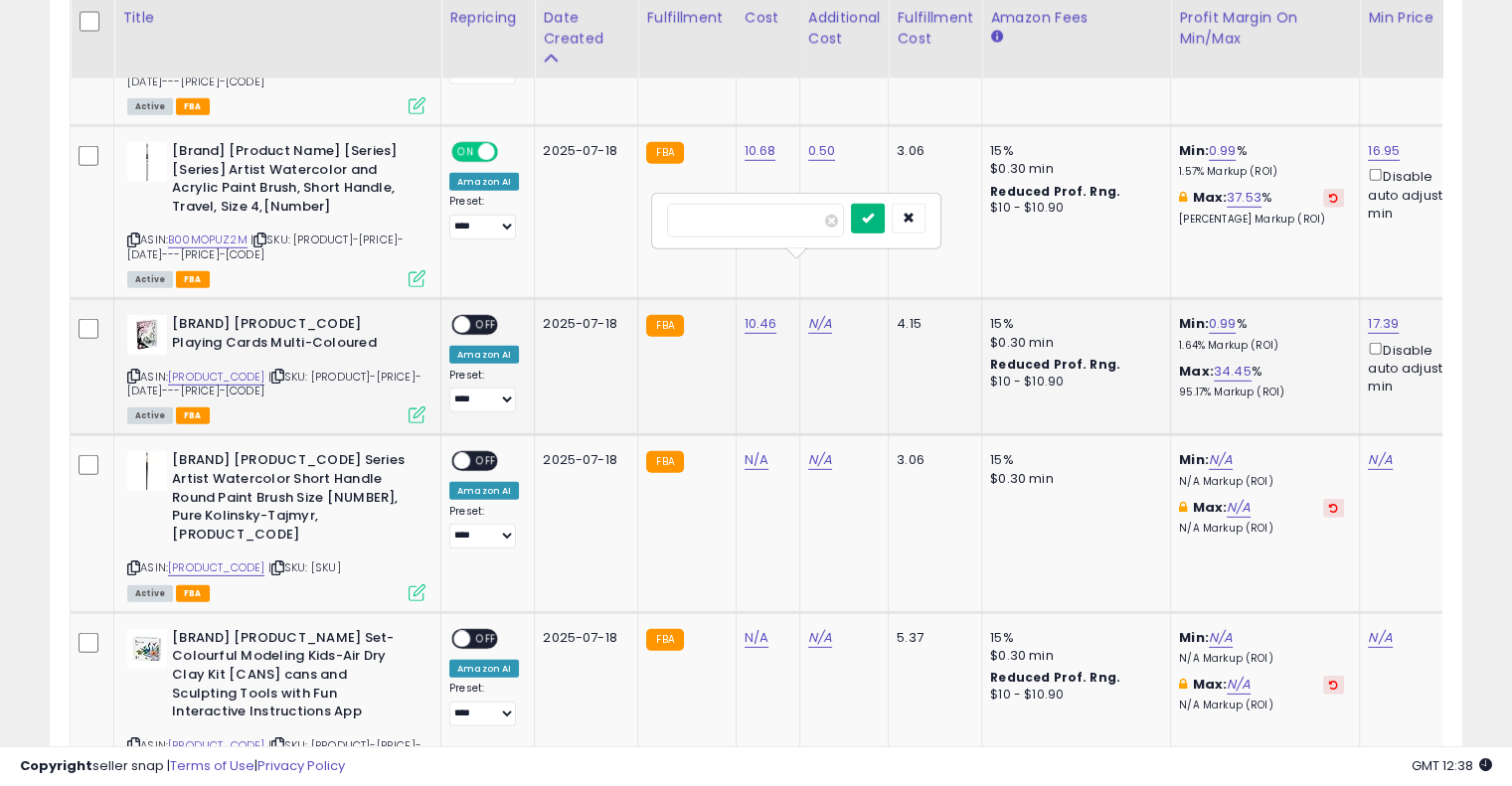 type on "****" 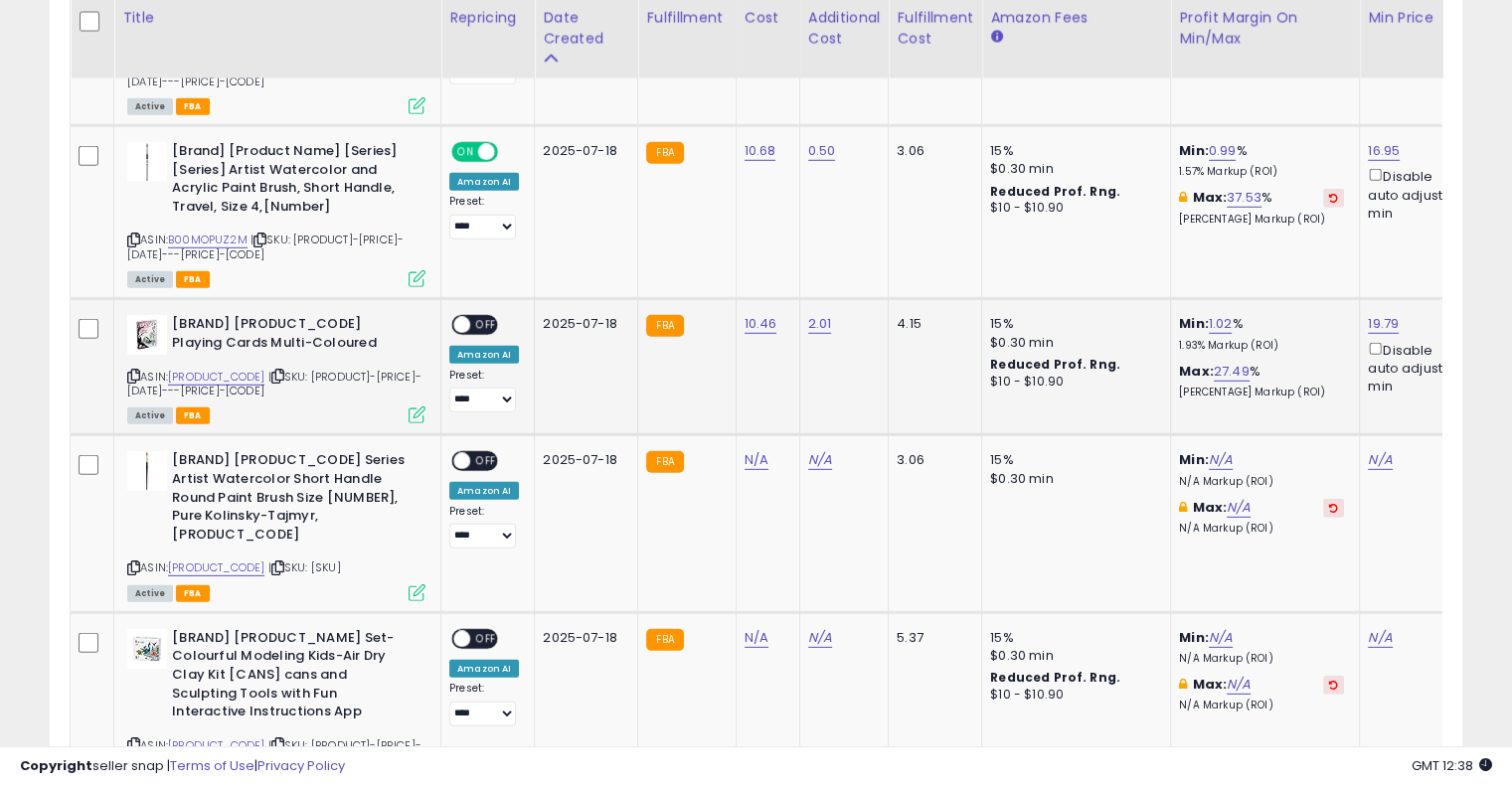 click on "OFF" at bounding box center [486, 325] 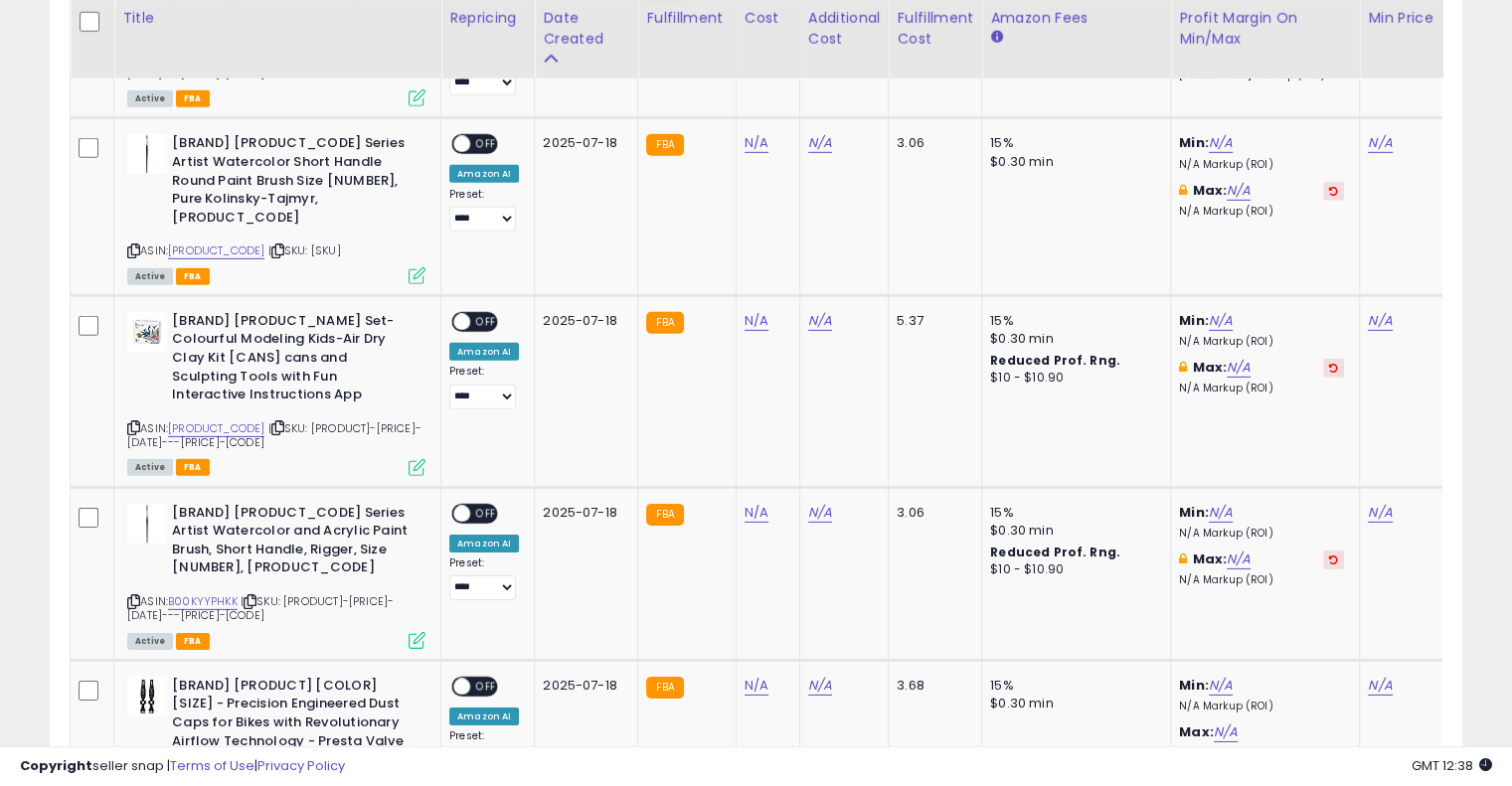scroll, scrollTop: 6144, scrollLeft: 0, axis: vertical 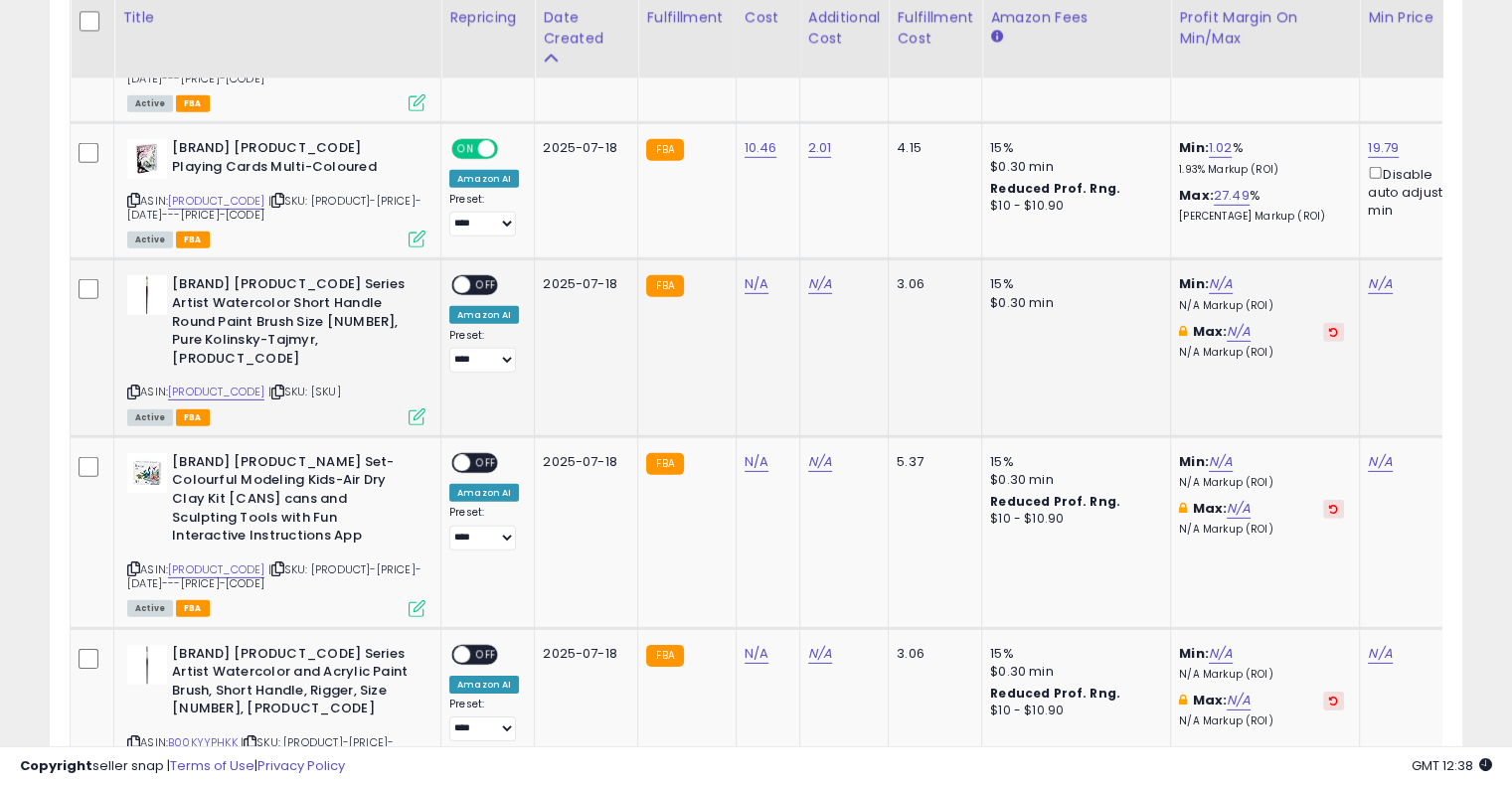 click at bounding box center [277, 392] 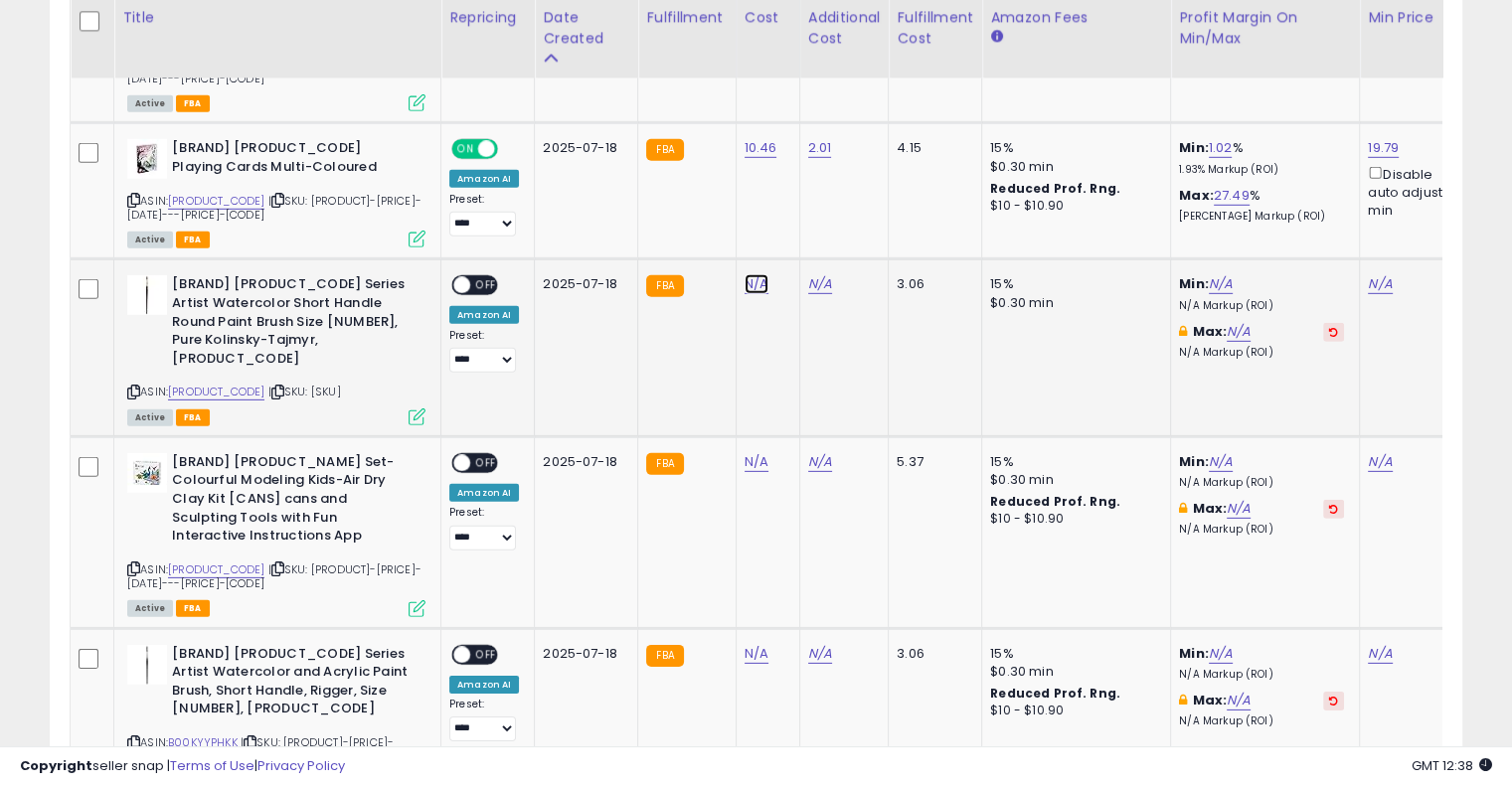click on "N/A" at bounding box center (756, 284) 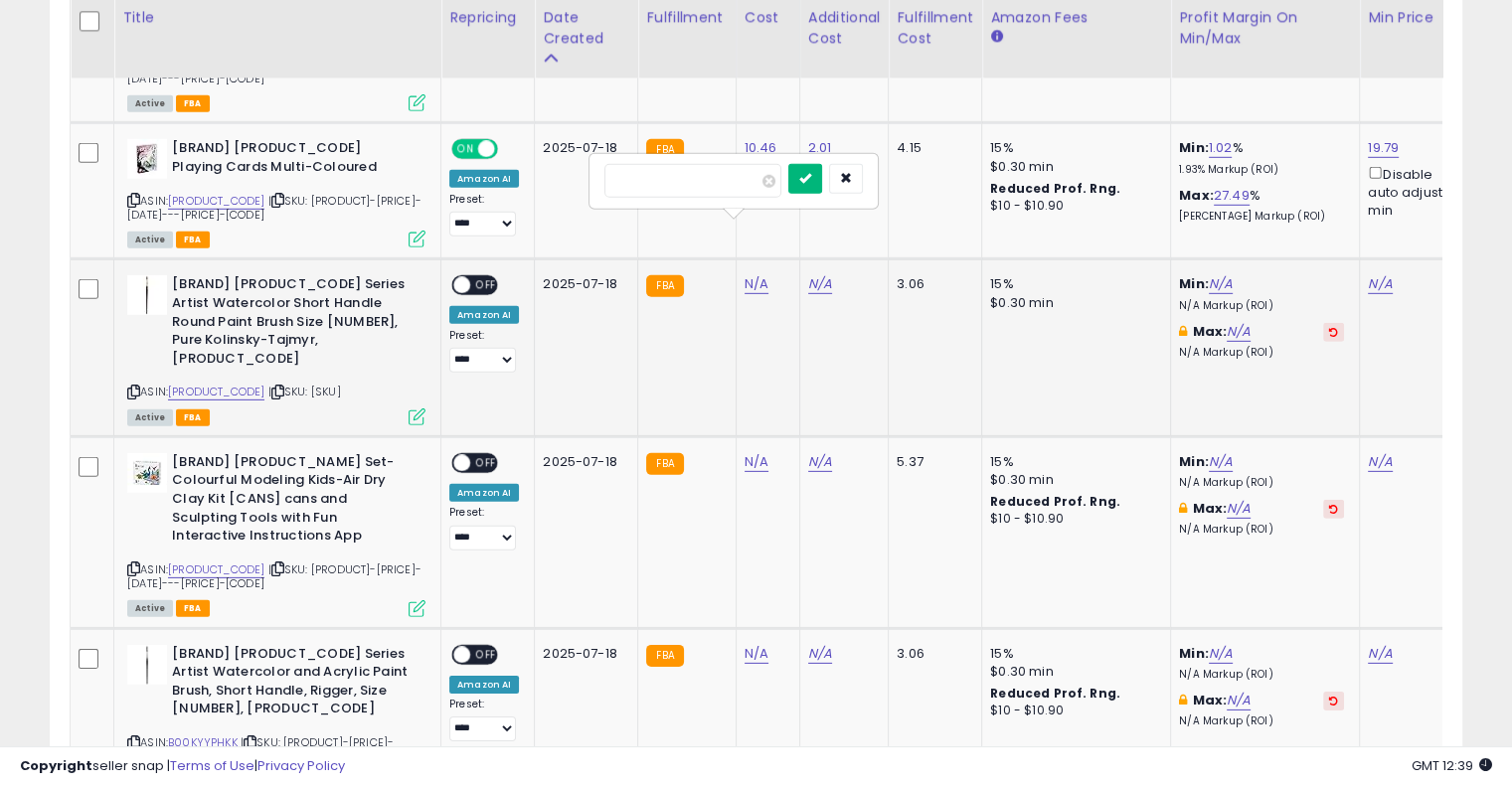 type on "*****" 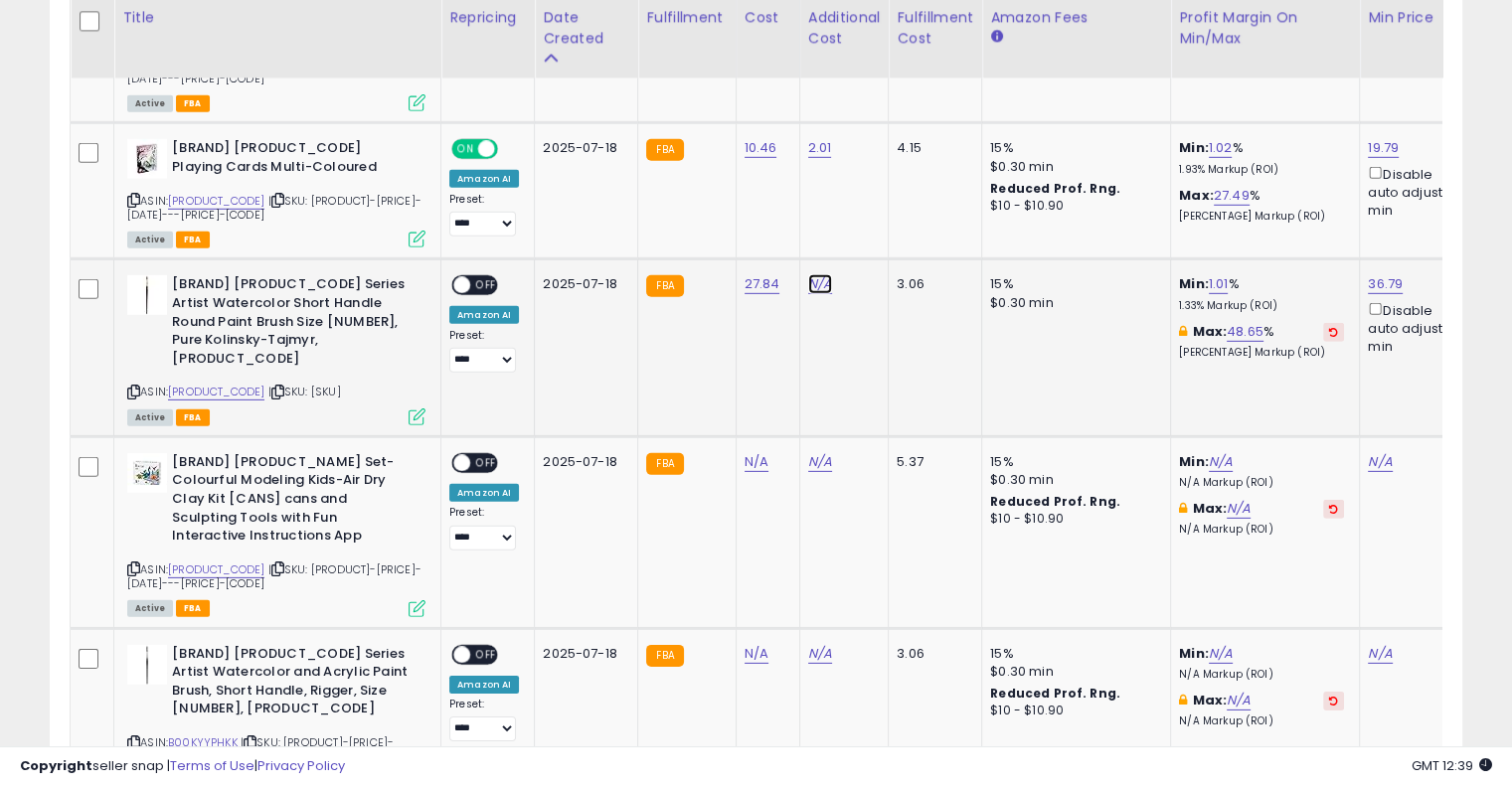 click on "N/A" at bounding box center (820, 284) 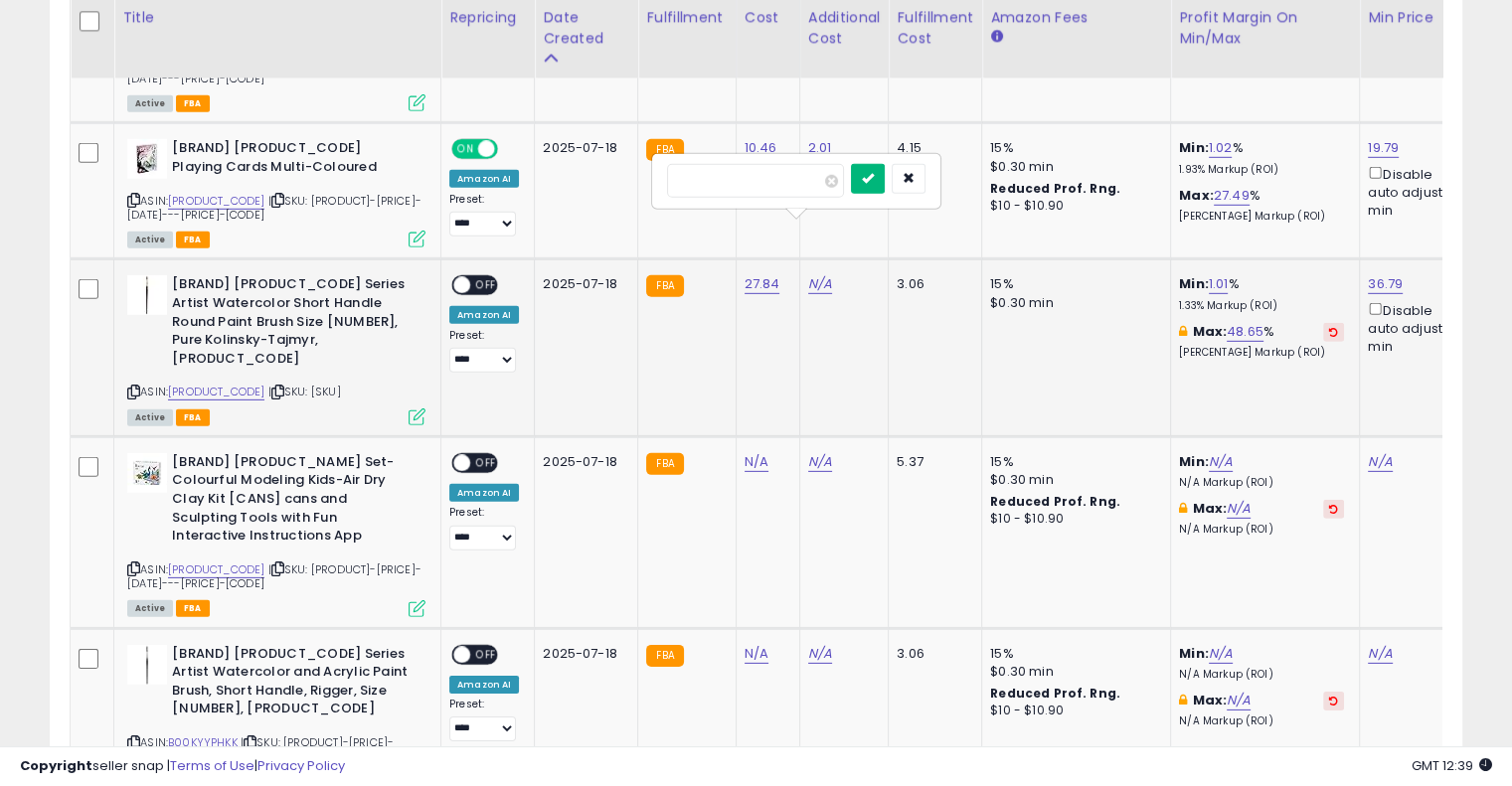 type on "****" 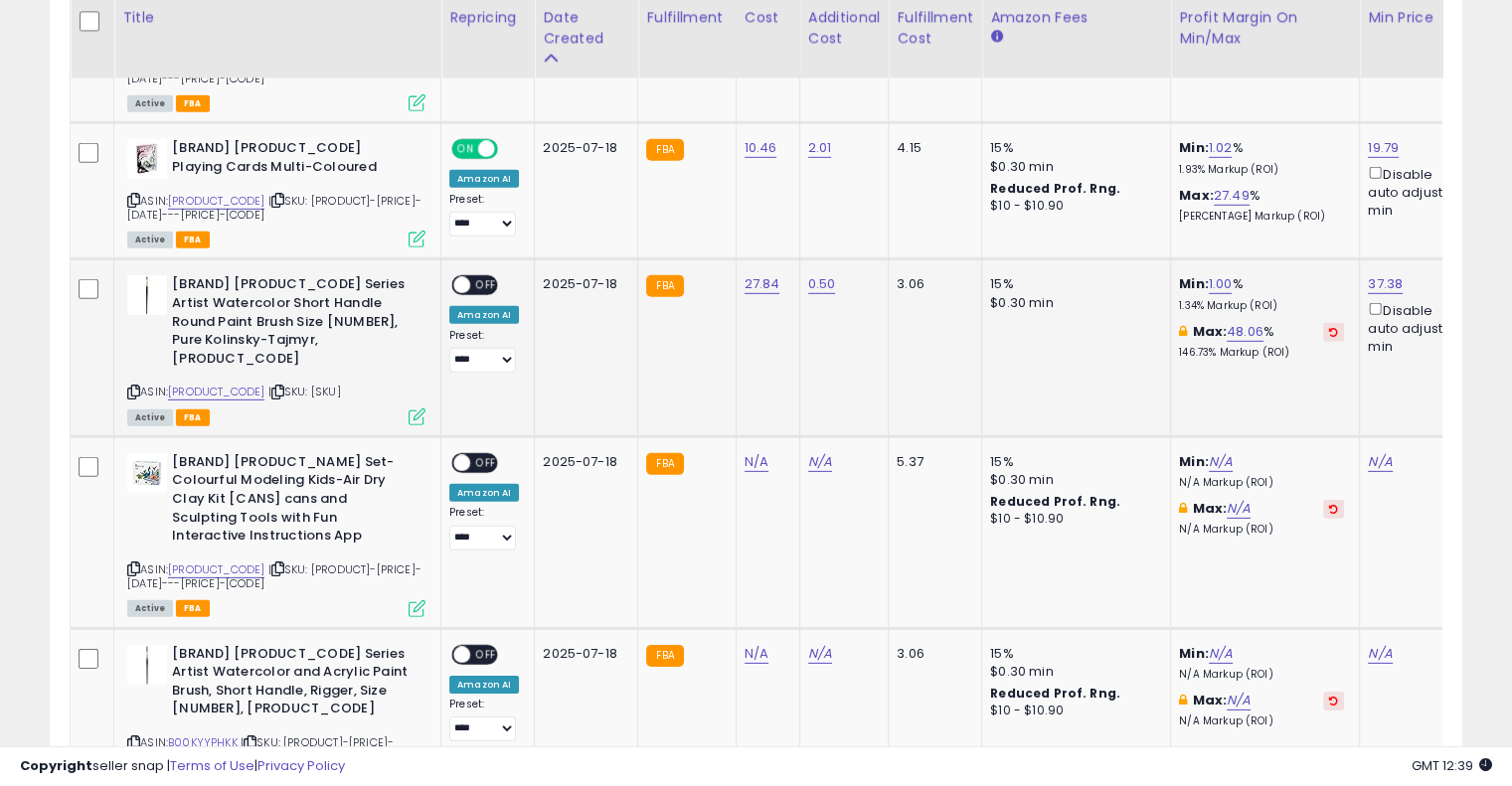 drag, startPoint x: 482, startPoint y: 234, endPoint x: 600, endPoint y: 253, distance: 119.51987 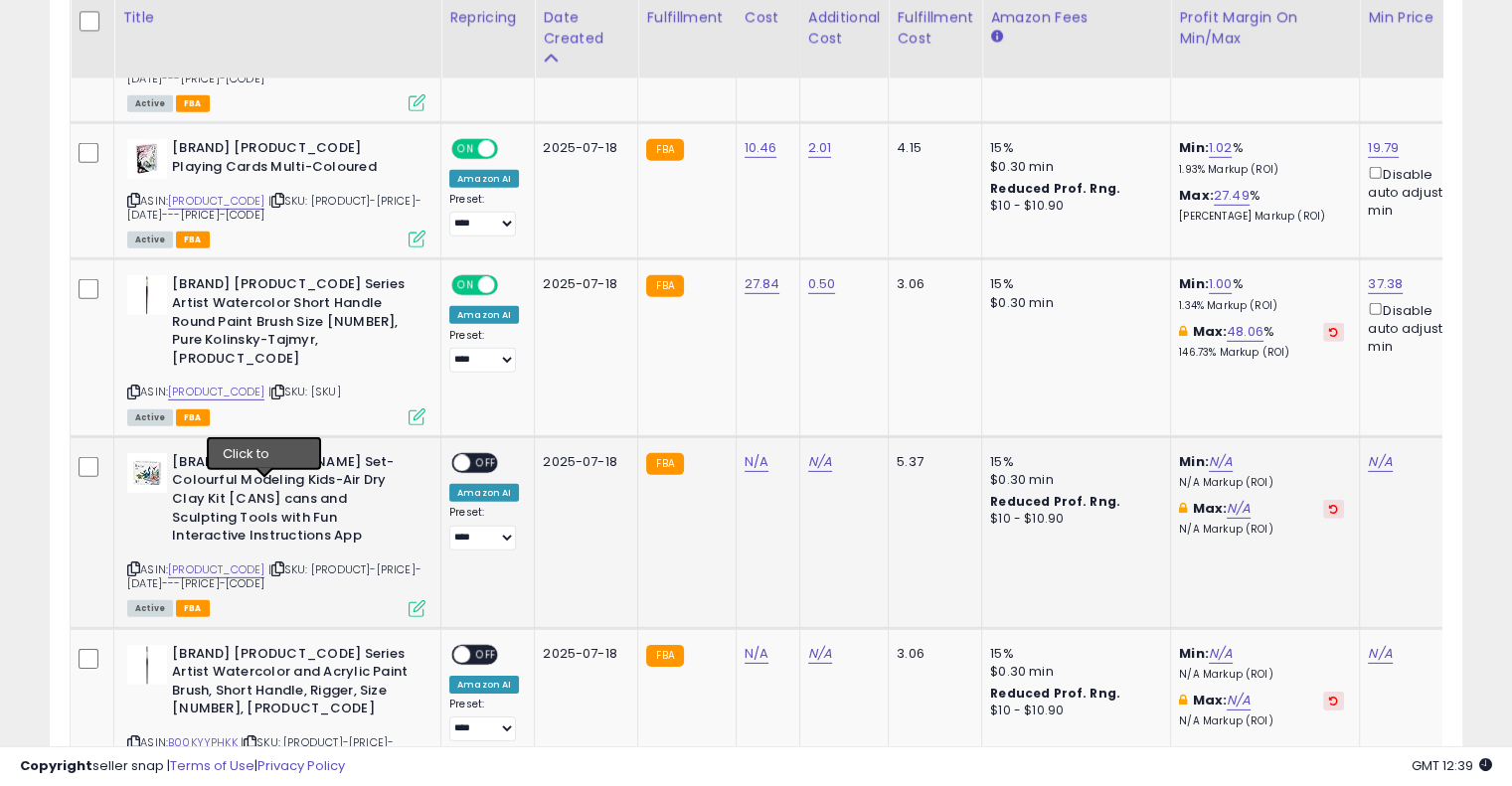 click at bounding box center (277, 568) 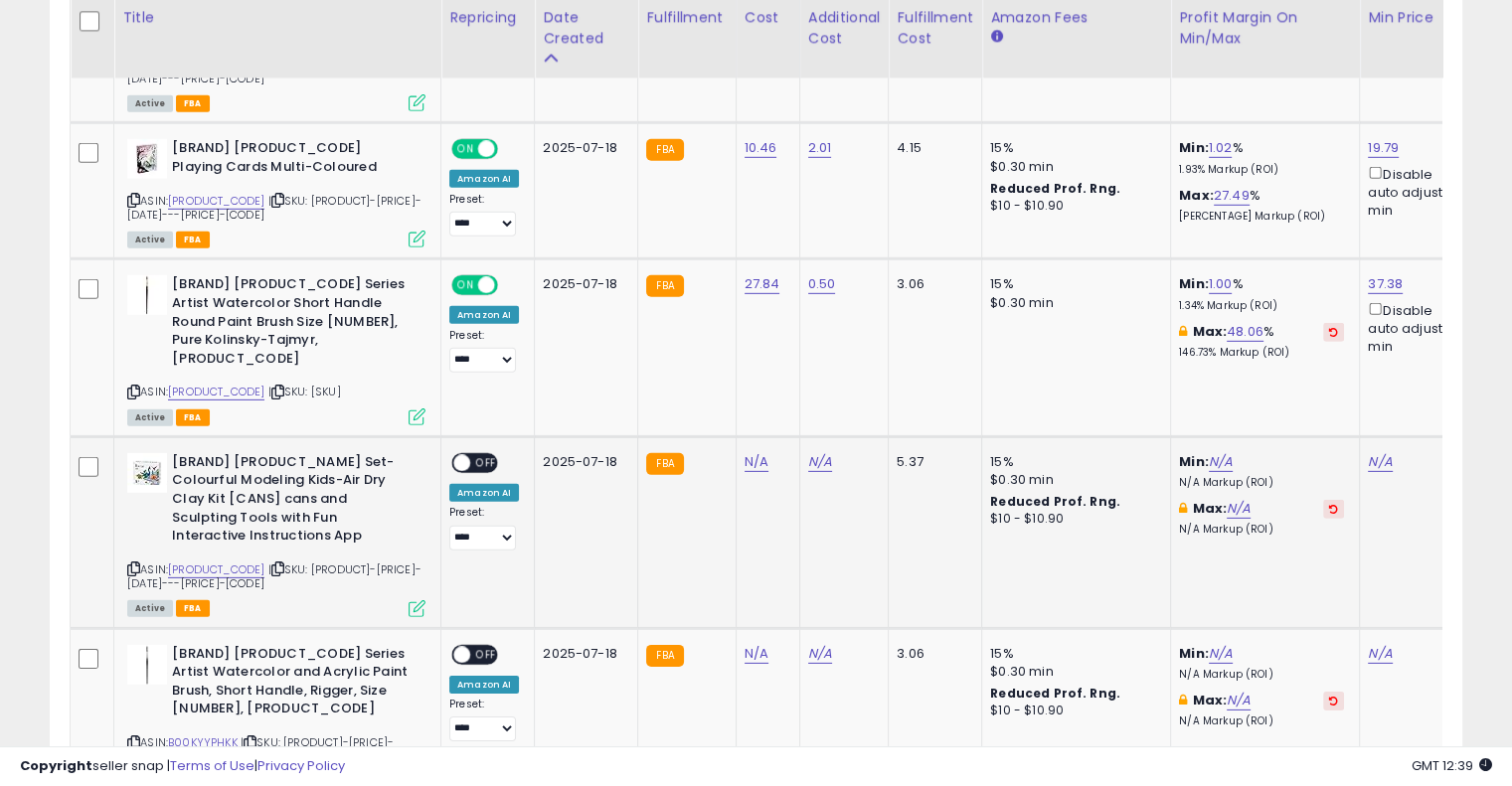click at bounding box center [277, 568] 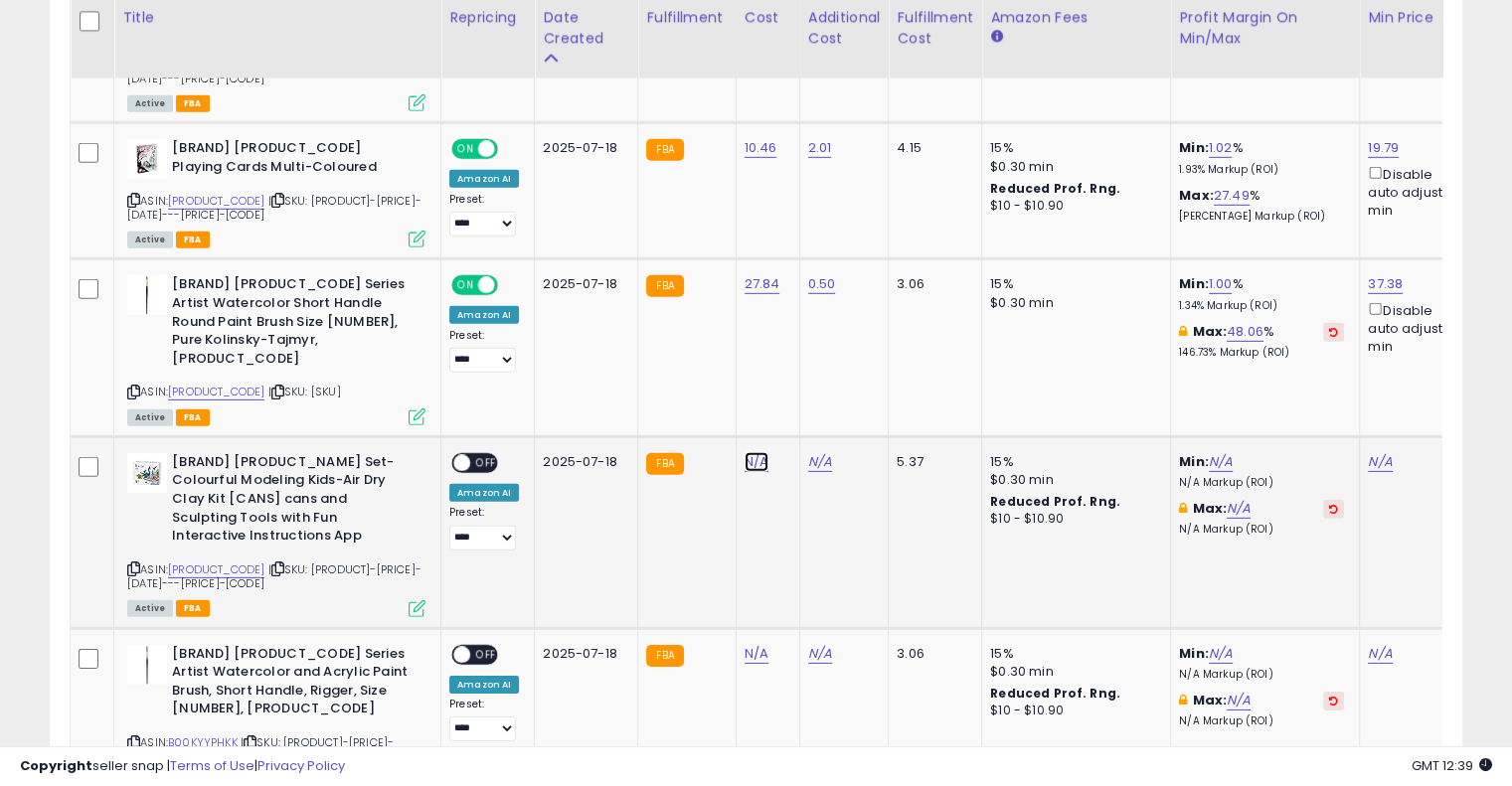 click on "N/A" at bounding box center (756, 462) 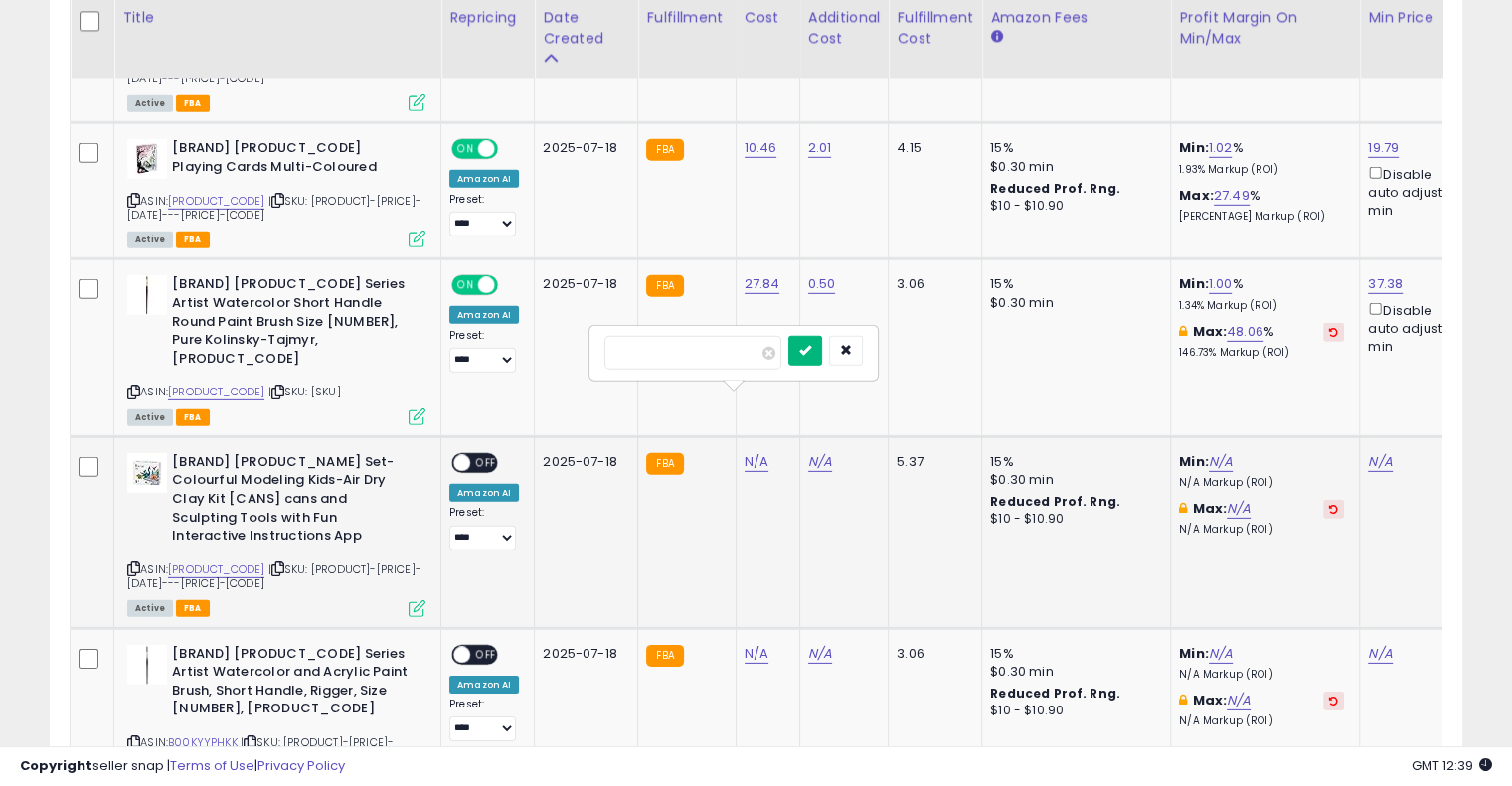 type on "*****" 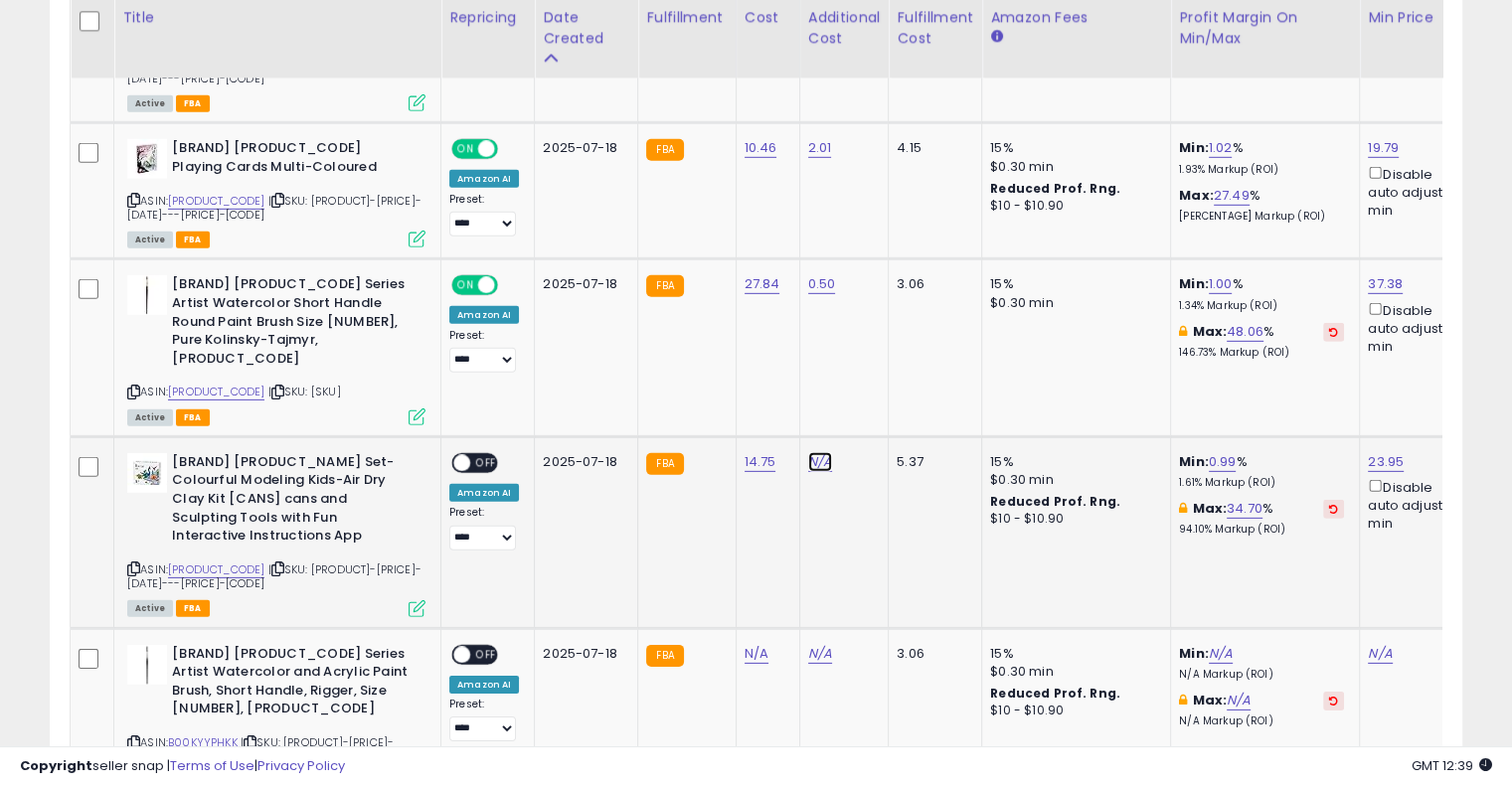 click on "N/A" at bounding box center (820, 462) 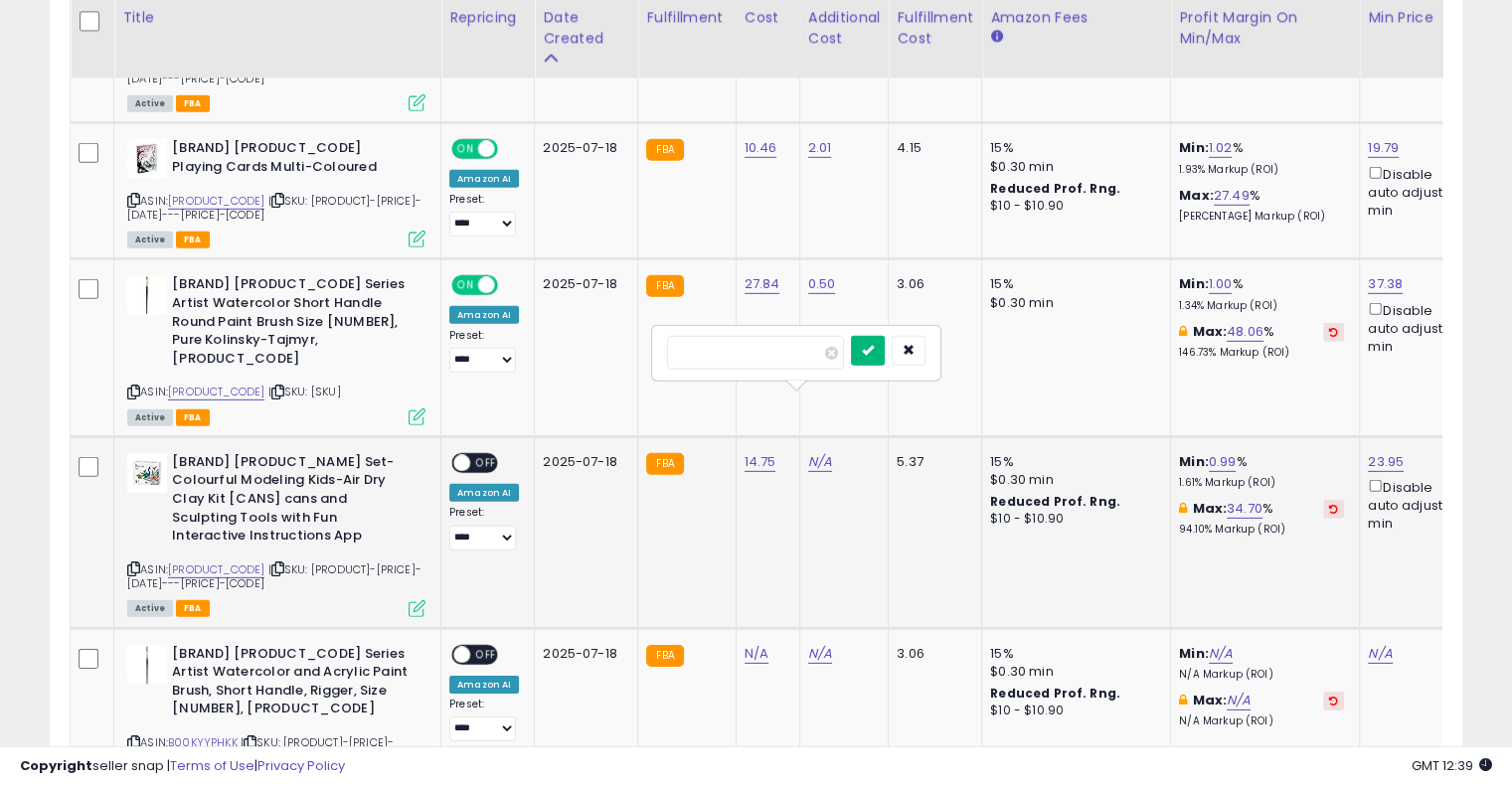 type on "****" 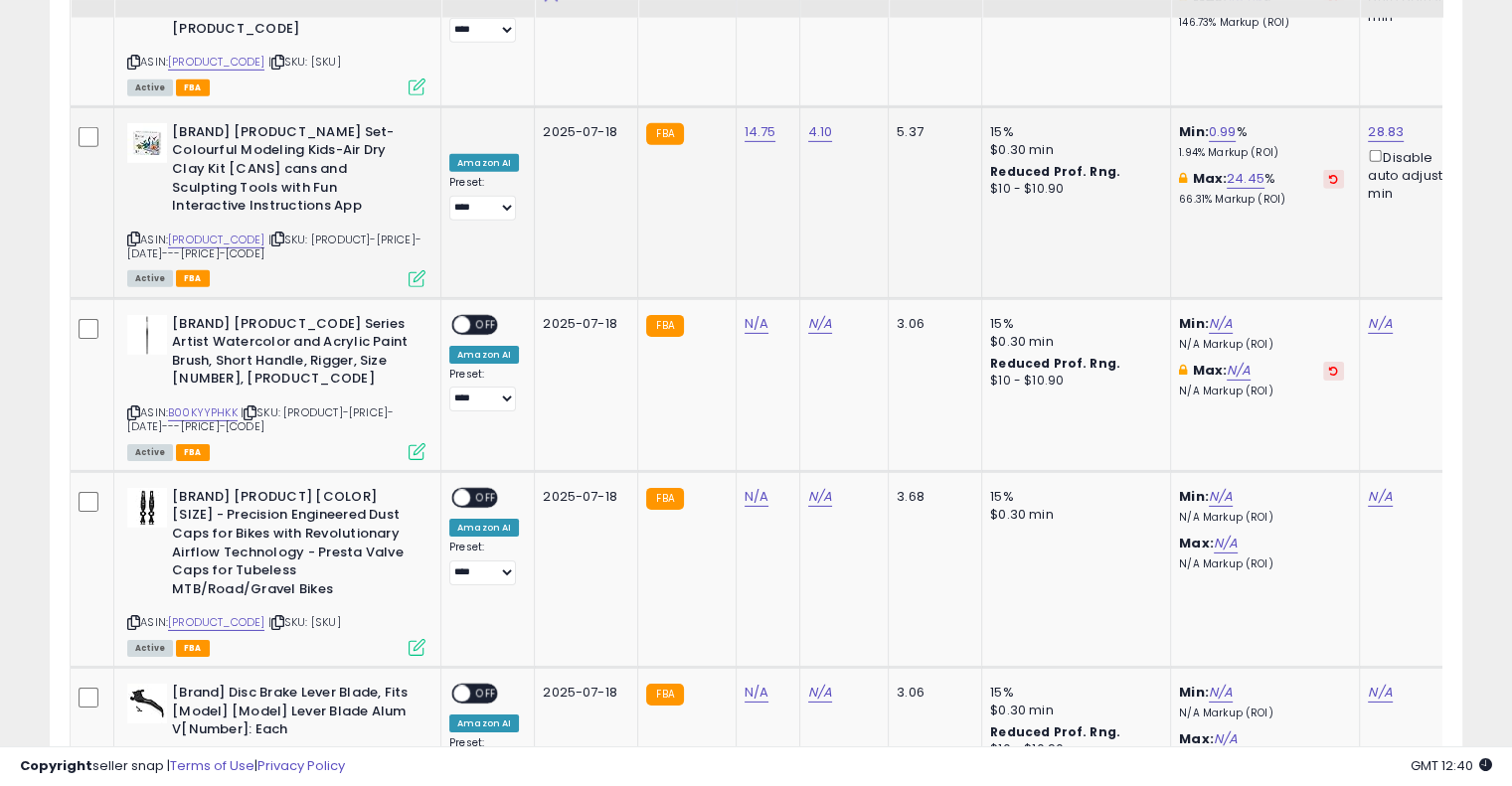scroll, scrollTop: 5994, scrollLeft: 0, axis: vertical 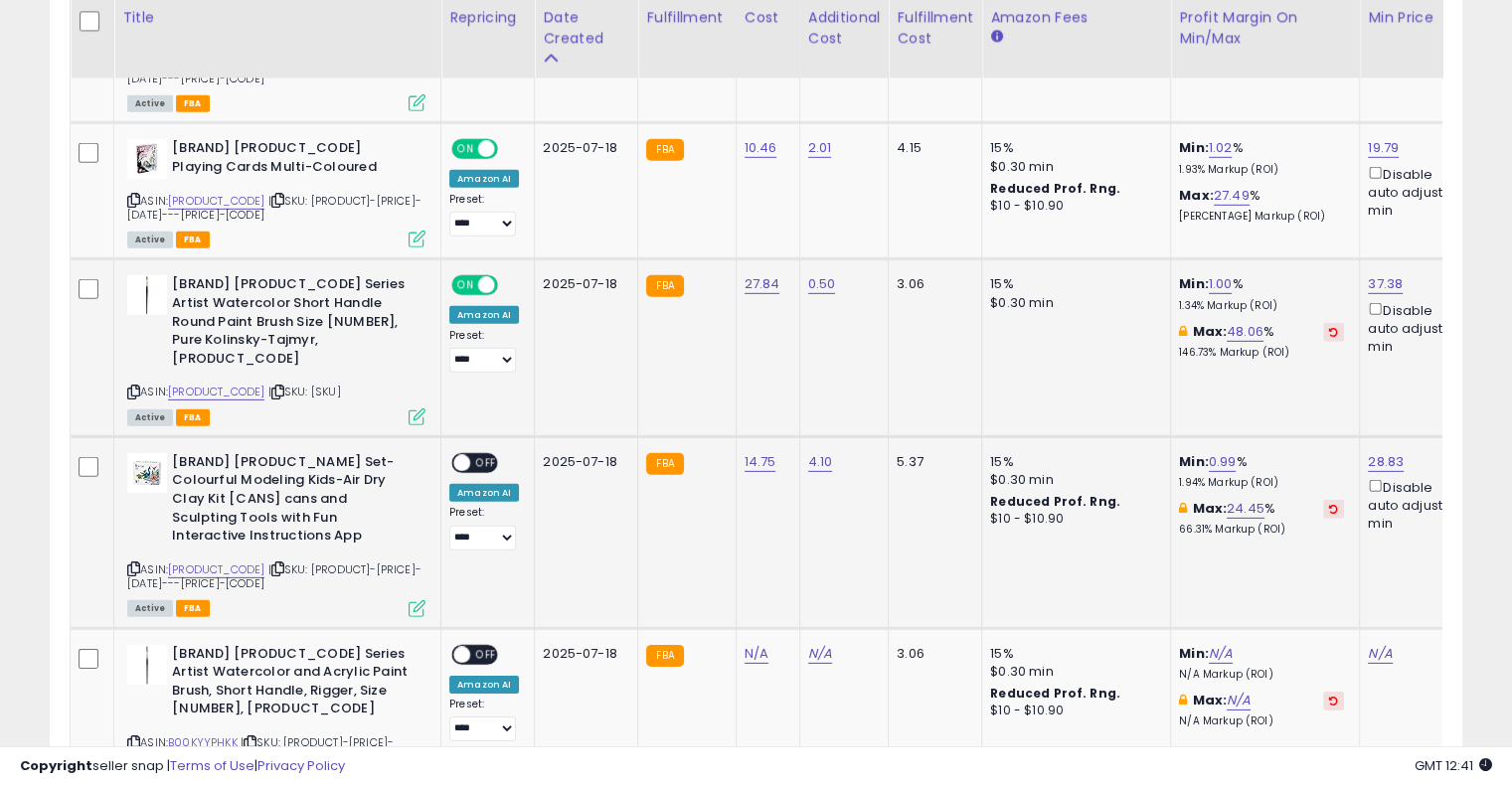 click on "15% $0.30 min" 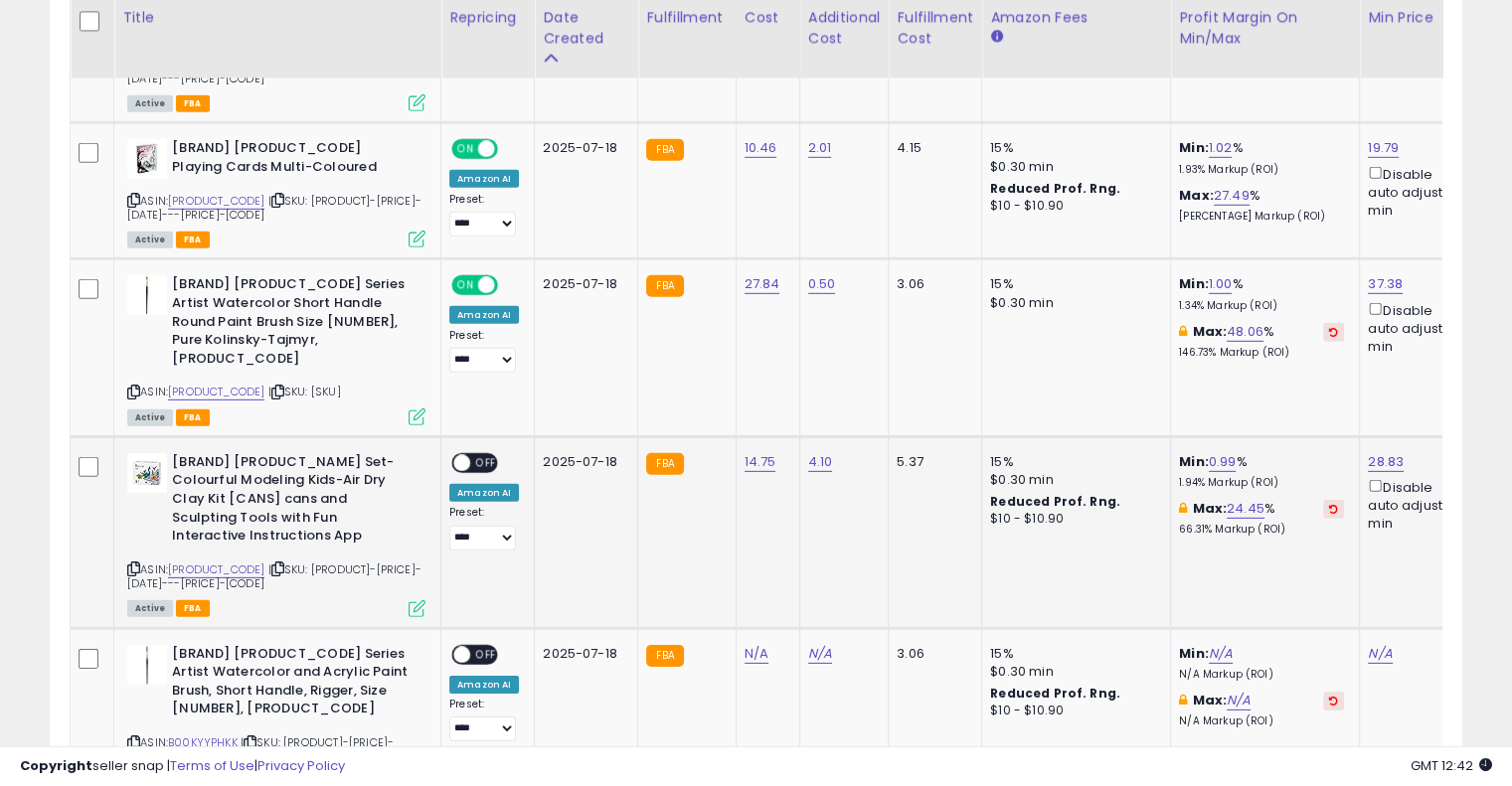 click on "OFF" at bounding box center (486, 463) 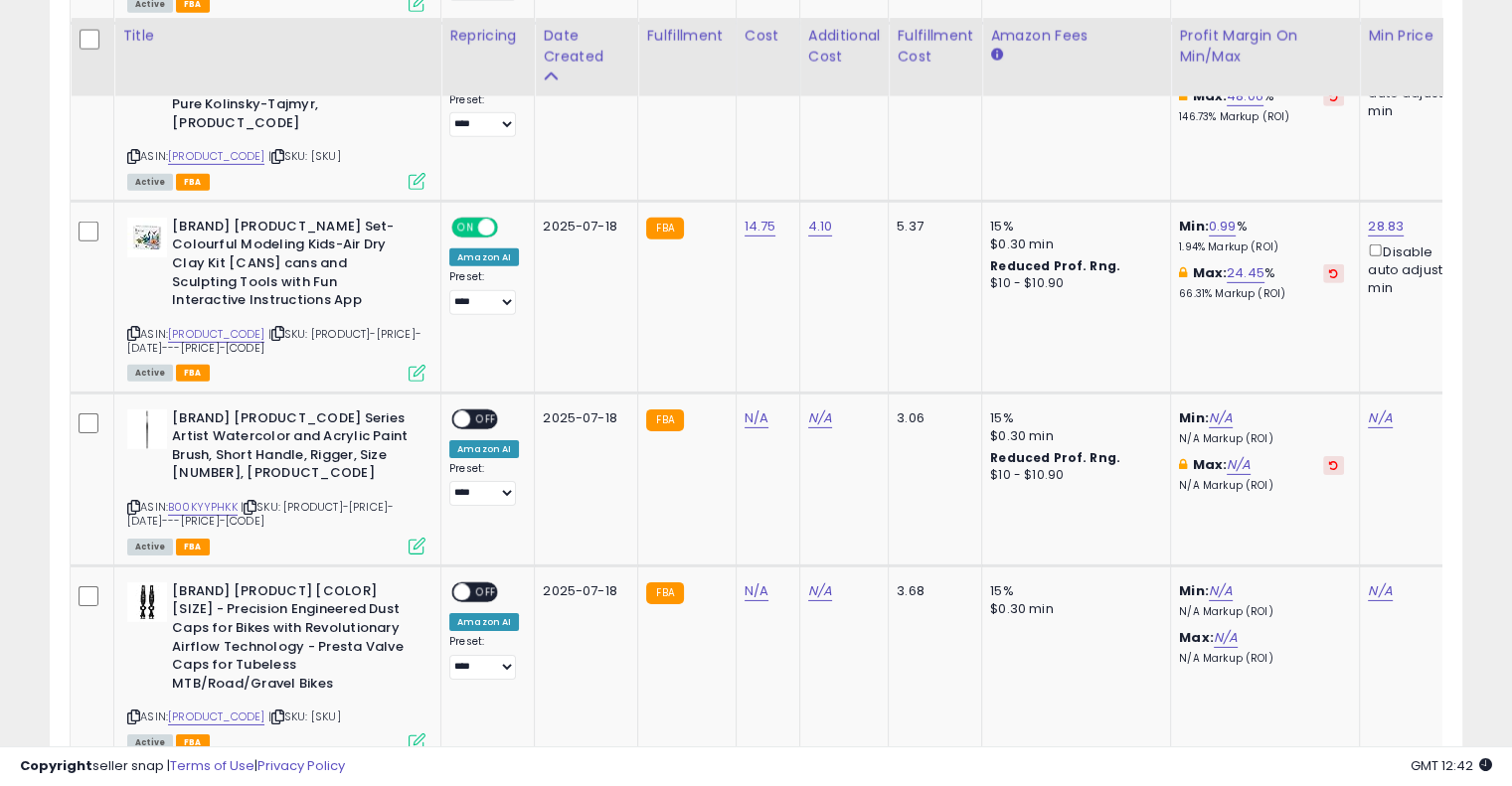 scroll, scrollTop: 6247, scrollLeft: 0, axis: vertical 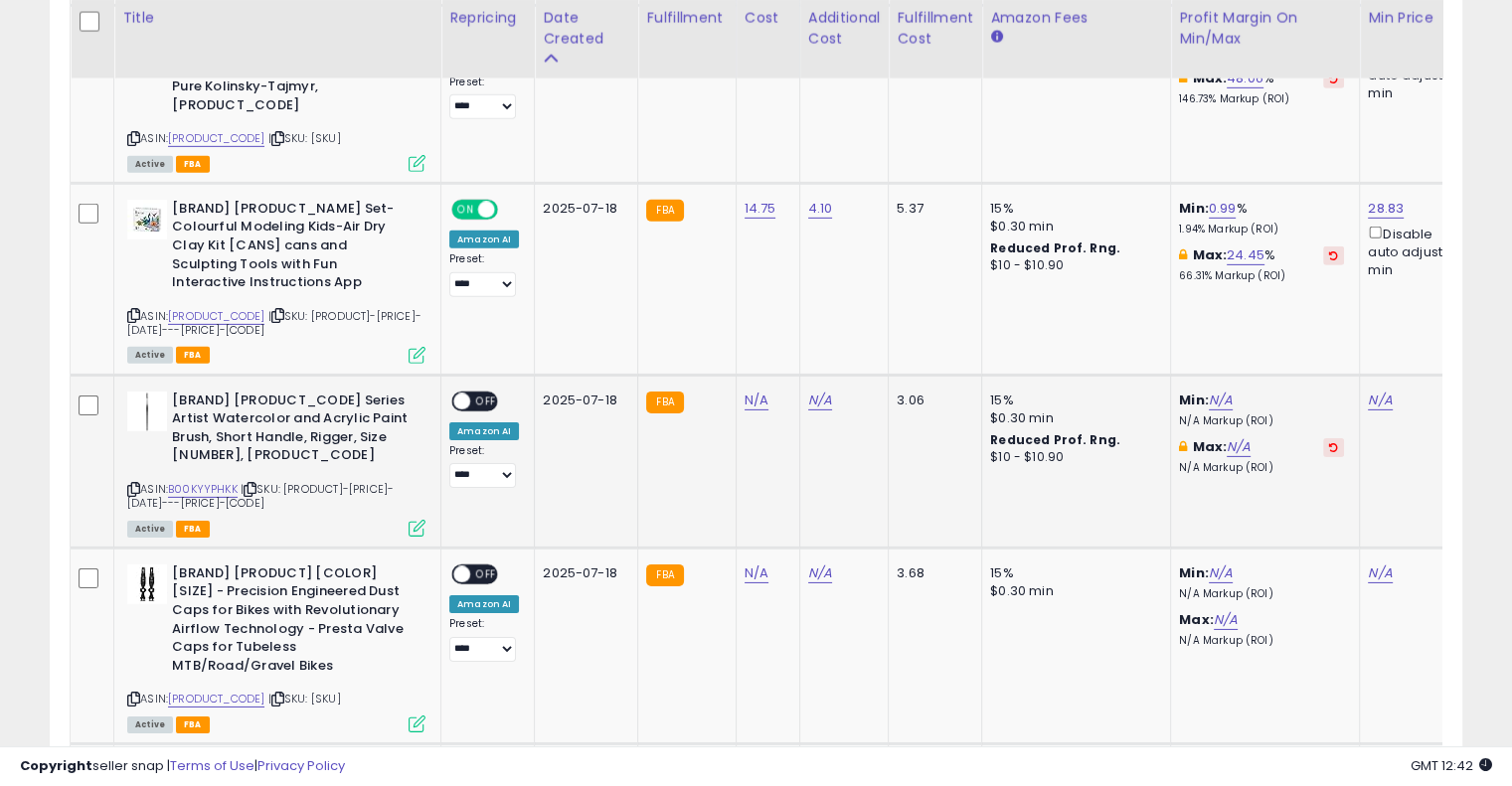 click at bounding box center [250, 489] 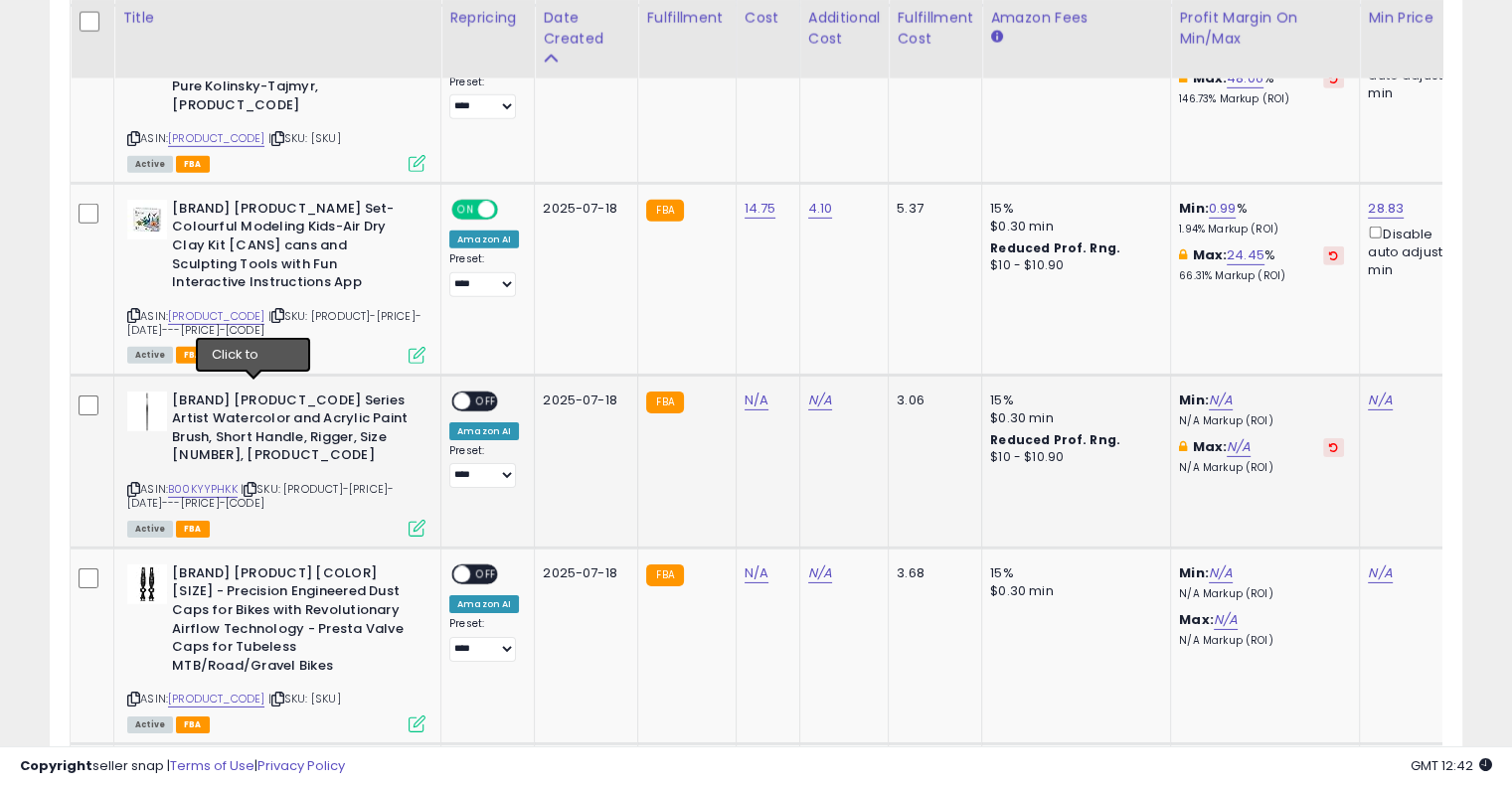 click at bounding box center [250, 489] 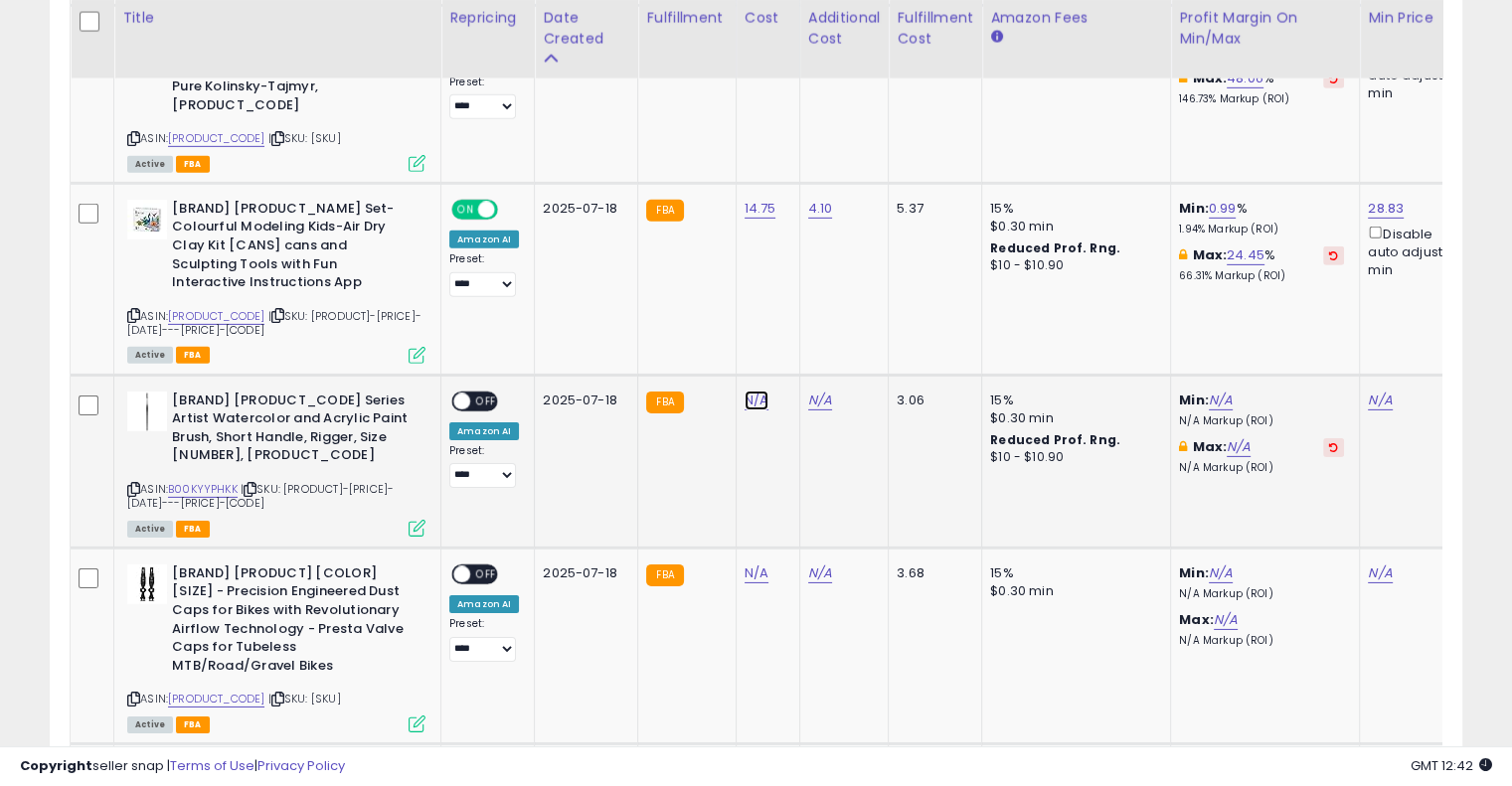 click on "N/A" at bounding box center [756, 400] 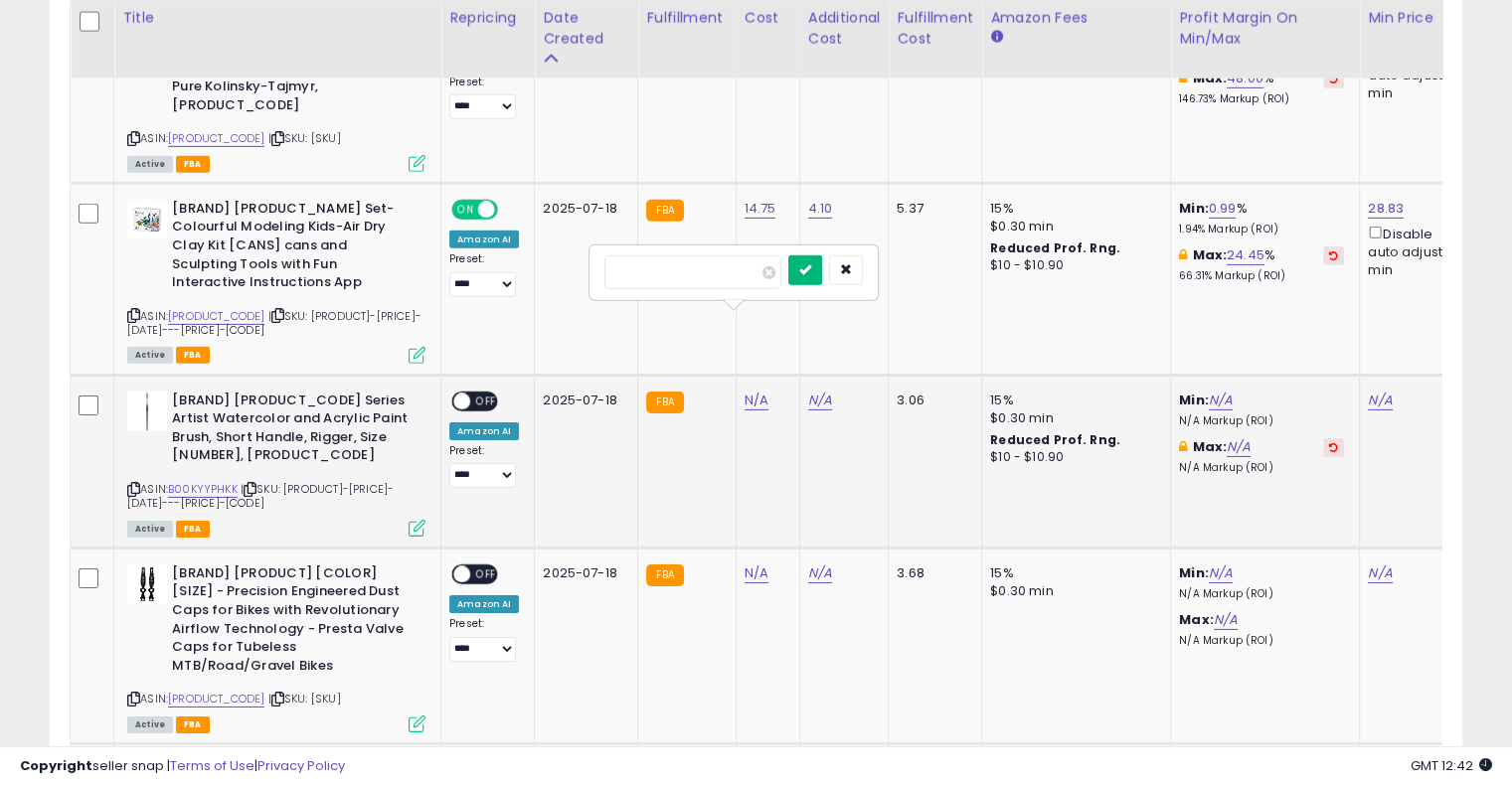 type on "****" 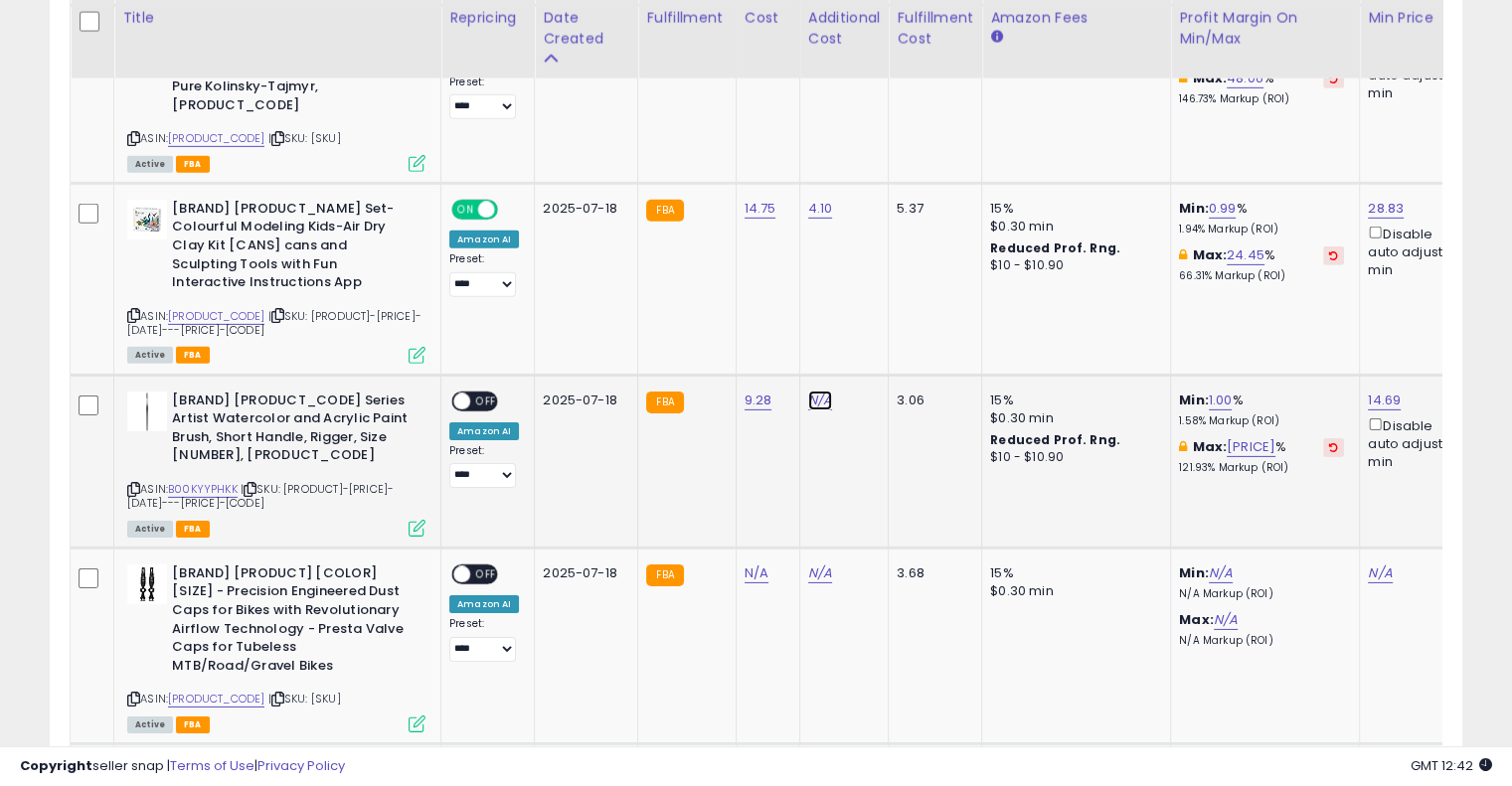 click on "N/A" at bounding box center [820, 400] 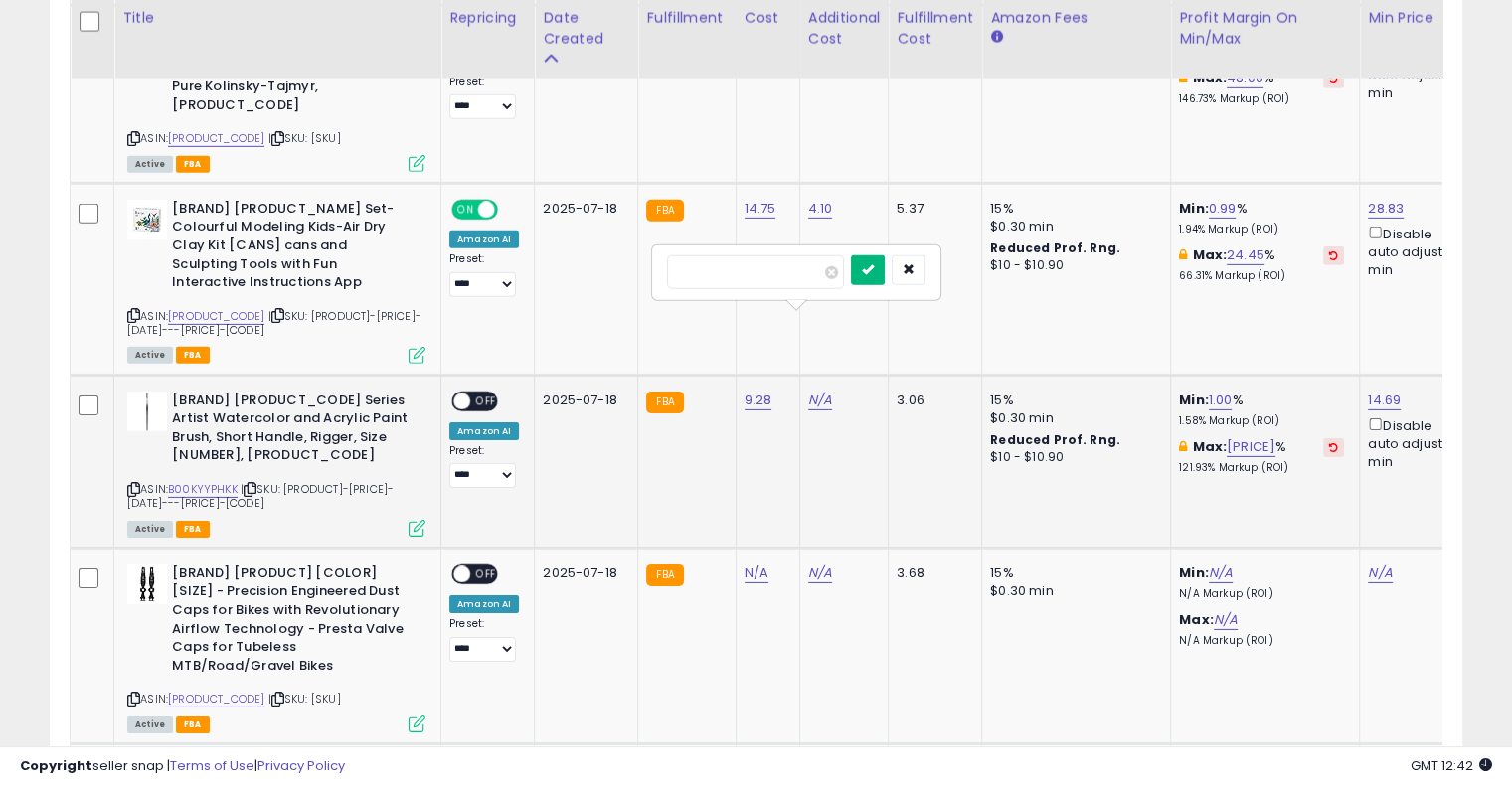 type on "****" 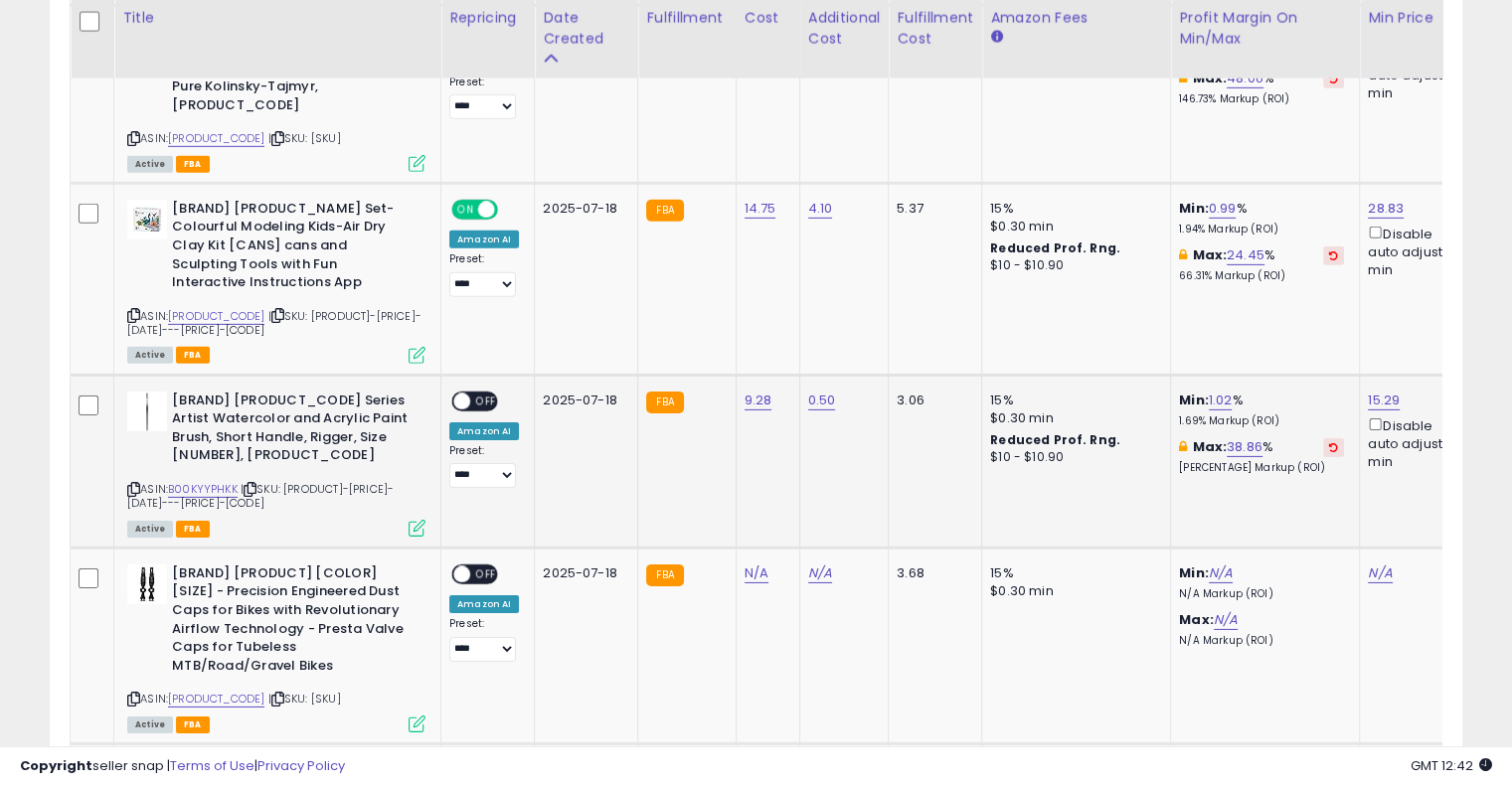 click on "OFF" at bounding box center [486, 400] 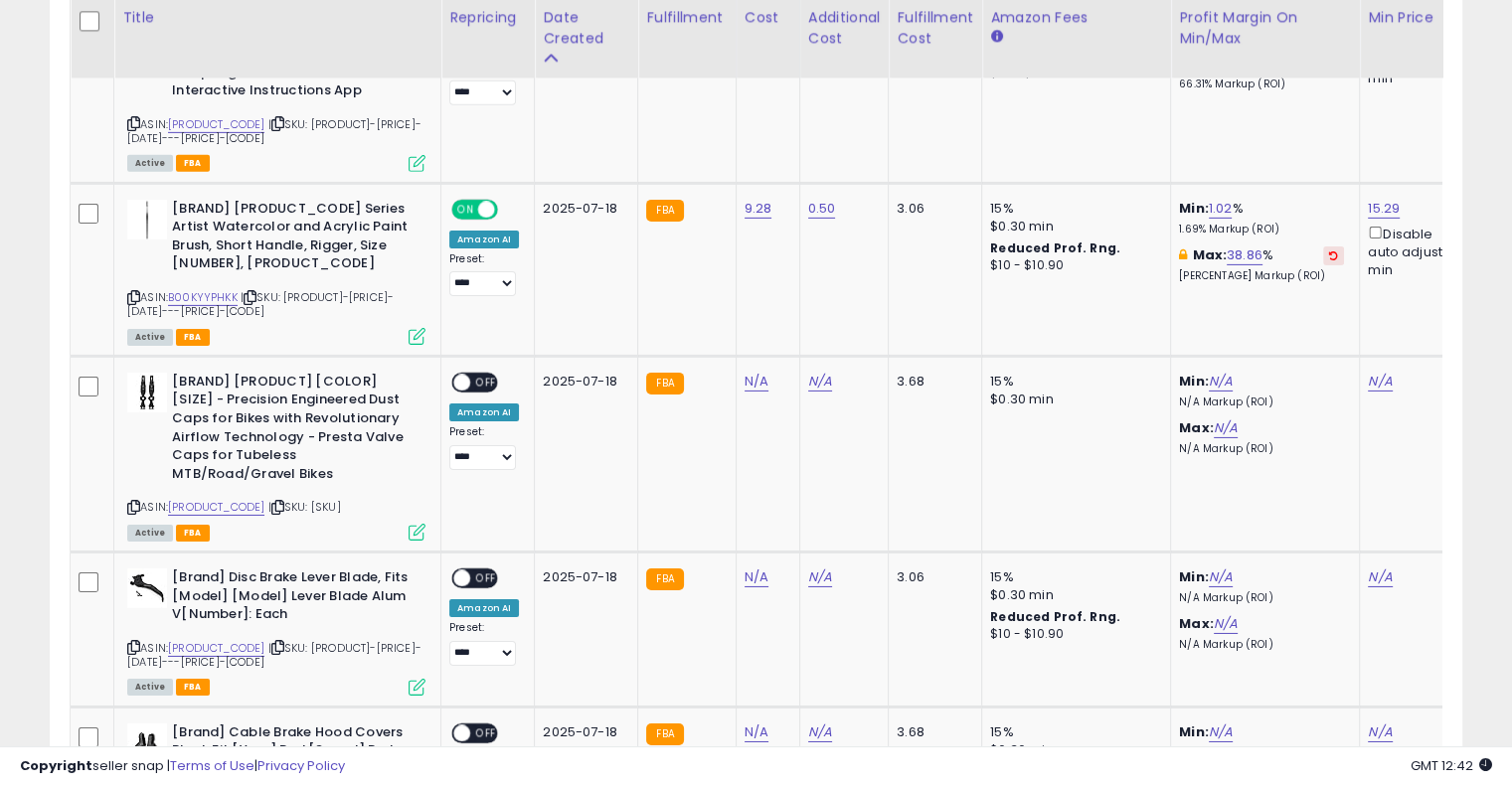 scroll, scrollTop: 6447, scrollLeft: 0, axis: vertical 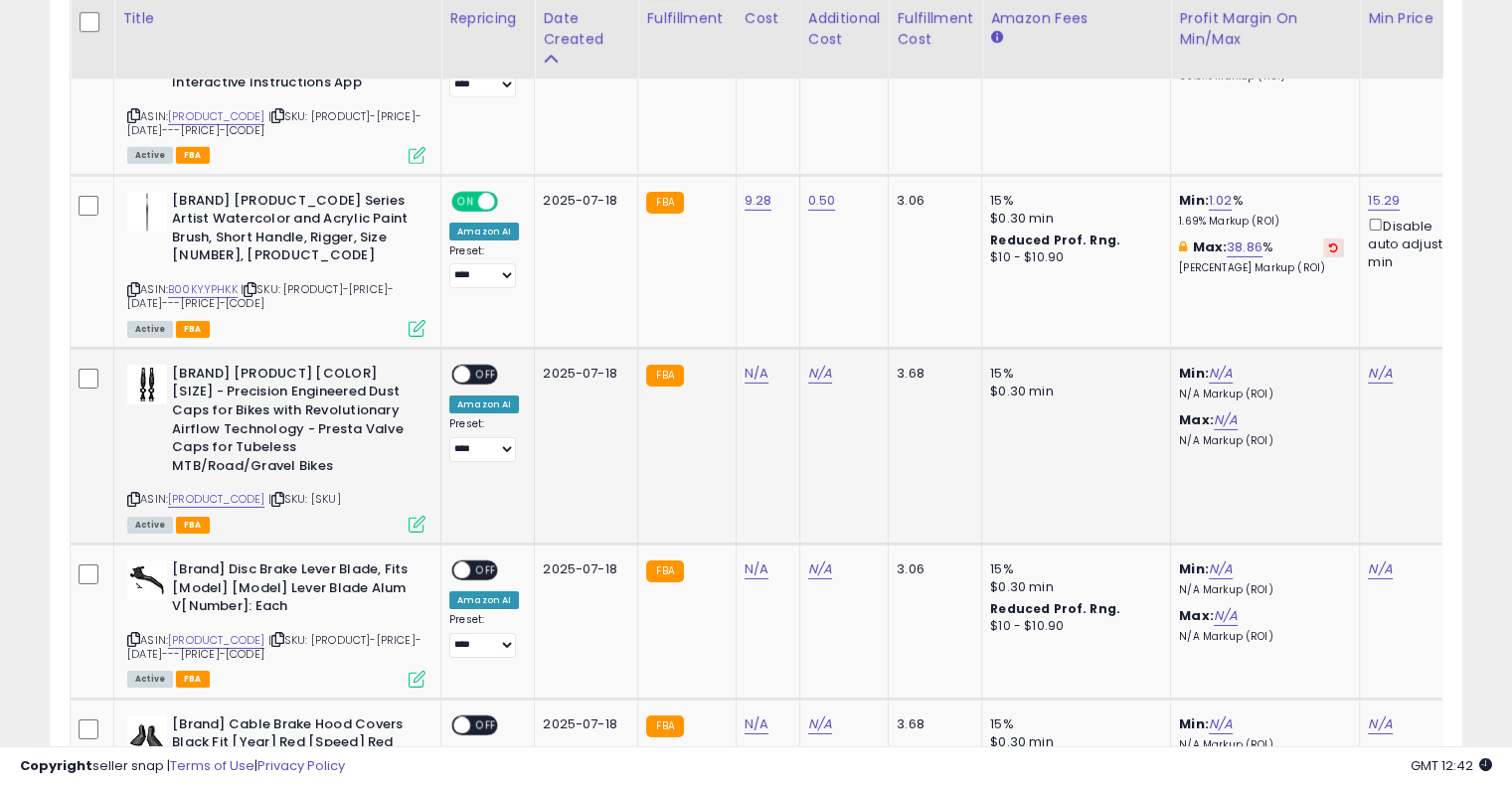 click on "|   SKU: [PRODUCT]-[PRICE]-[DATE]---[PRICE]-[CODE]" at bounding box center (304, 499) 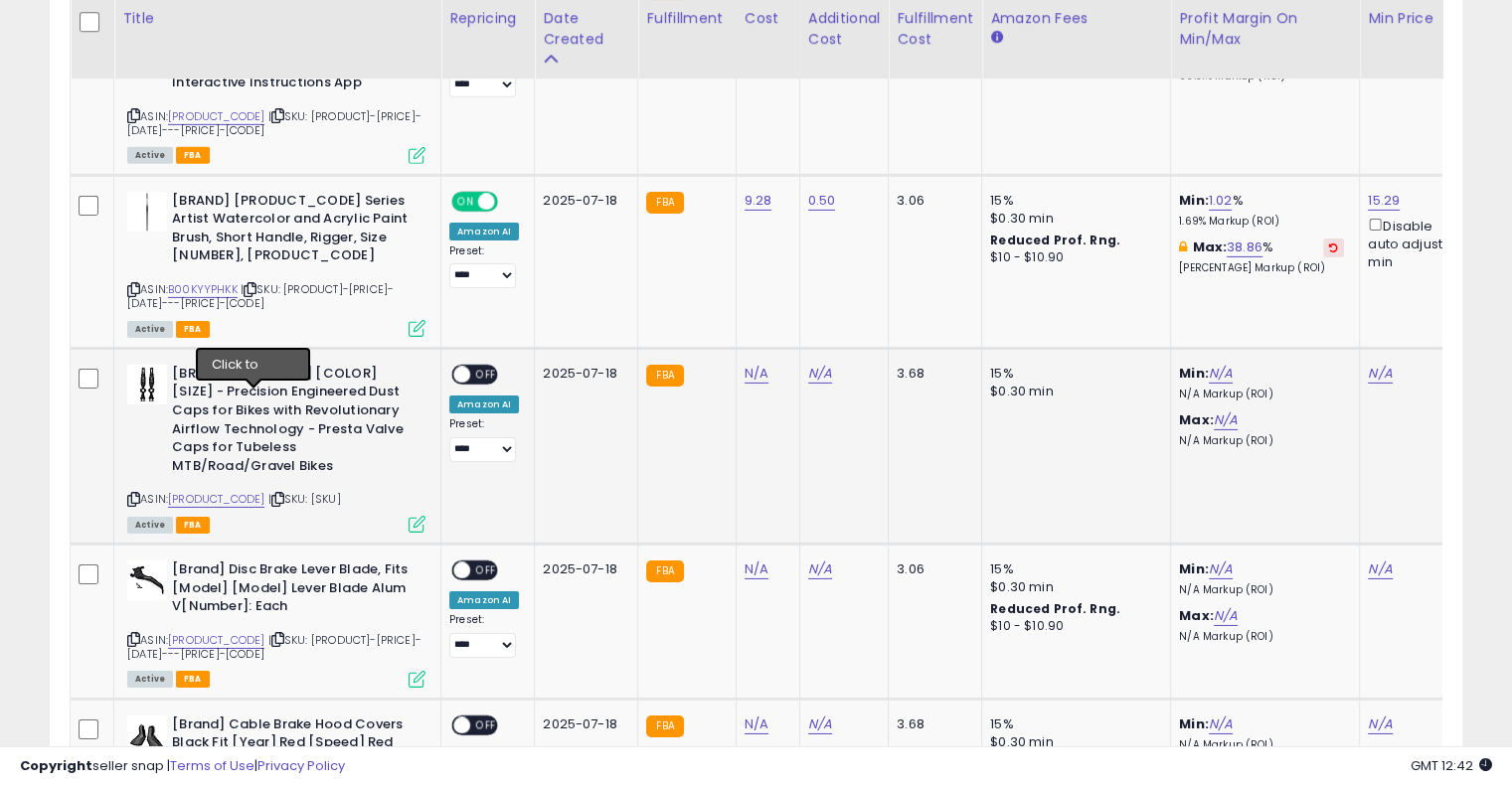 click at bounding box center [277, 499] 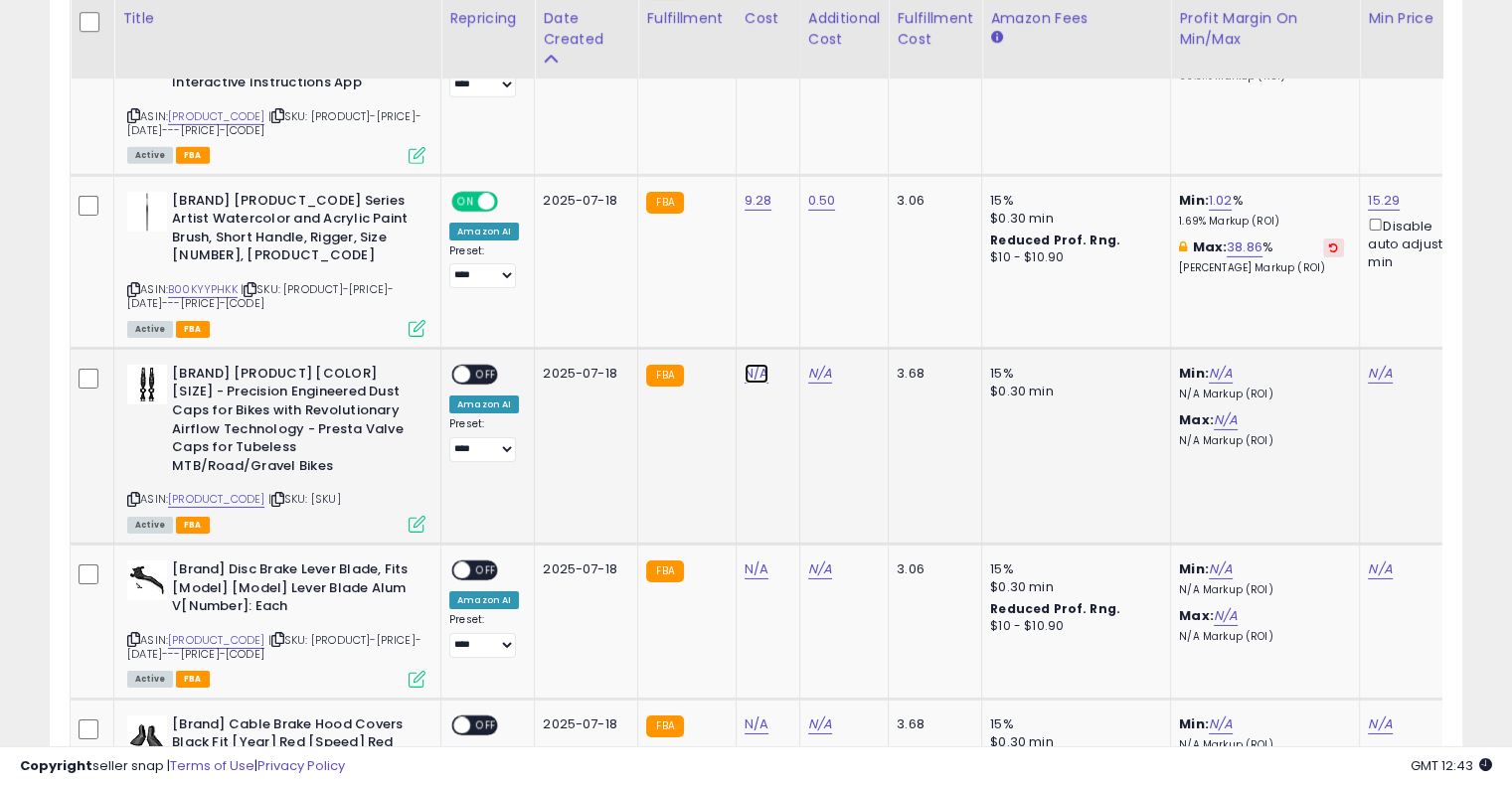 click on "N/A" at bounding box center (756, 374) 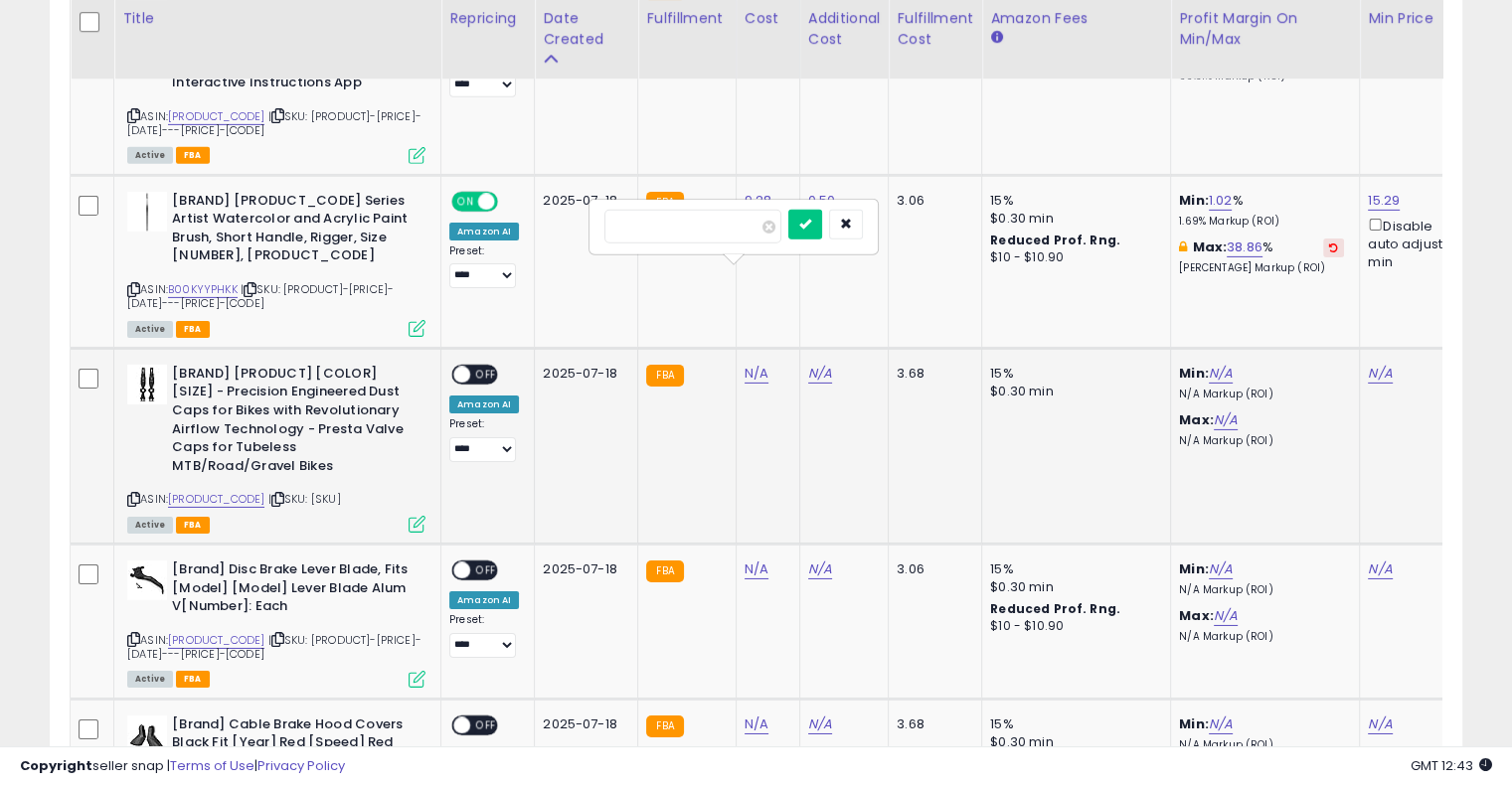 type on "*****" 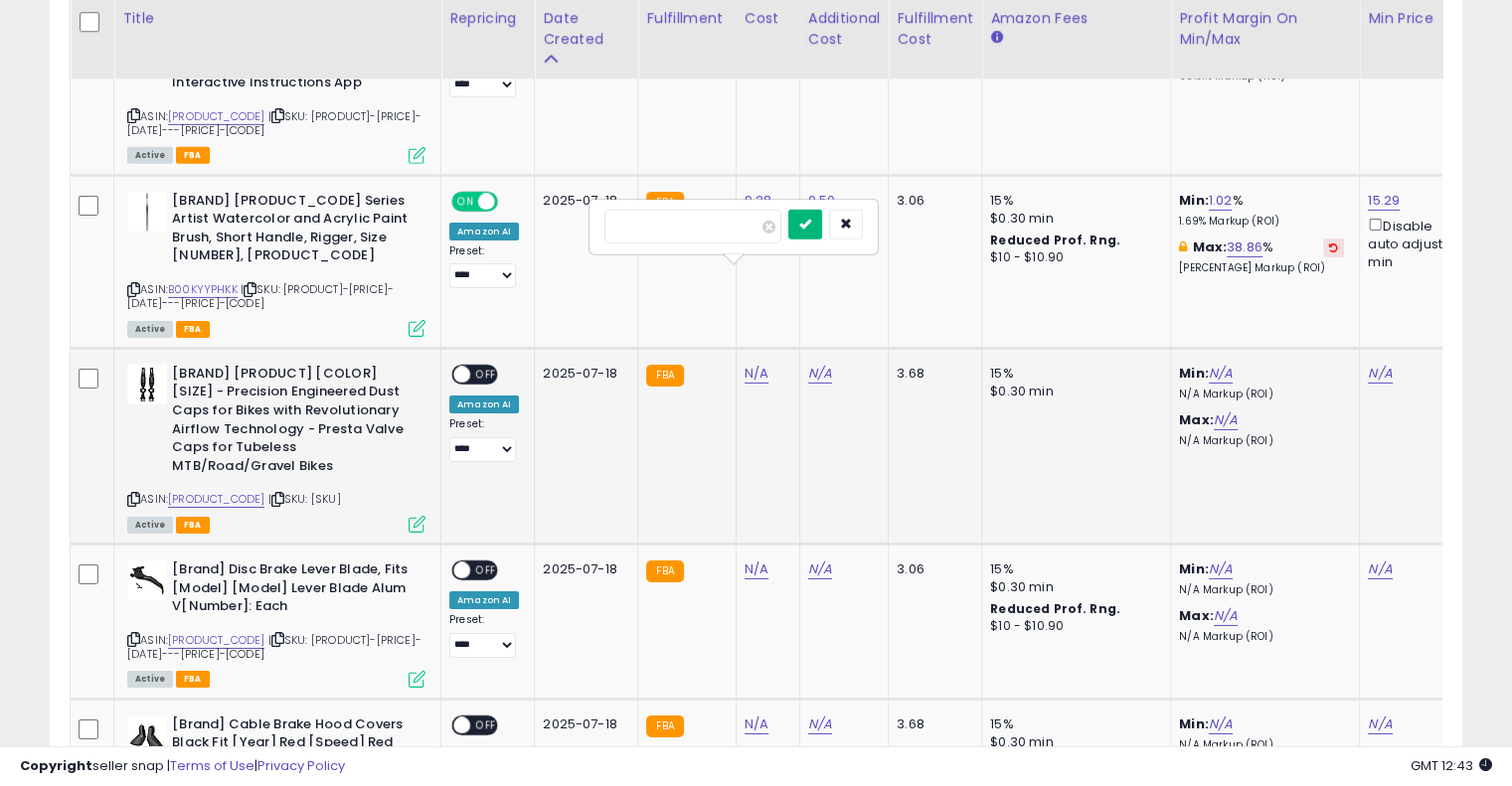 click at bounding box center (805, 224) 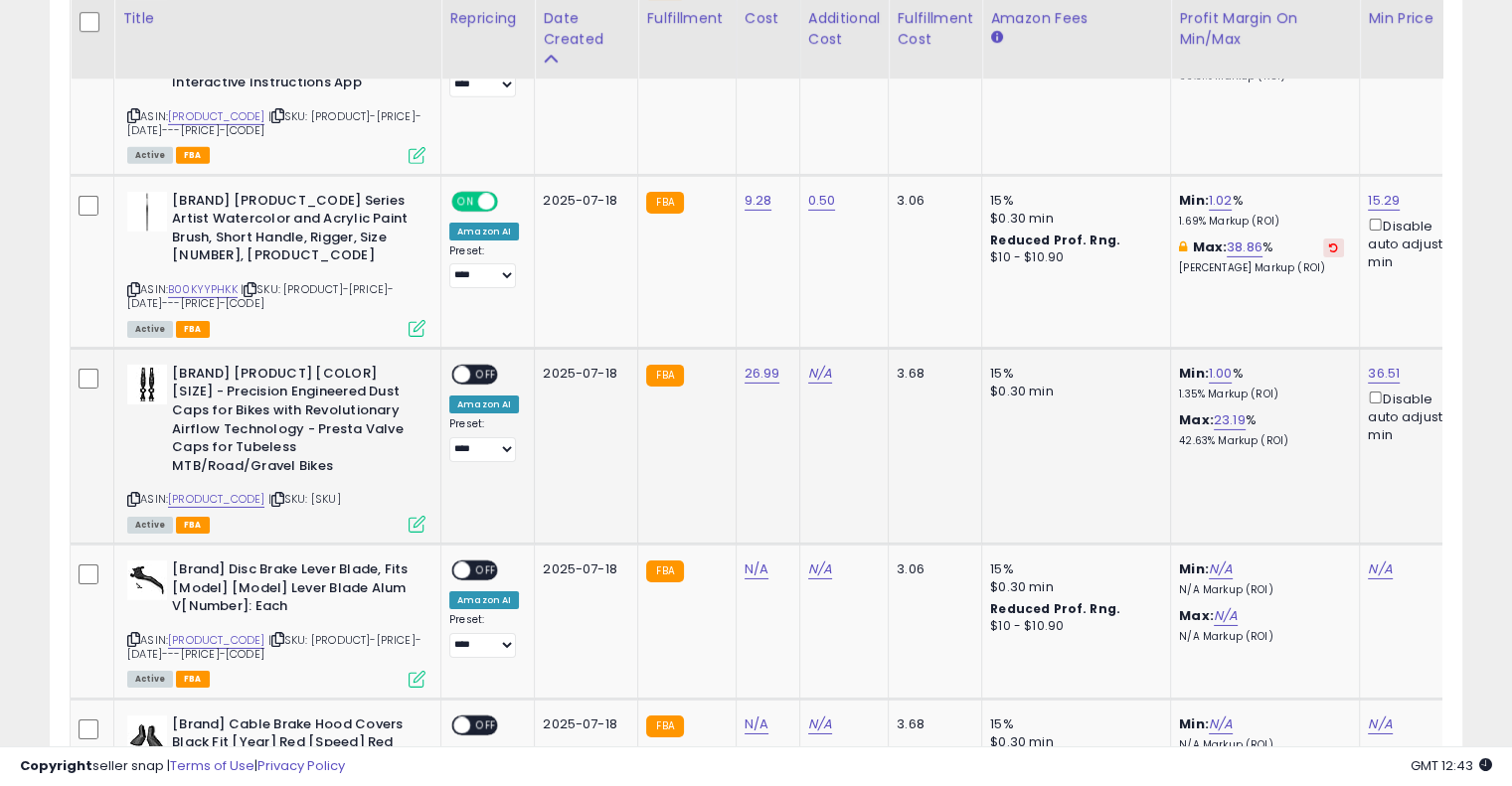 drag, startPoint x: 827, startPoint y: 267, endPoint x: 825, endPoint y: 277, distance: 10.198039 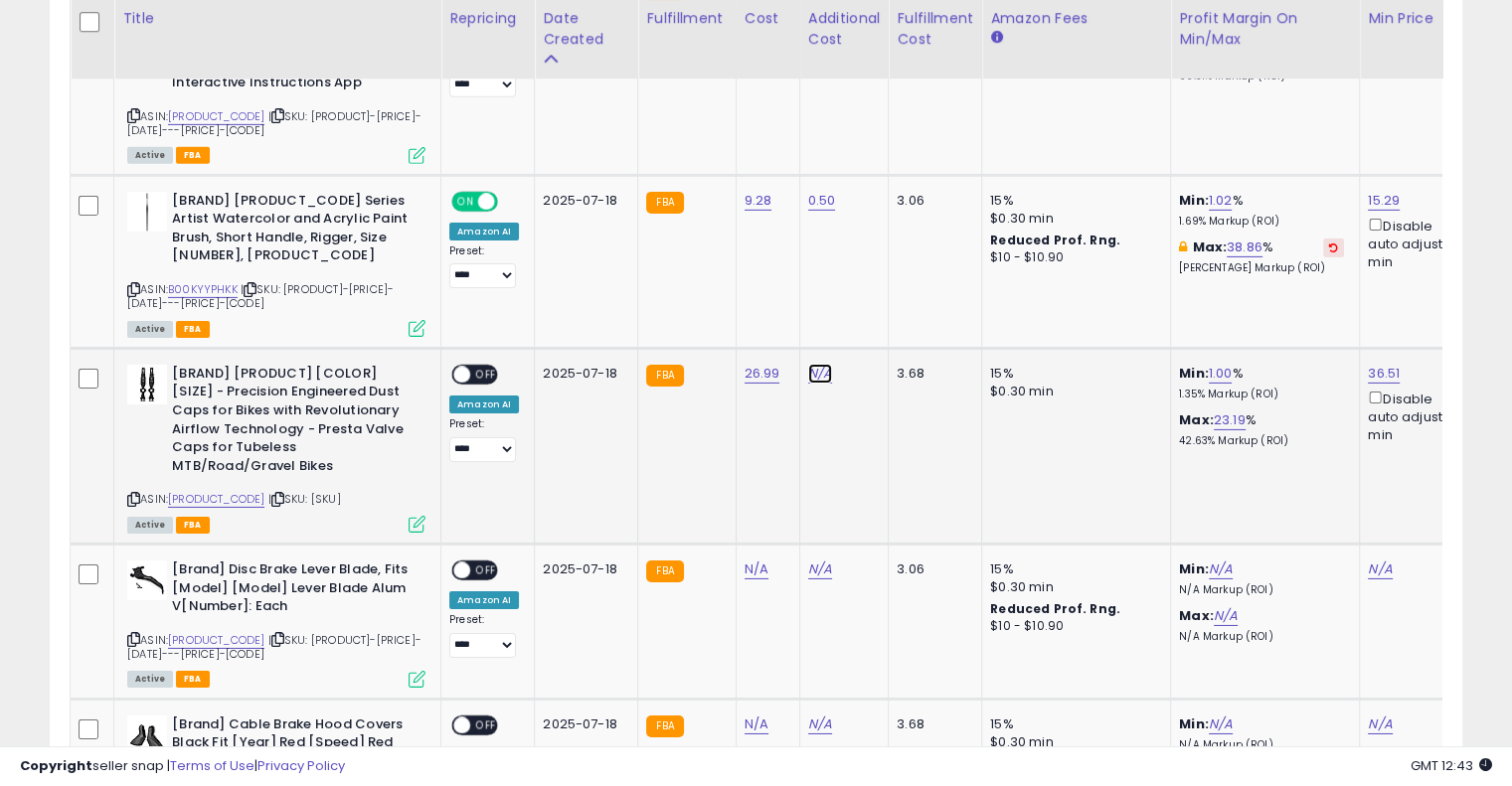 click on "N/A" at bounding box center (820, 374) 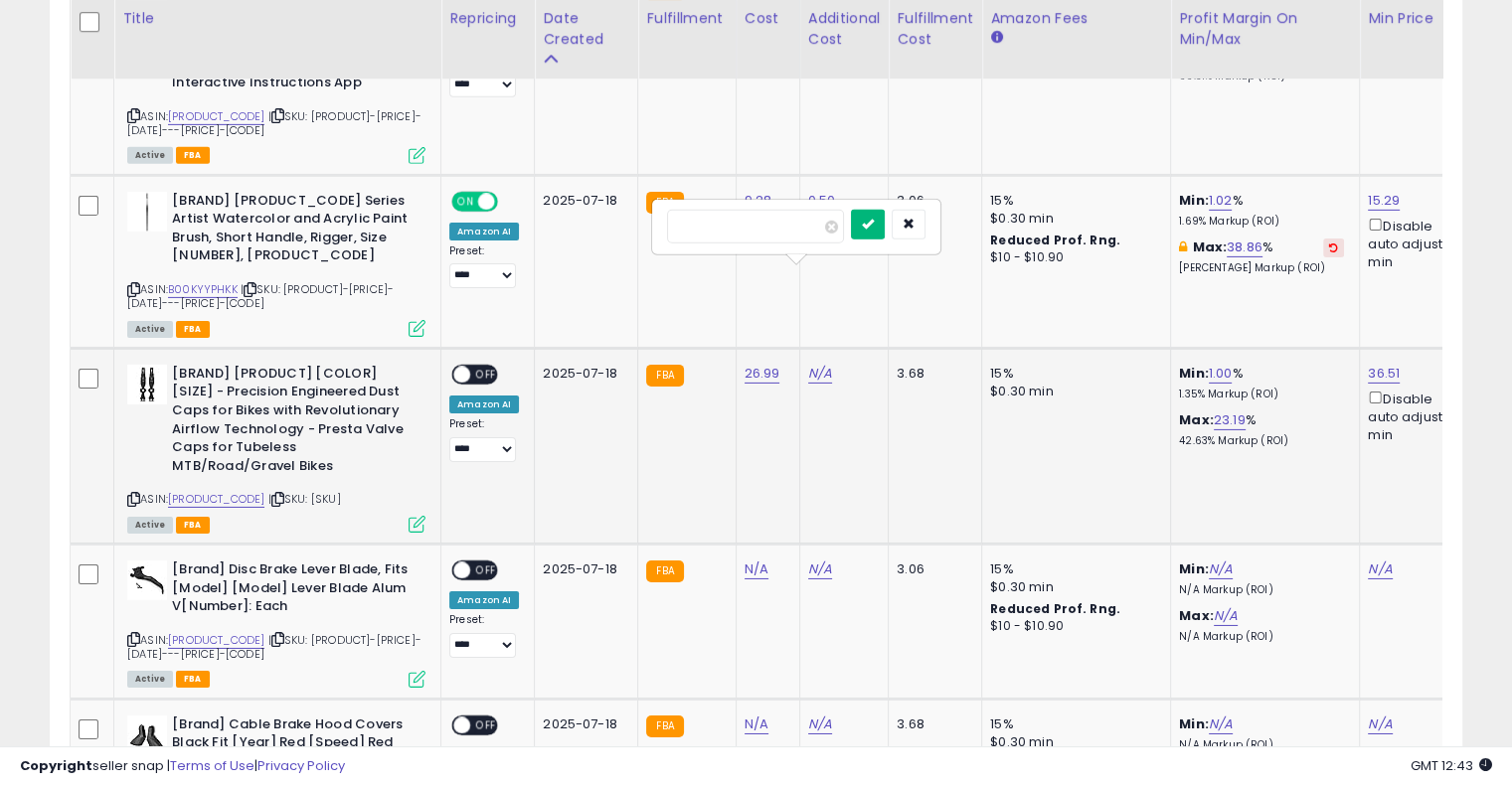 type on "****" 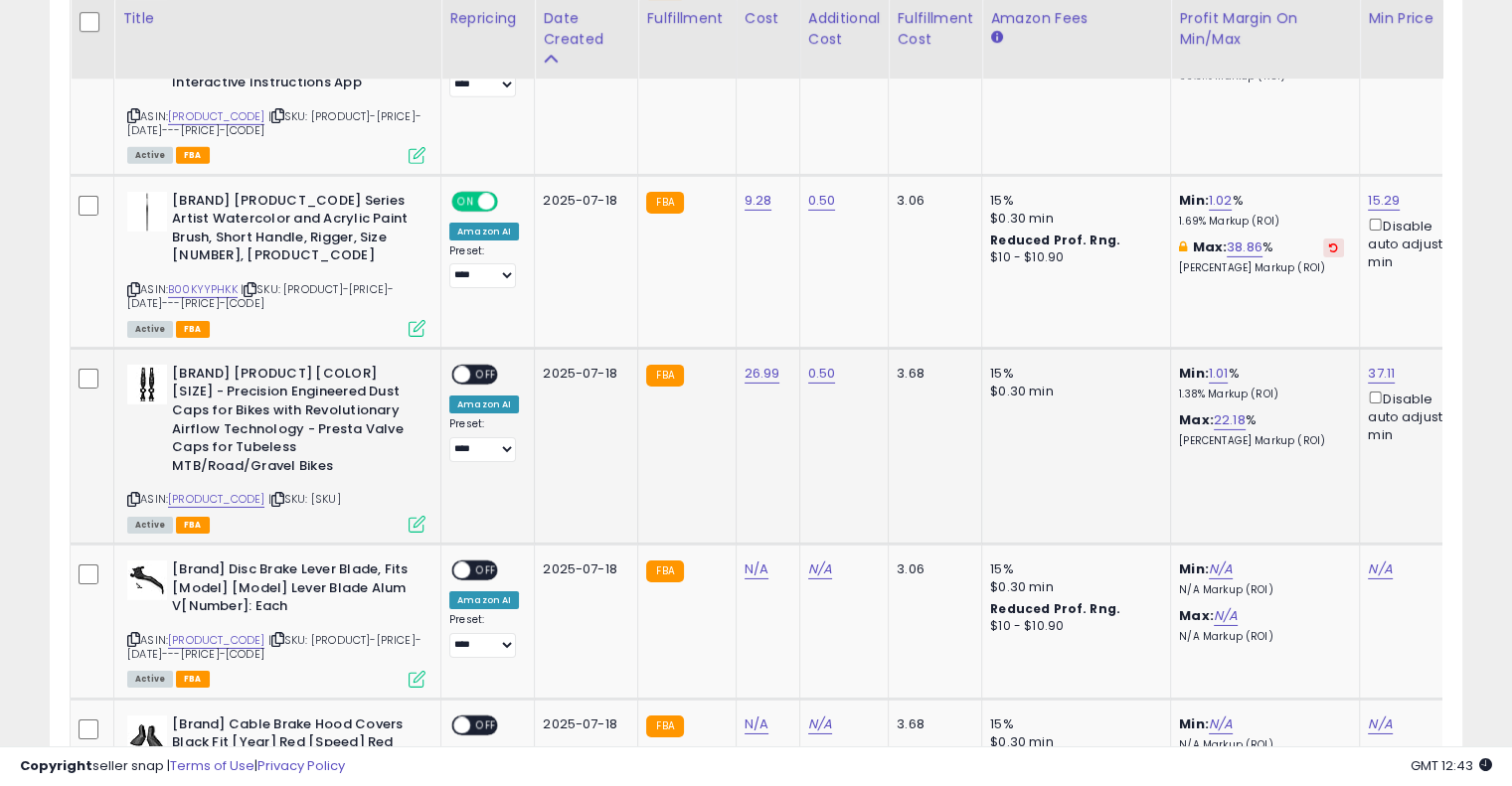 click on "OFF" at bounding box center [486, 374] 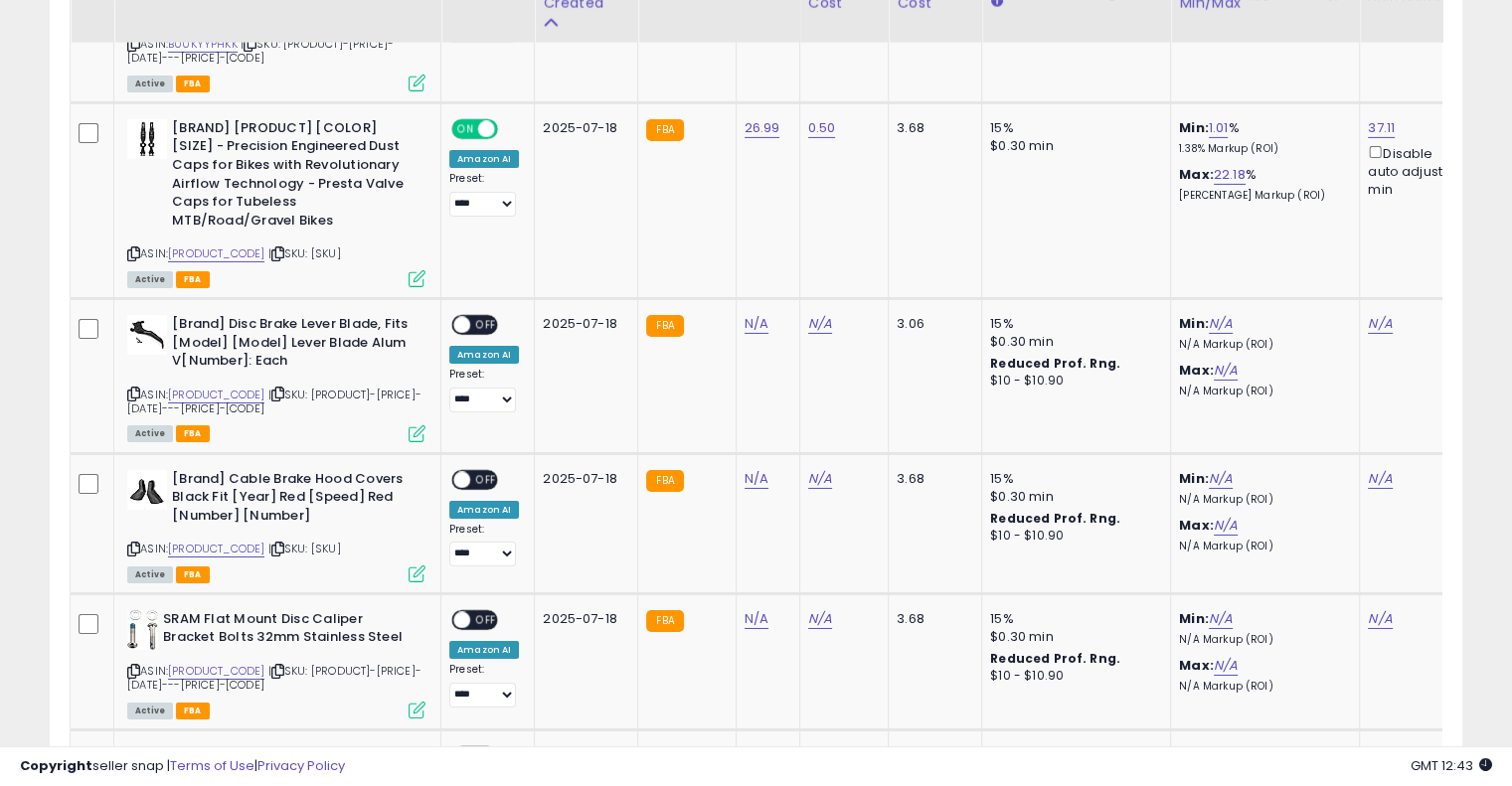 scroll, scrollTop: 6729, scrollLeft: 0, axis: vertical 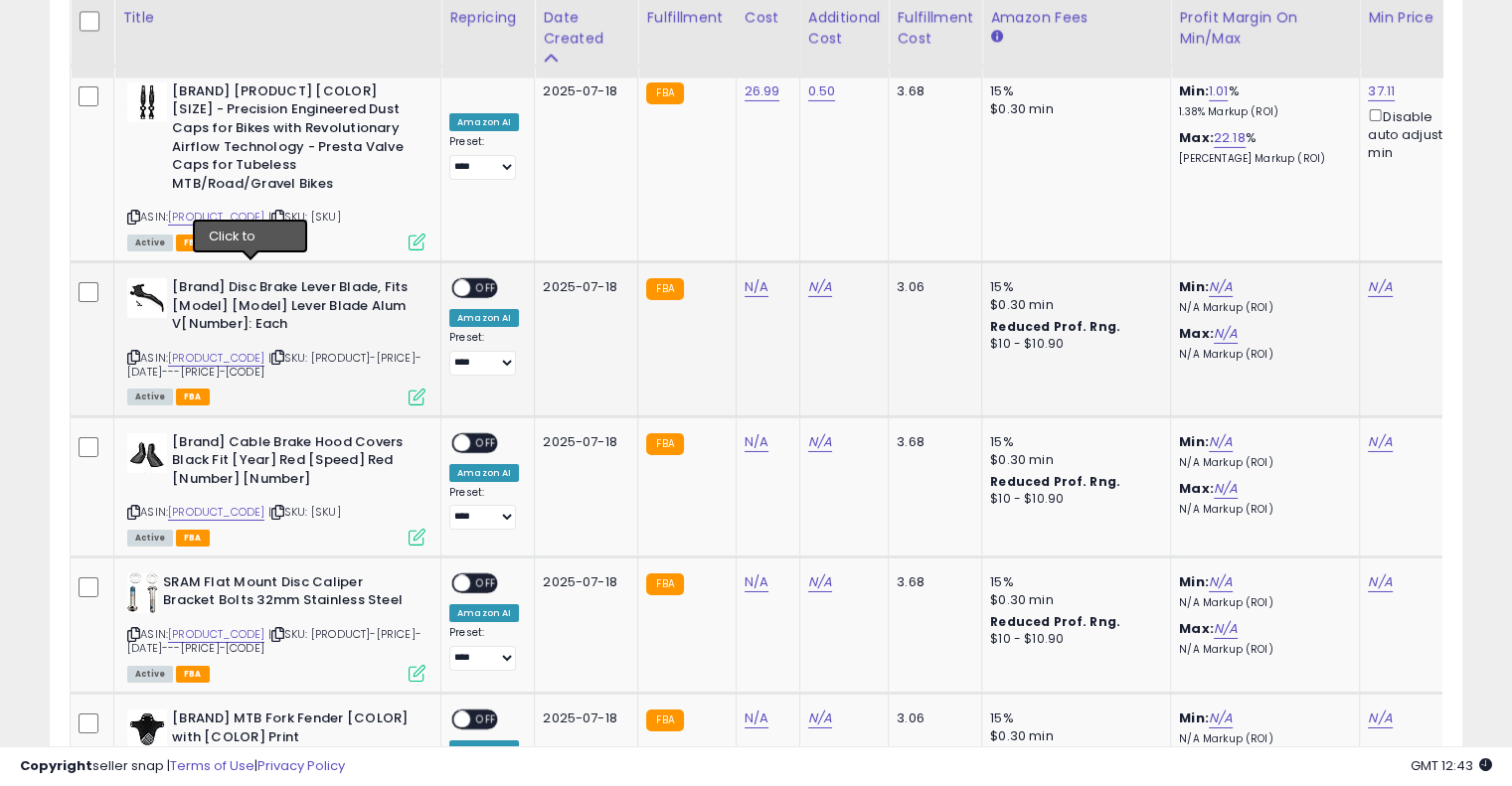 click at bounding box center [277, 357] 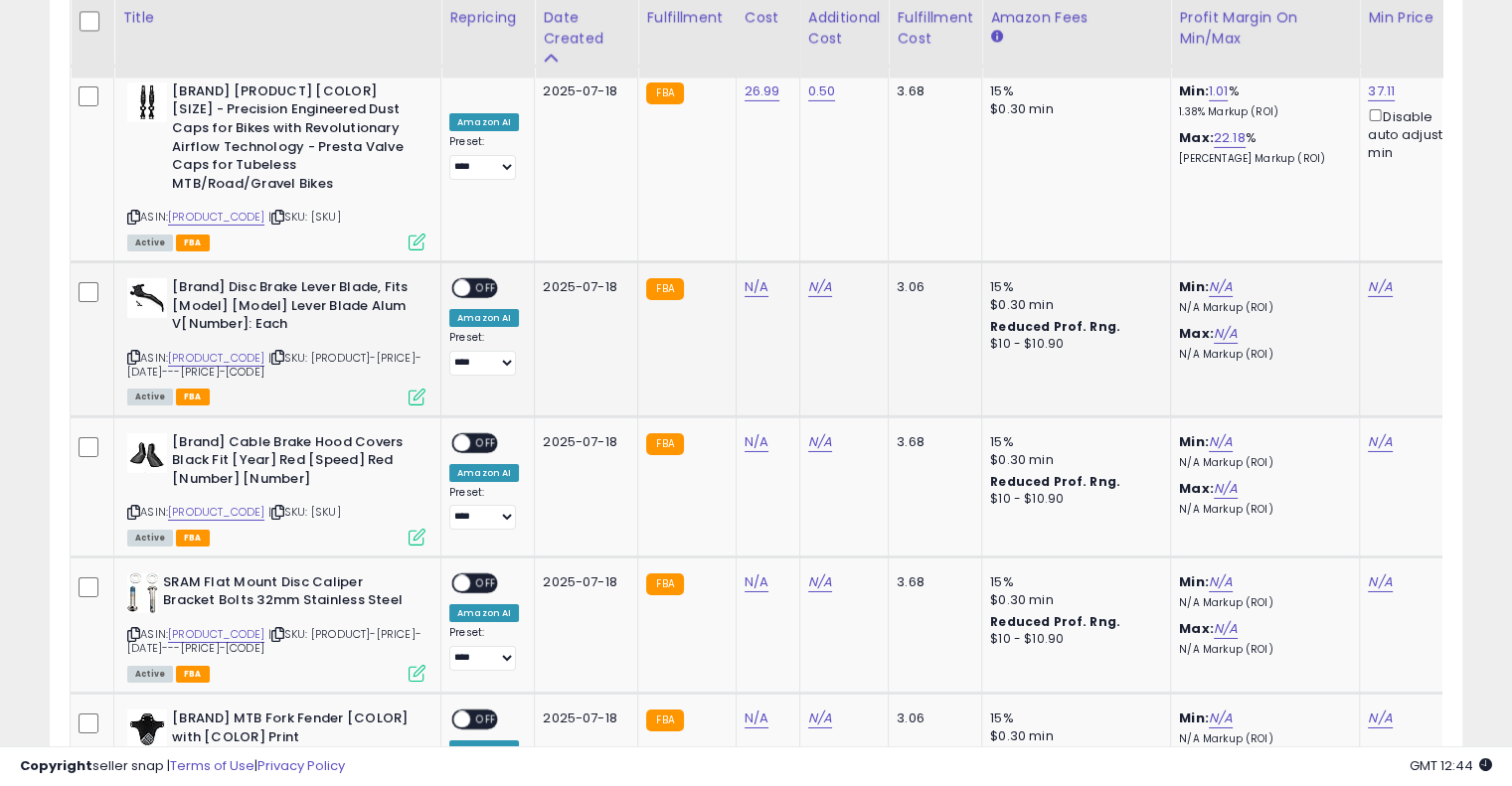 scroll, scrollTop: 6397, scrollLeft: 0, axis: vertical 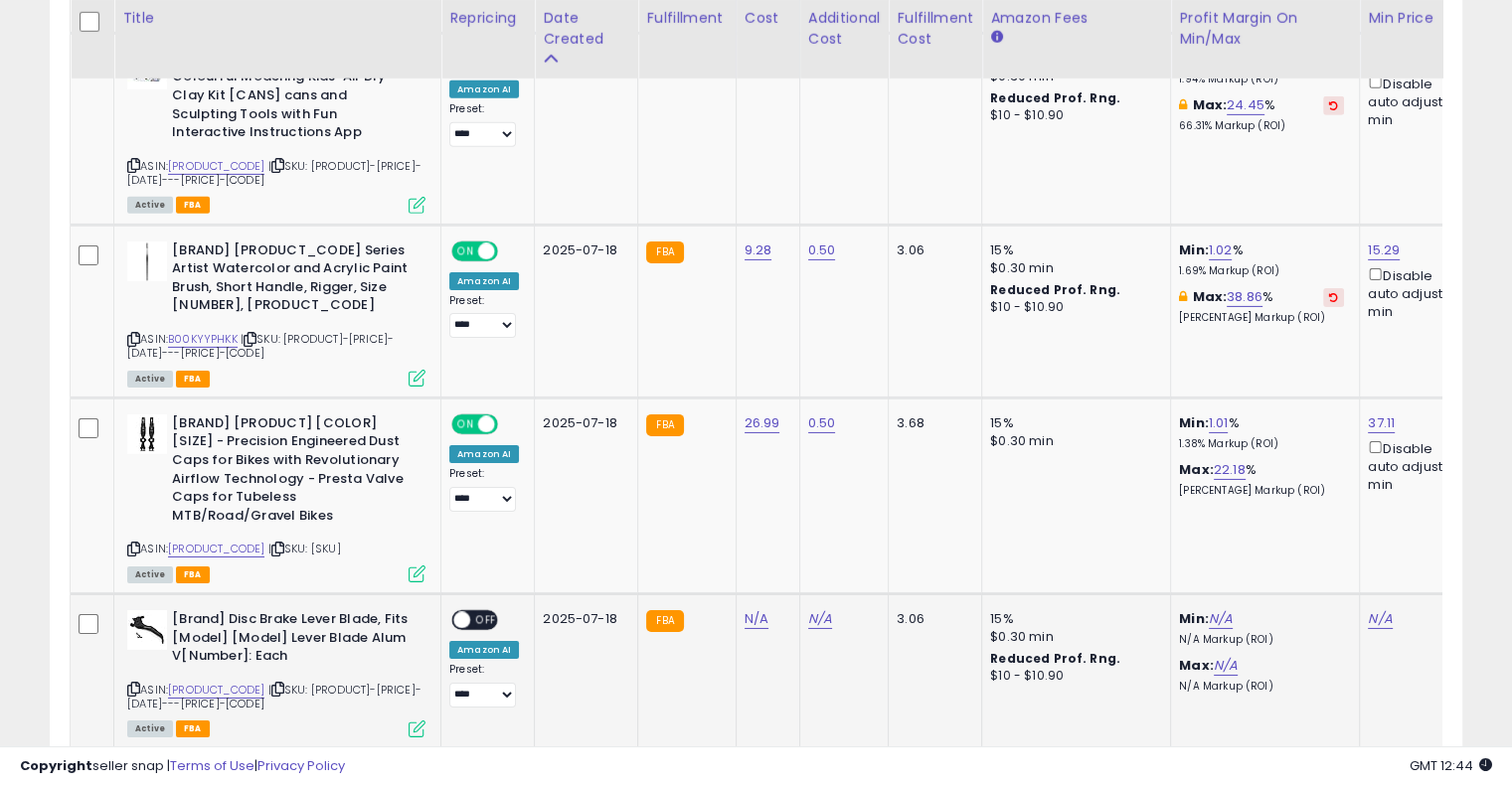 click at bounding box center (277, 689) 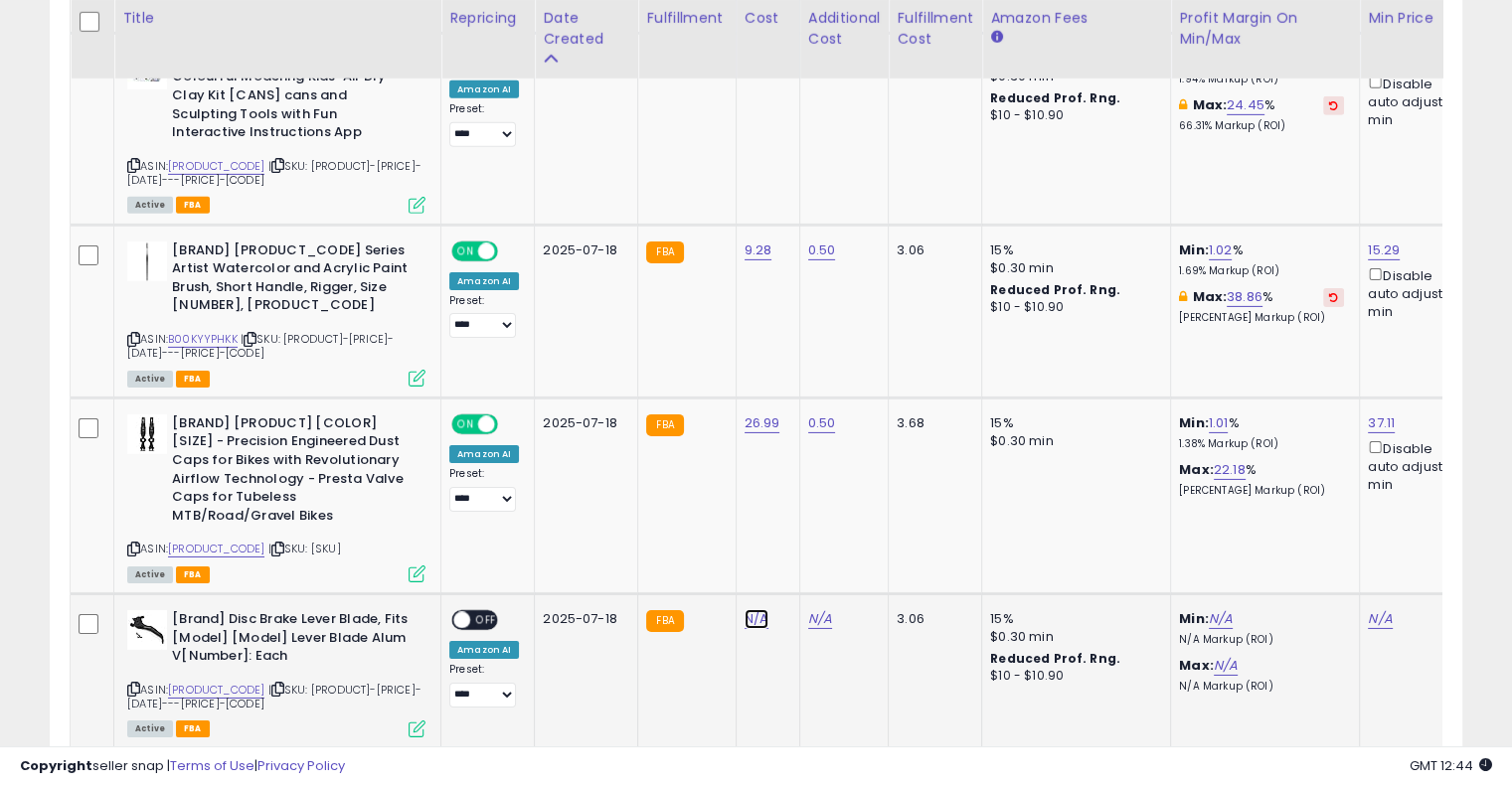 click on "N/A" at bounding box center [756, 619] 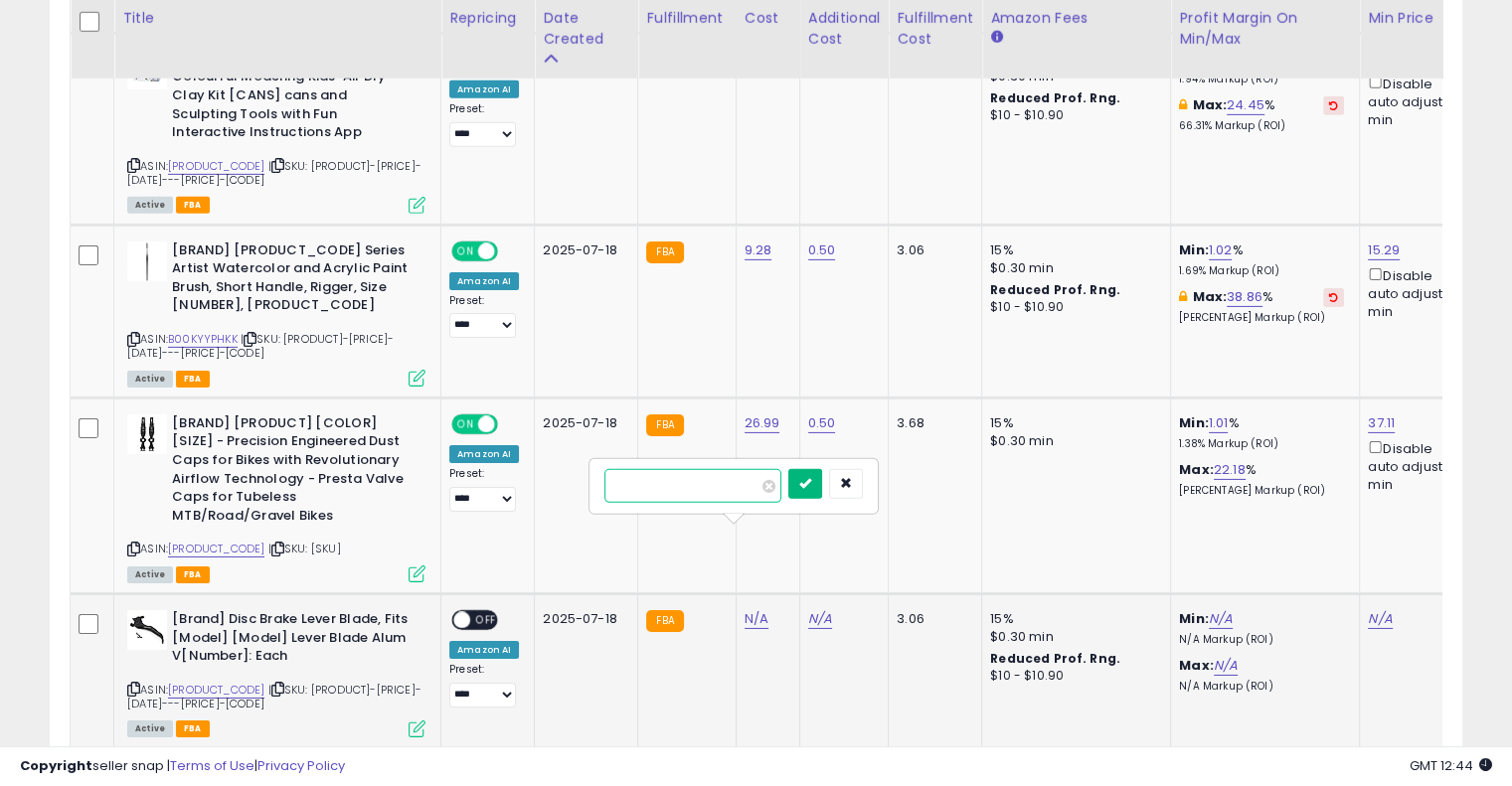 type on "*****" 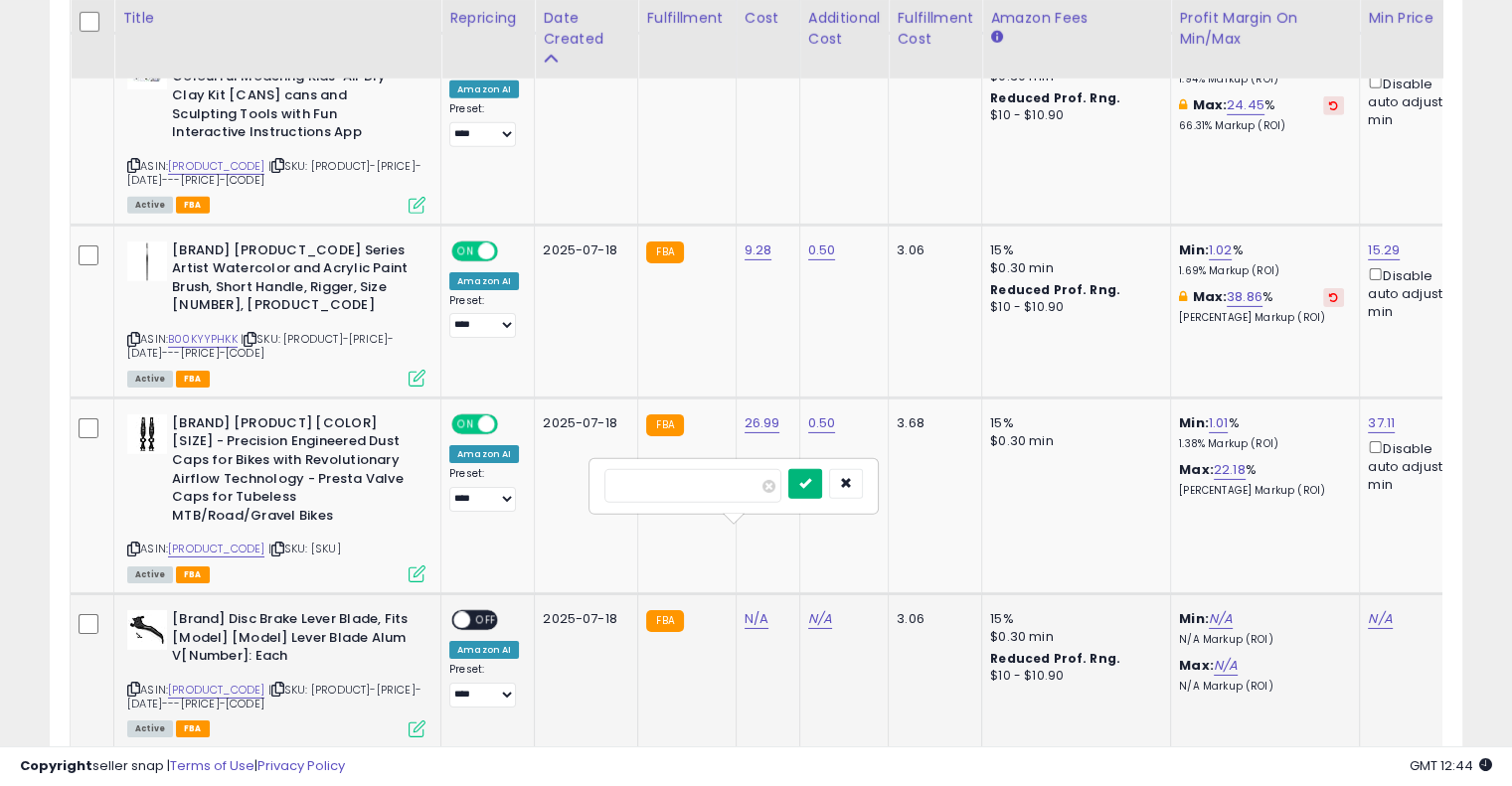 click at bounding box center [805, 484] 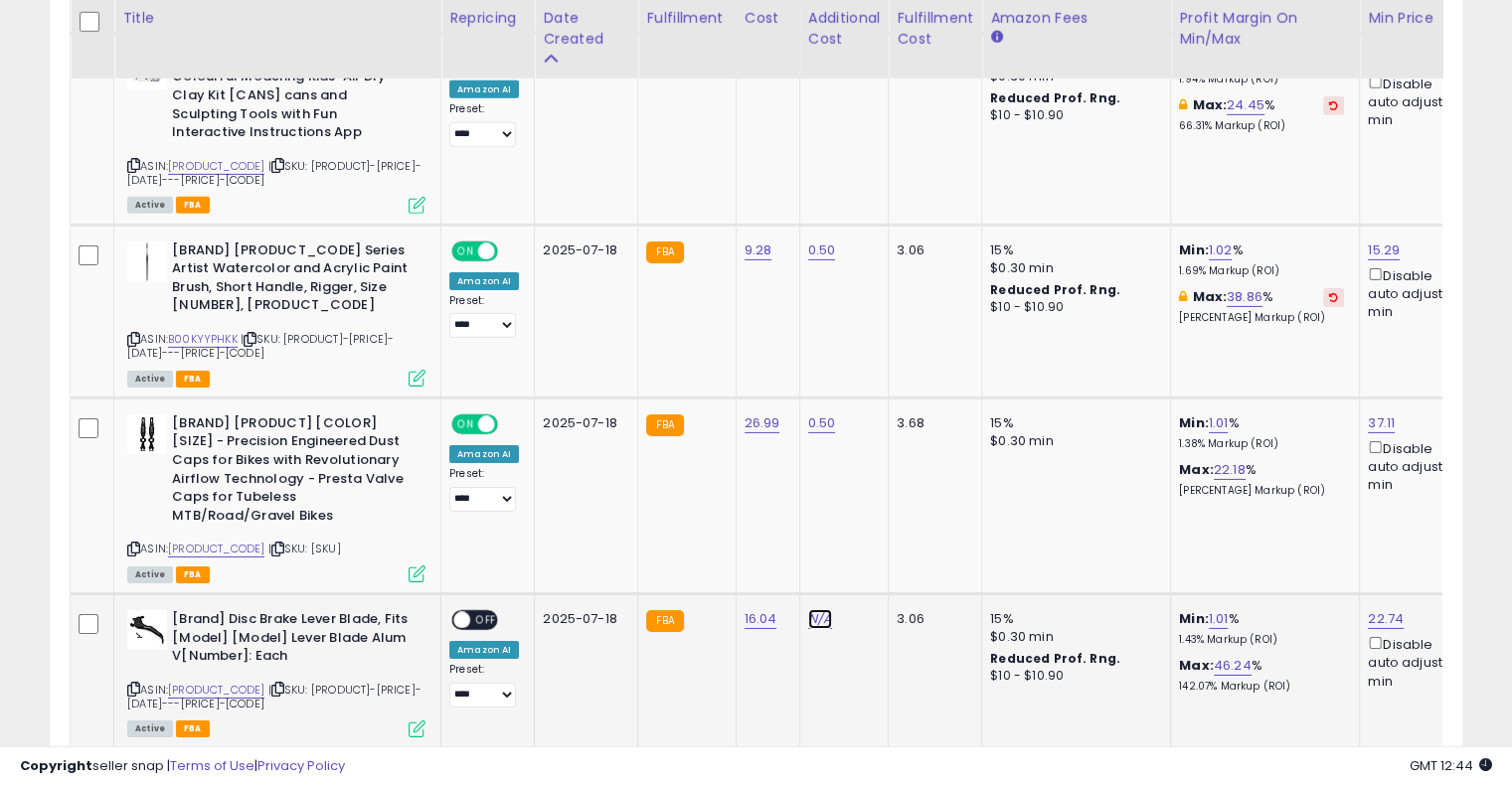 click on "N/A" at bounding box center (820, 619) 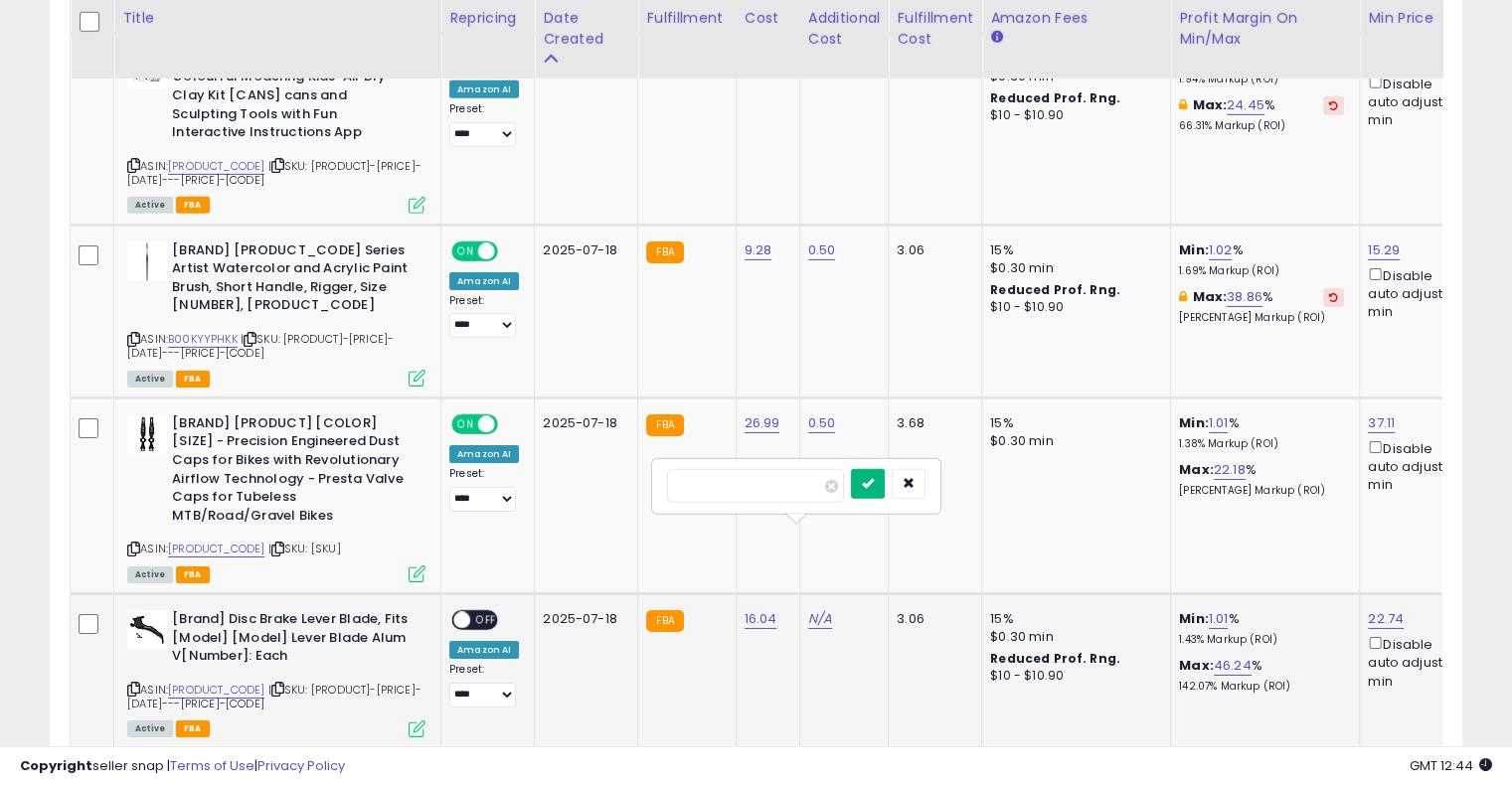 type on "****" 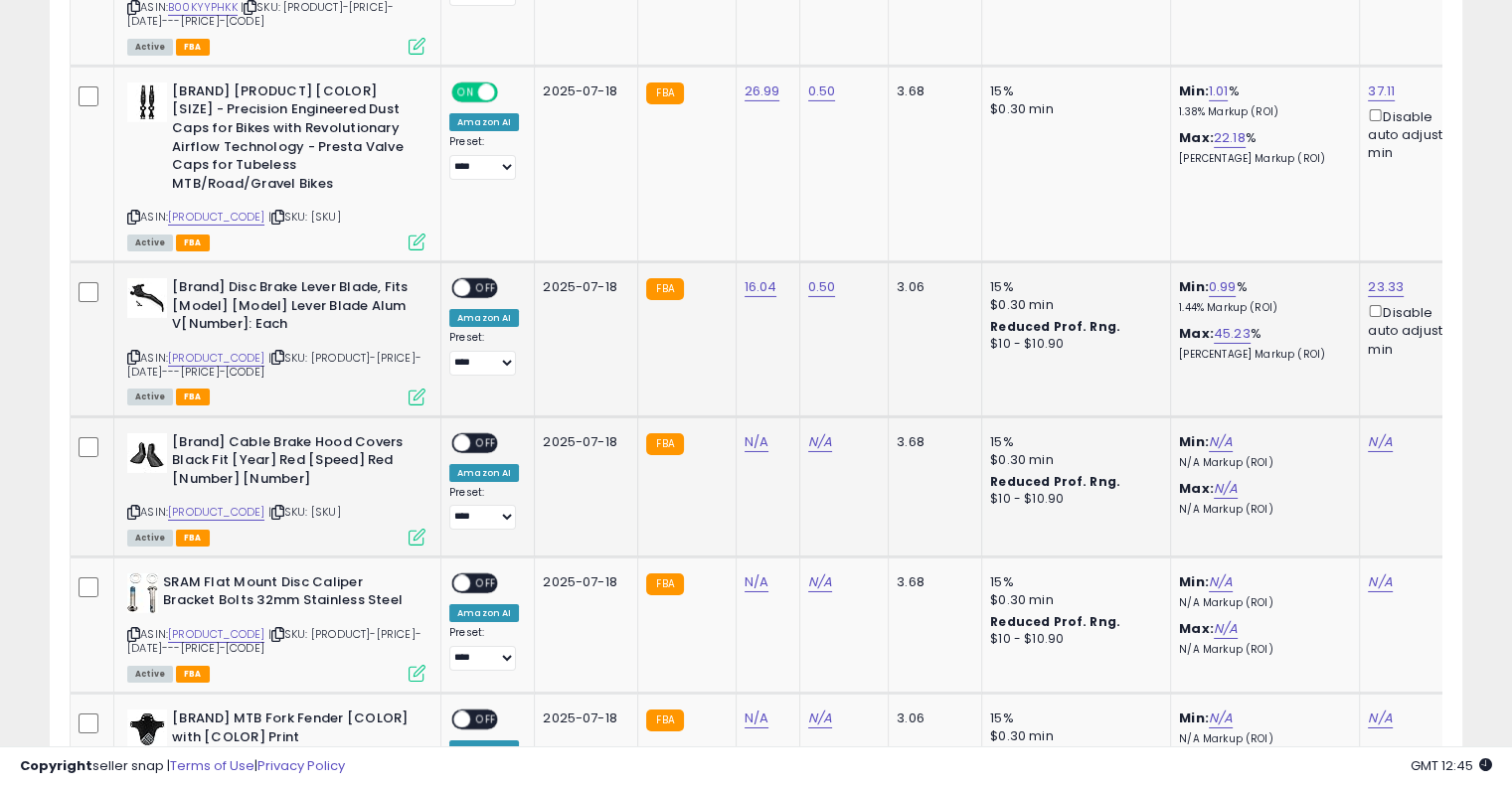 scroll, scrollTop: 6397, scrollLeft: 0, axis: vertical 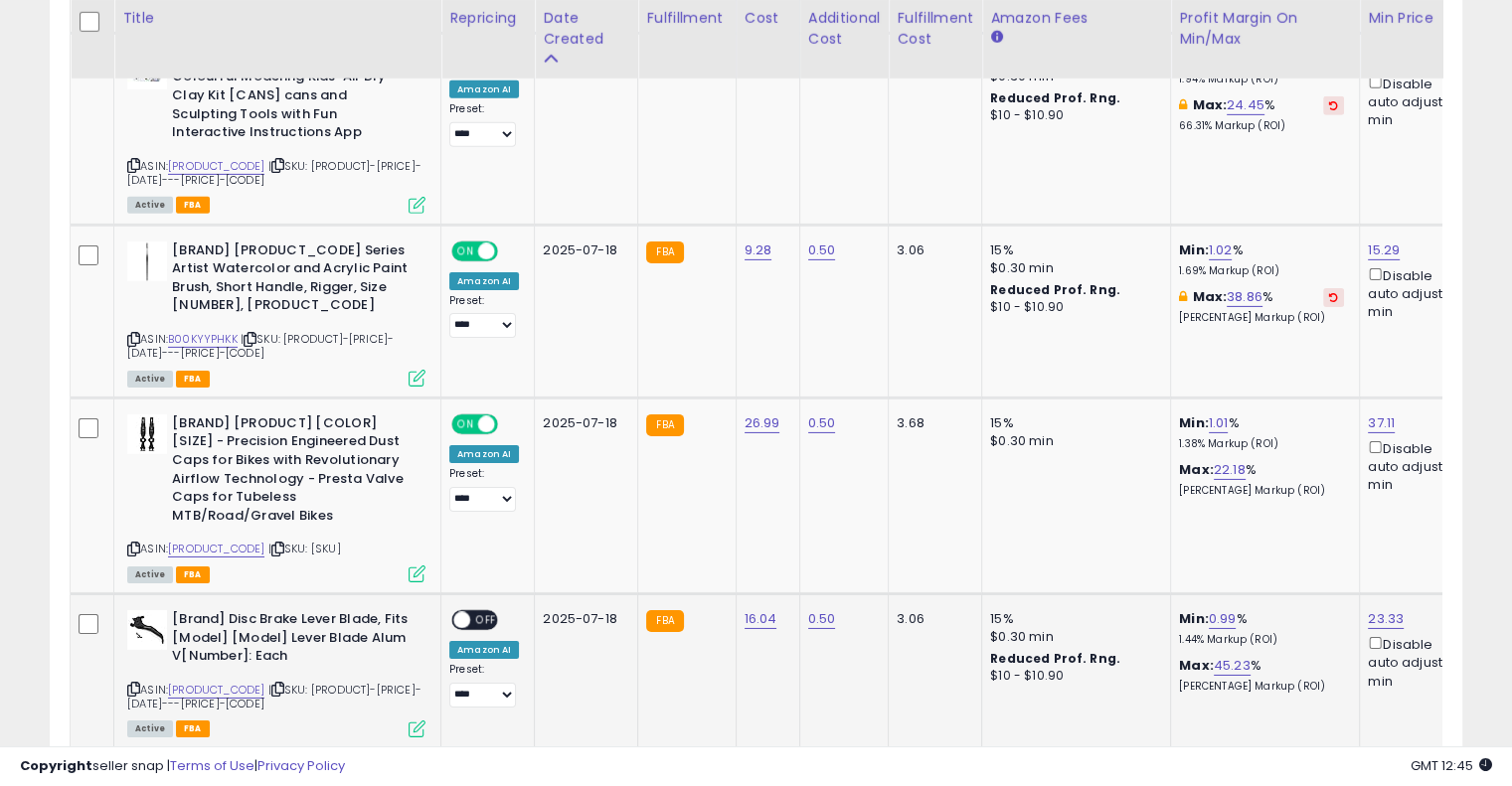 click on "OFF" at bounding box center [486, 620] 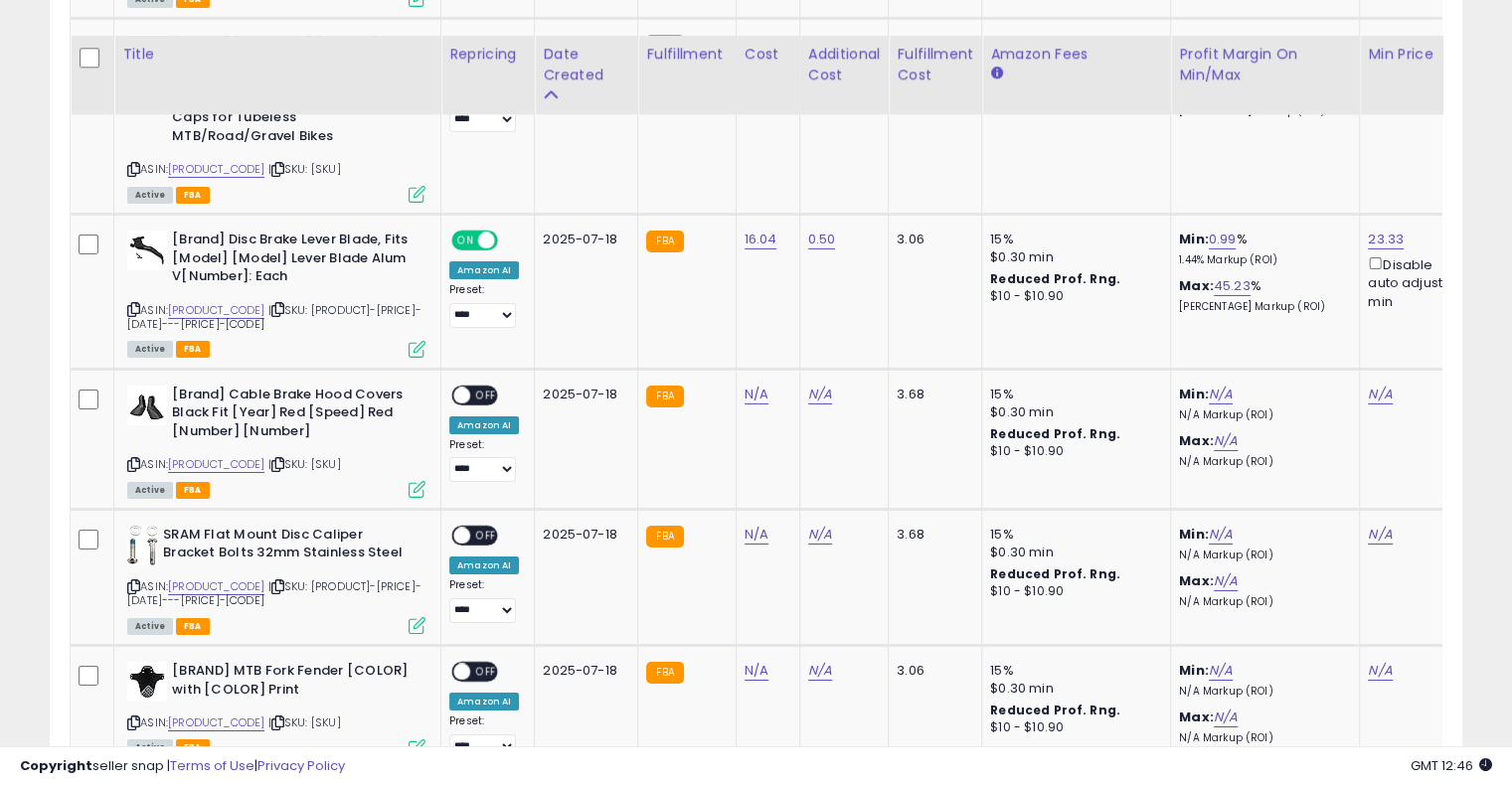 scroll, scrollTop: 6840, scrollLeft: 0, axis: vertical 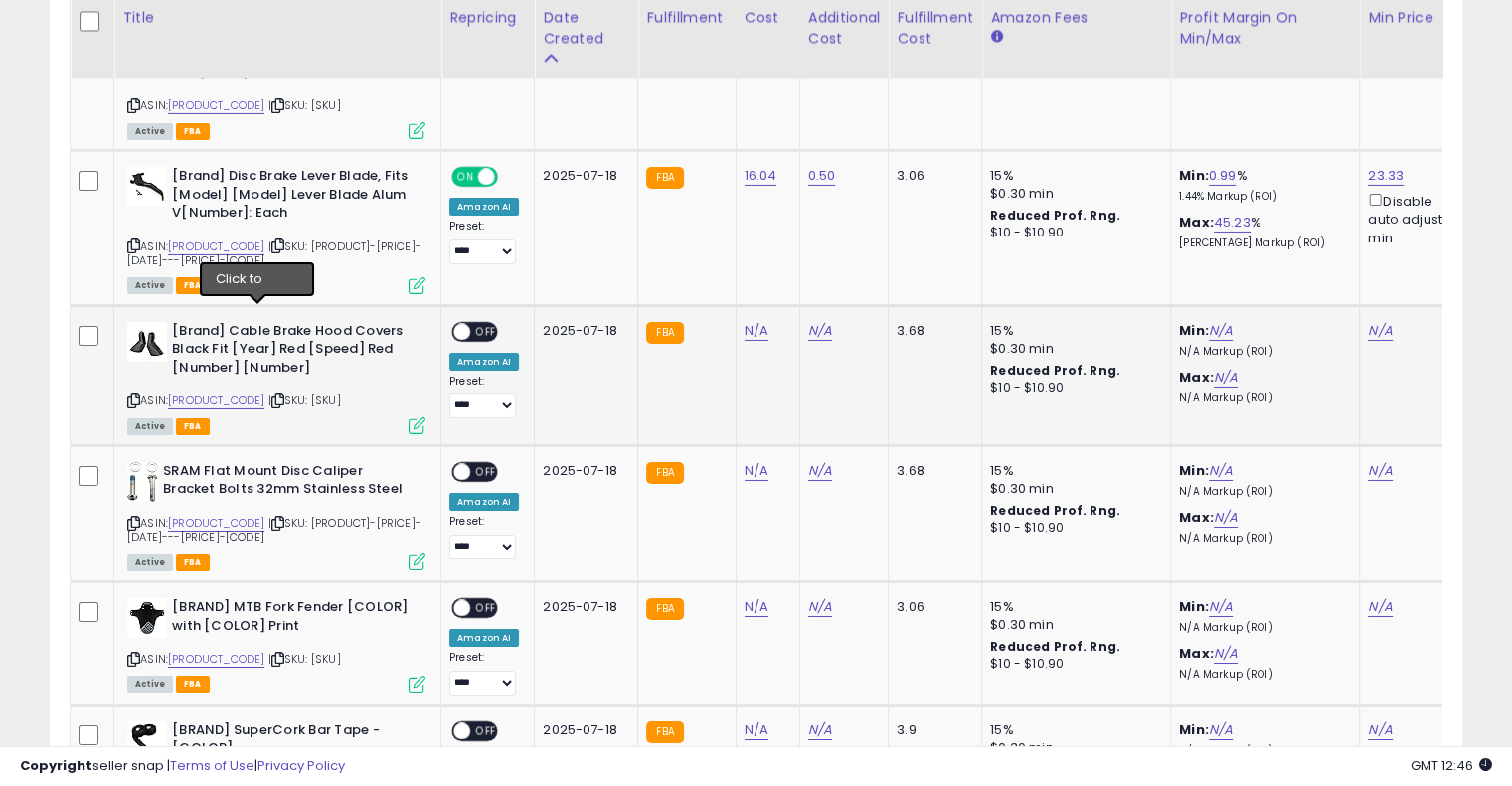 click at bounding box center [277, 400] 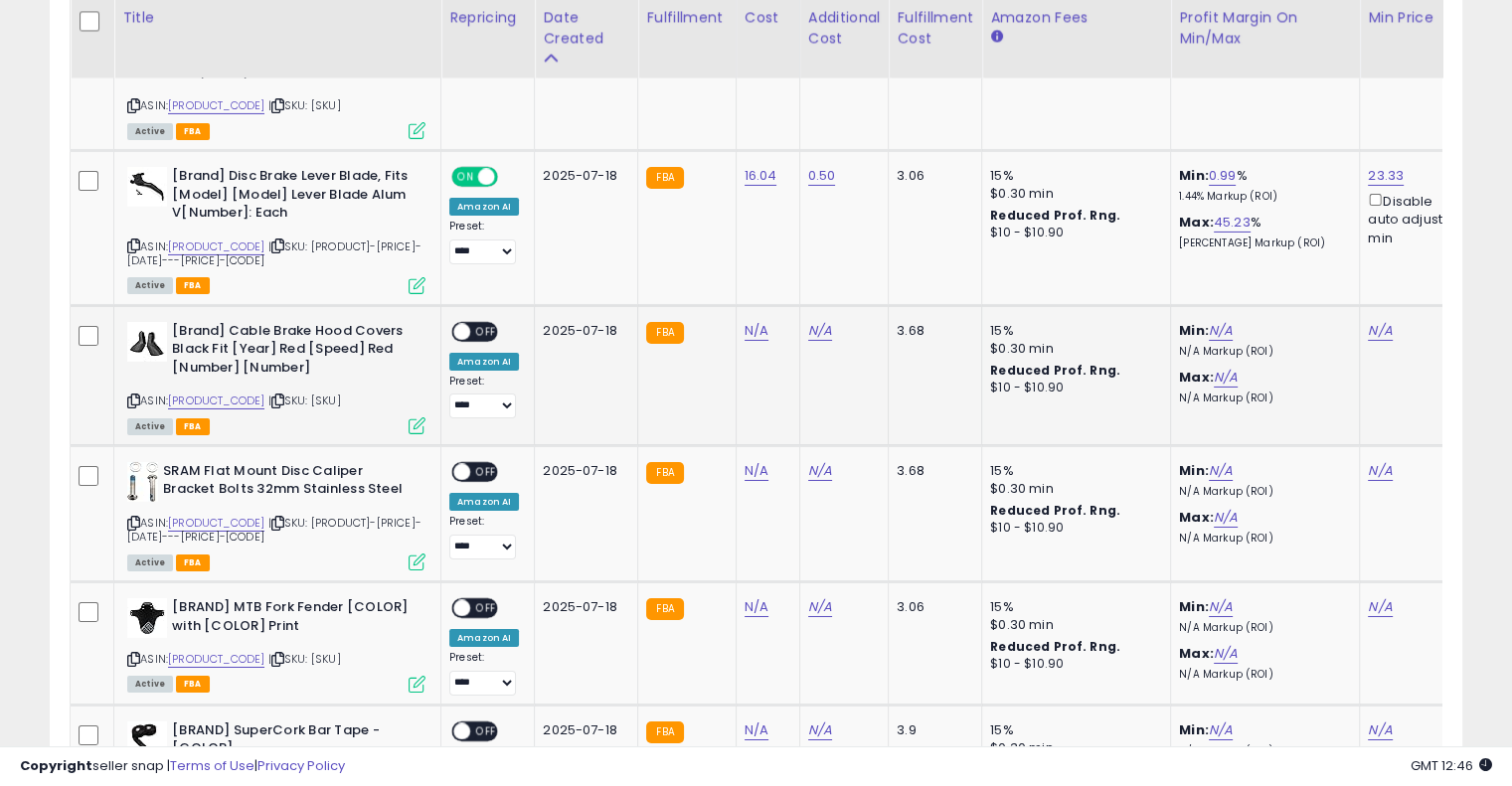click at bounding box center (277, 400) 